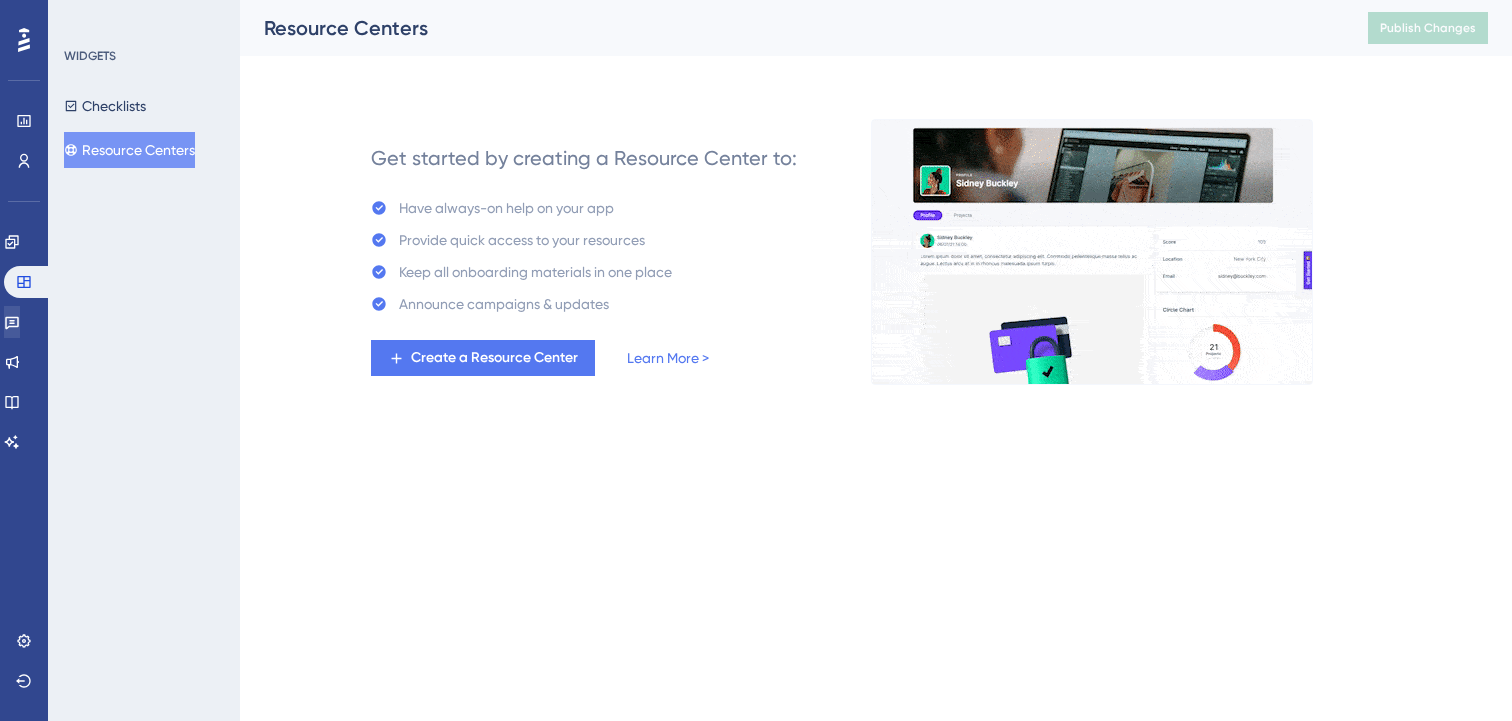 scroll, scrollTop: 0, scrollLeft: 0, axis: both 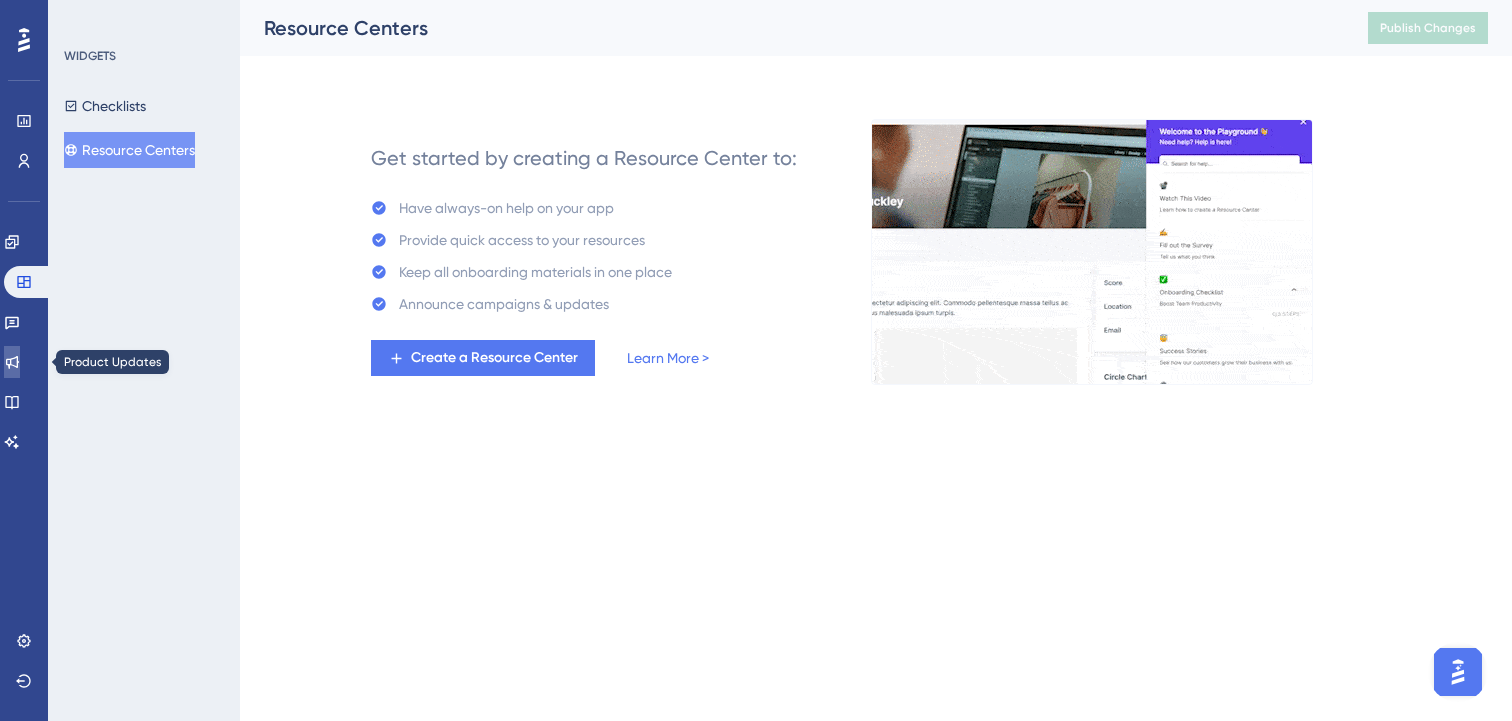 click 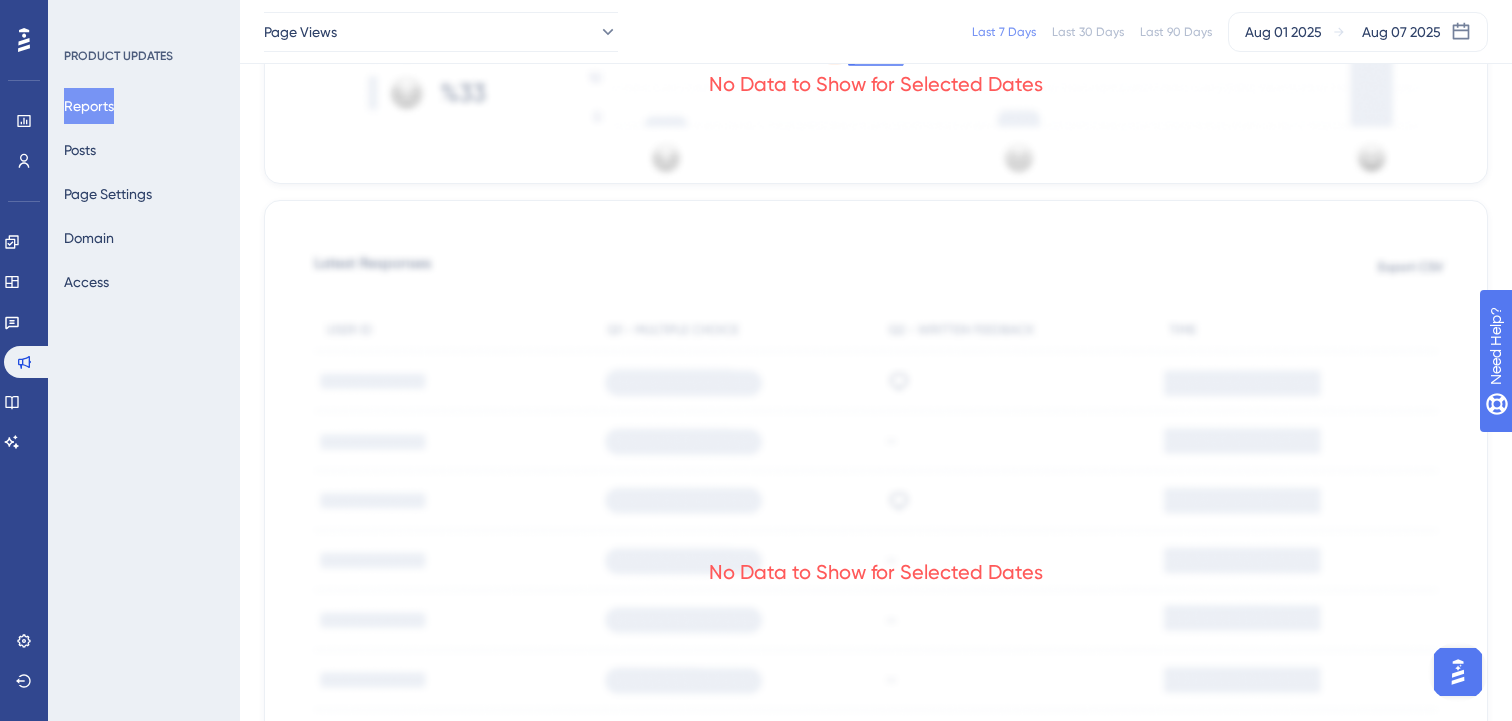 scroll, scrollTop: 0, scrollLeft: 0, axis: both 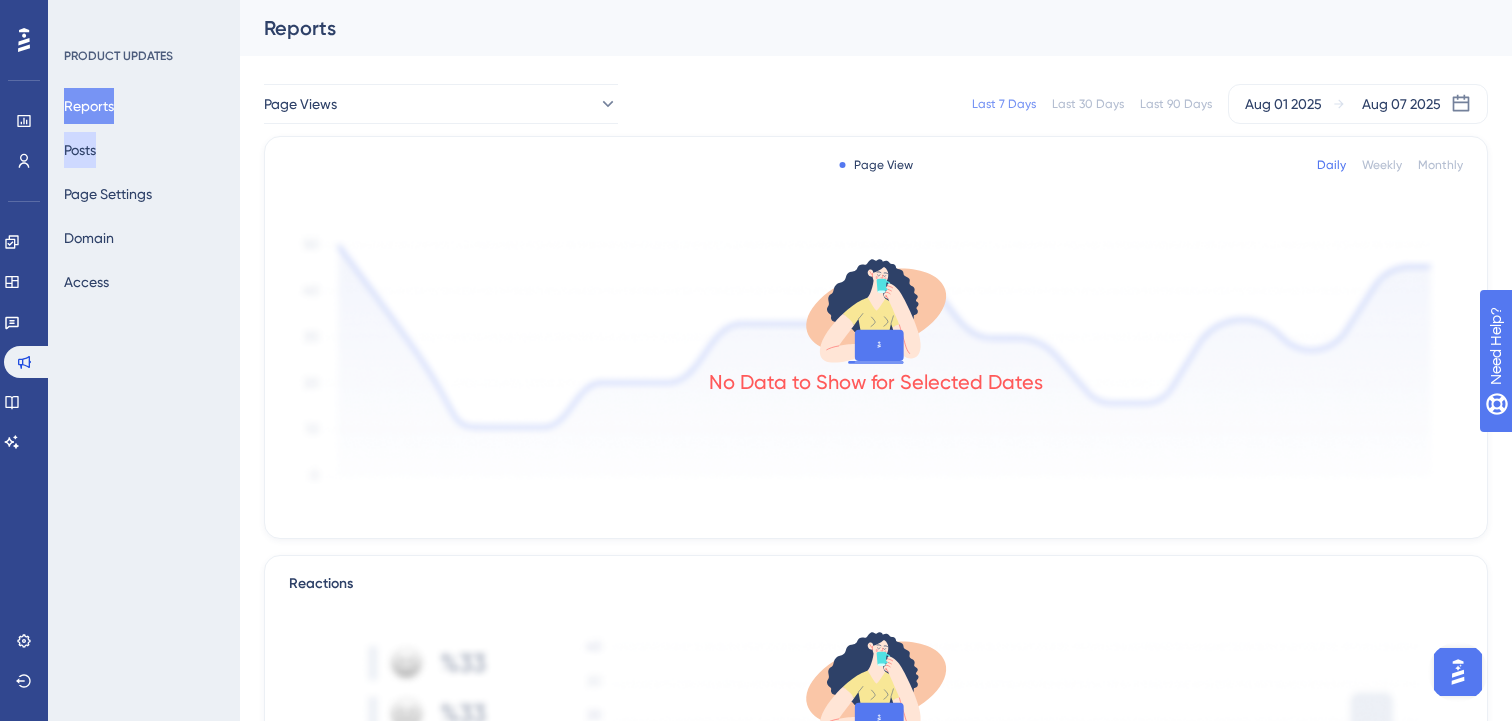click on "Posts" at bounding box center [80, 150] 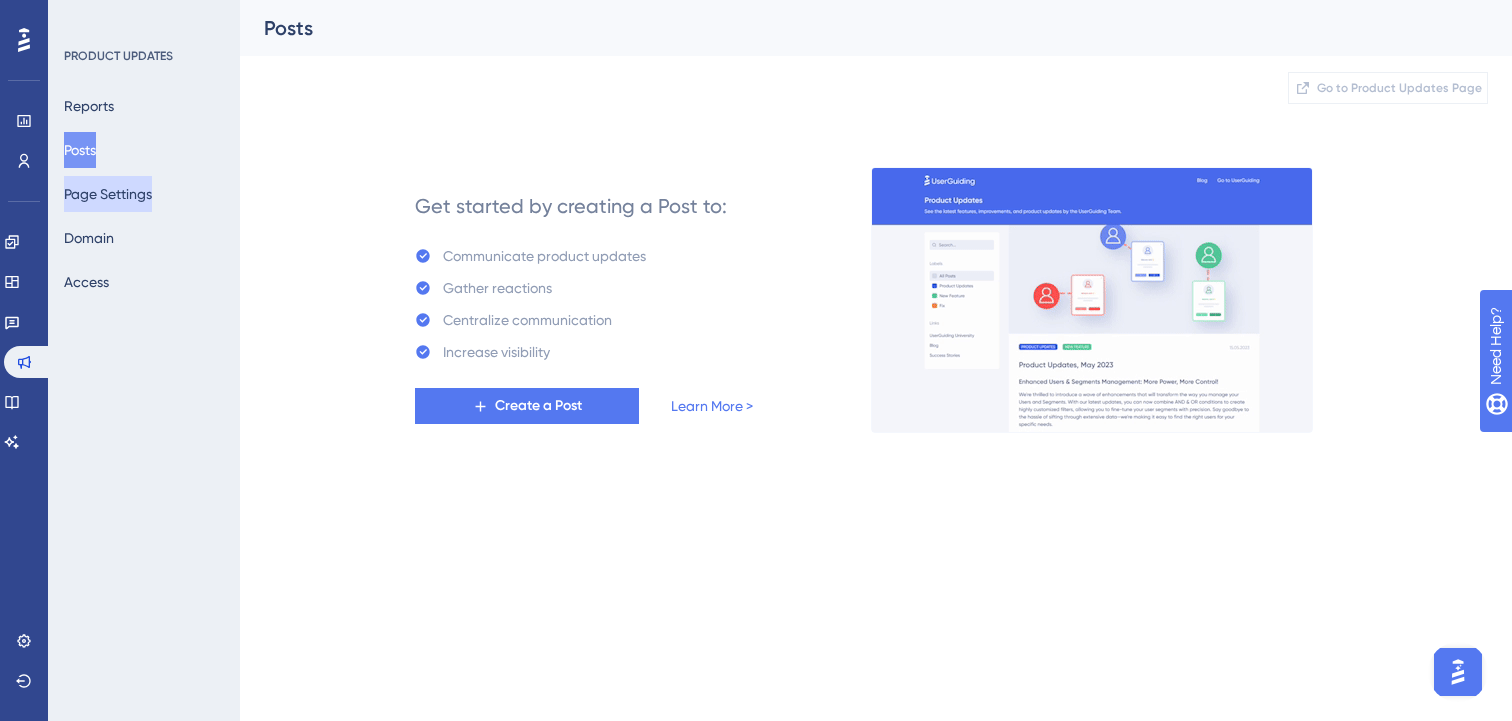 click on "Page Settings" at bounding box center (108, 194) 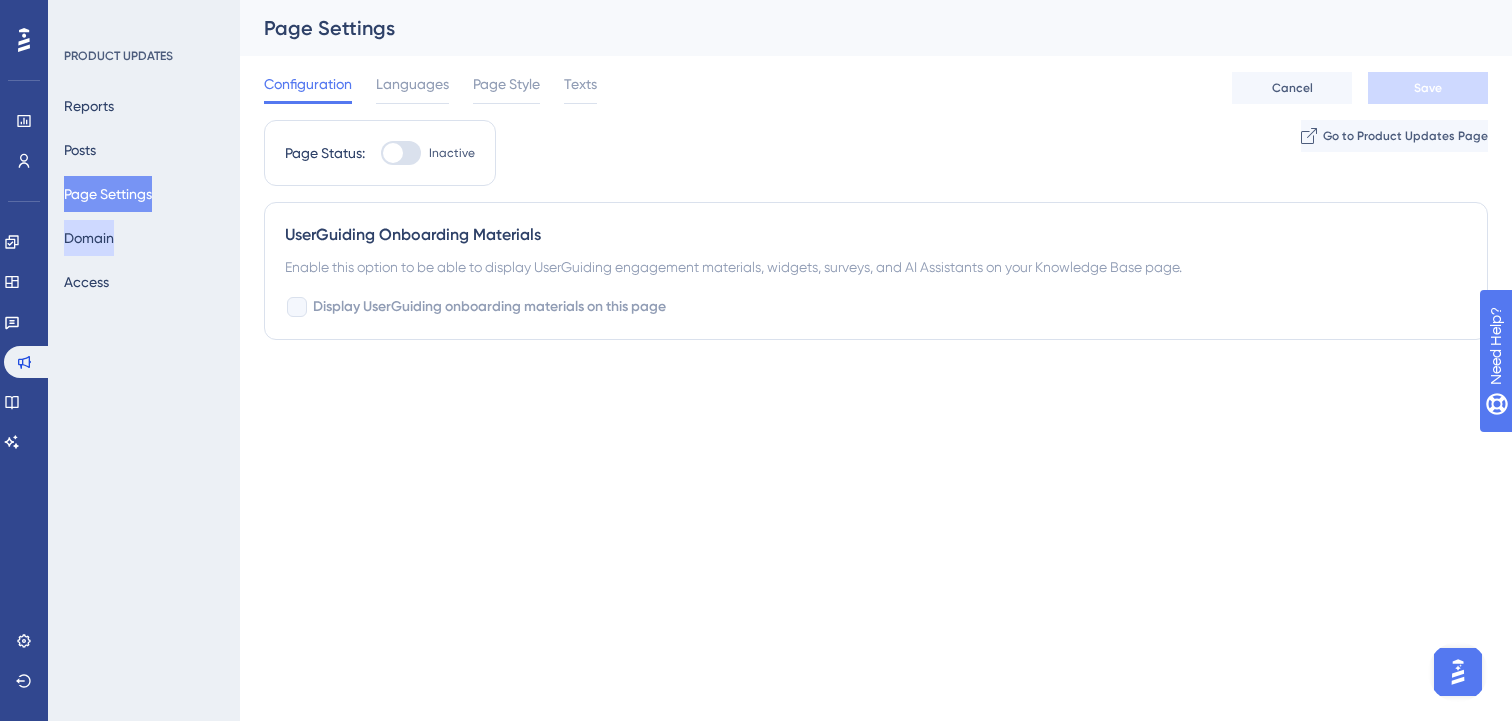 click on "Domain" at bounding box center [89, 238] 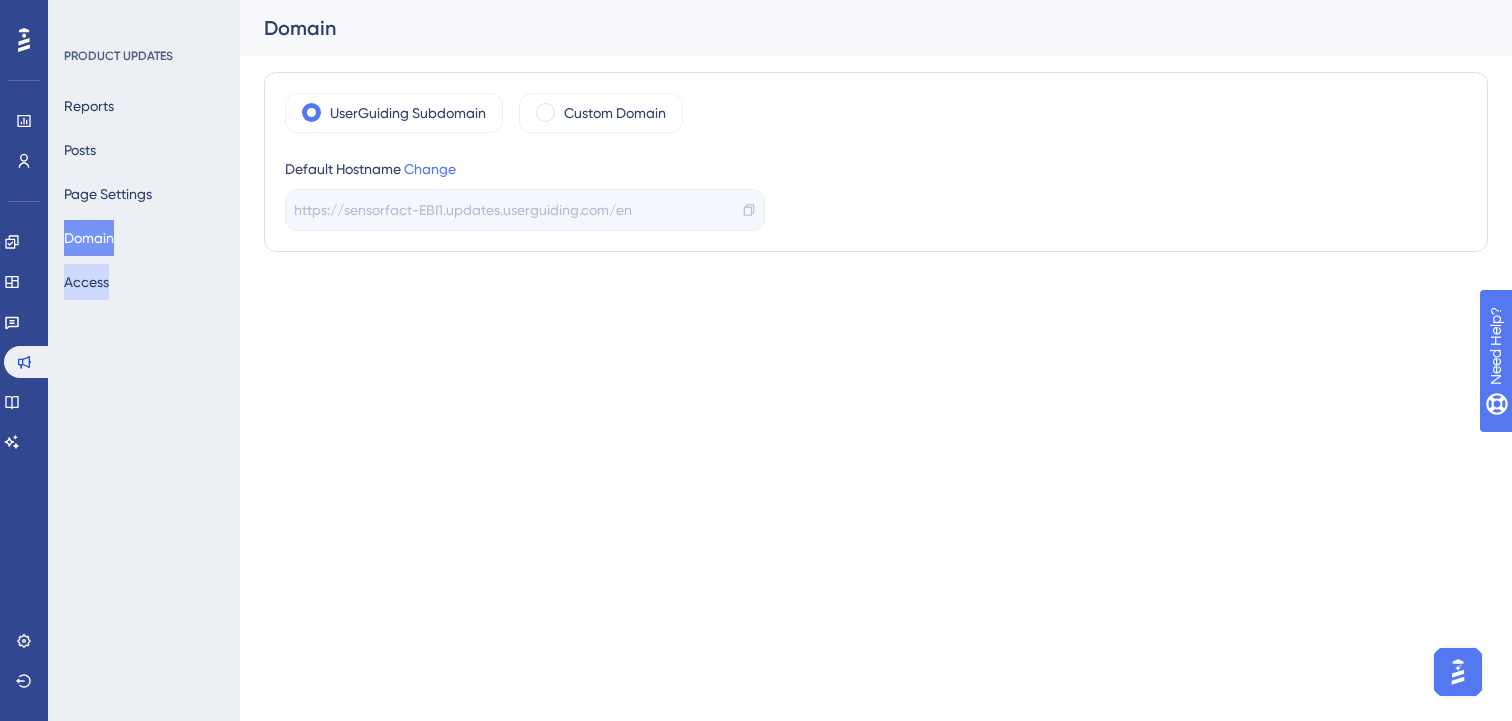 click on "Access" at bounding box center [86, 282] 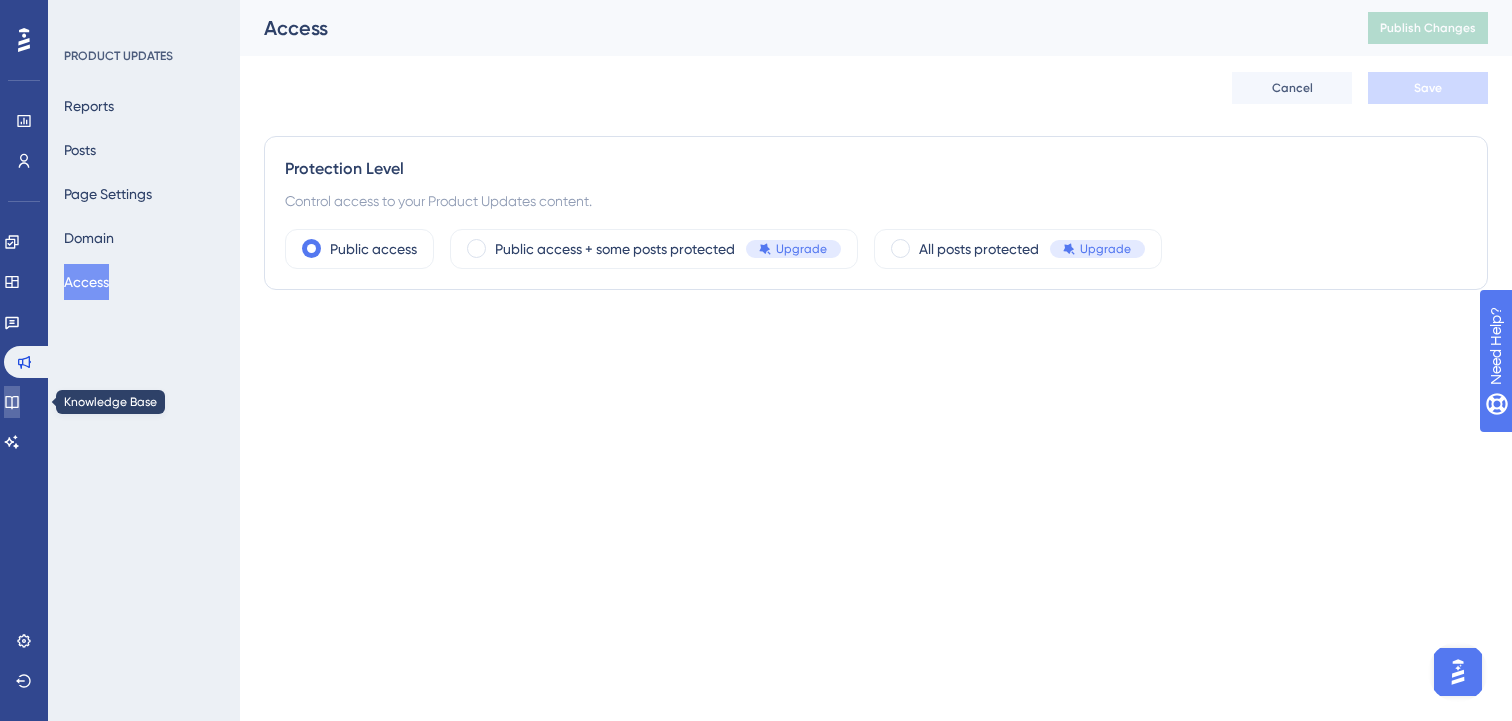 click 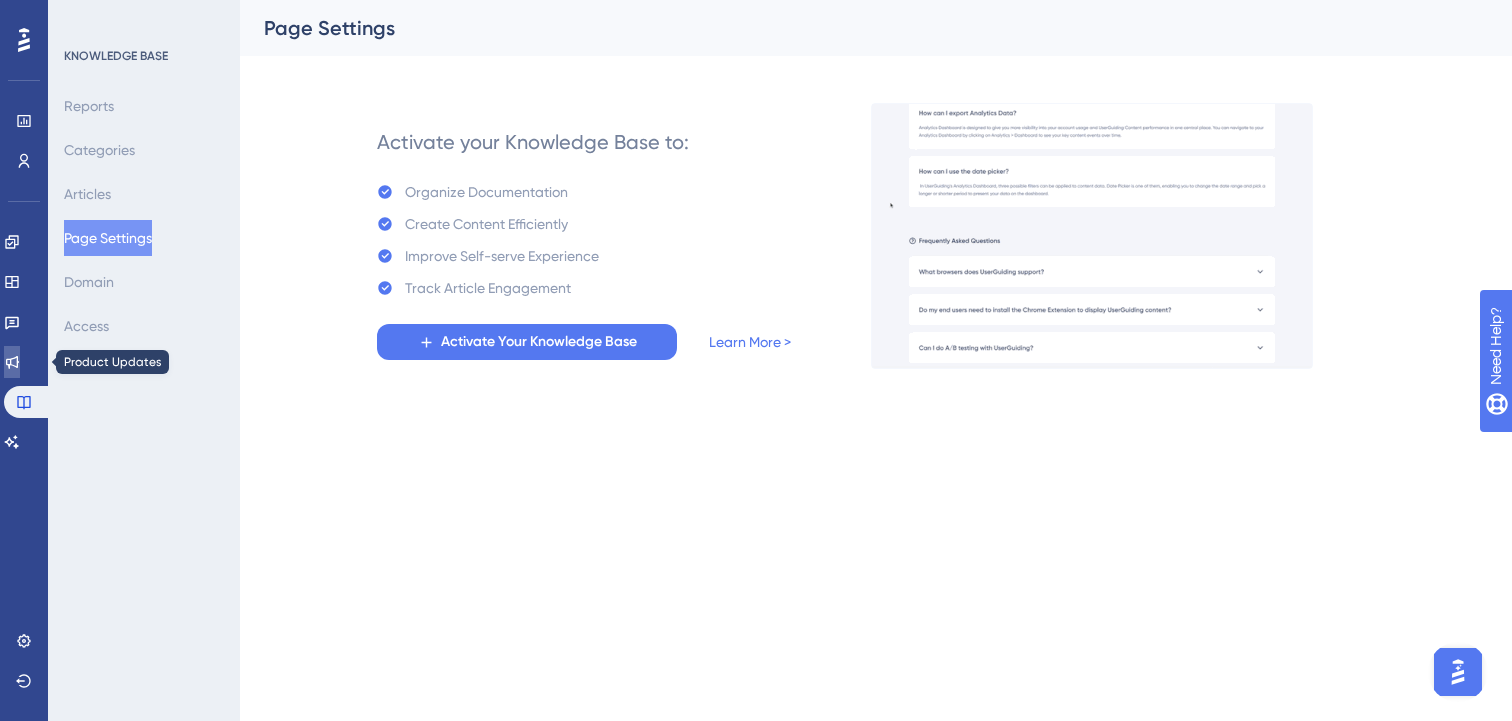 click 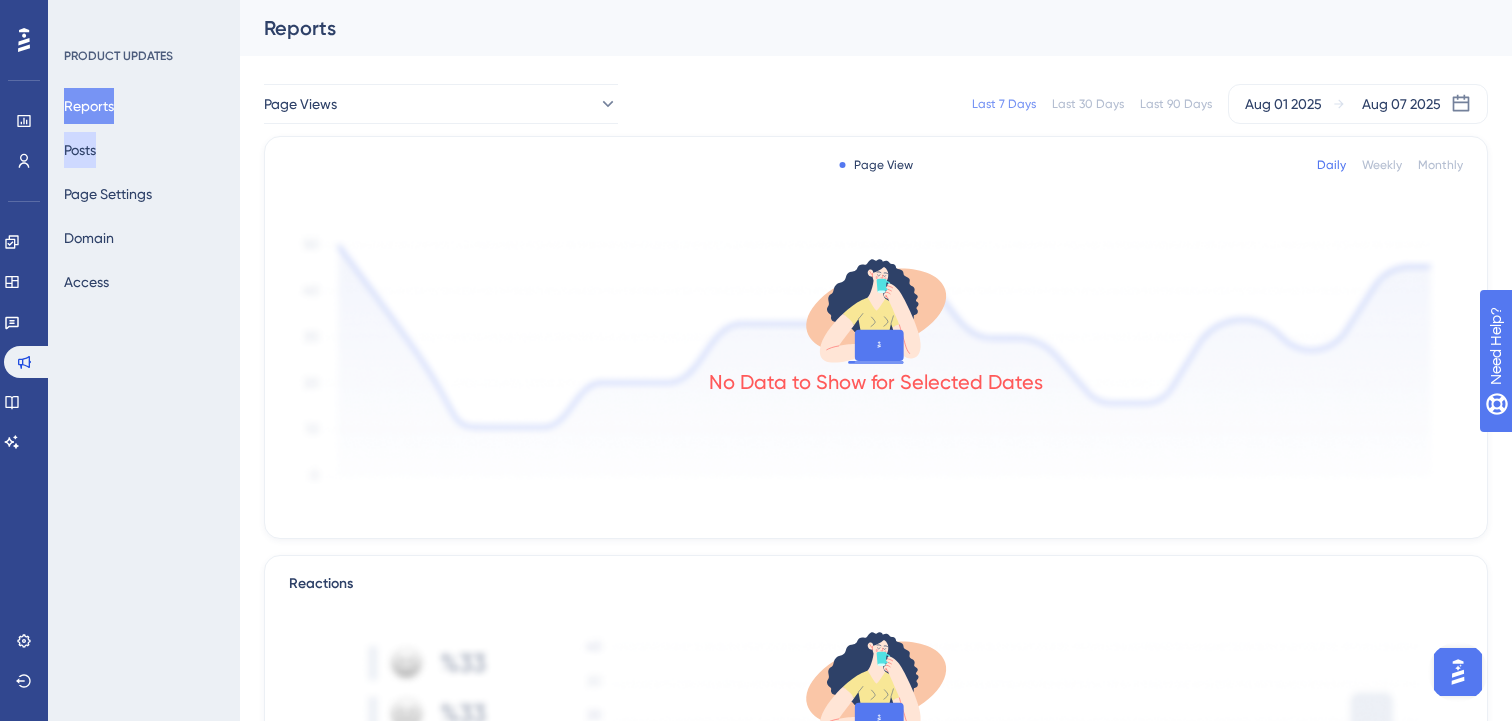 click on "Posts" at bounding box center [80, 150] 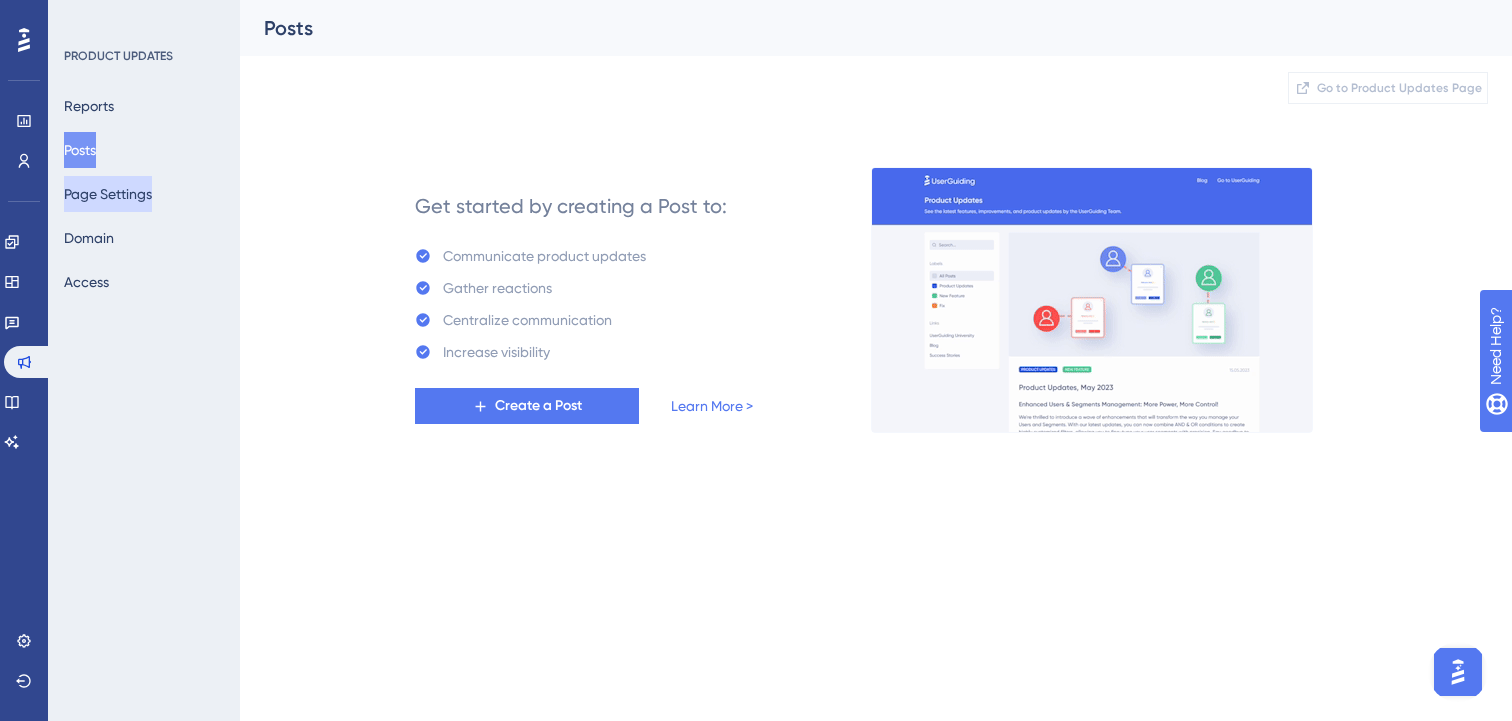 click on "Page Settings" at bounding box center [108, 194] 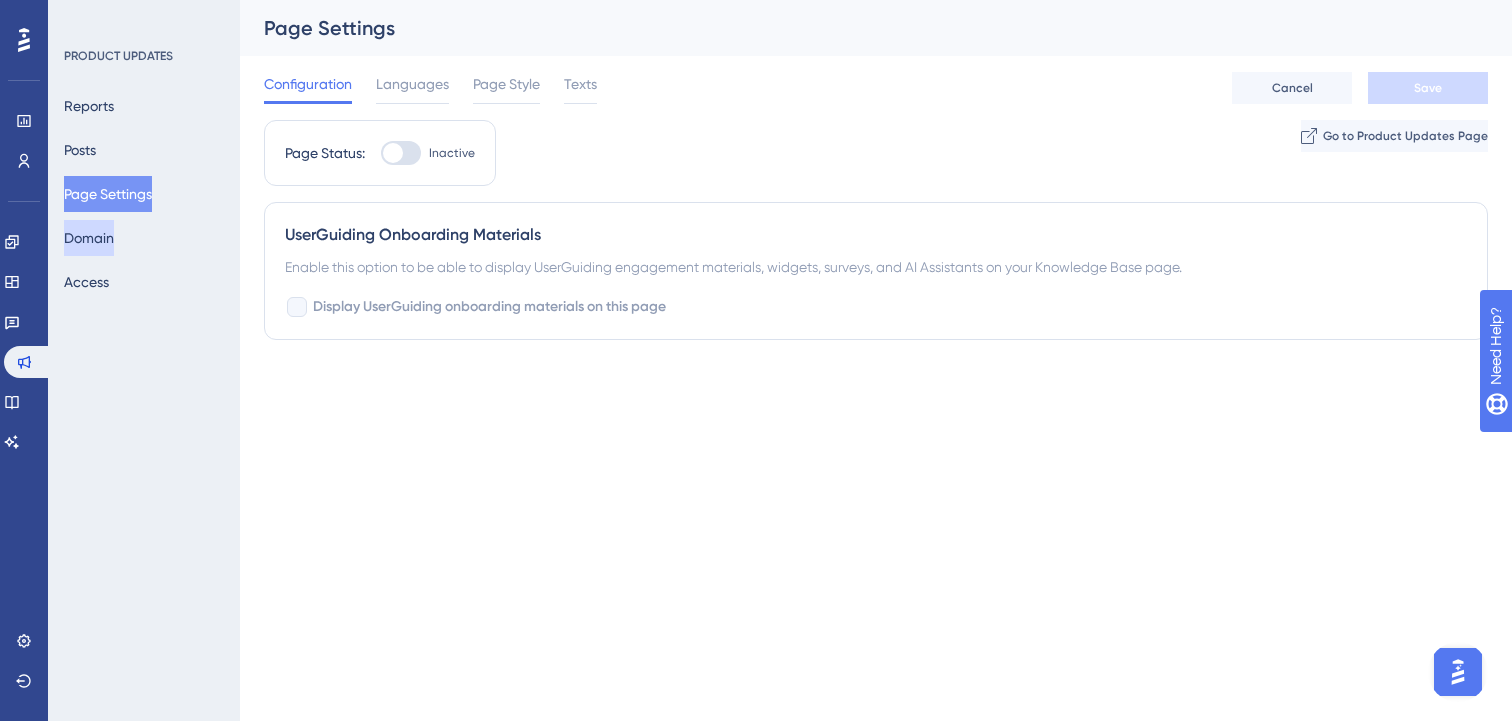 click on "Domain" at bounding box center [89, 238] 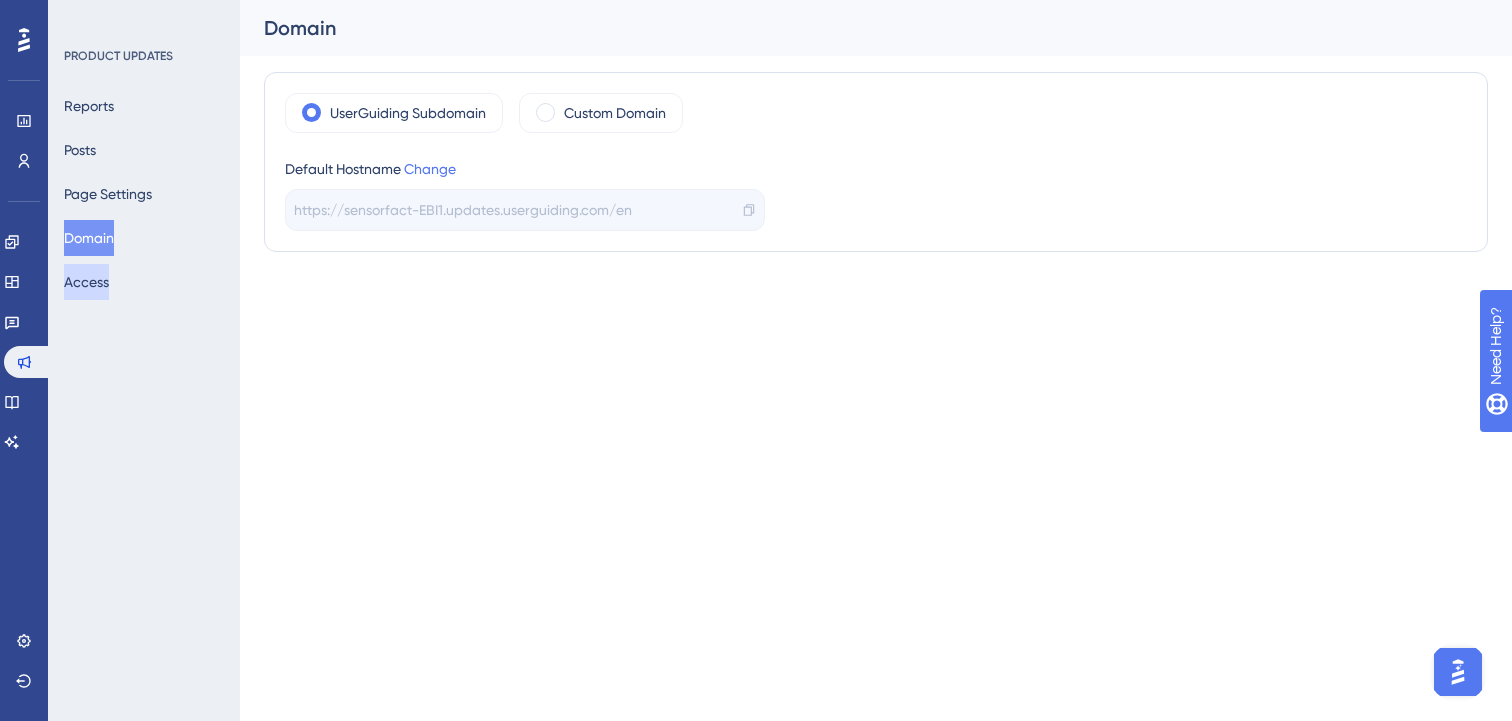 click on "Access" at bounding box center [86, 282] 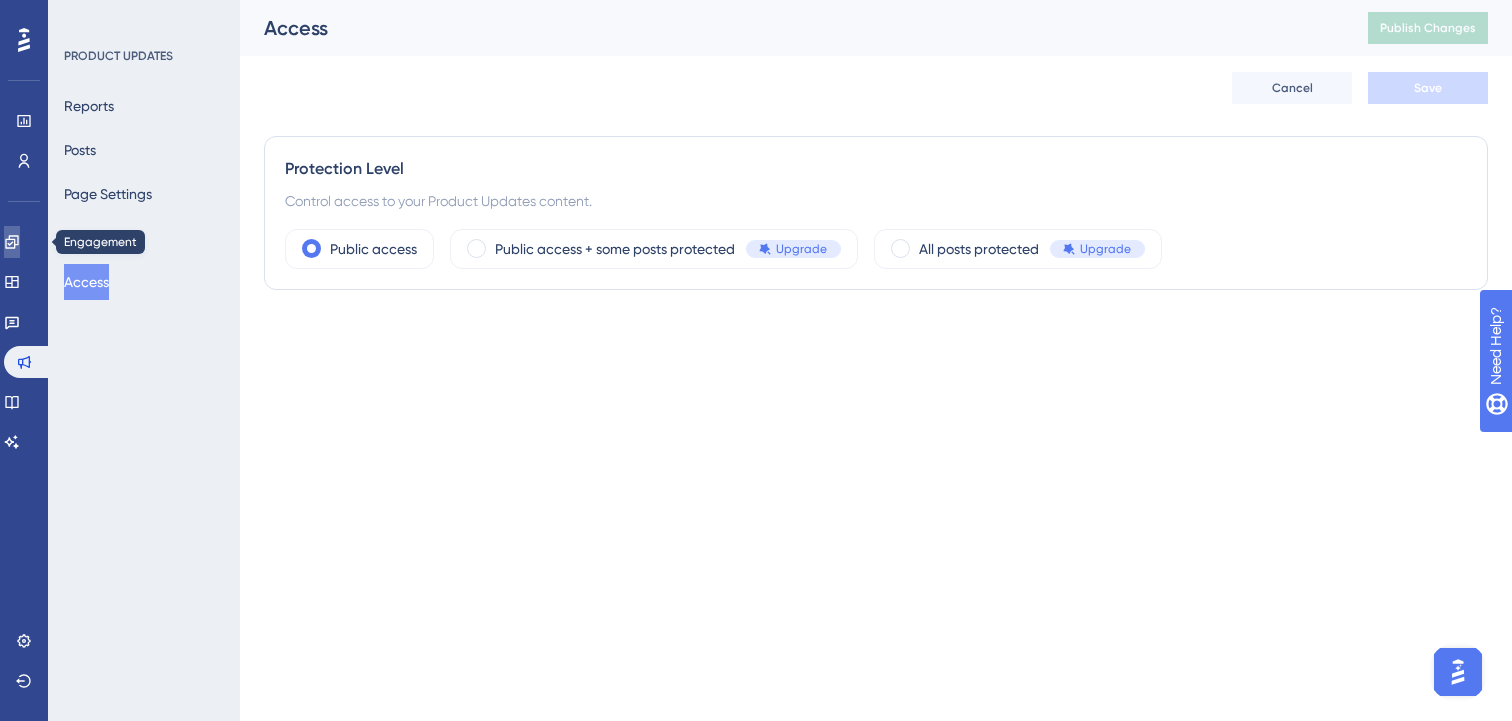 click 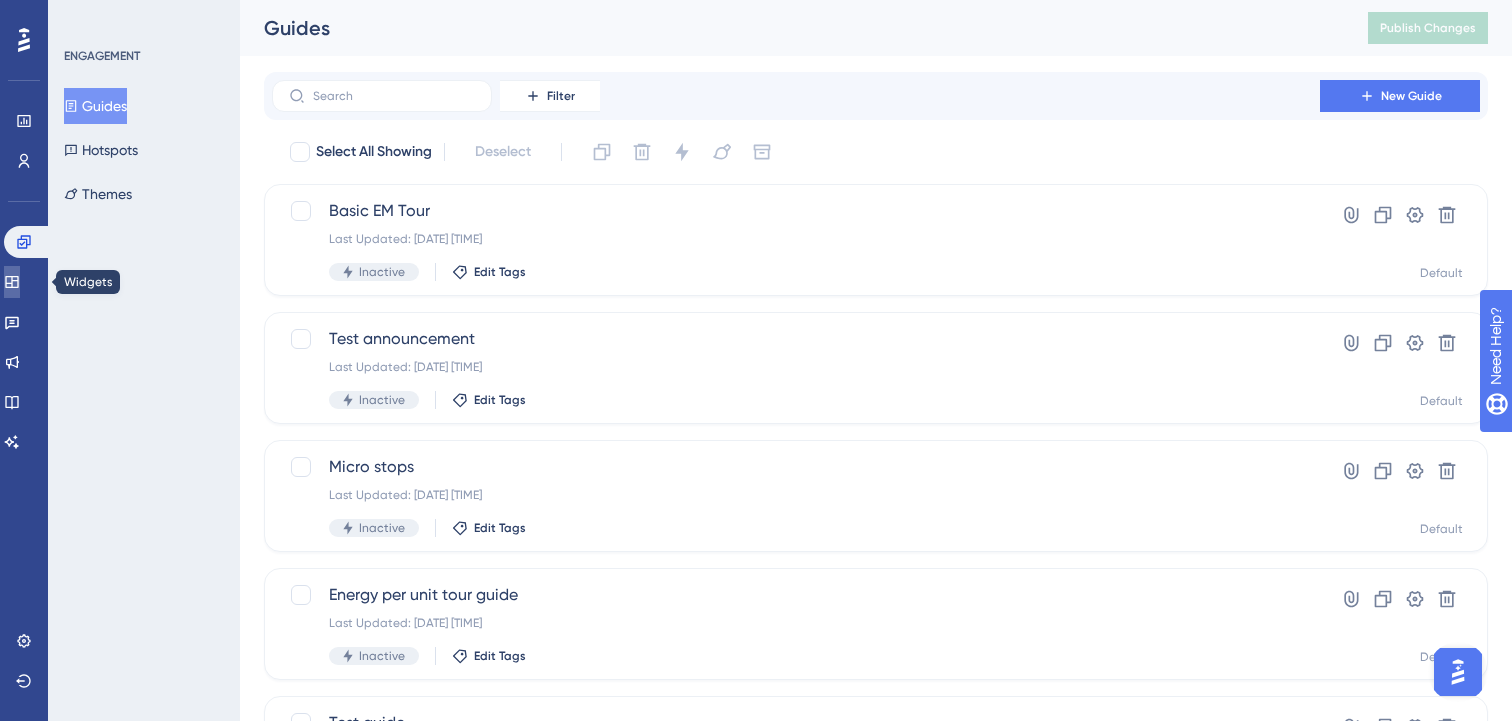 click 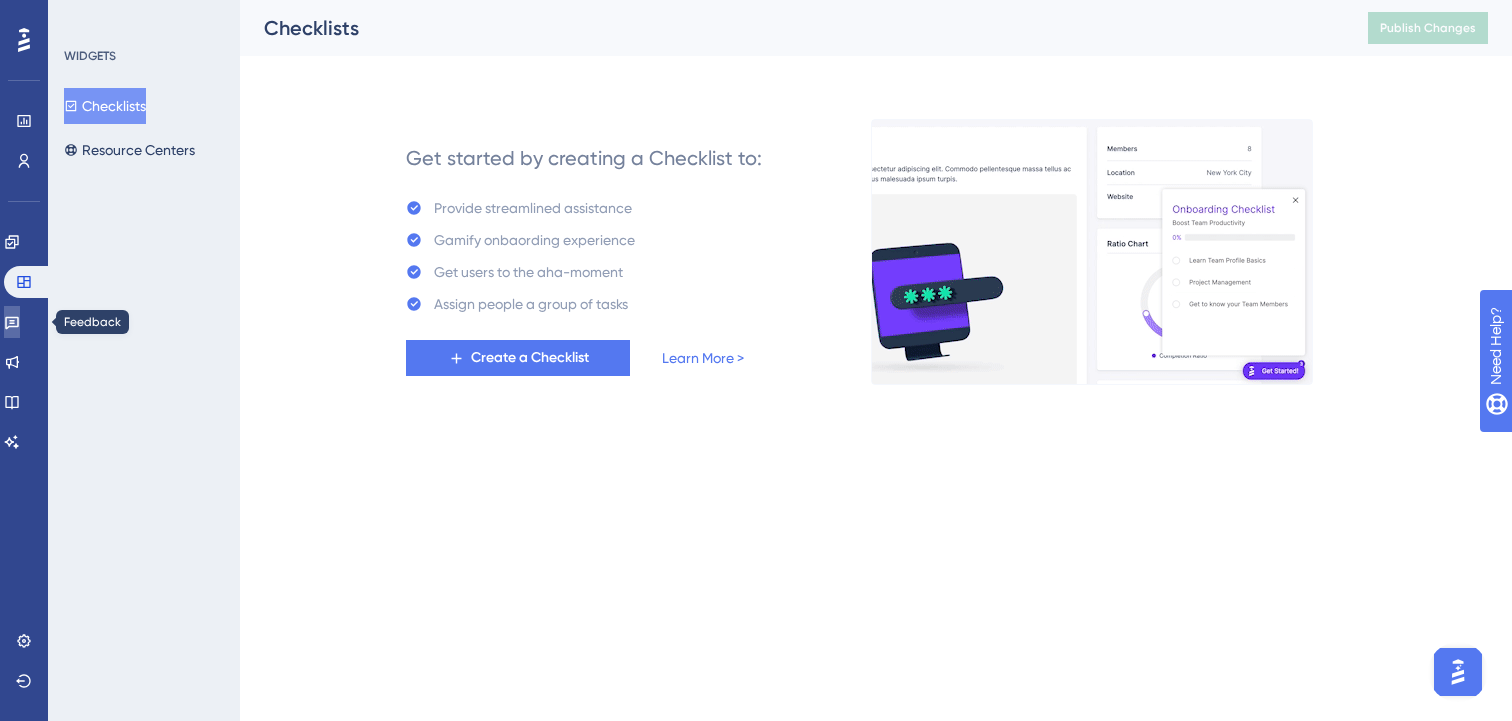 click 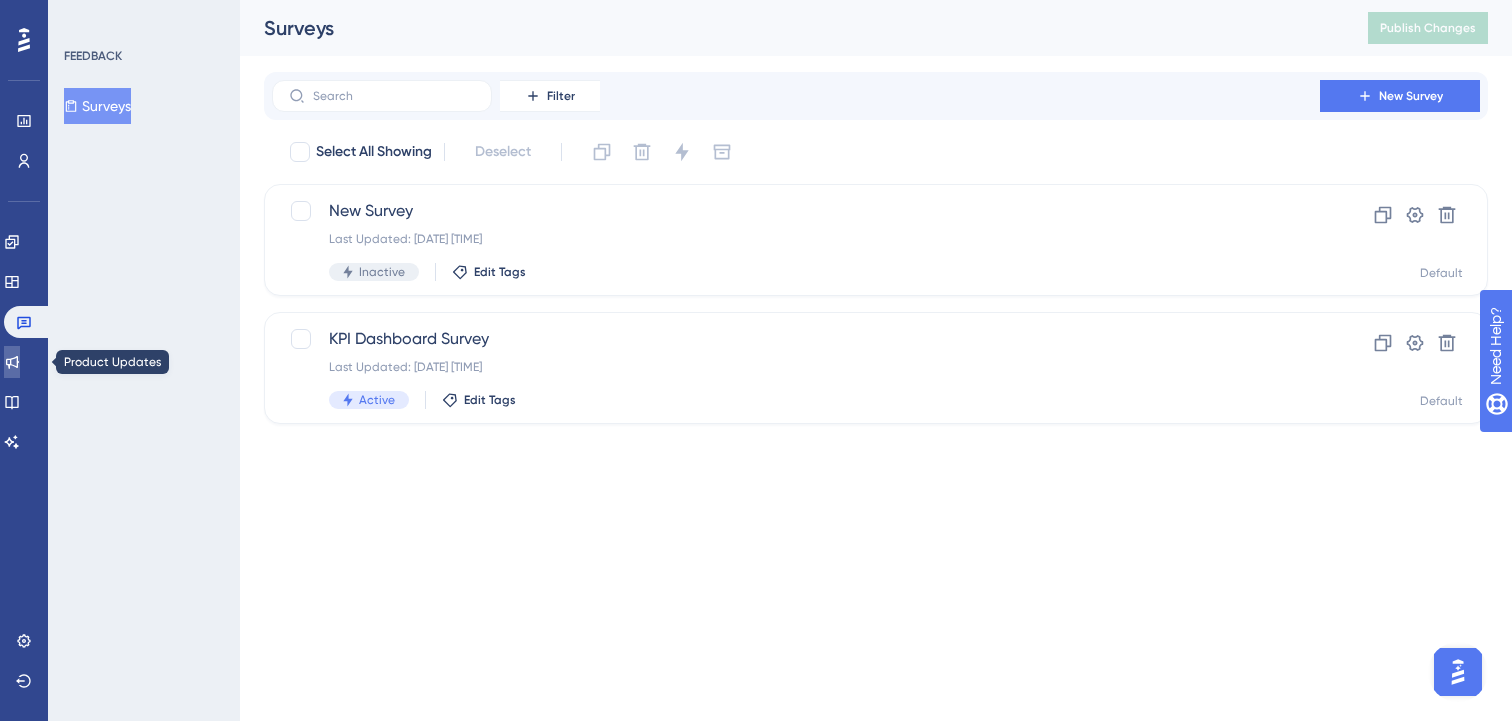 click 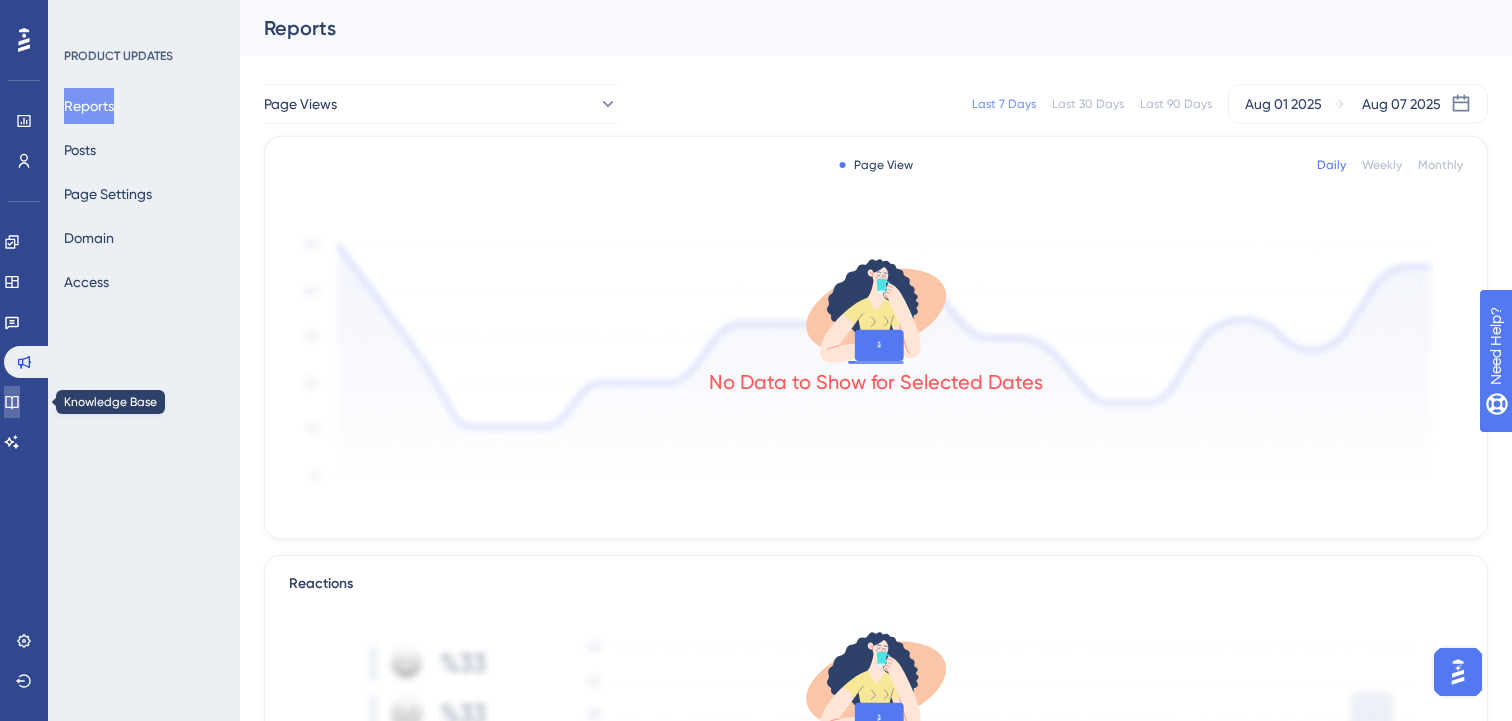 click 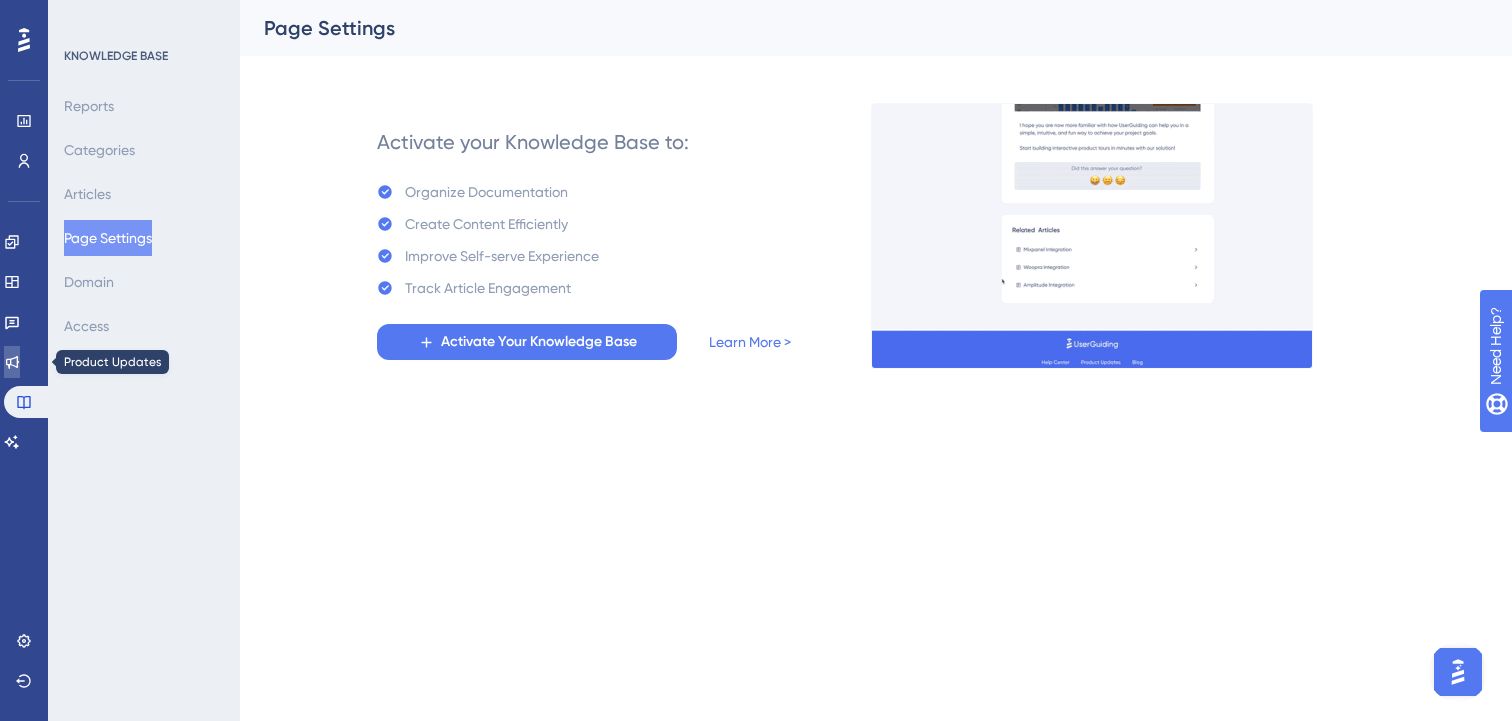 click 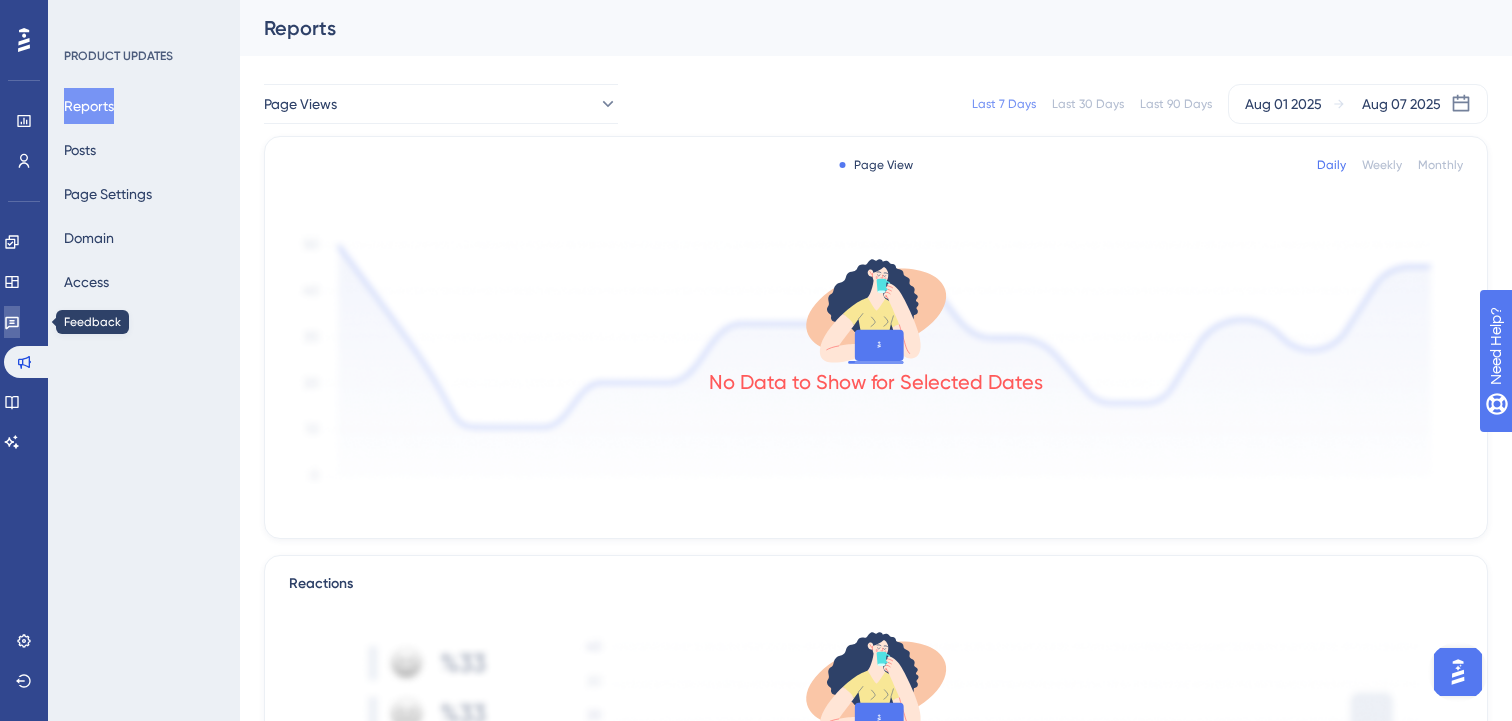 click 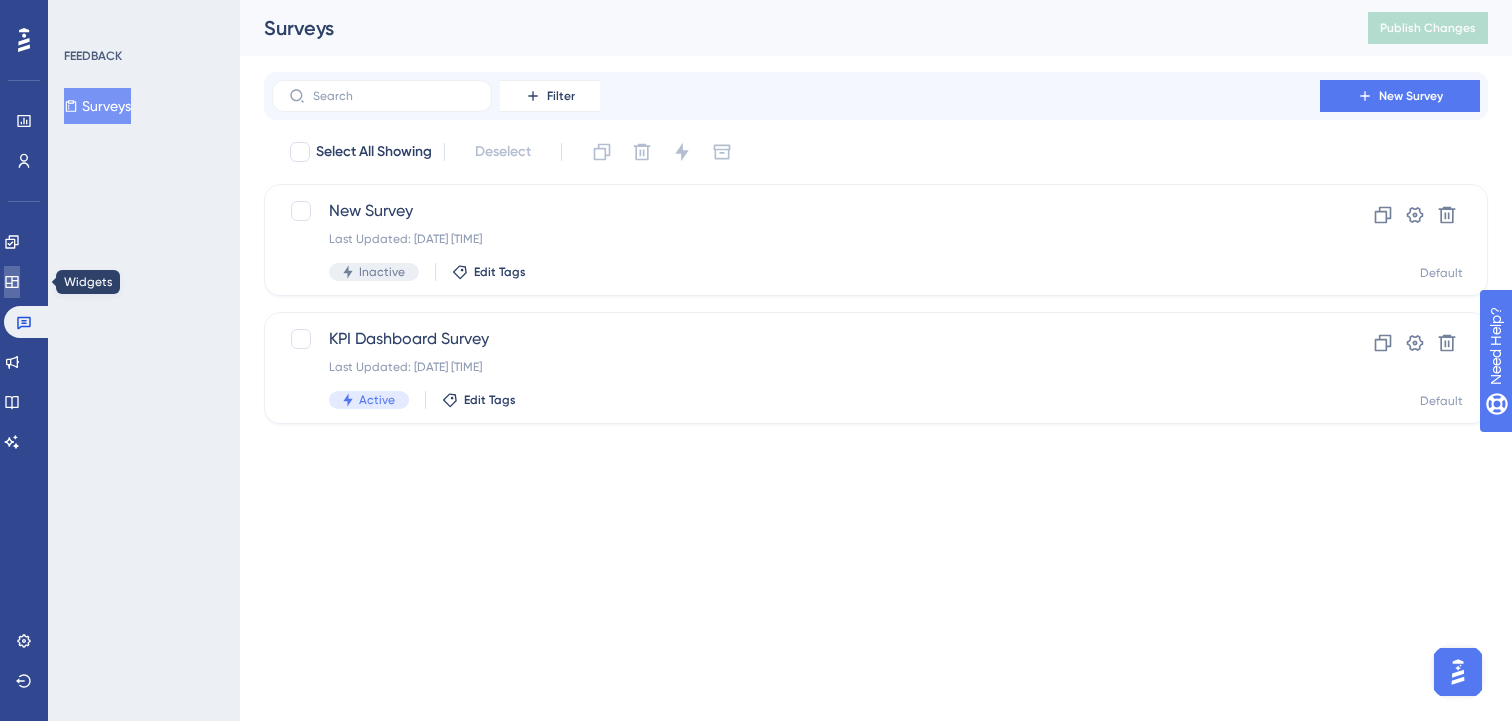 click 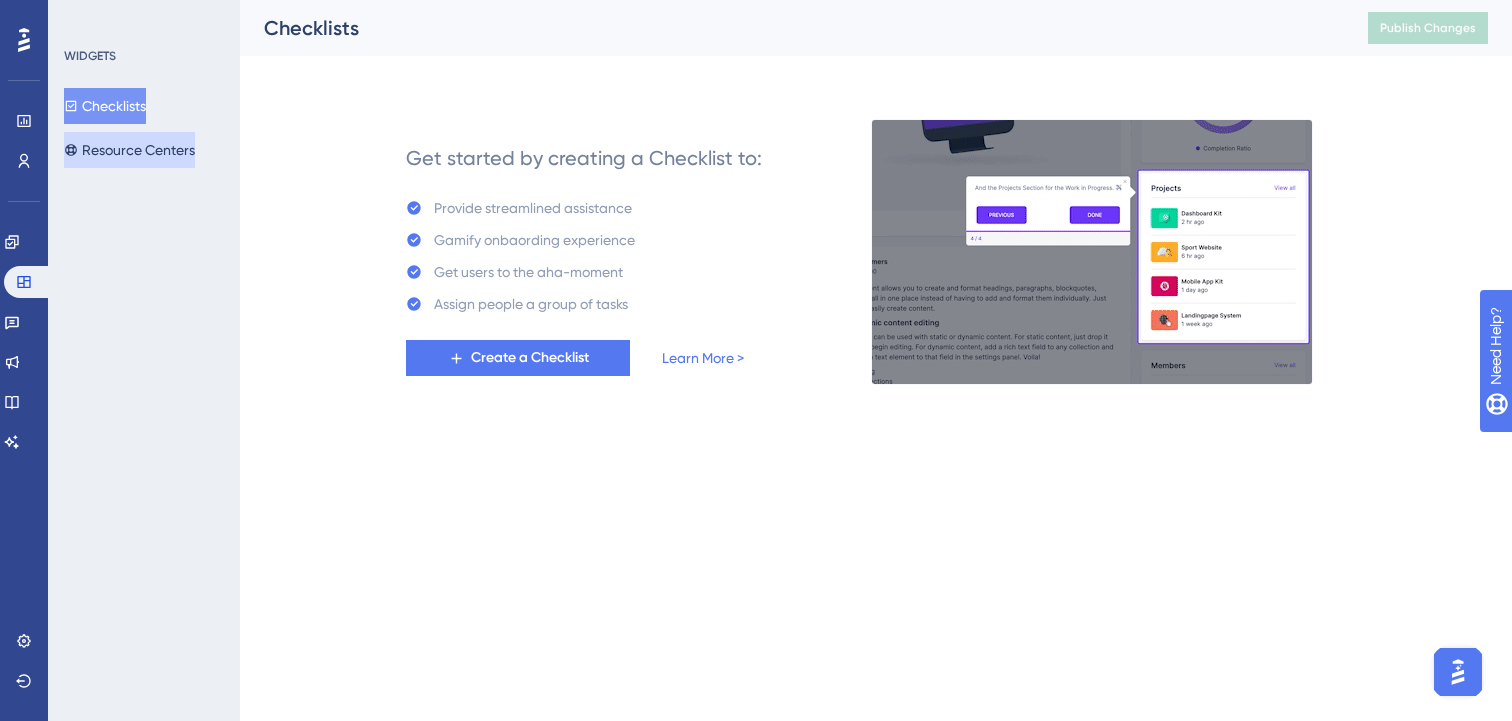 click on "Resource Centers" at bounding box center (129, 150) 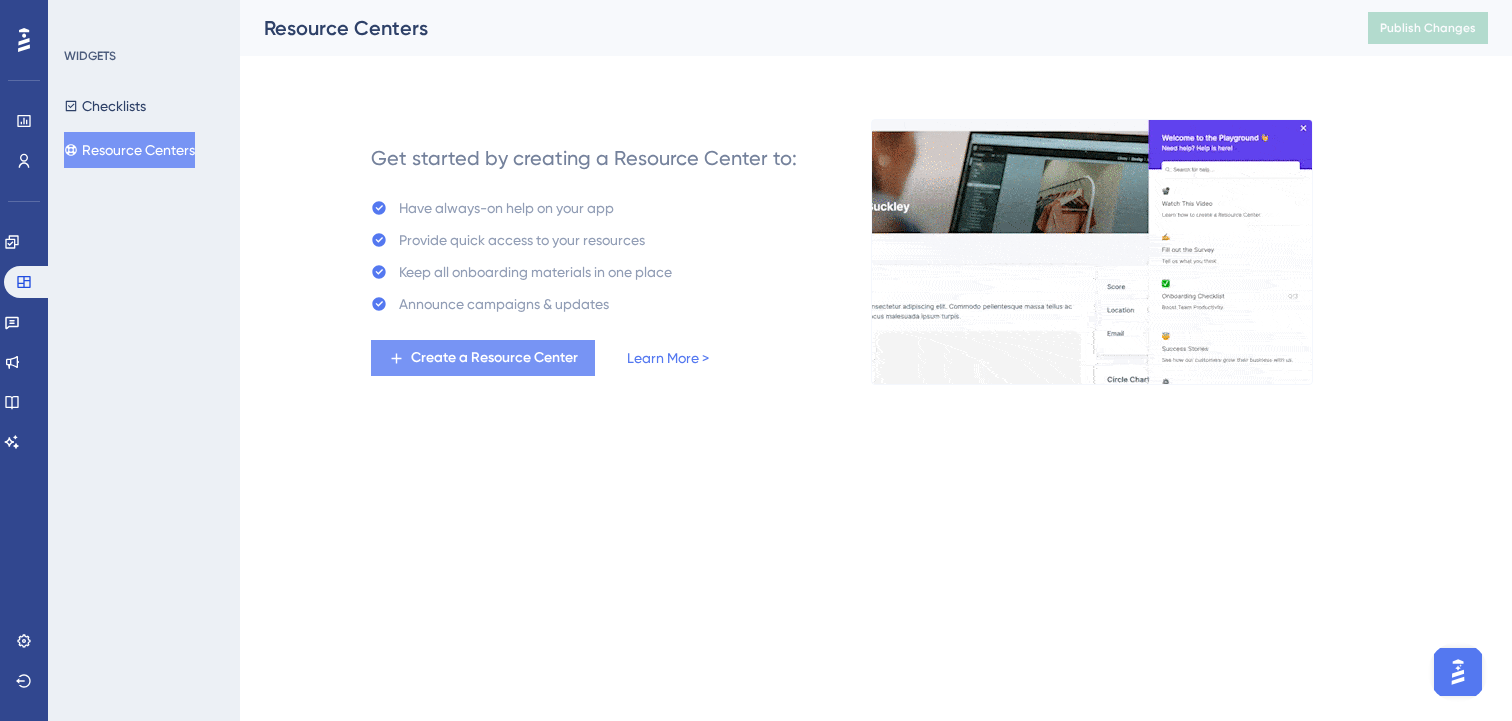 click on "Create a Resource Center" at bounding box center [494, 358] 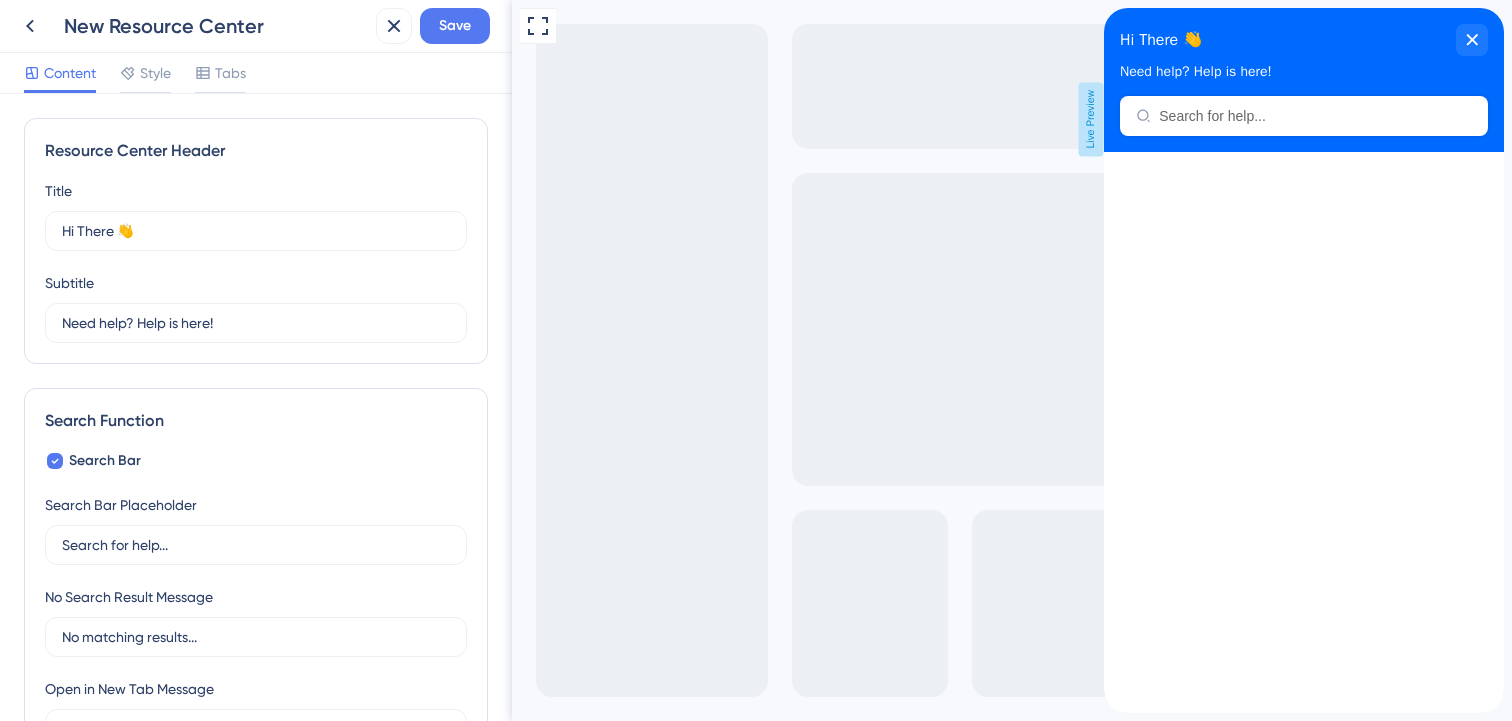scroll, scrollTop: 0, scrollLeft: 0, axis: both 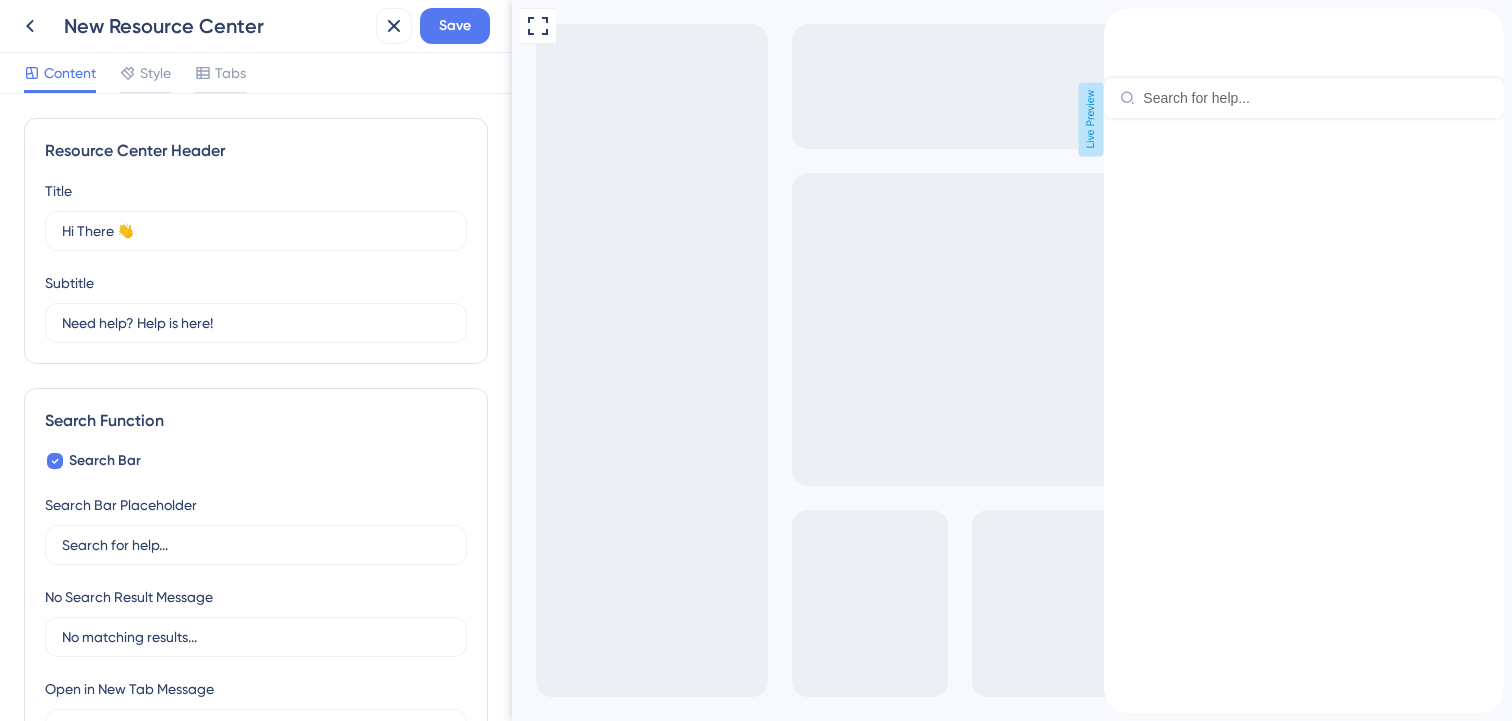 click at bounding box center [1120, 19] 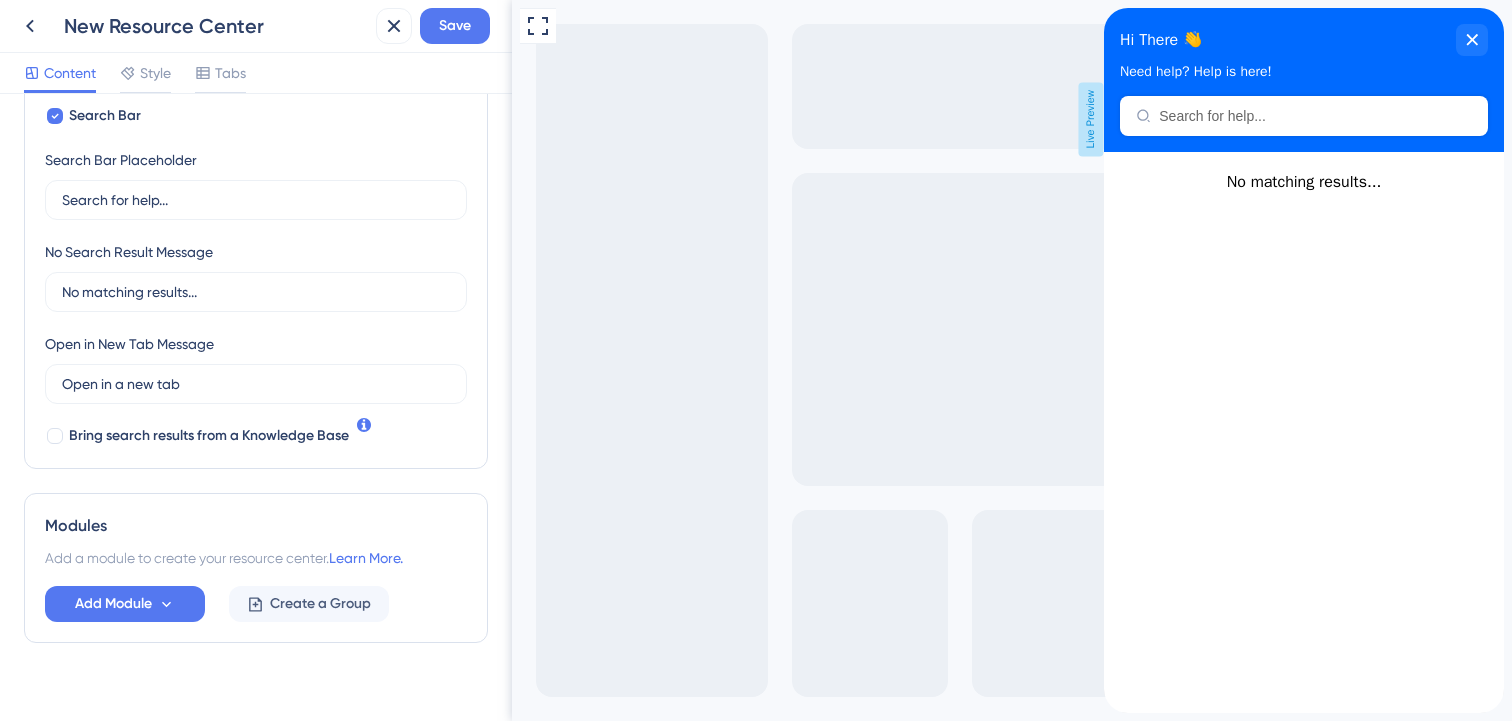 scroll, scrollTop: 371, scrollLeft: 0, axis: vertical 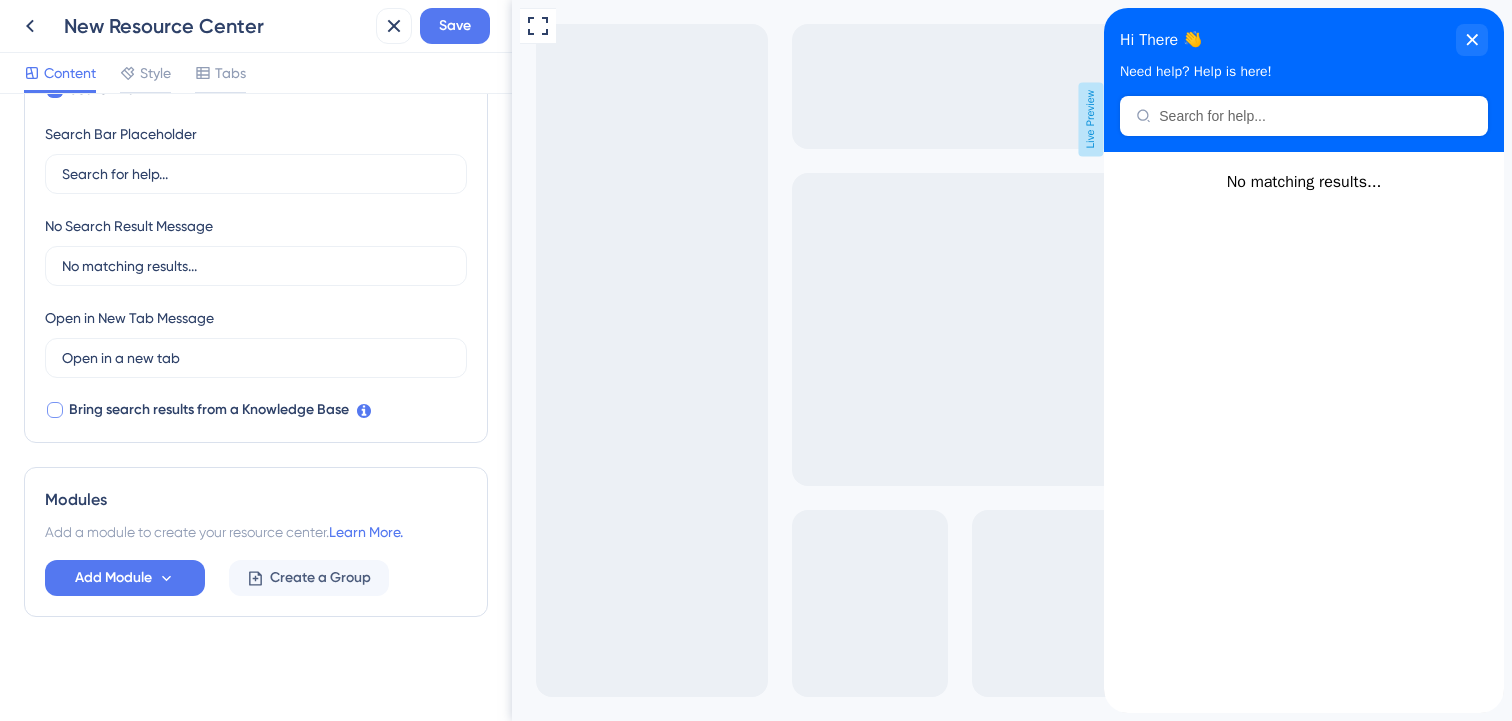 click at bounding box center (55, 410) 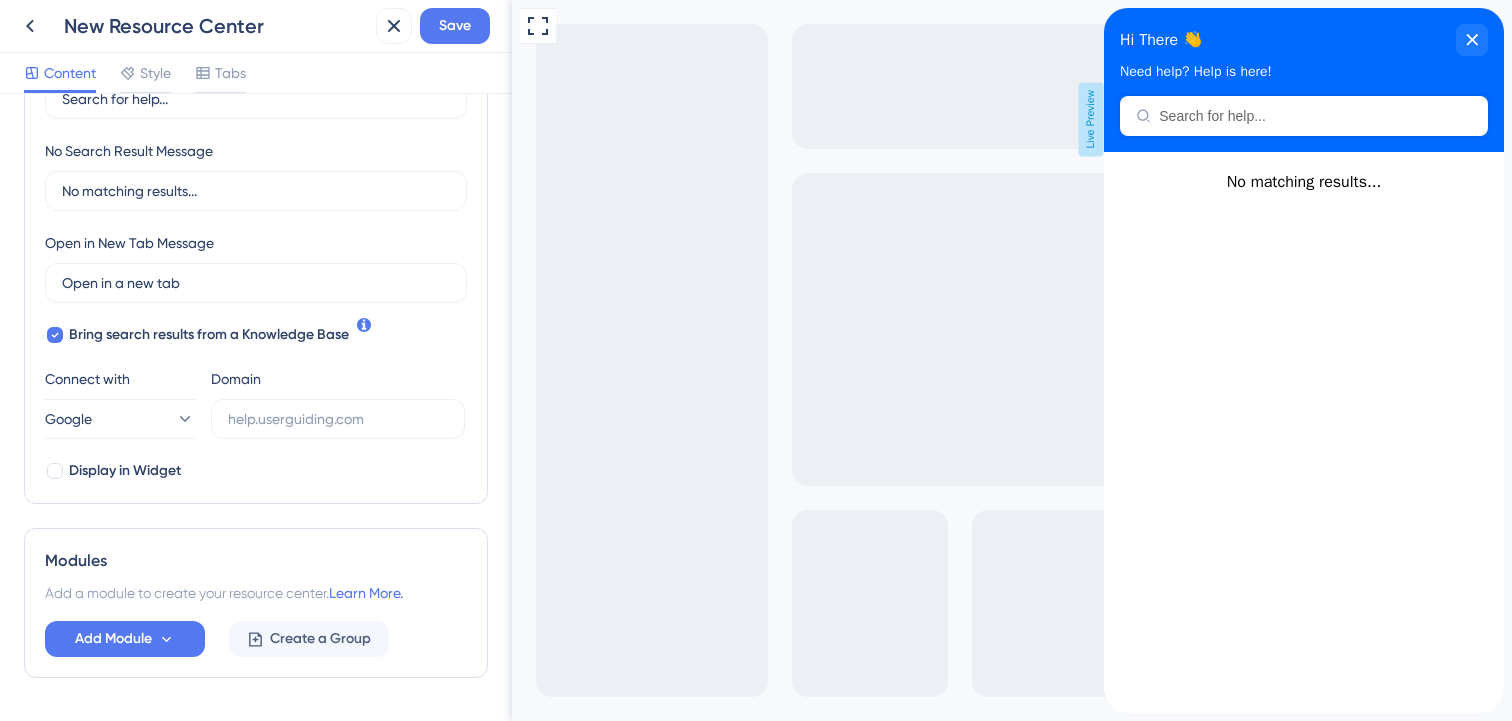 scroll, scrollTop: 459, scrollLeft: 0, axis: vertical 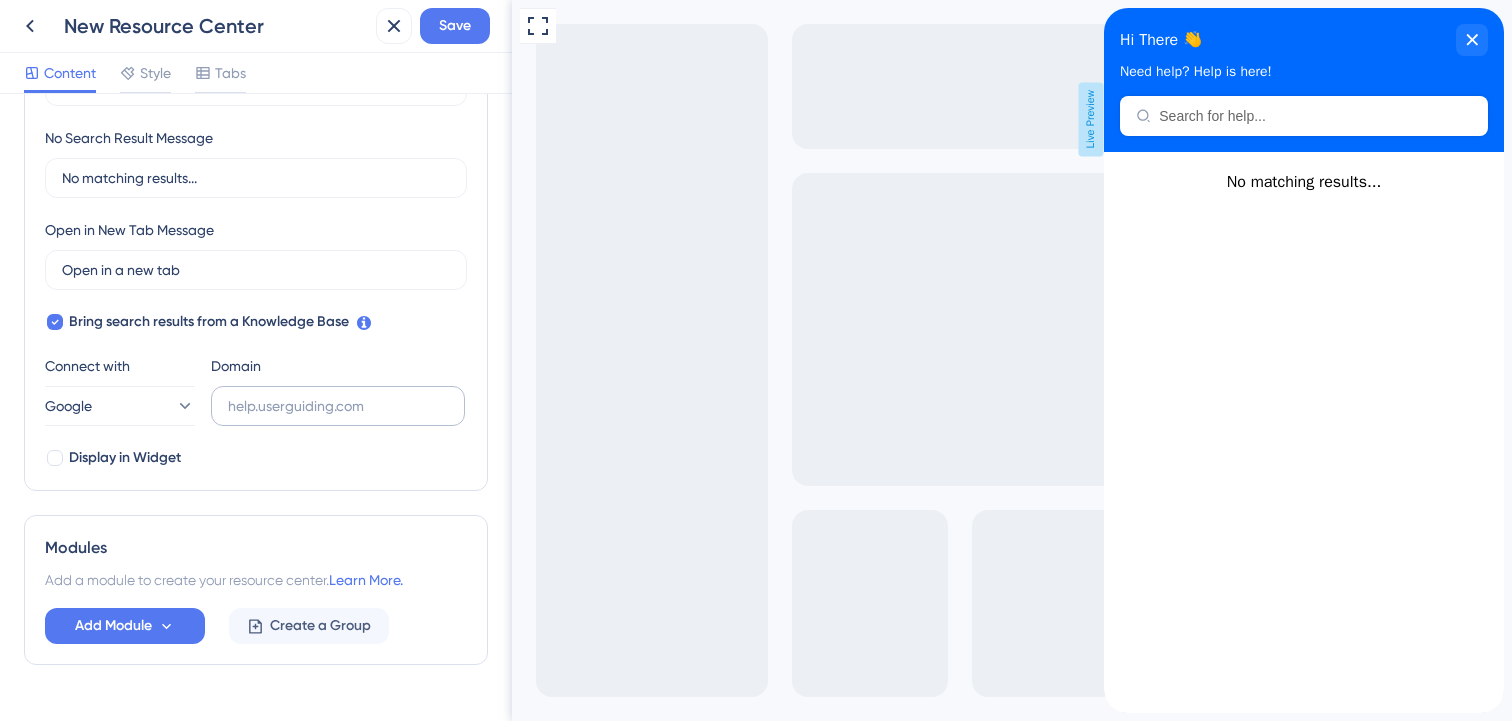 click at bounding box center (338, 406) 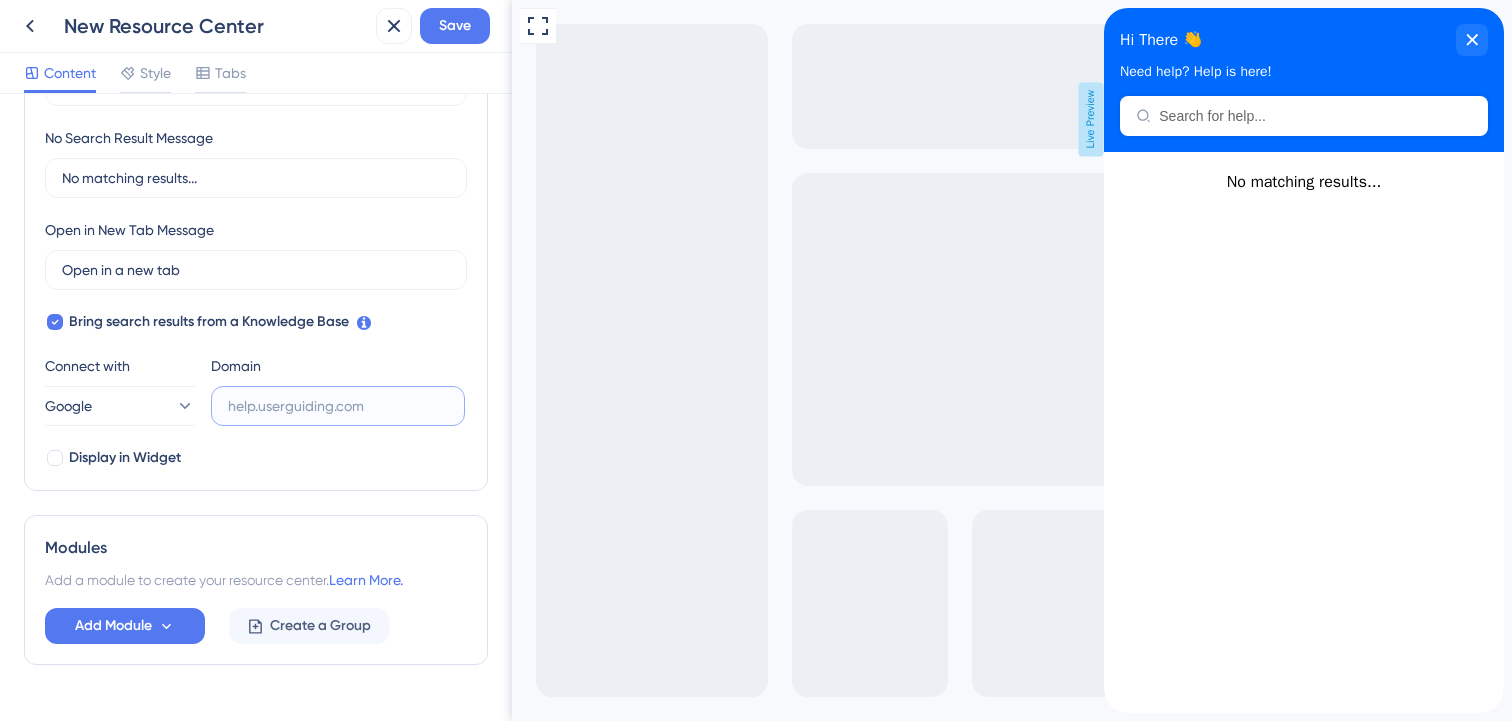 click at bounding box center (338, 406) 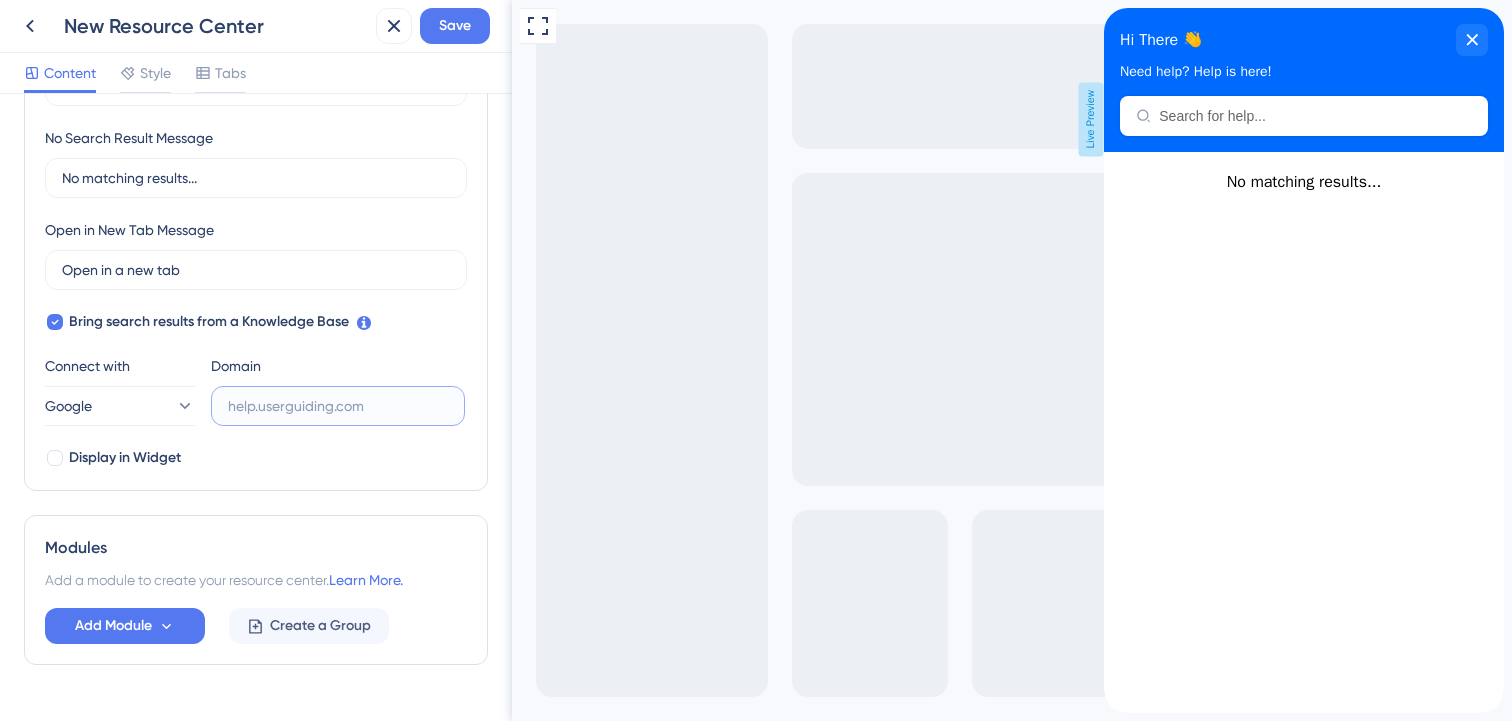 paste on "https://8677414.hs-sites.com/knowledge" 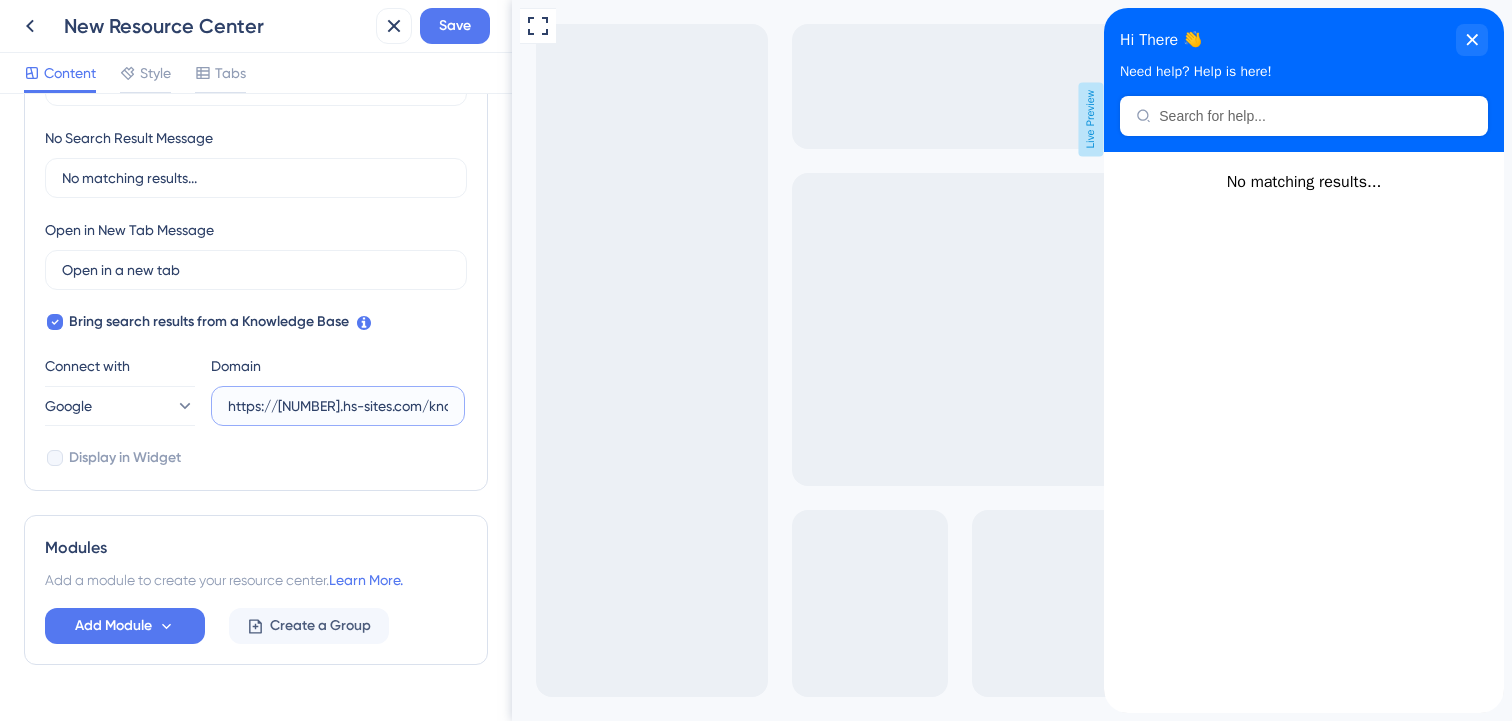 scroll, scrollTop: 0, scrollLeft: 42, axis: horizontal 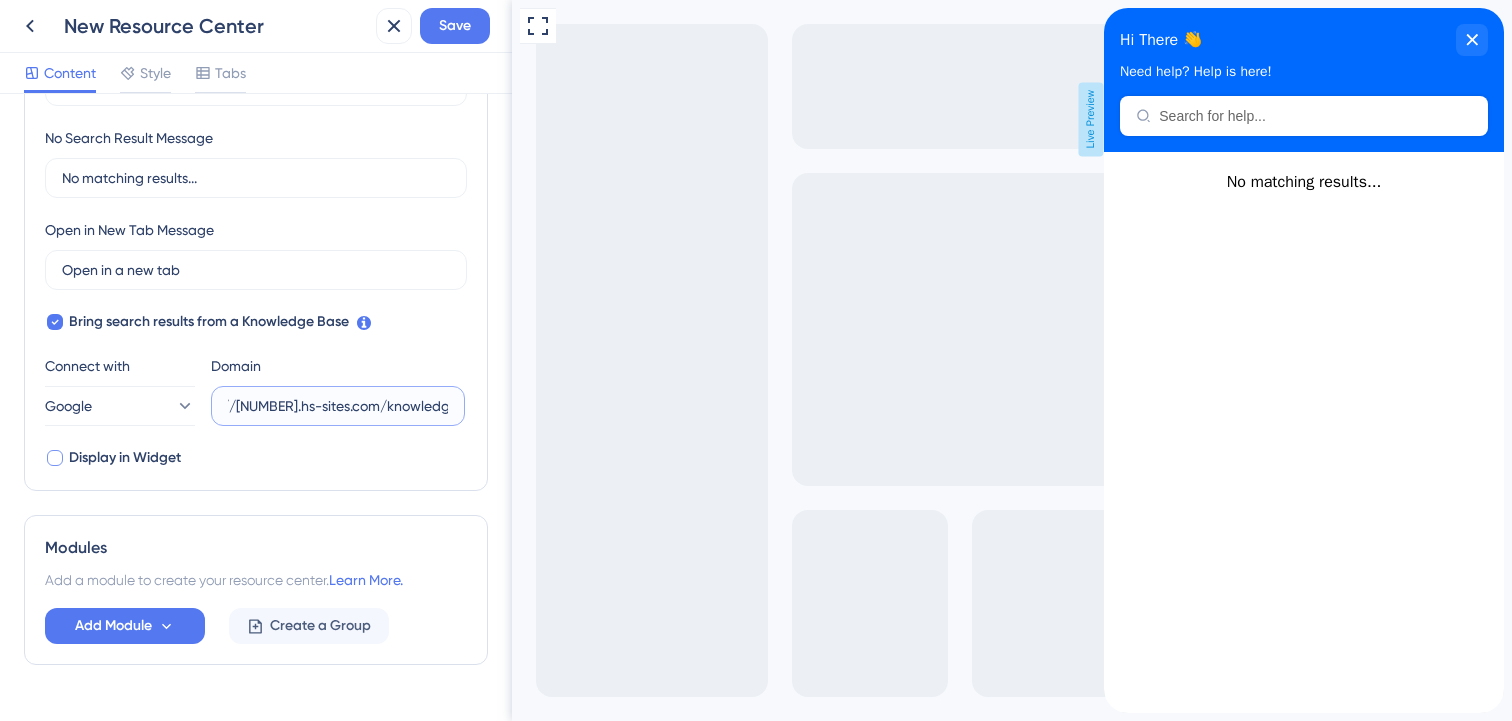 type on "https://8677414.hs-sites.com/knowledge" 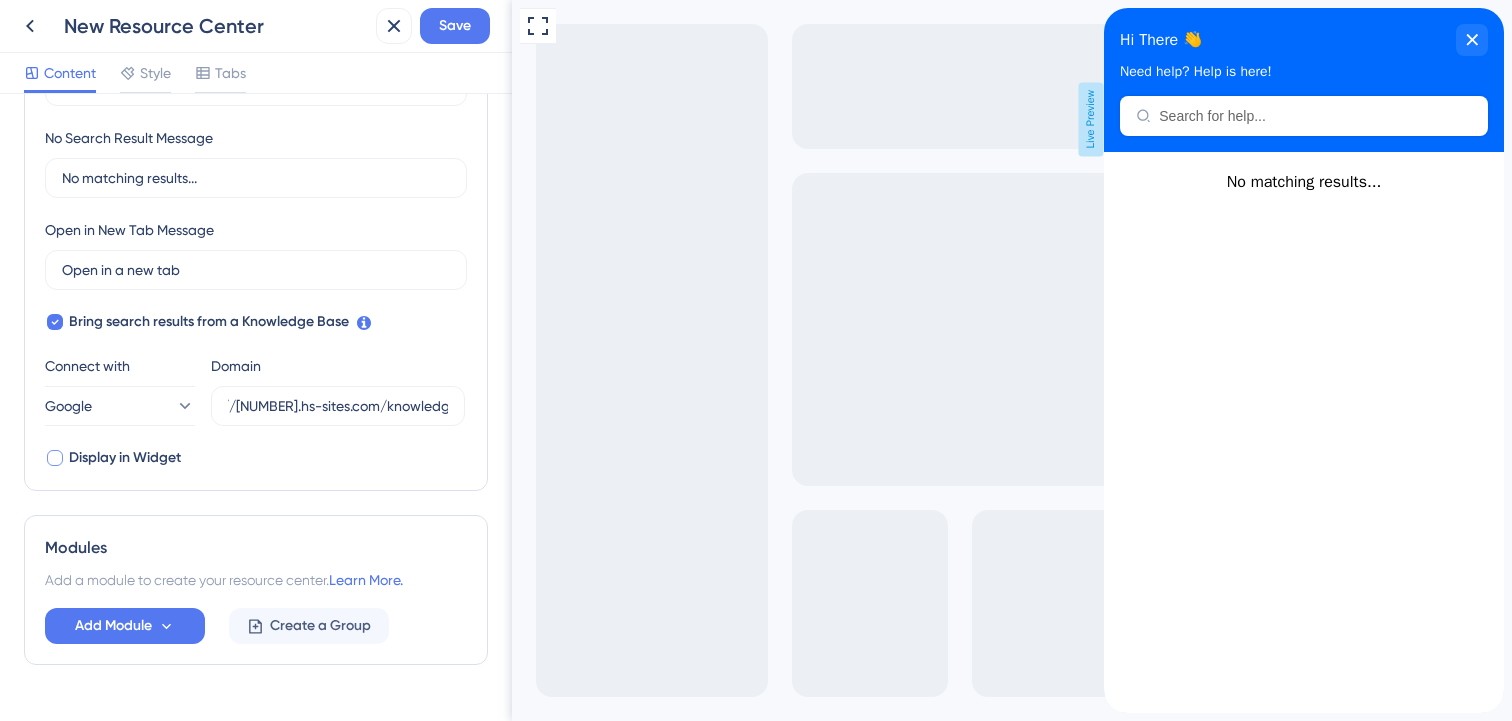 click at bounding box center [55, 458] 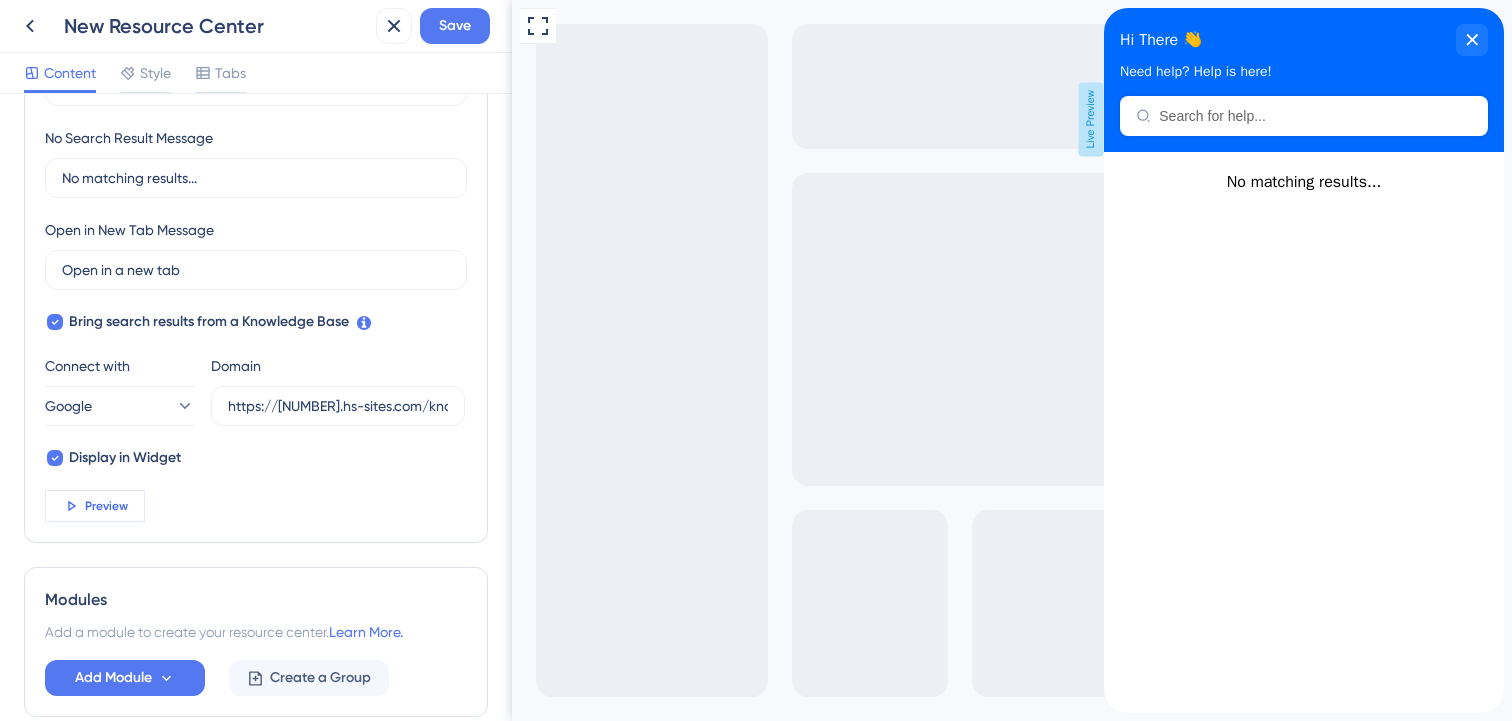 click on "Preview" at bounding box center [95, 506] 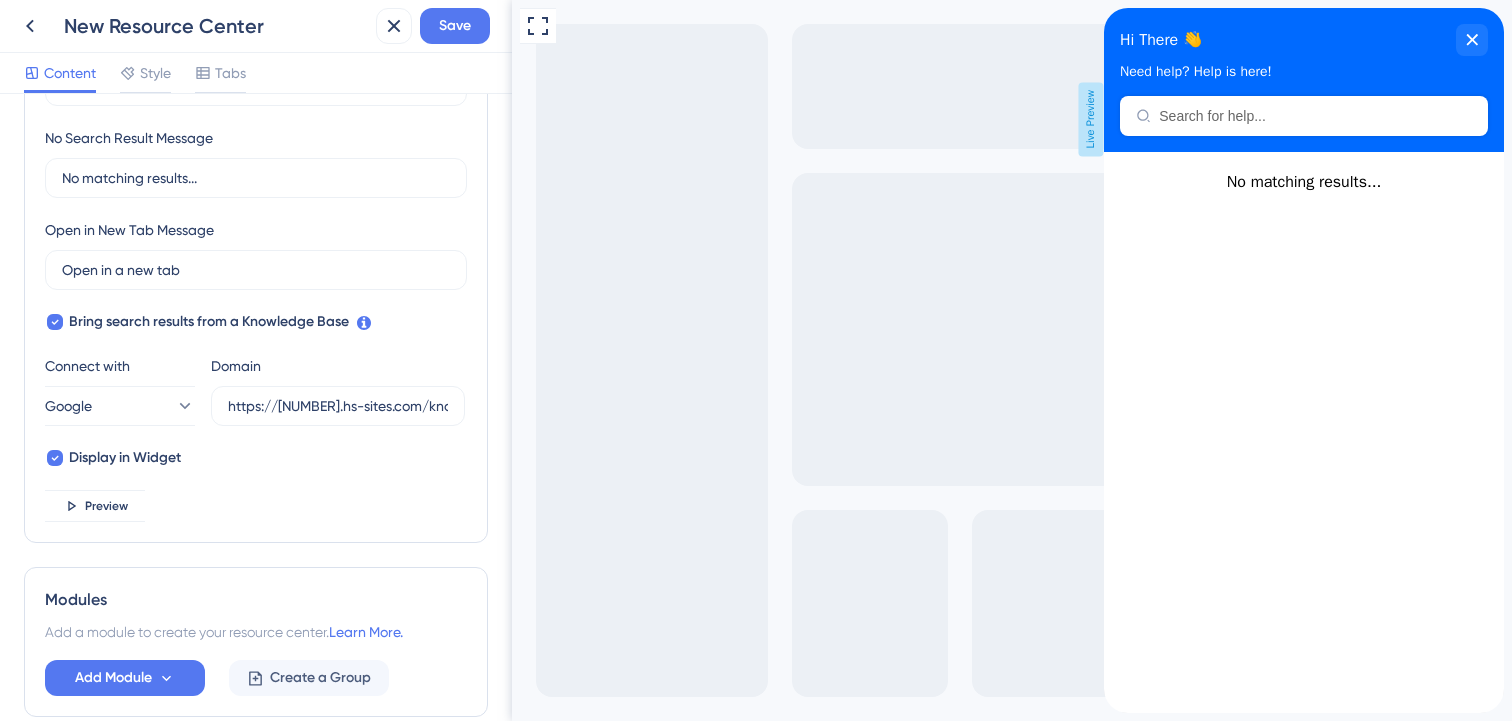 click at bounding box center (1304, 116) 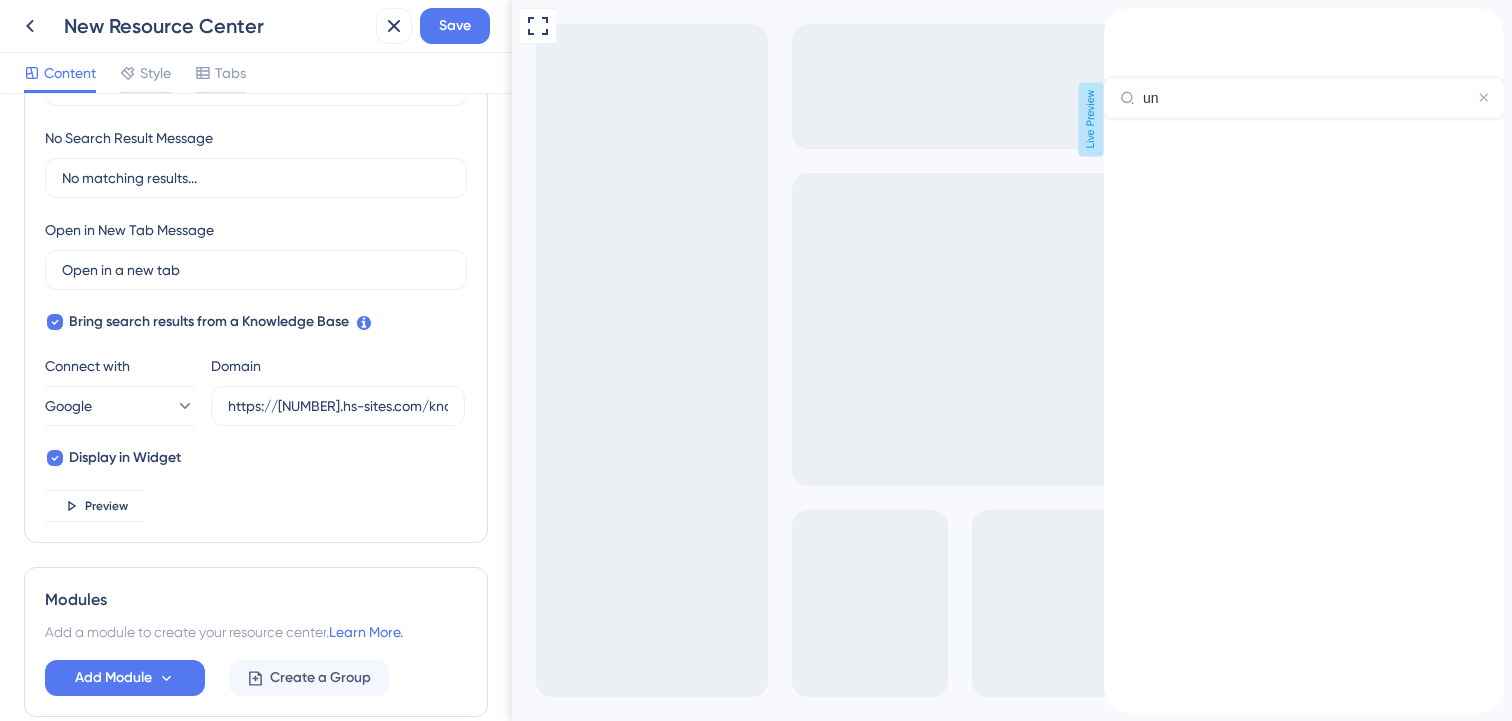 type on "u" 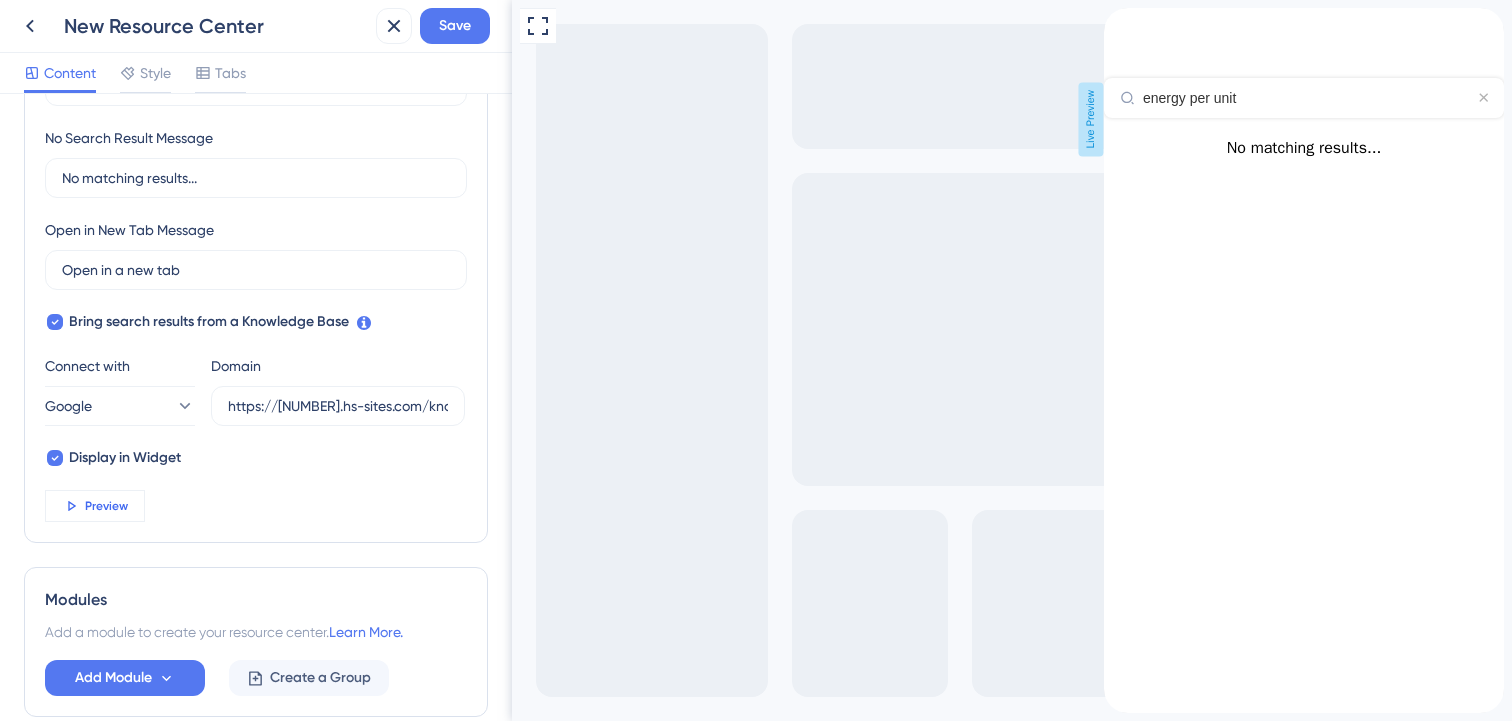 type on "energy per unit" 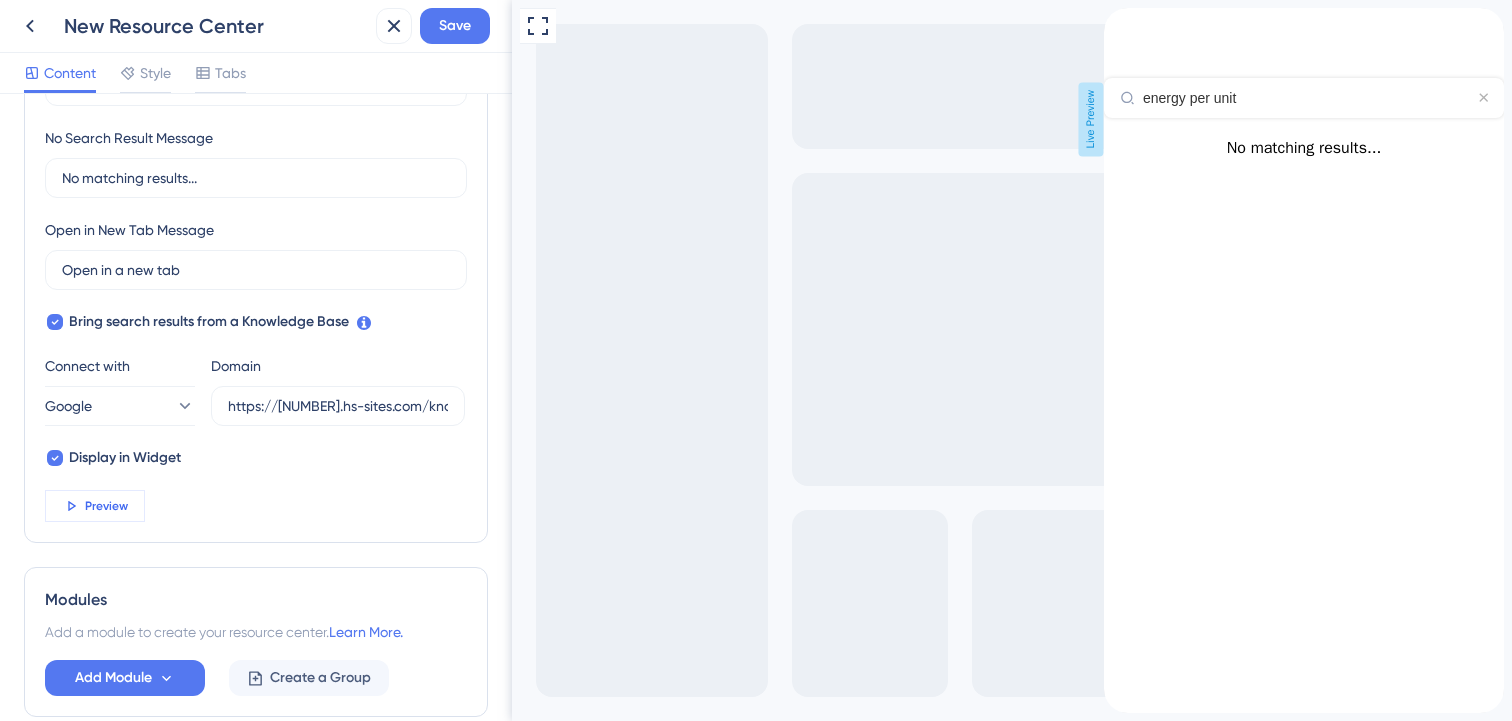 click 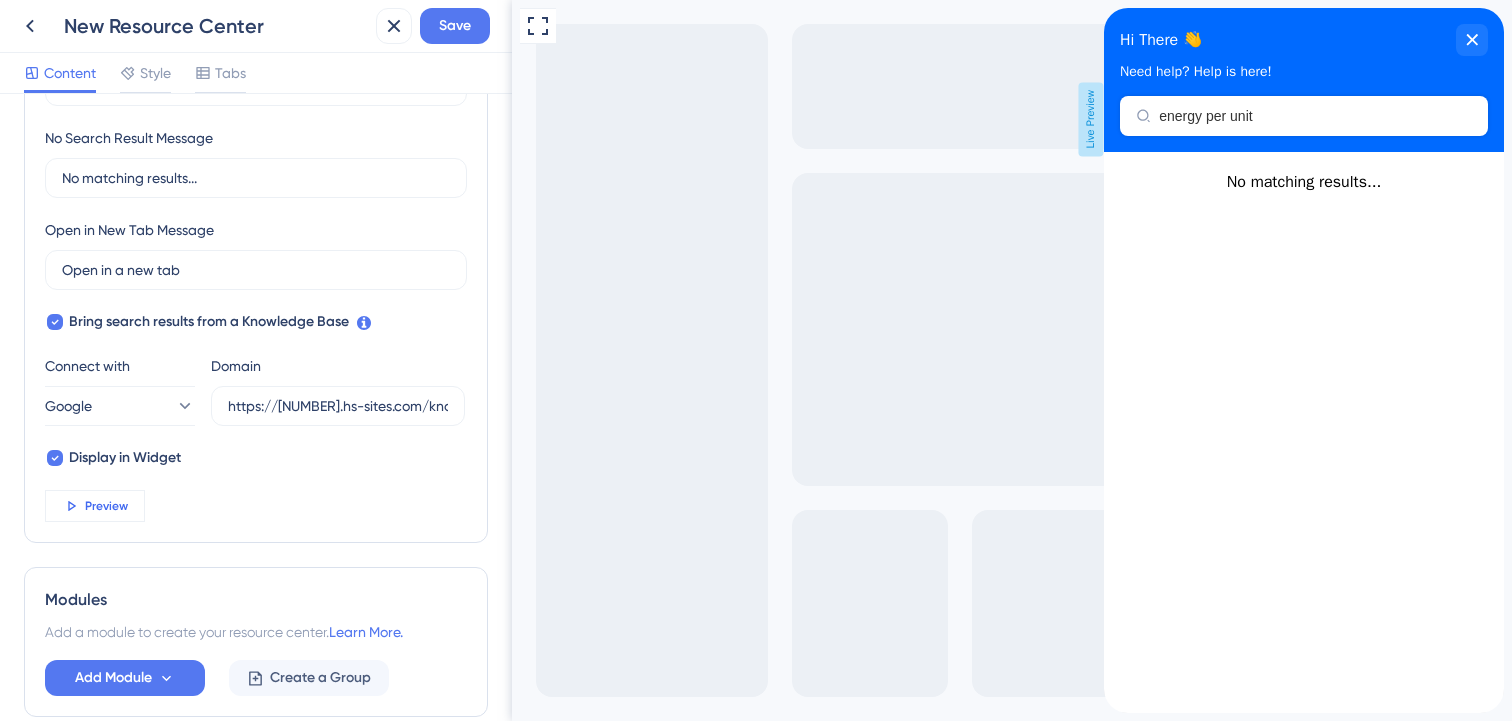 type 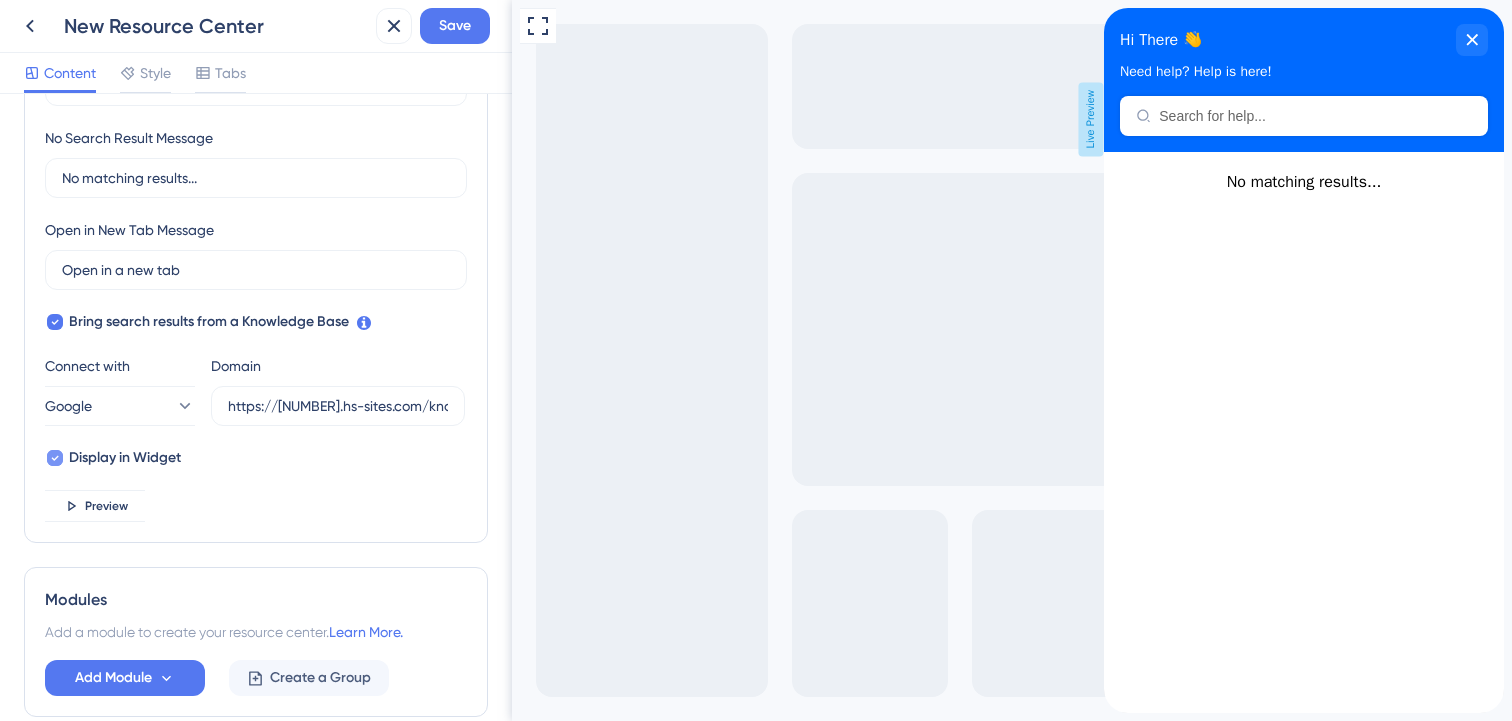 click 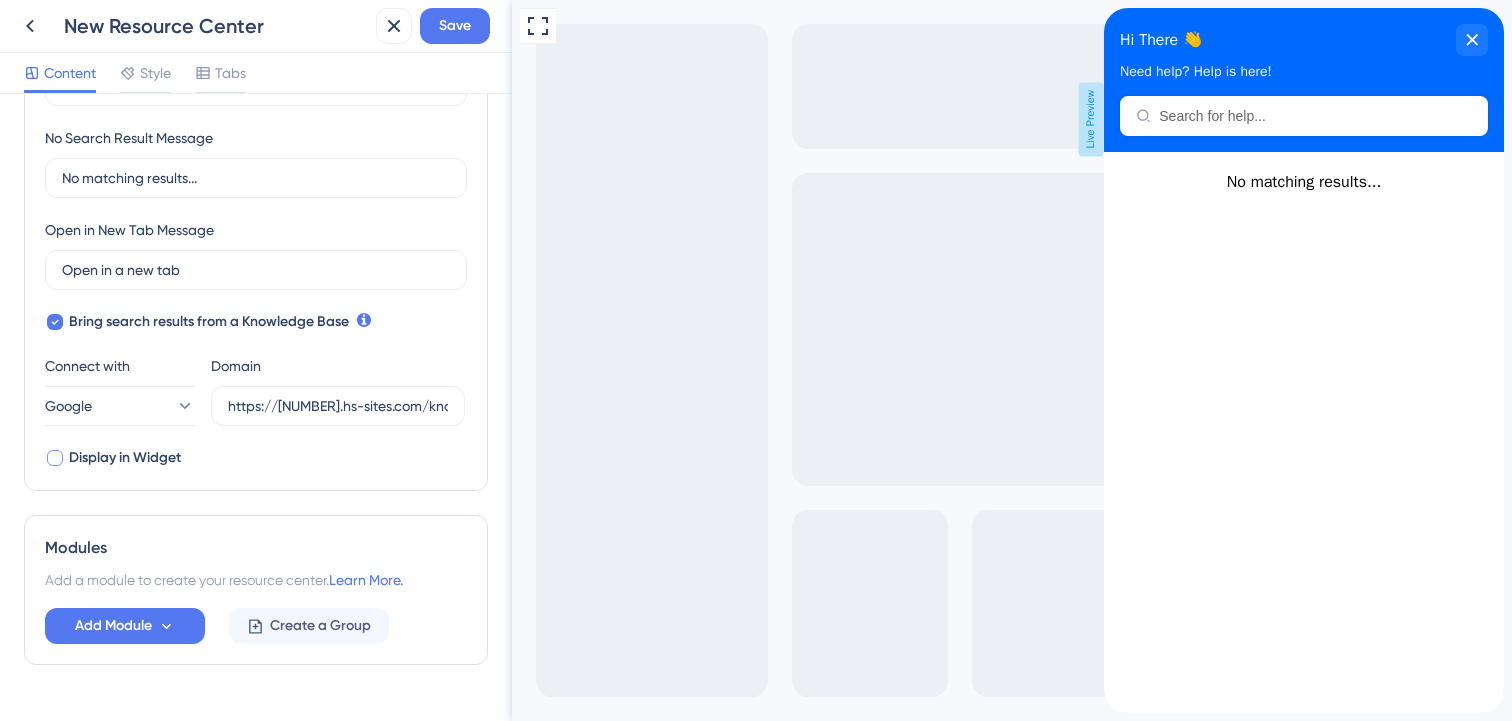 scroll, scrollTop: 507, scrollLeft: 0, axis: vertical 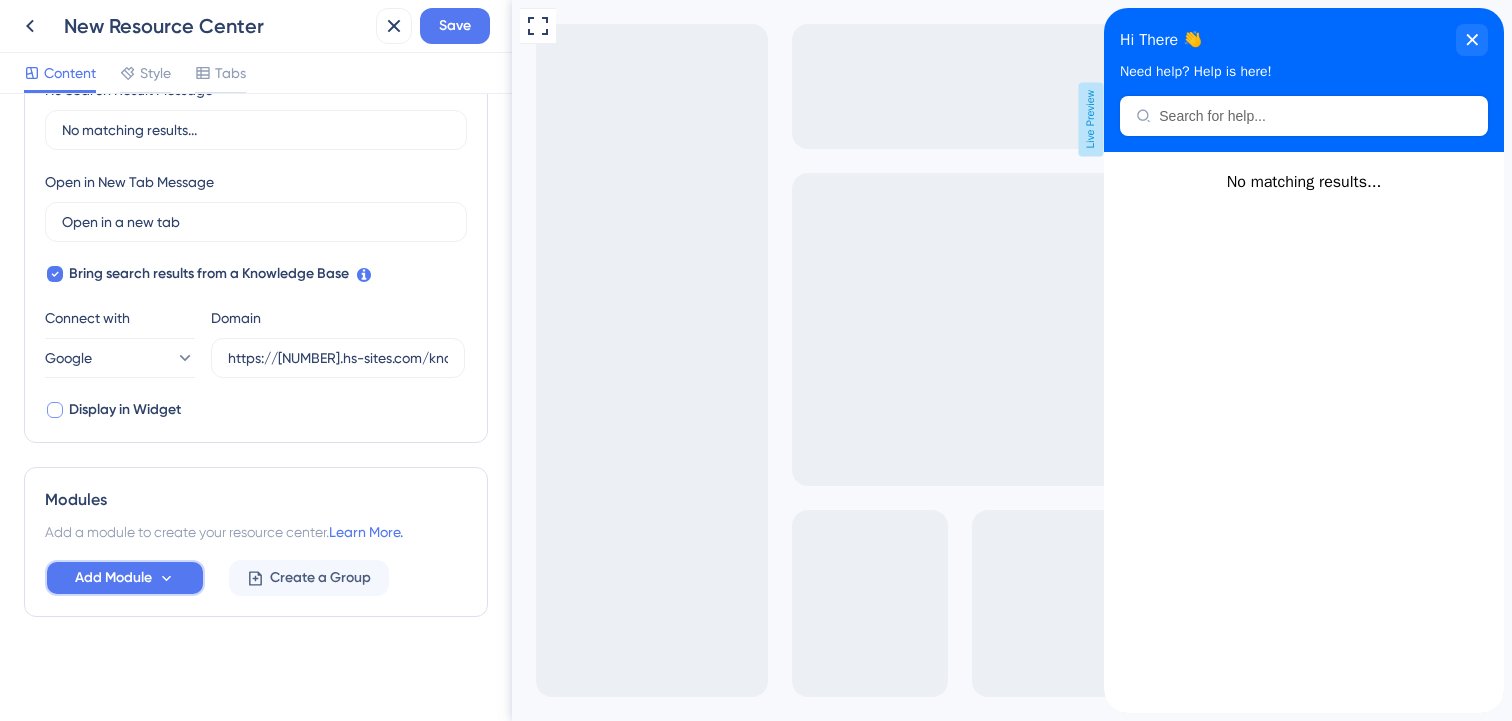 click 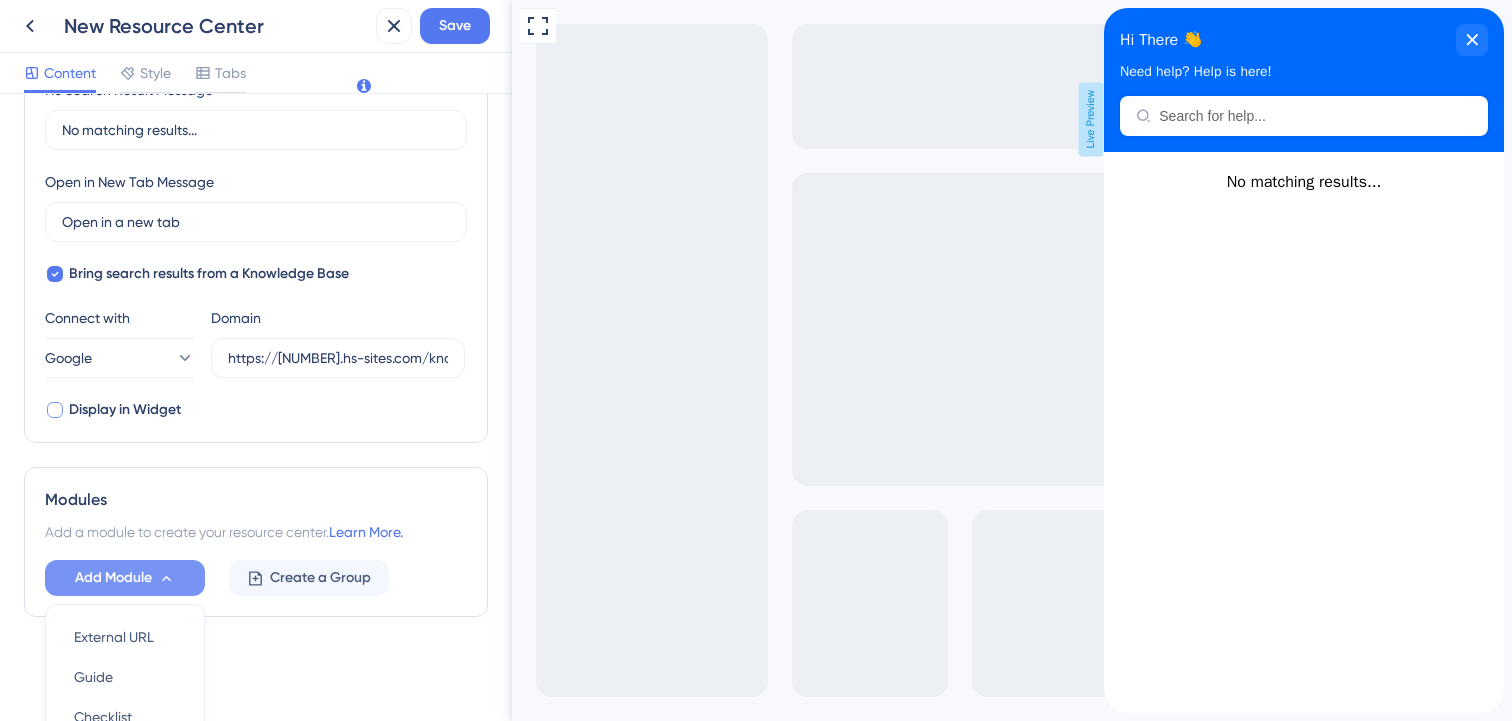 scroll, scrollTop: 696, scrollLeft: 0, axis: vertical 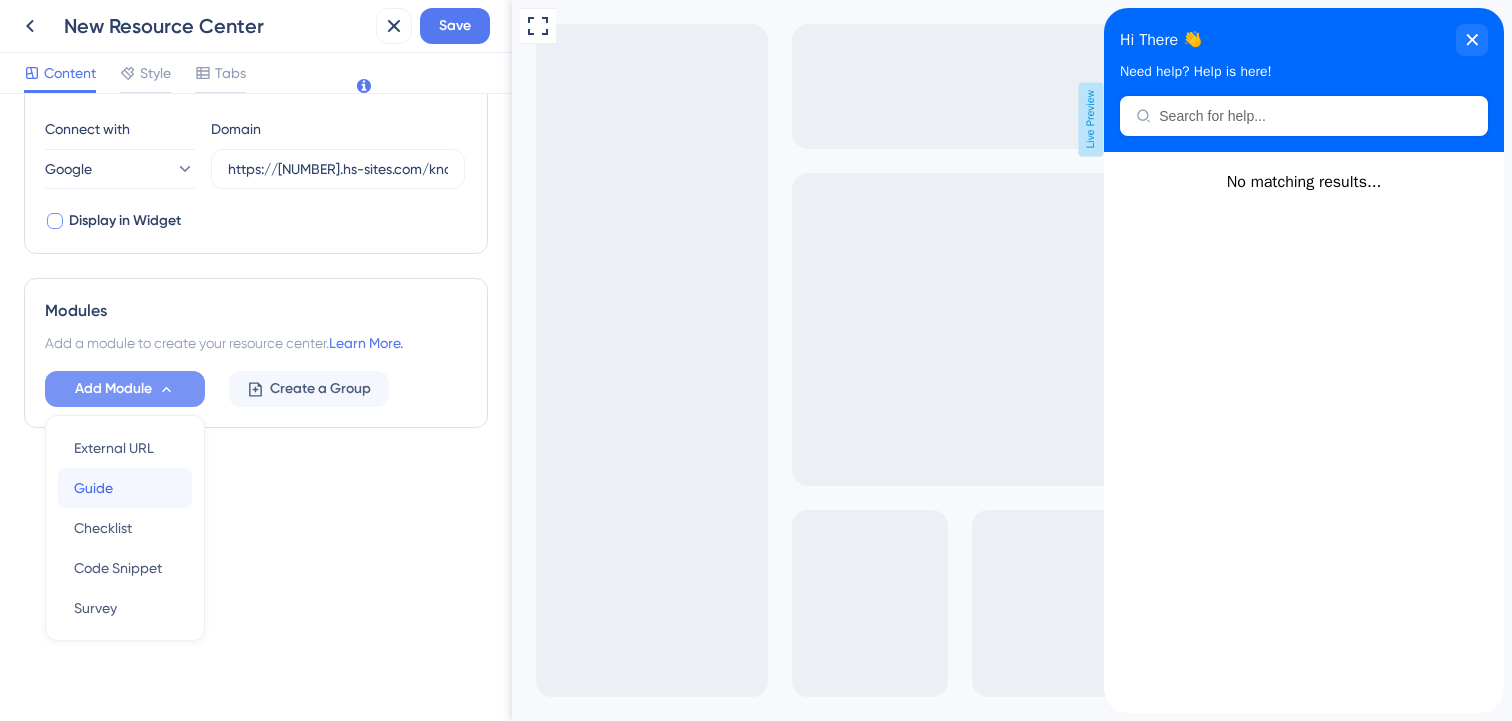 click on "Guide Guide" at bounding box center (125, 488) 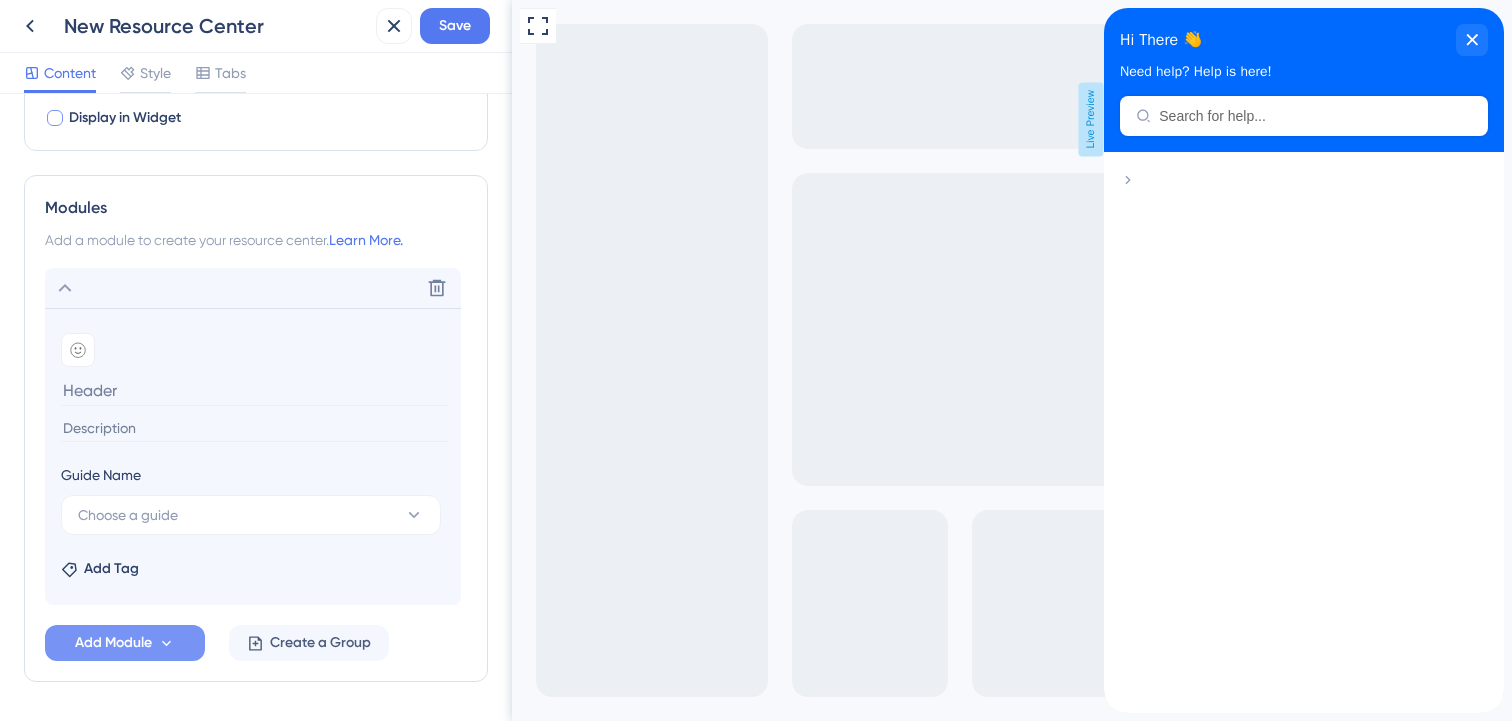 scroll, scrollTop: 797, scrollLeft: 0, axis: vertical 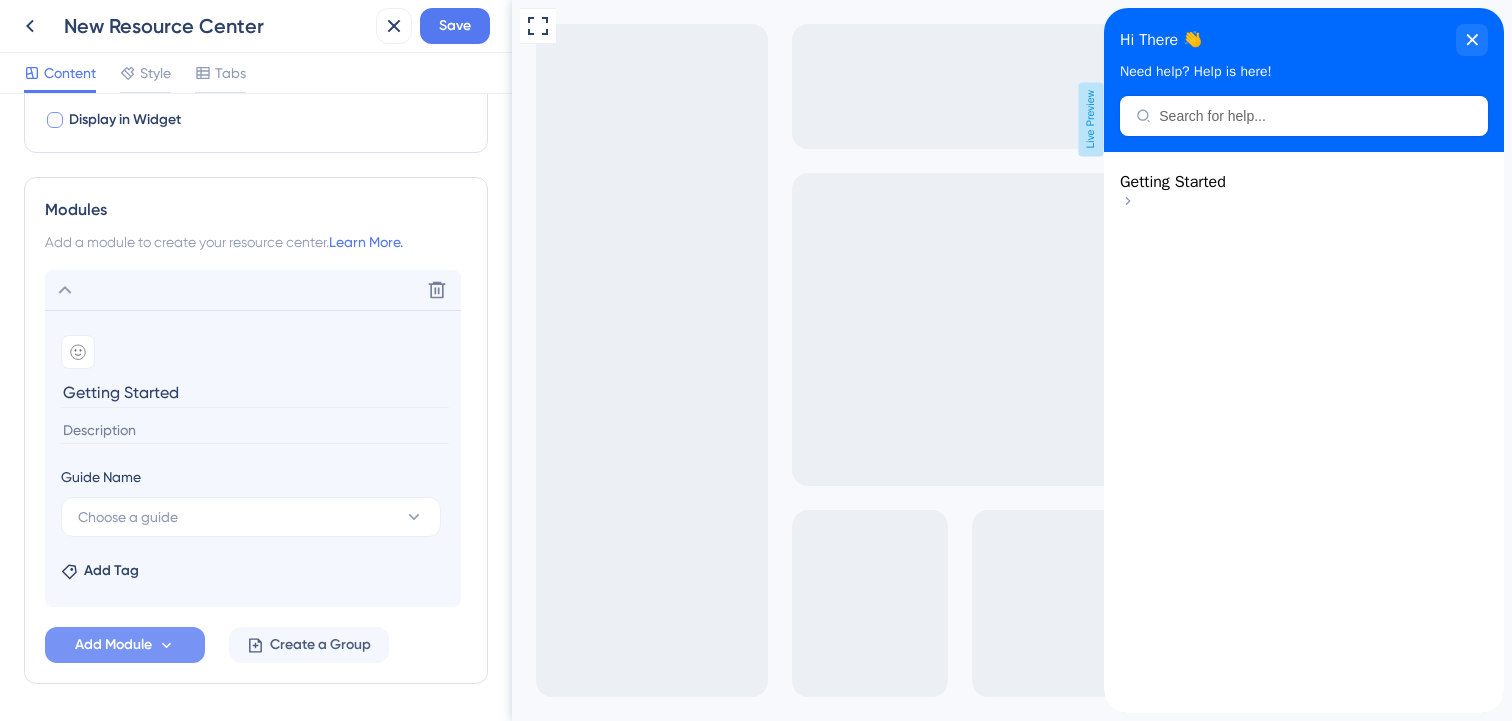 click at bounding box center (255, 430) 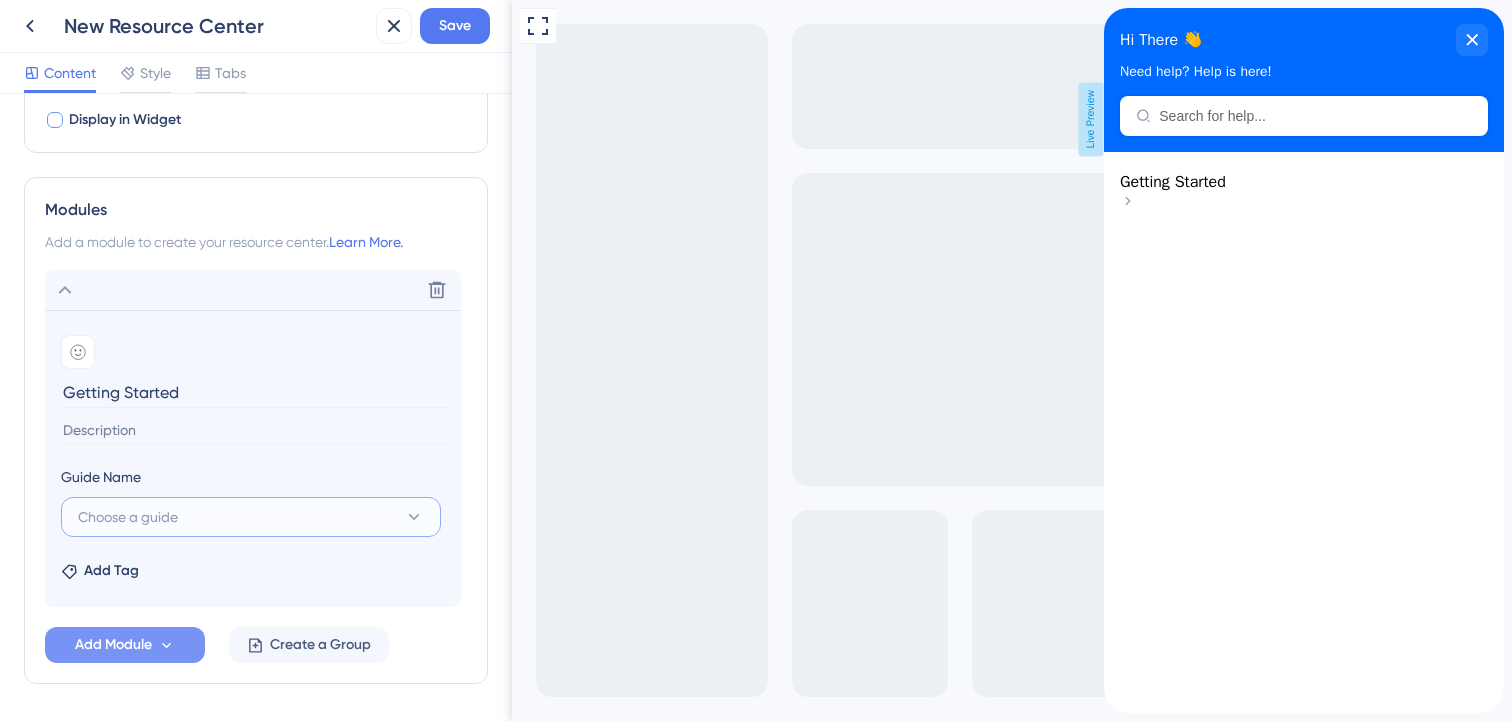 click on "Choose a guide" at bounding box center [251, 517] 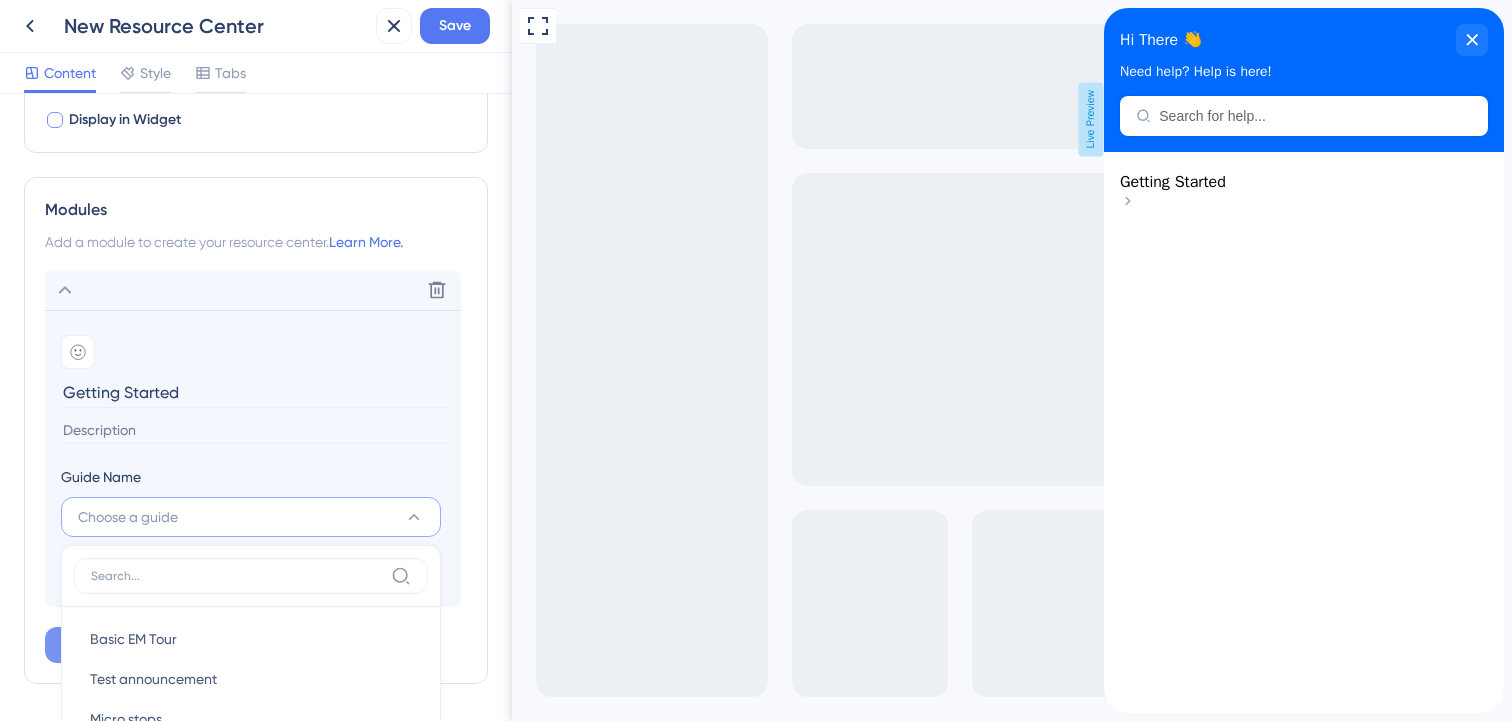scroll, scrollTop: 875, scrollLeft: 0, axis: vertical 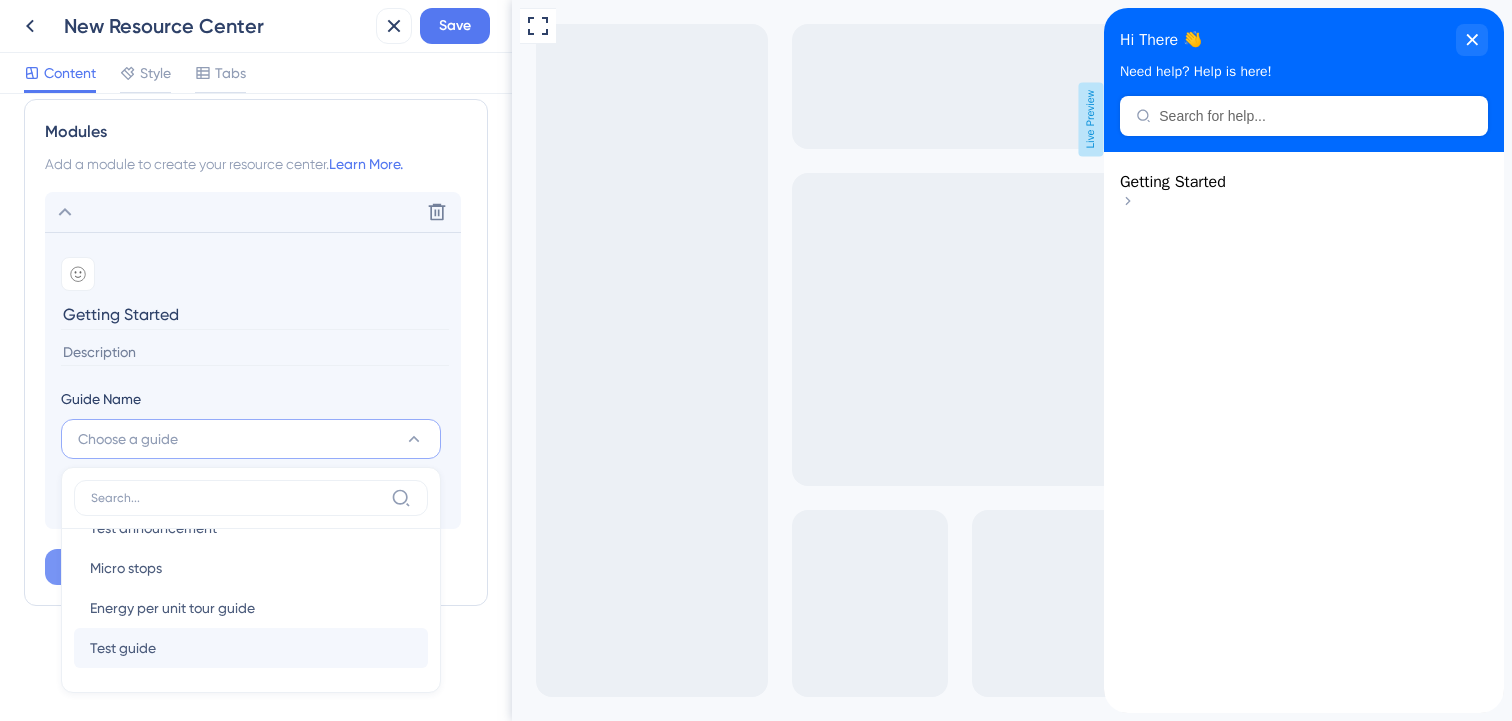 click on "Test guide" at bounding box center [123, 648] 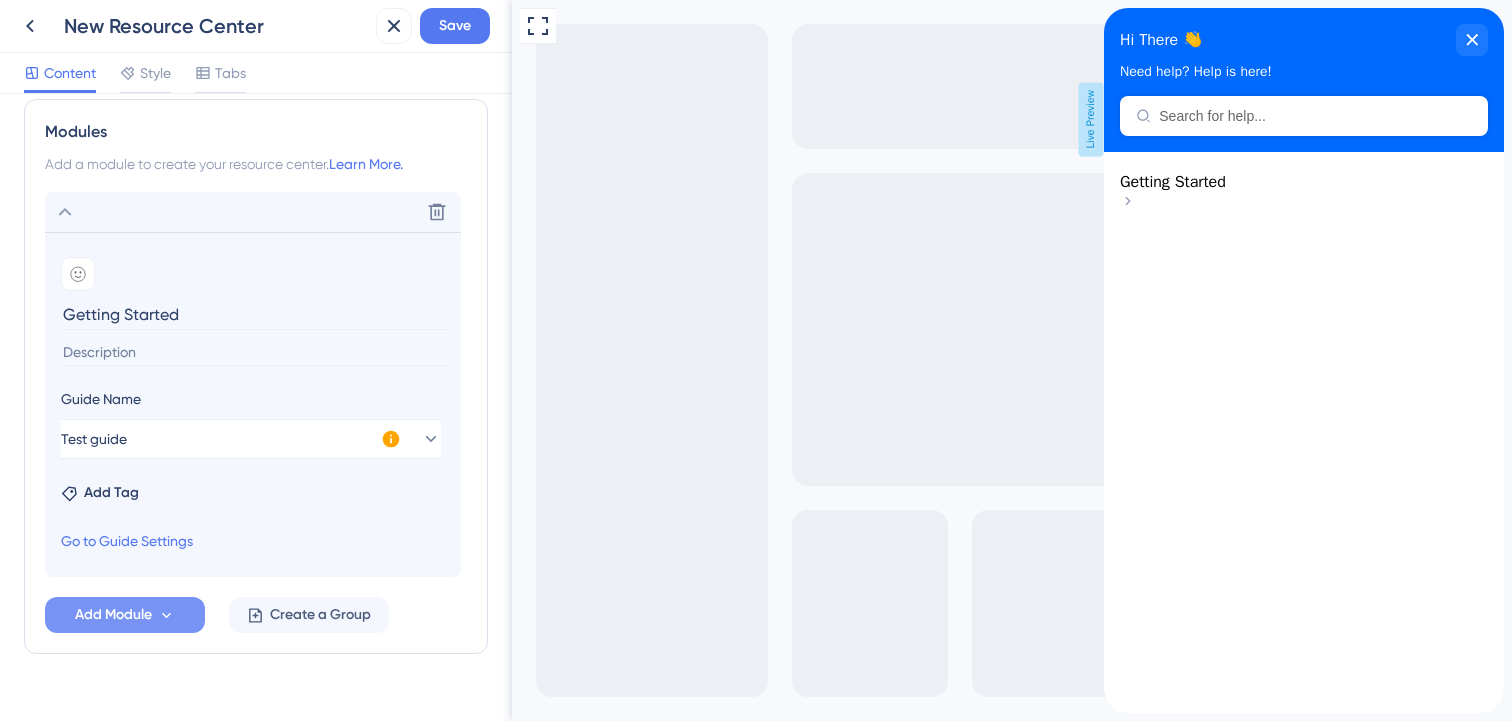 type on "Test guide" 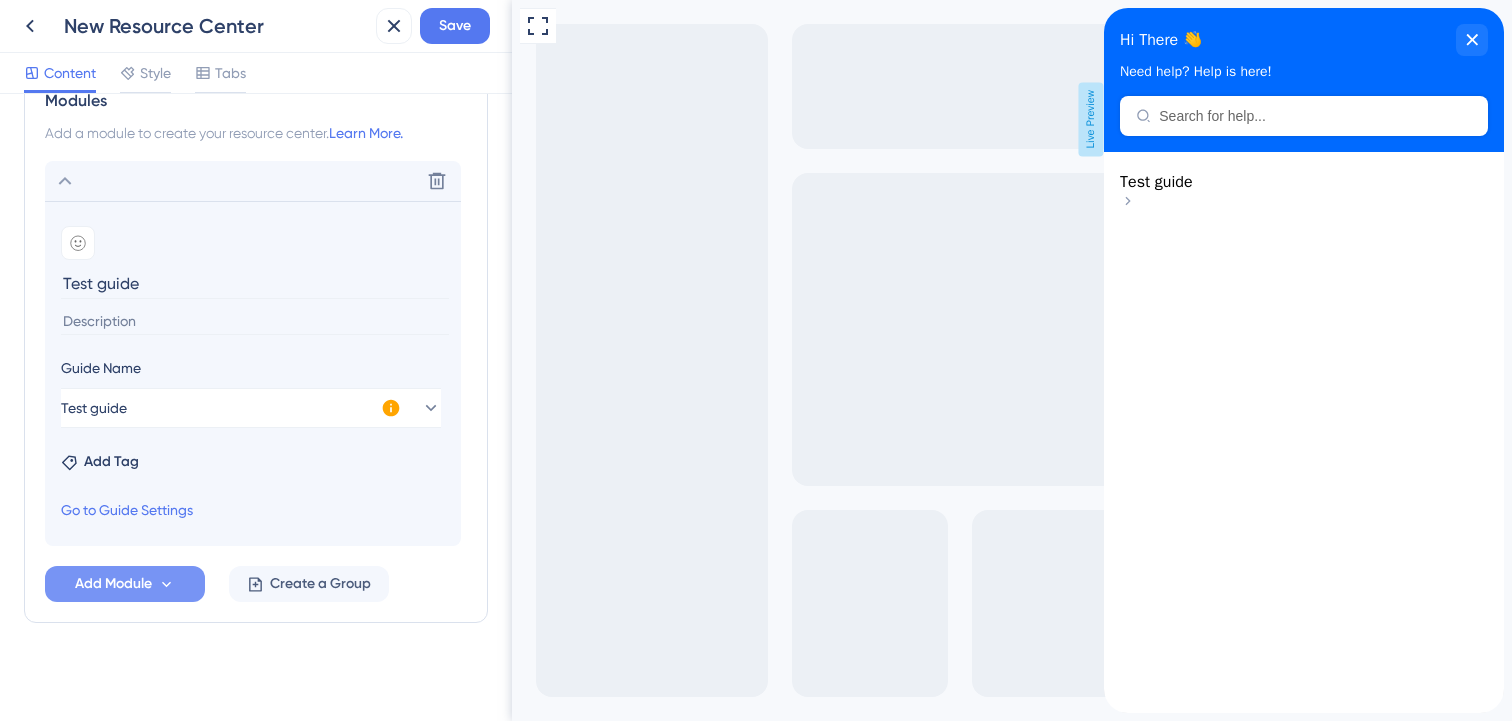 scroll, scrollTop: 912, scrollLeft: 0, axis: vertical 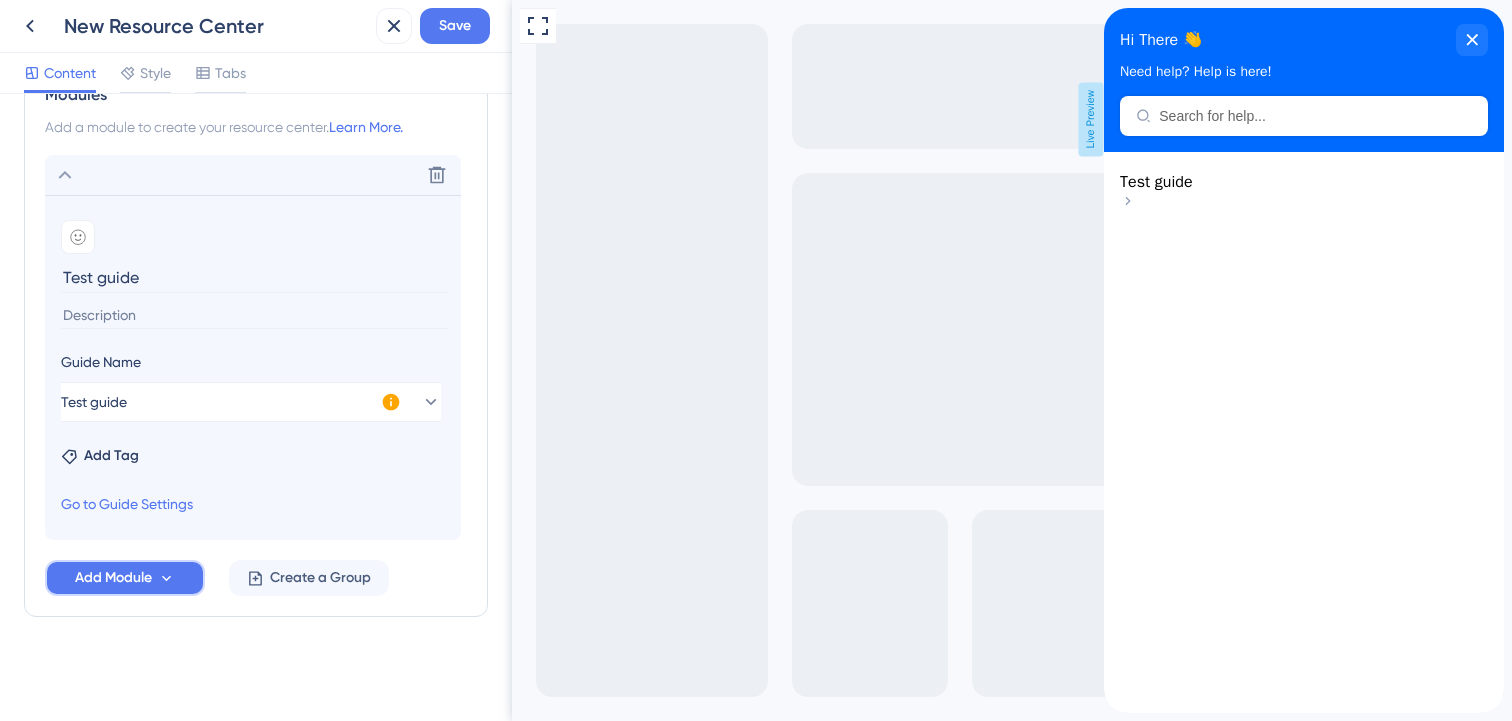 click on "Add Module" at bounding box center [125, 578] 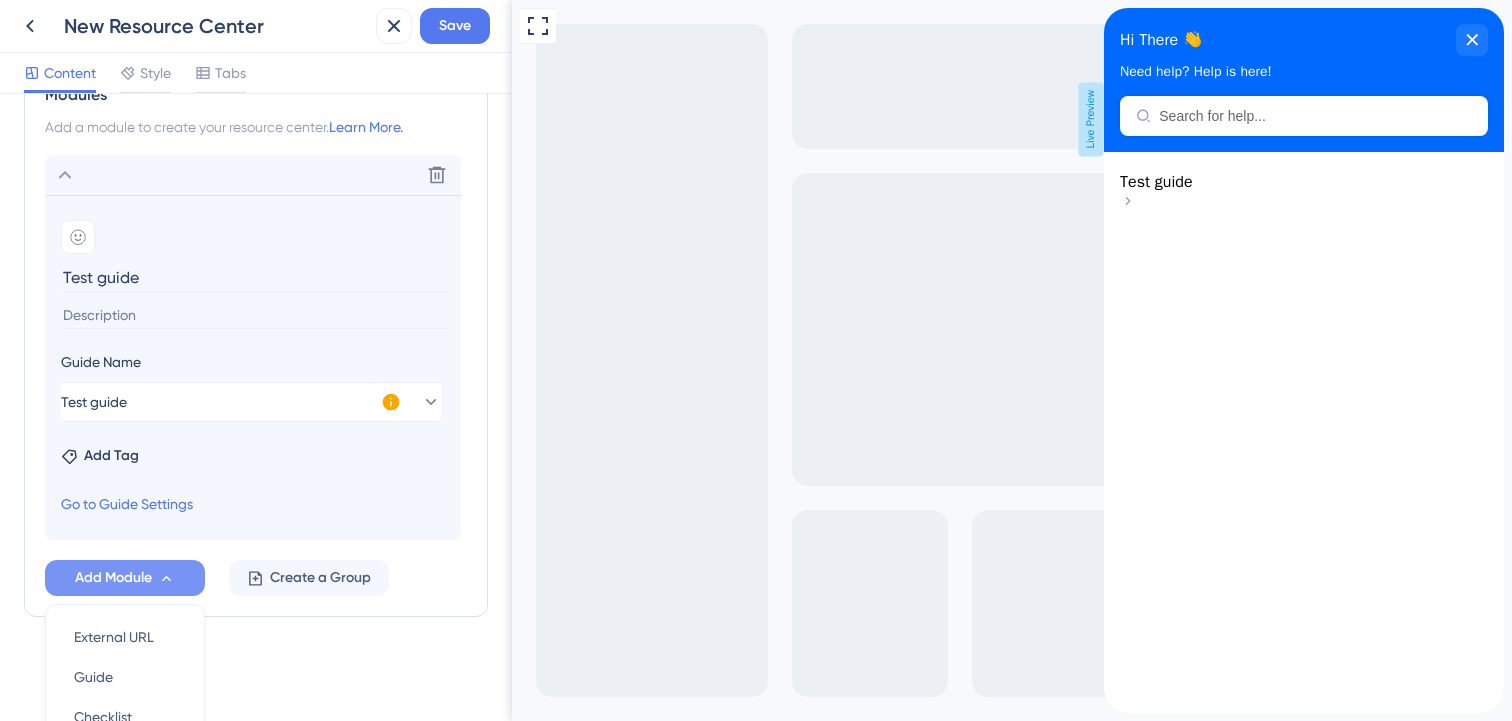 scroll, scrollTop: 1101, scrollLeft: 0, axis: vertical 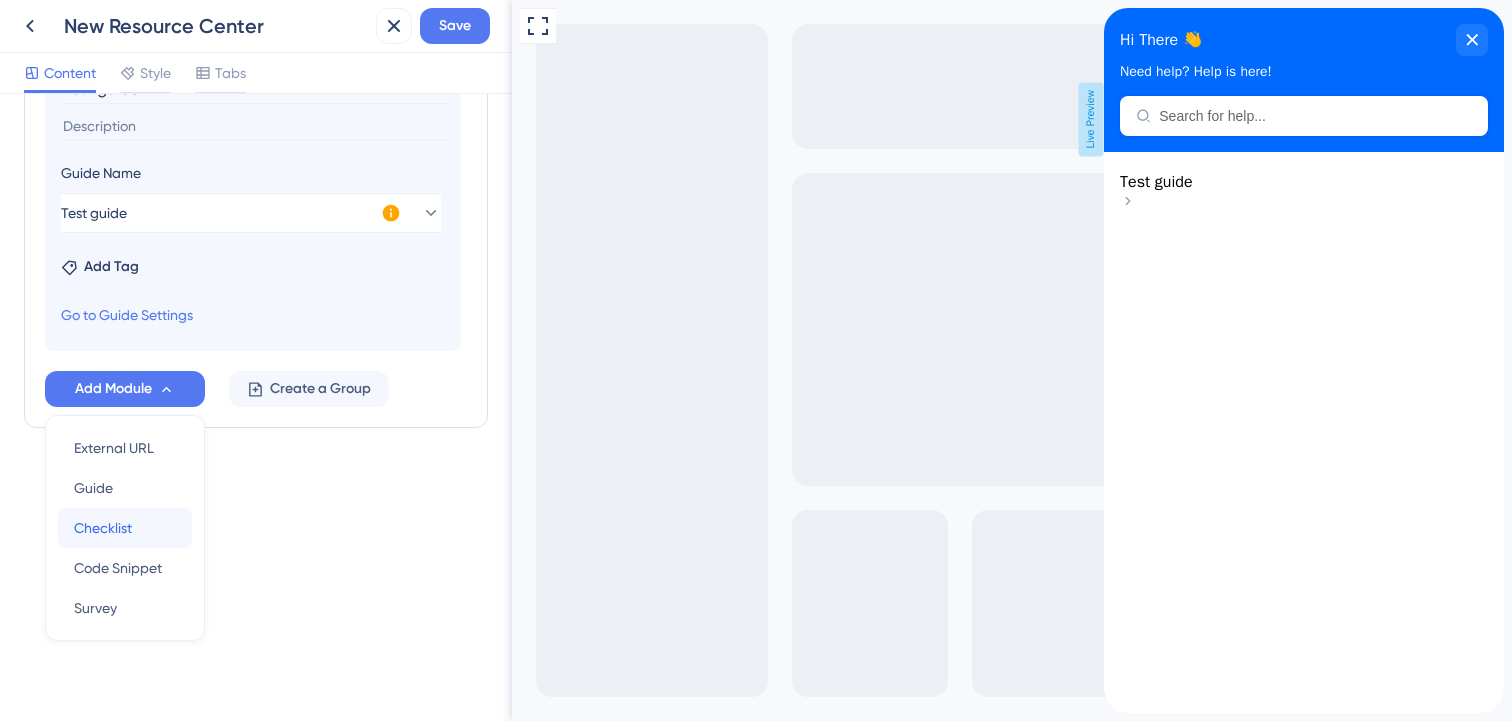 click on "Checklist" at bounding box center [103, 528] 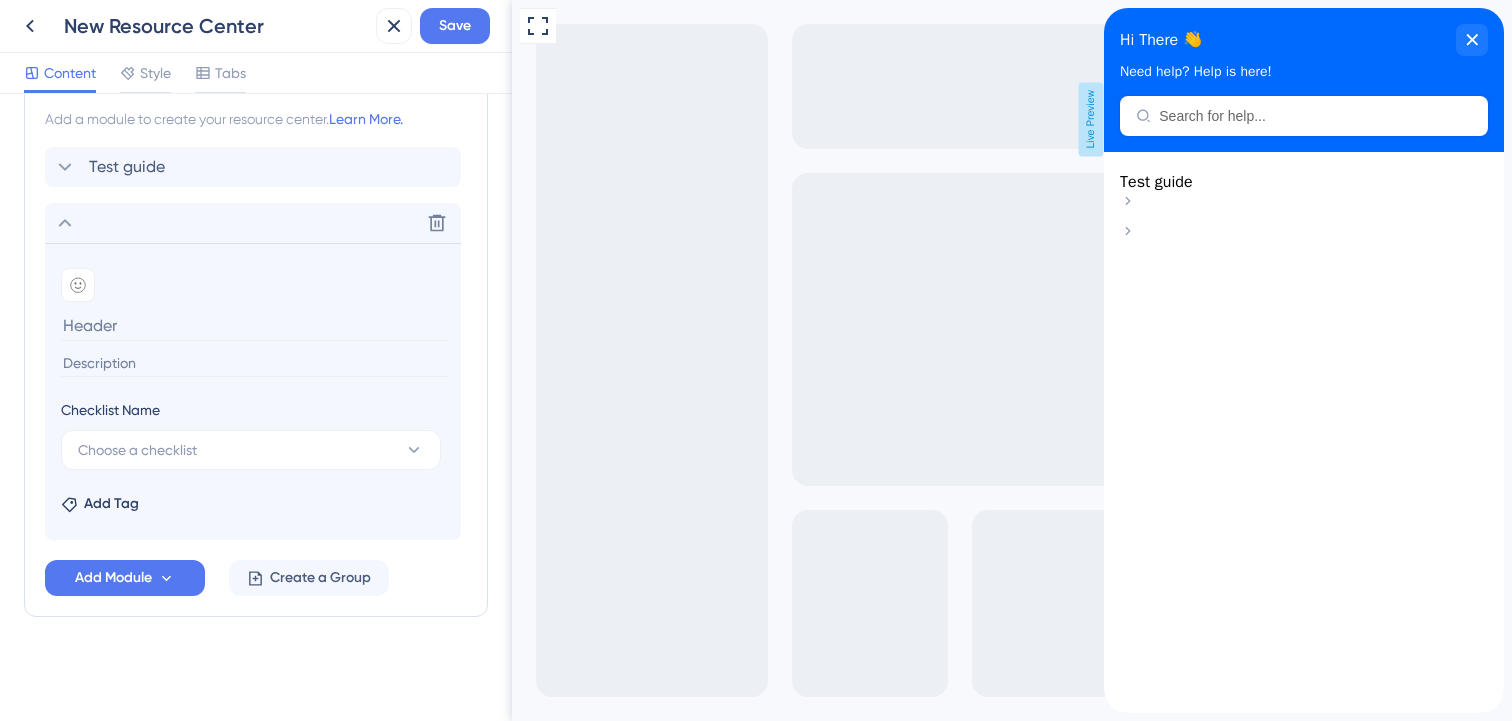 scroll, scrollTop: 920, scrollLeft: 0, axis: vertical 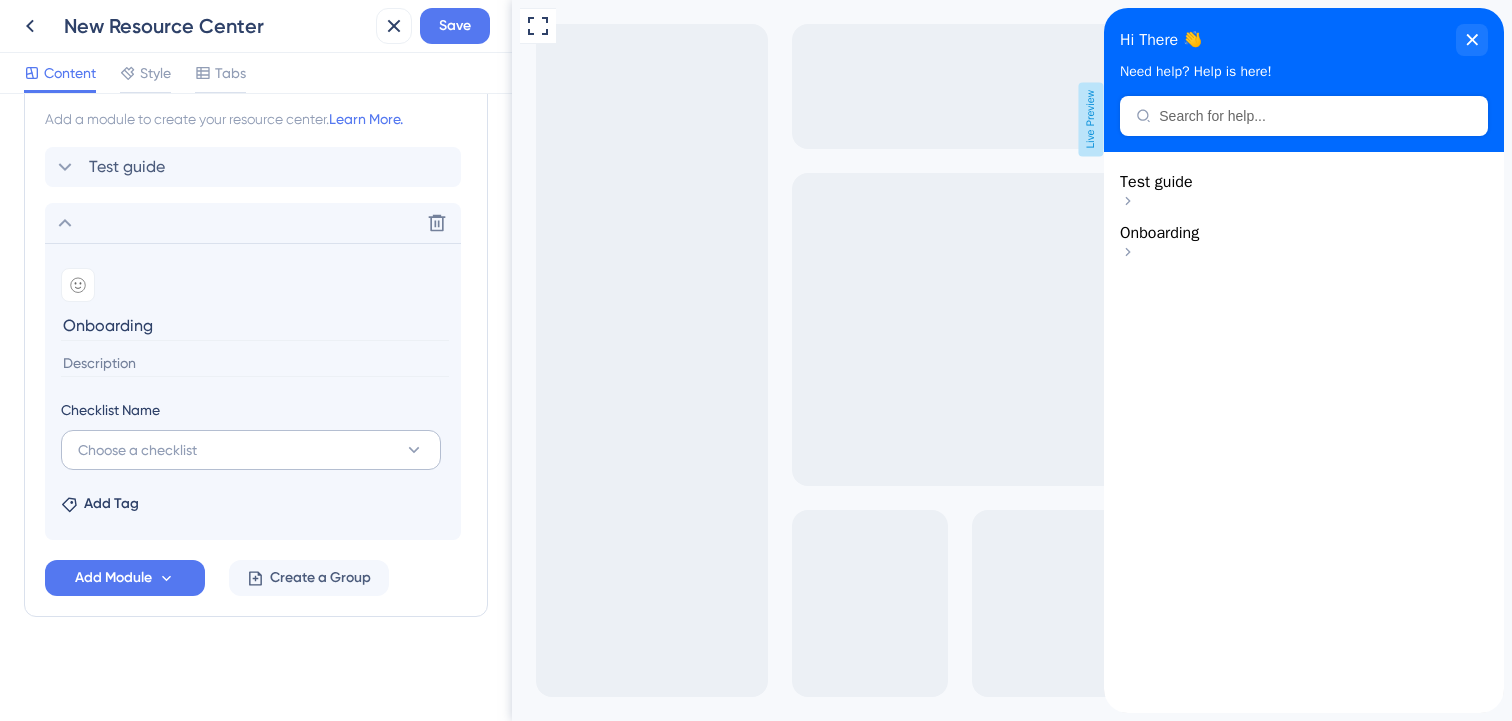 type on "Onboarding" 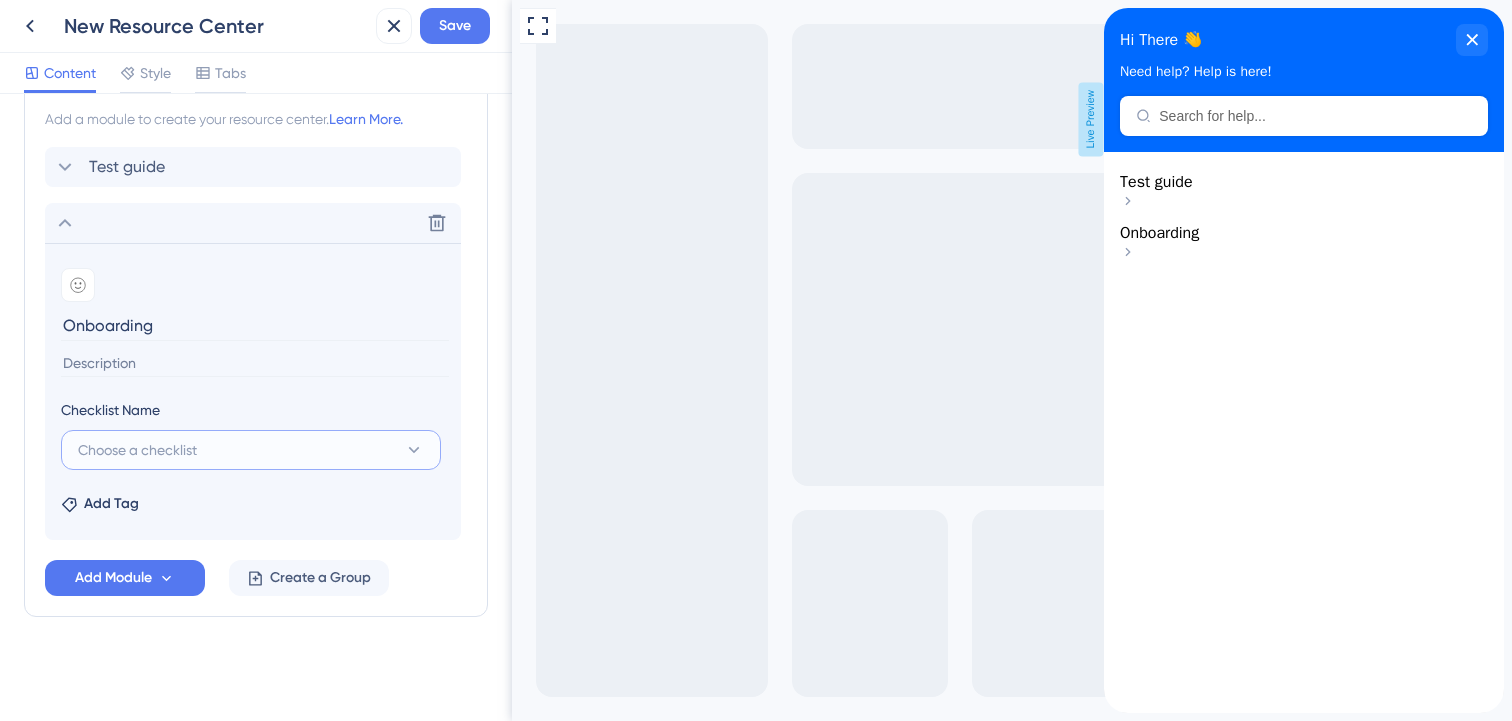 click on "Choose a checklist" at bounding box center (137, 450) 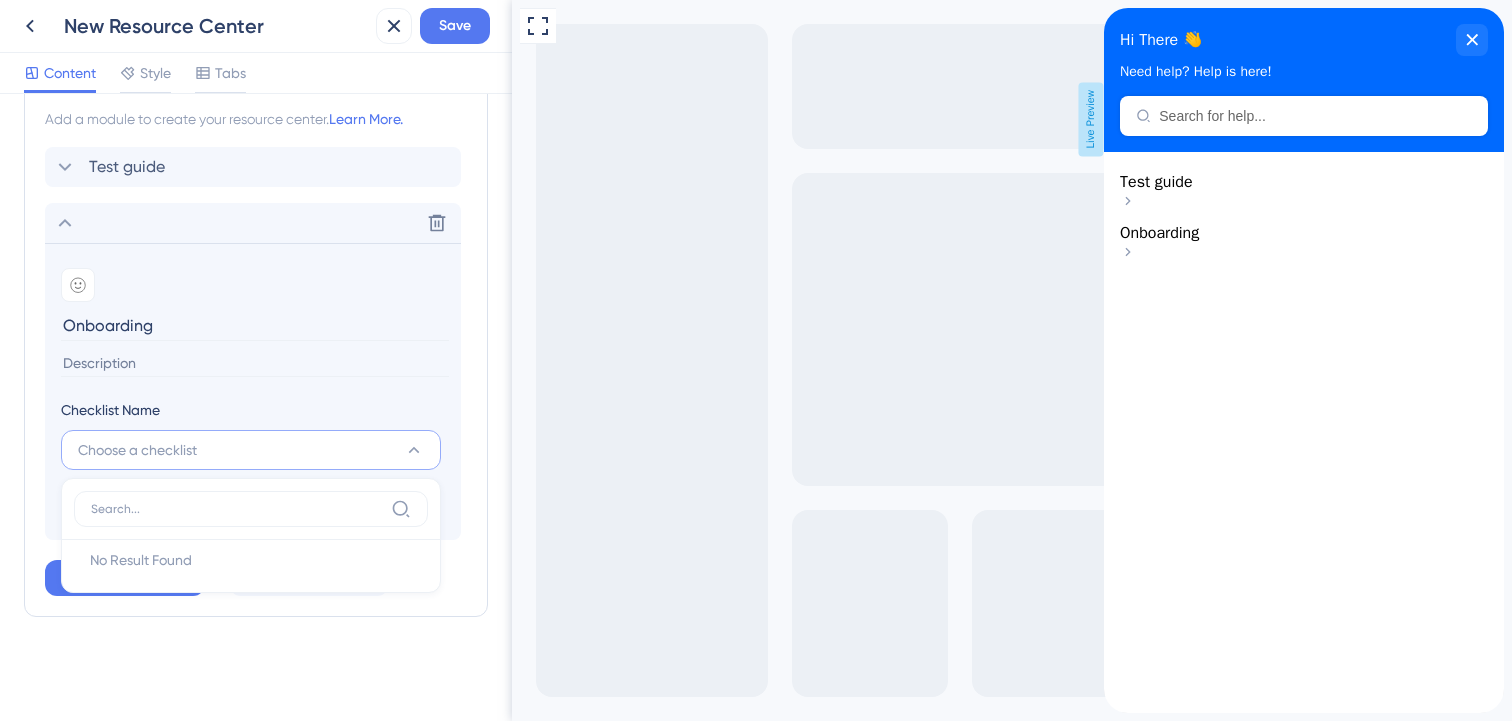click on "Resource Center Header Title Hi There 👋 17 Hi There 👋 Subtitle Need help? Help is here! 12 Search Function Search Bar Search Bar Placeholder Search for help... No Search Result Message No matching results... Open in New Tab Message Open in a new tab 3 Bring search results from a Knowledge Base Connect with Google Domain https://8677414.hs-sites.com/knowledge Display in Widget Modules Add a module to create your resource center.  Learn More. Test guide Delete Add emoji Onboarding Checklist Name Choose a checklist No Result Found No Result Found Add Tag Add Module Create a Group" at bounding box center (256, -53) 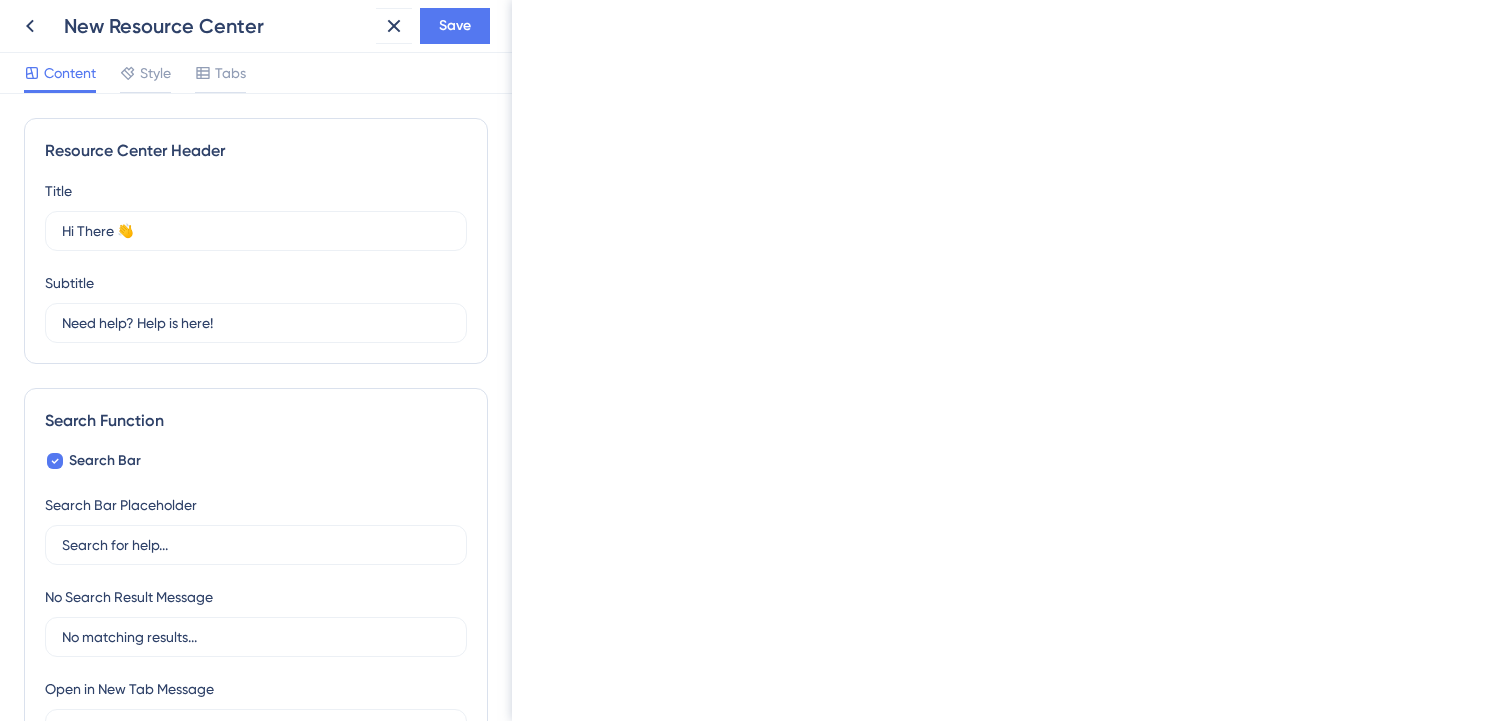 scroll, scrollTop: 0, scrollLeft: 0, axis: both 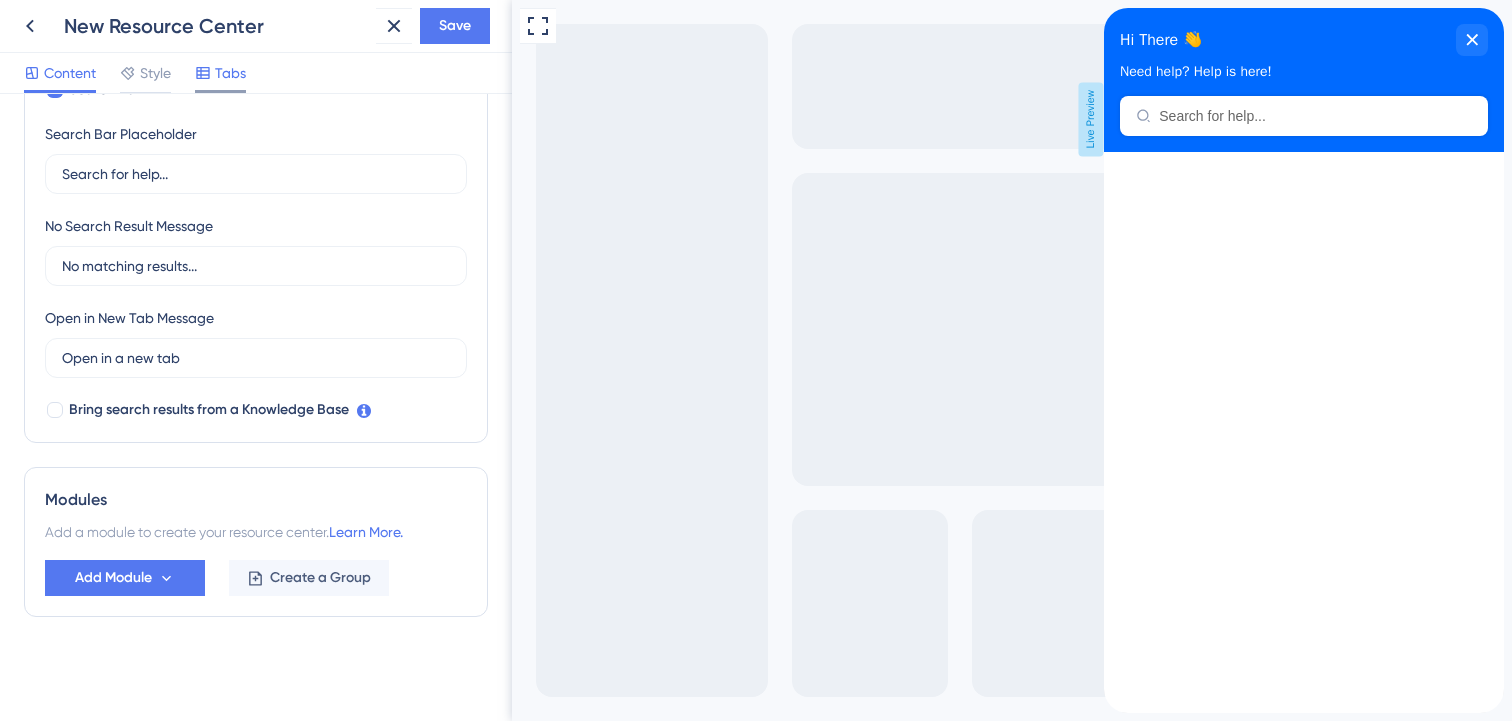 click on "Tabs" at bounding box center [230, 73] 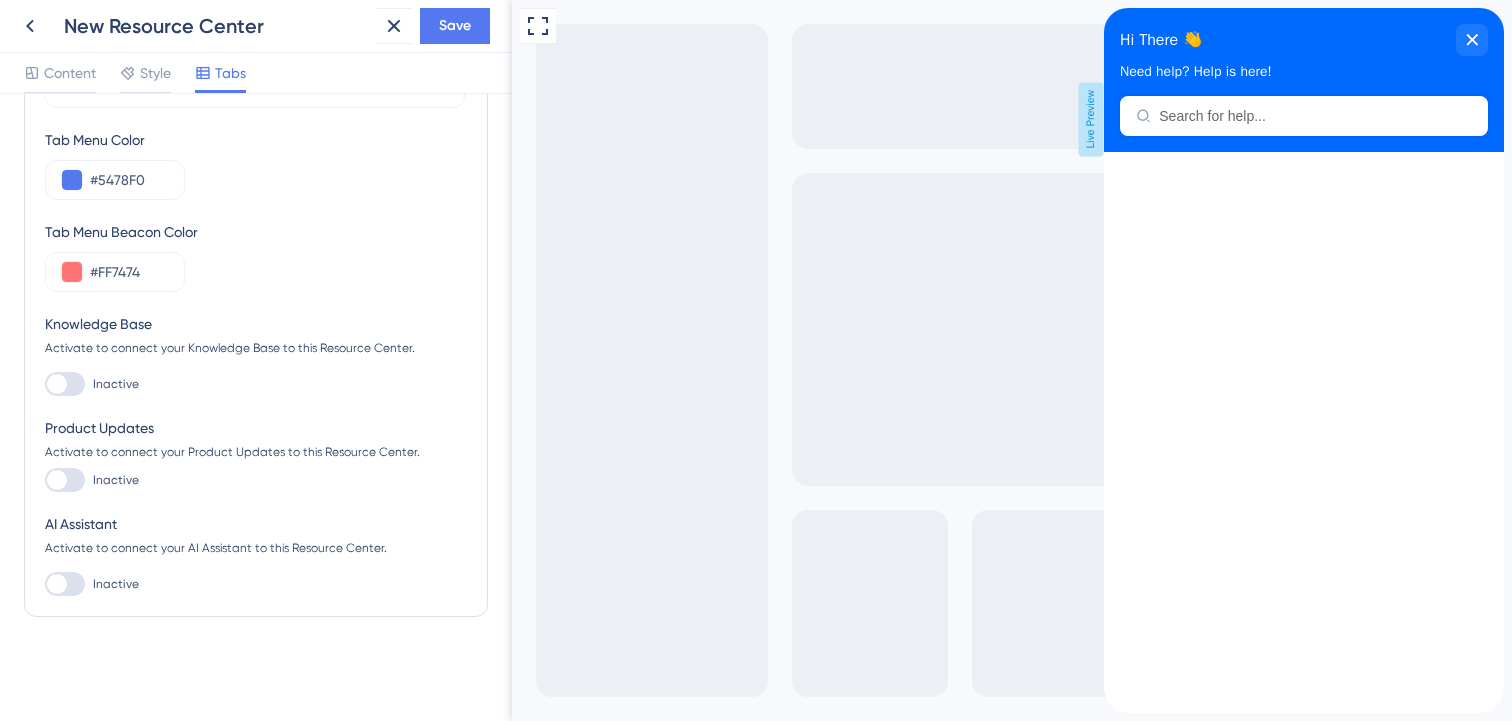 scroll, scrollTop: 103, scrollLeft: 0, axis: vertical 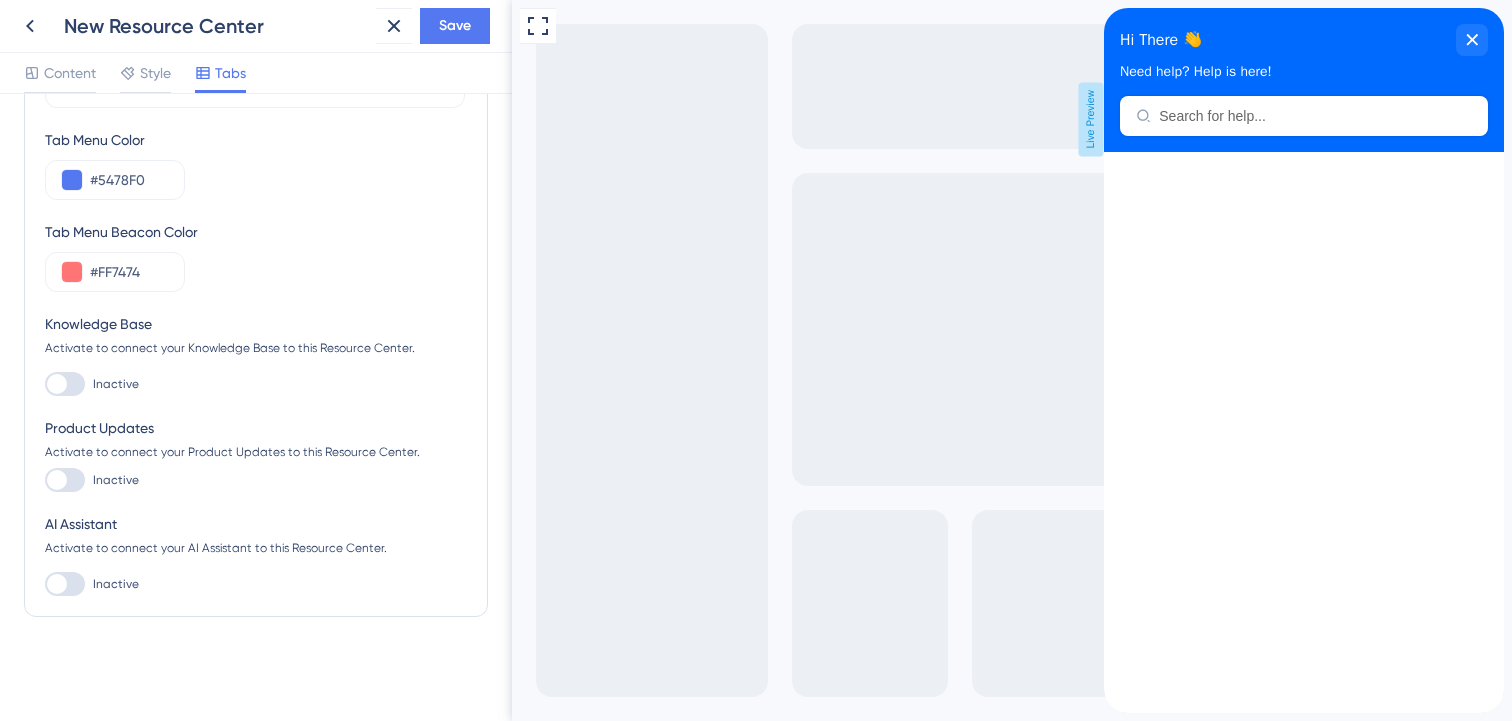 click at bounding box center (65, 384) 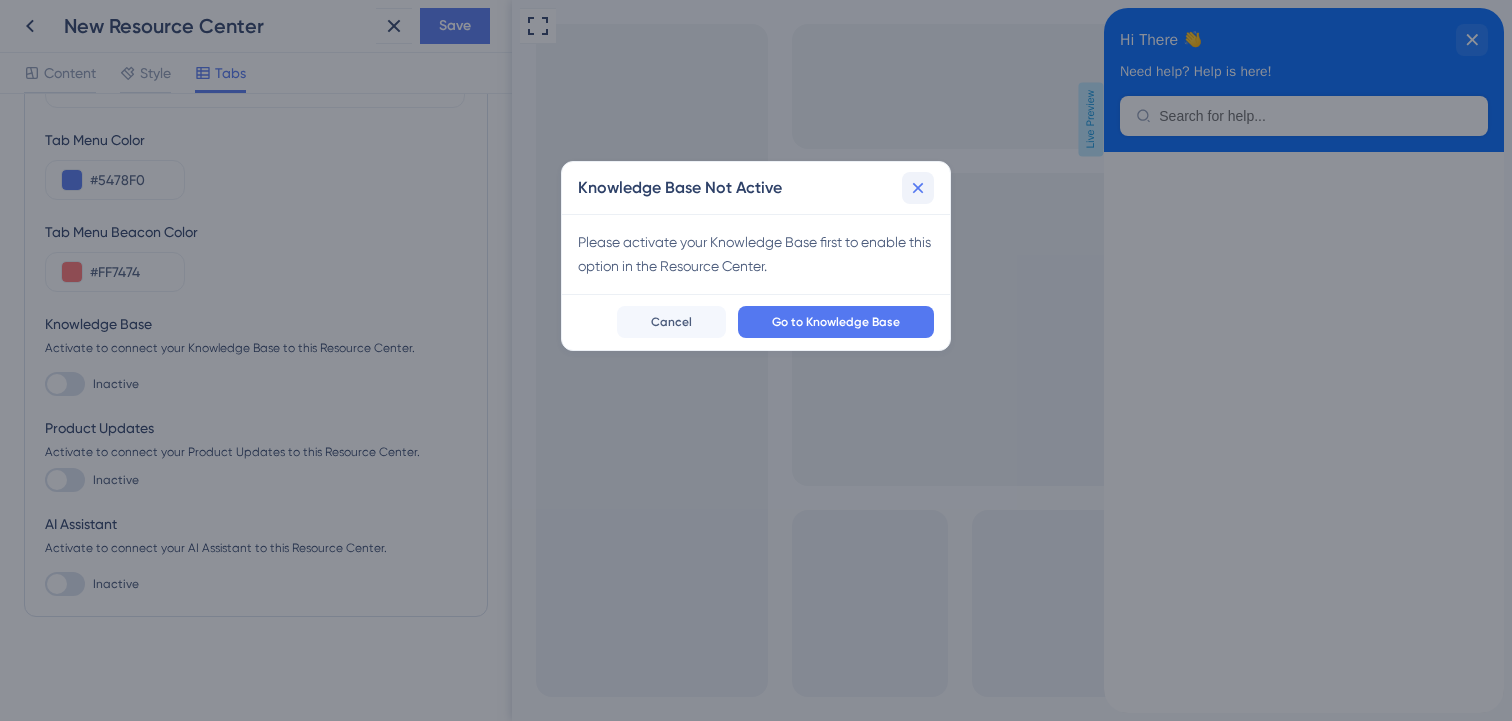 click 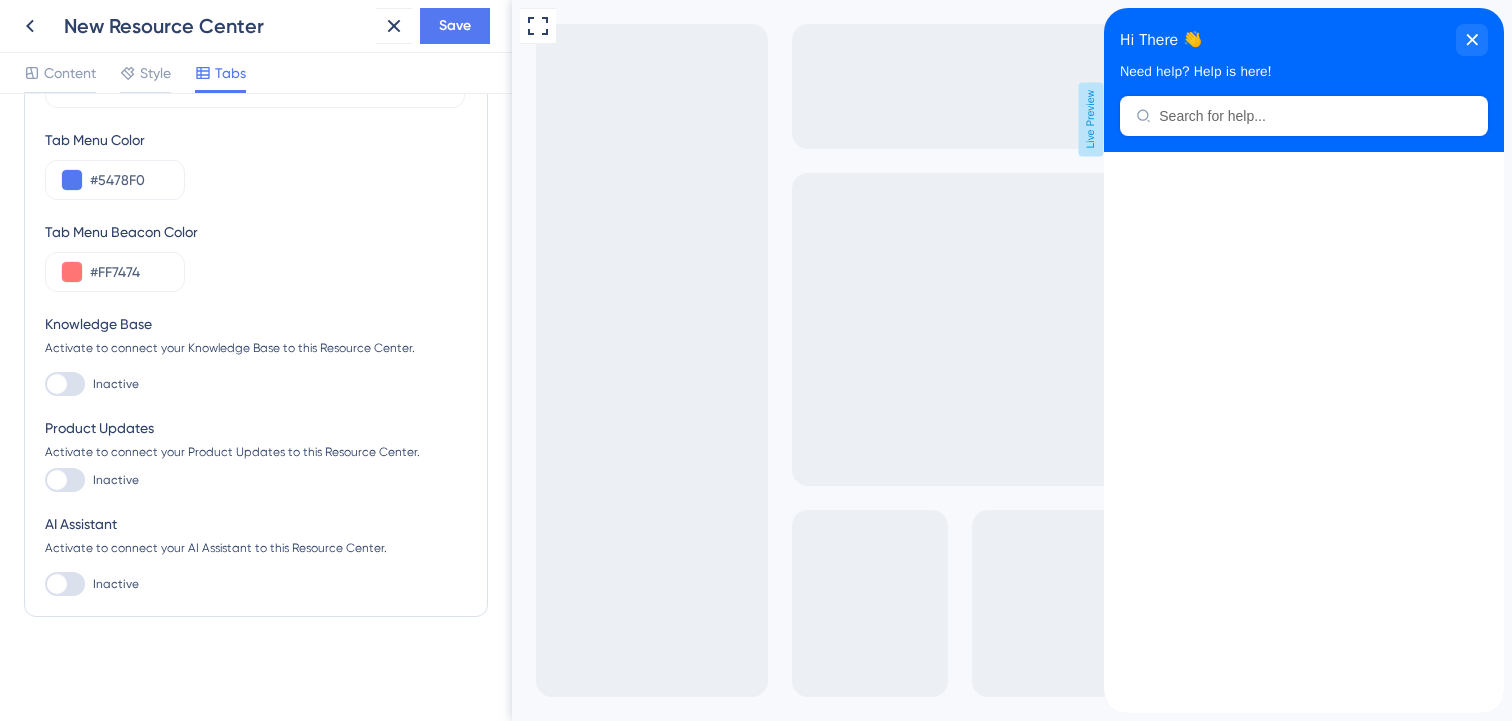 click at bounding box center (65, 384) 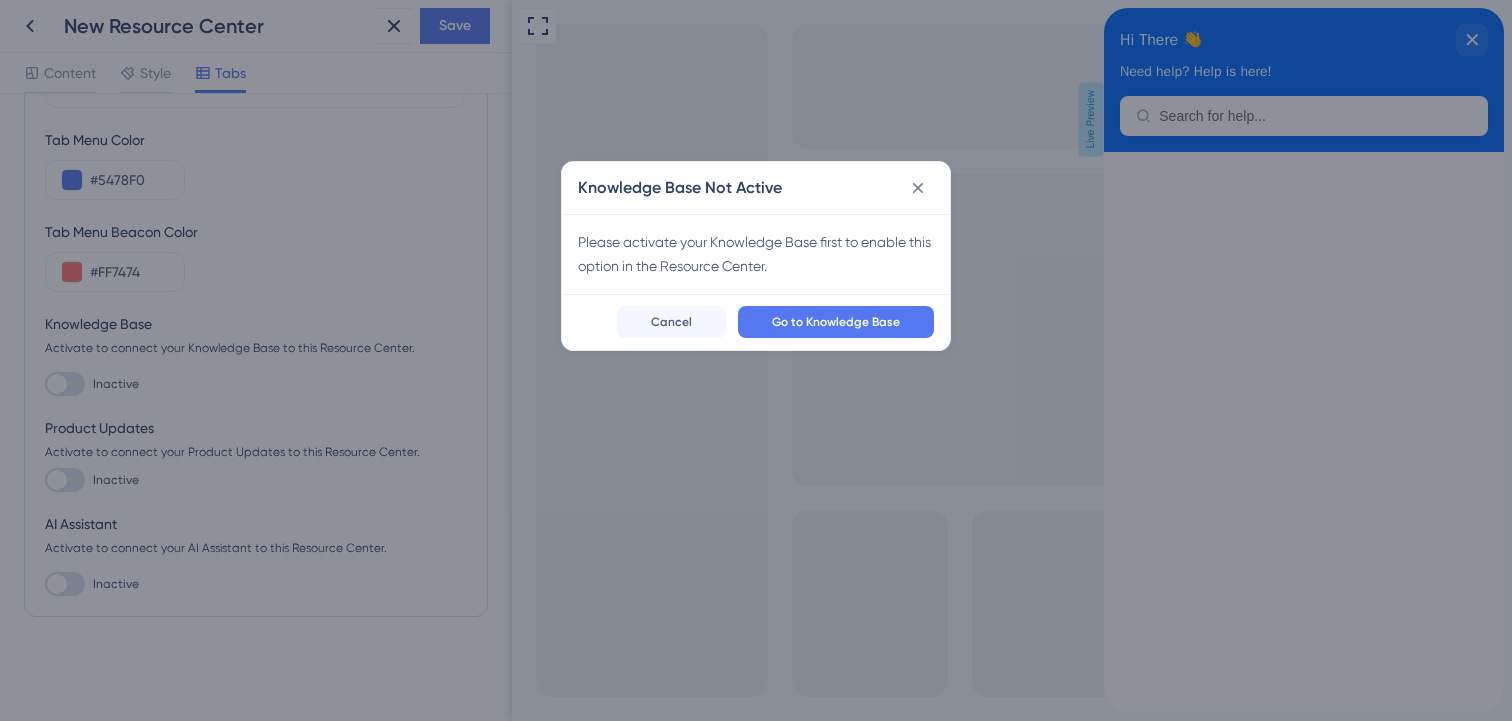 click on "Go to Knowledge Base Cancel" at bounding box center [756, 322] 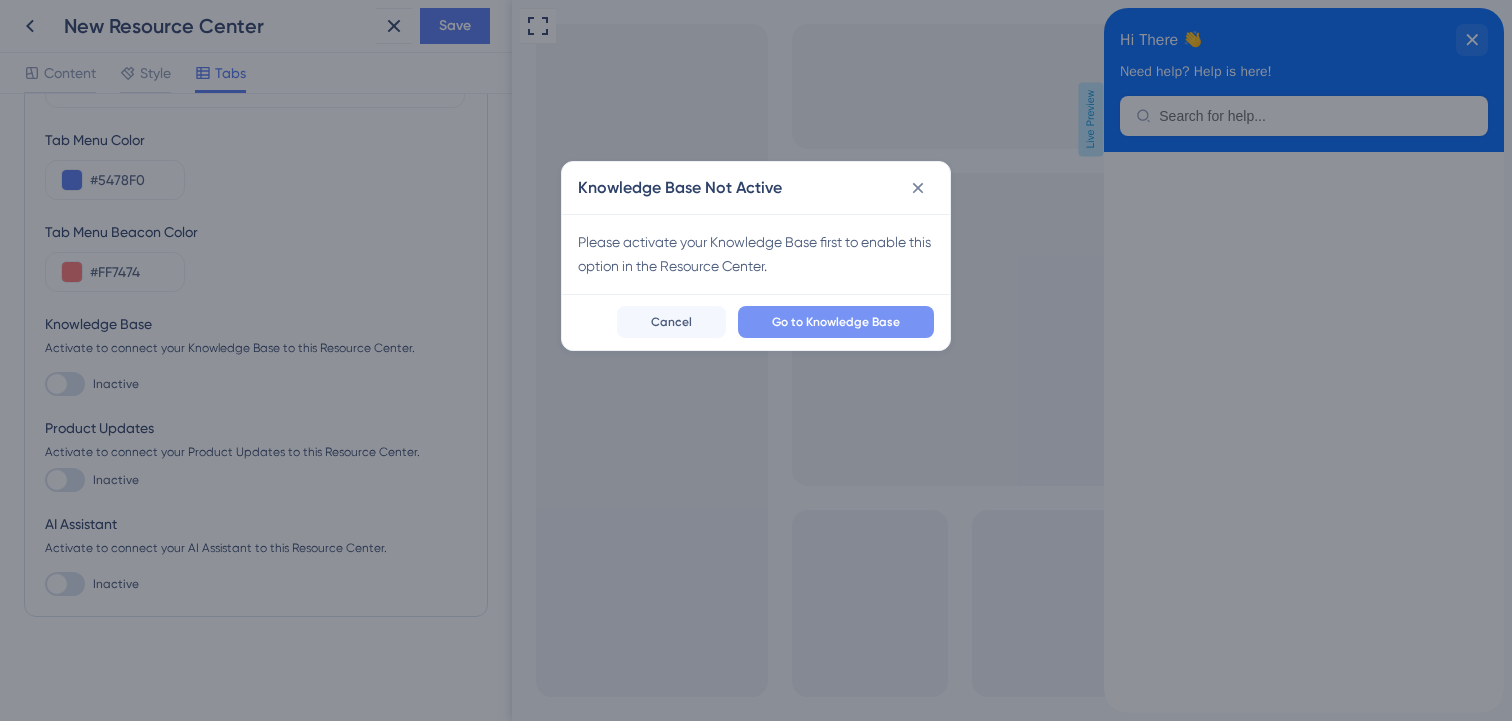 click on "Go to Knowledge Base" at bounding box center (836, 322) 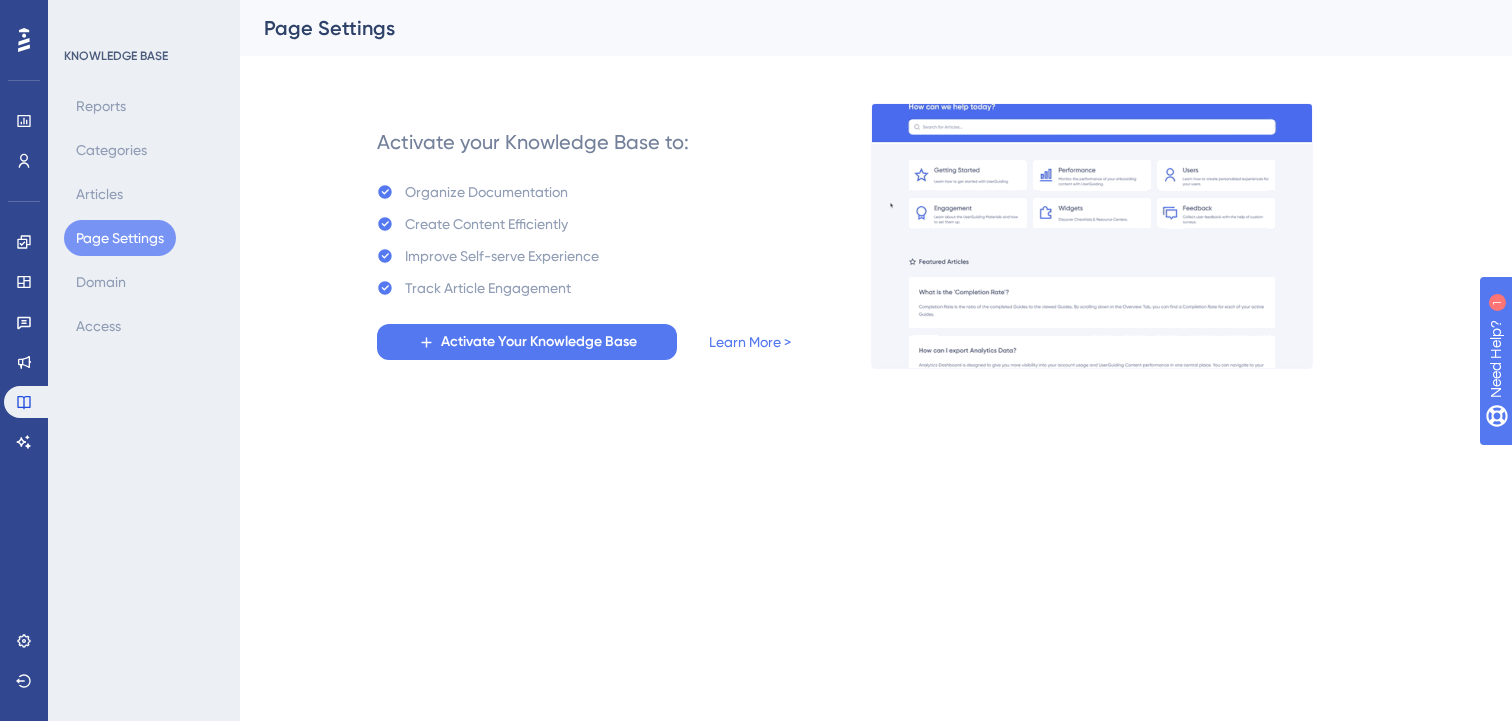 scroll, scrollTop: 0, scrollLeft: 0, axis: both 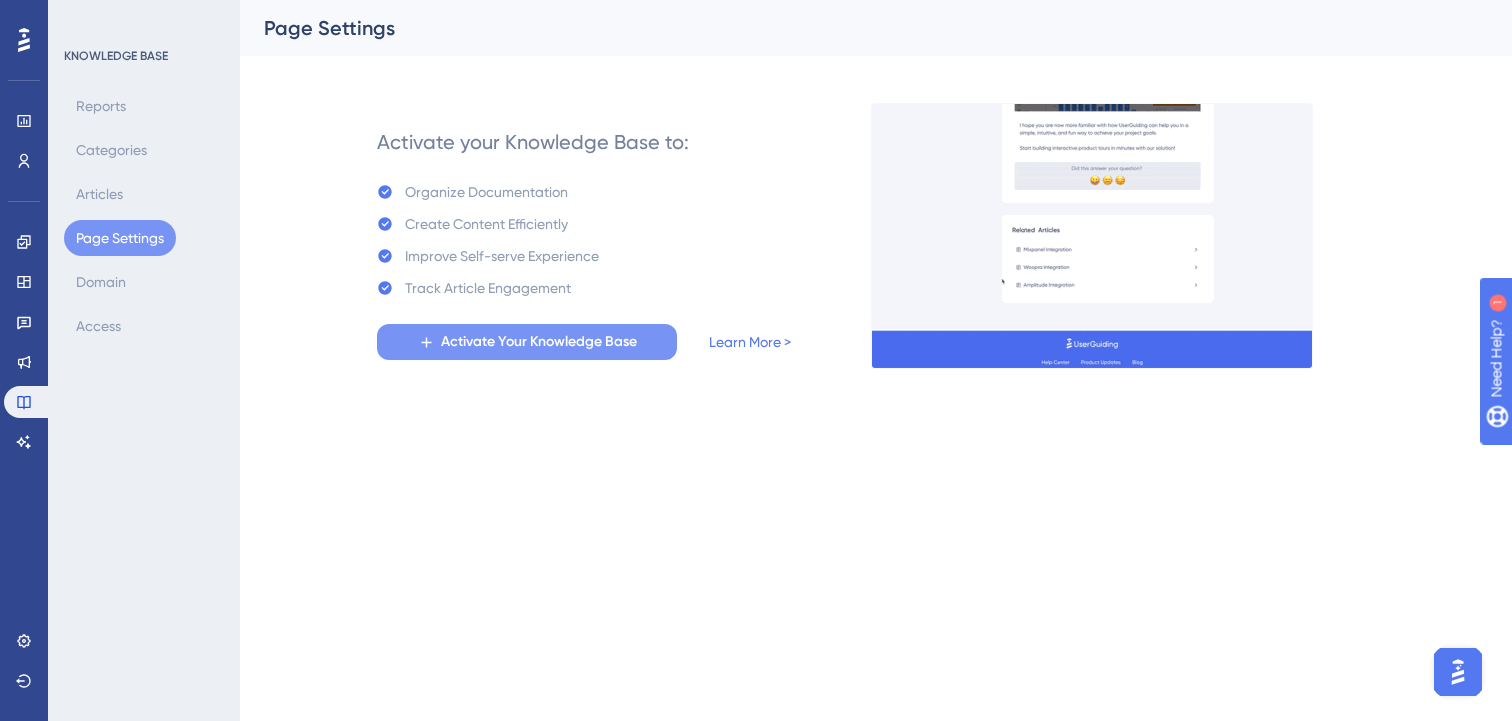 click on "Activate Your Knowledge Base" at bounding box center (539, 342) 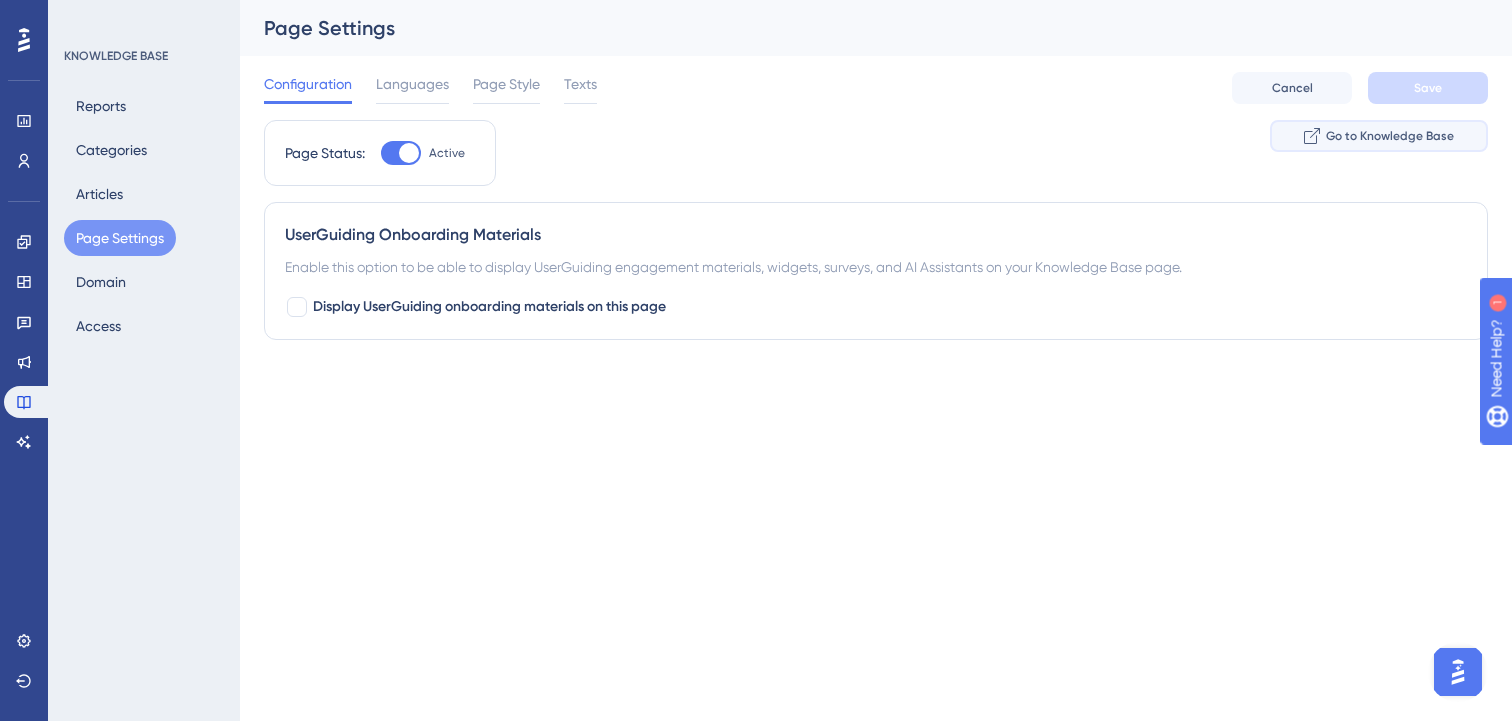 click on "Go to Knowledge Base" at bounding box center (1390, 136) 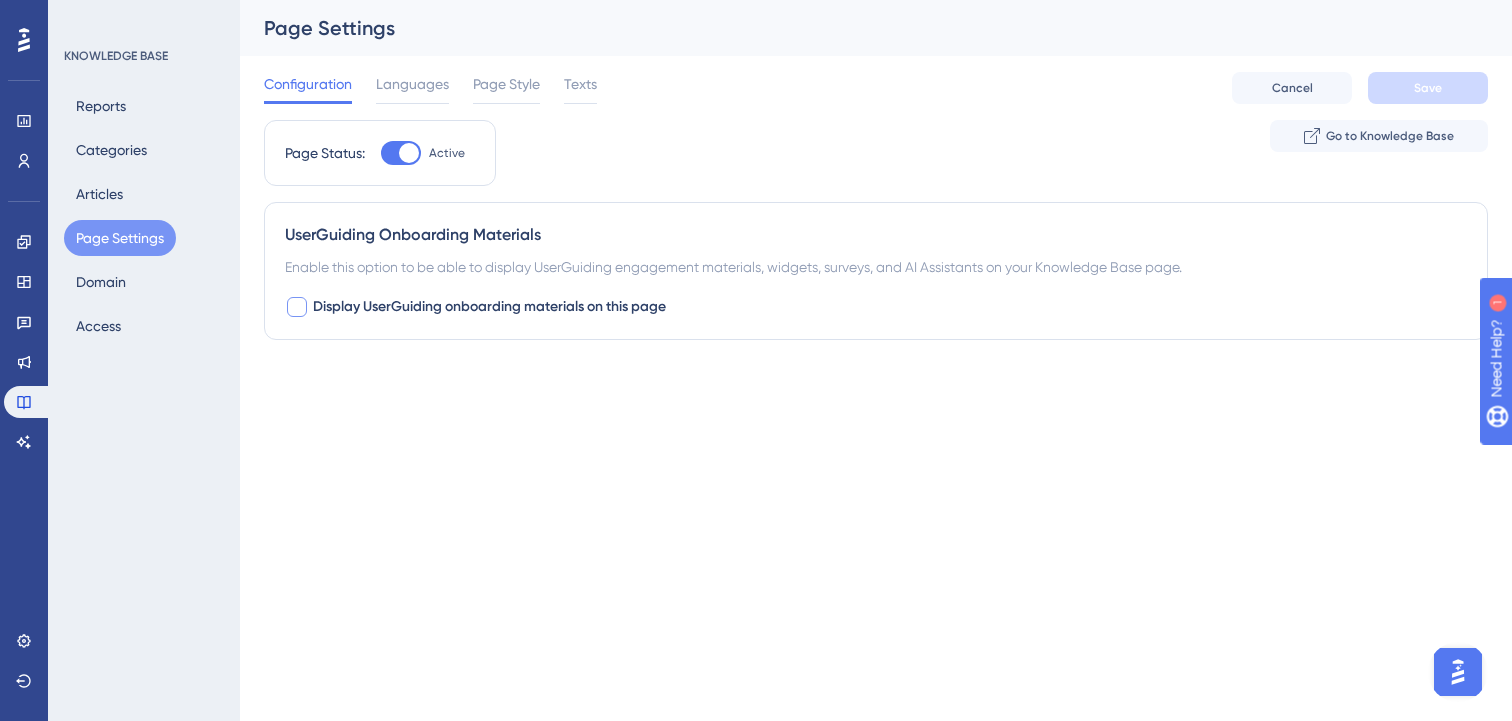 click at bounding box center (297, 307) 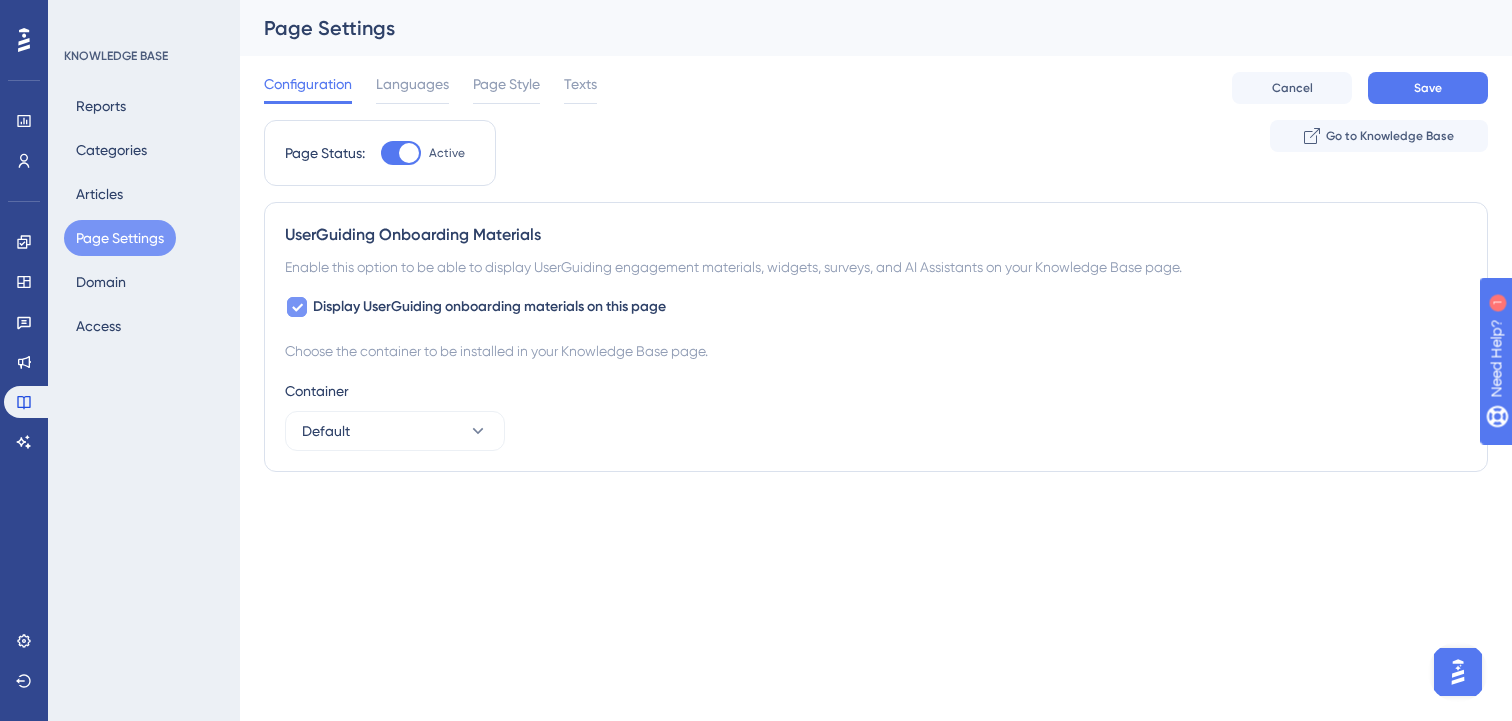click at bounding box center (297, 307) 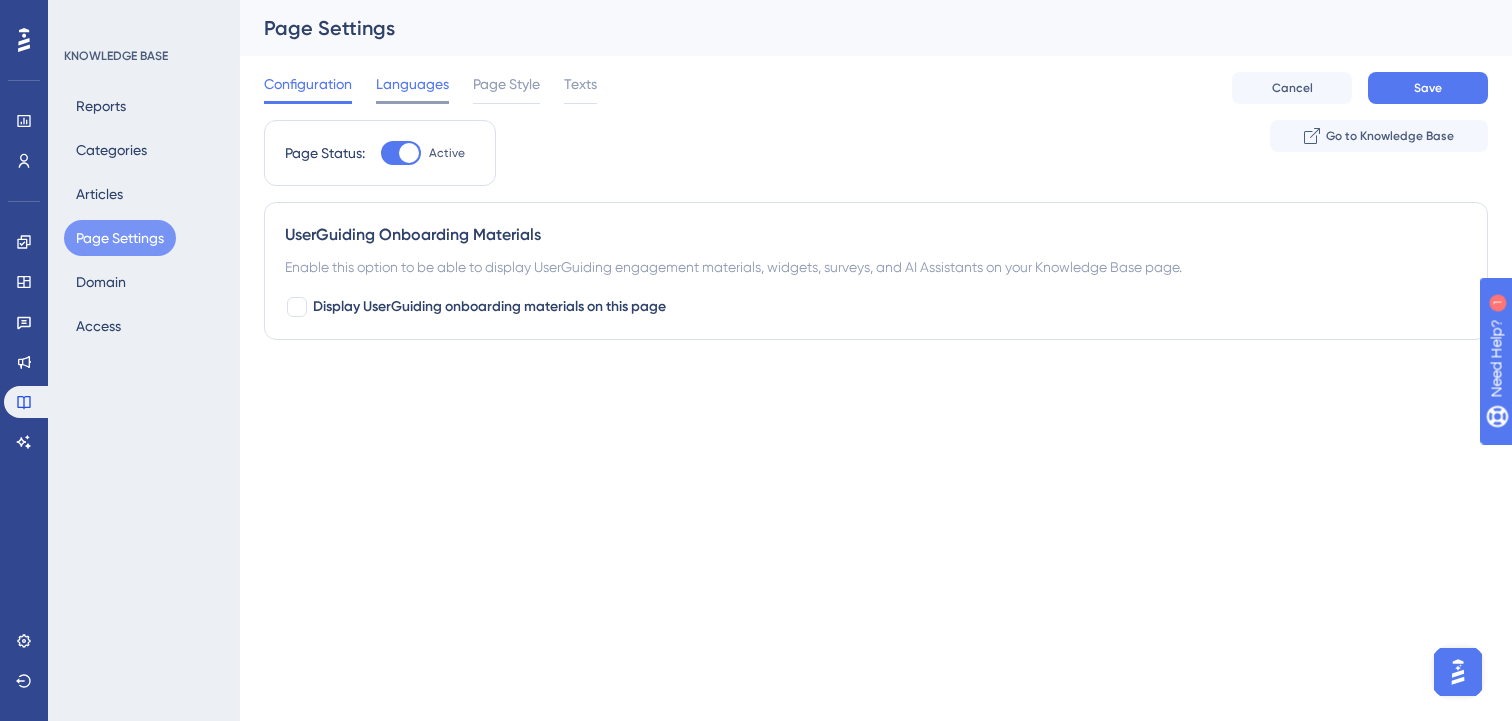 click on "Languages" at bounding box center [412, 84] 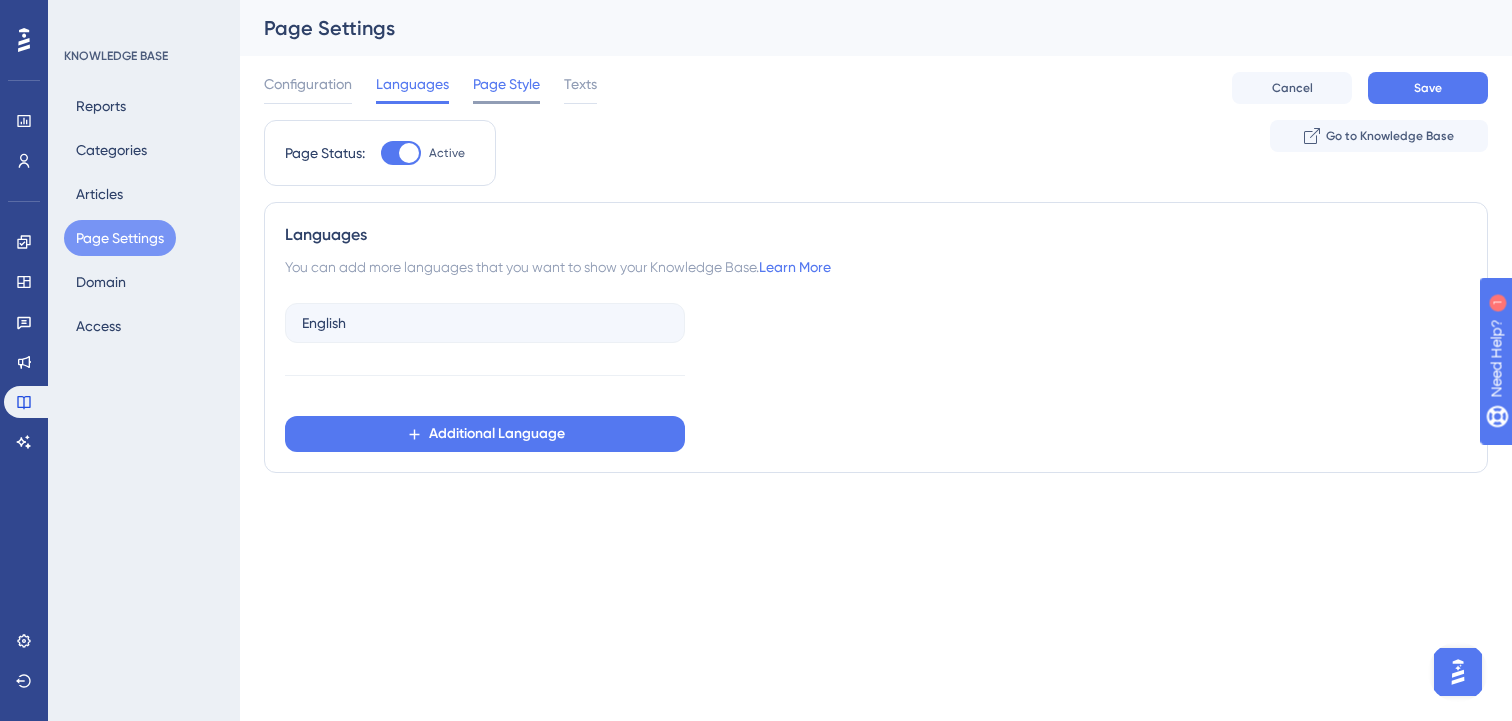 click on "Page Style" at bounding box center [506, 84] 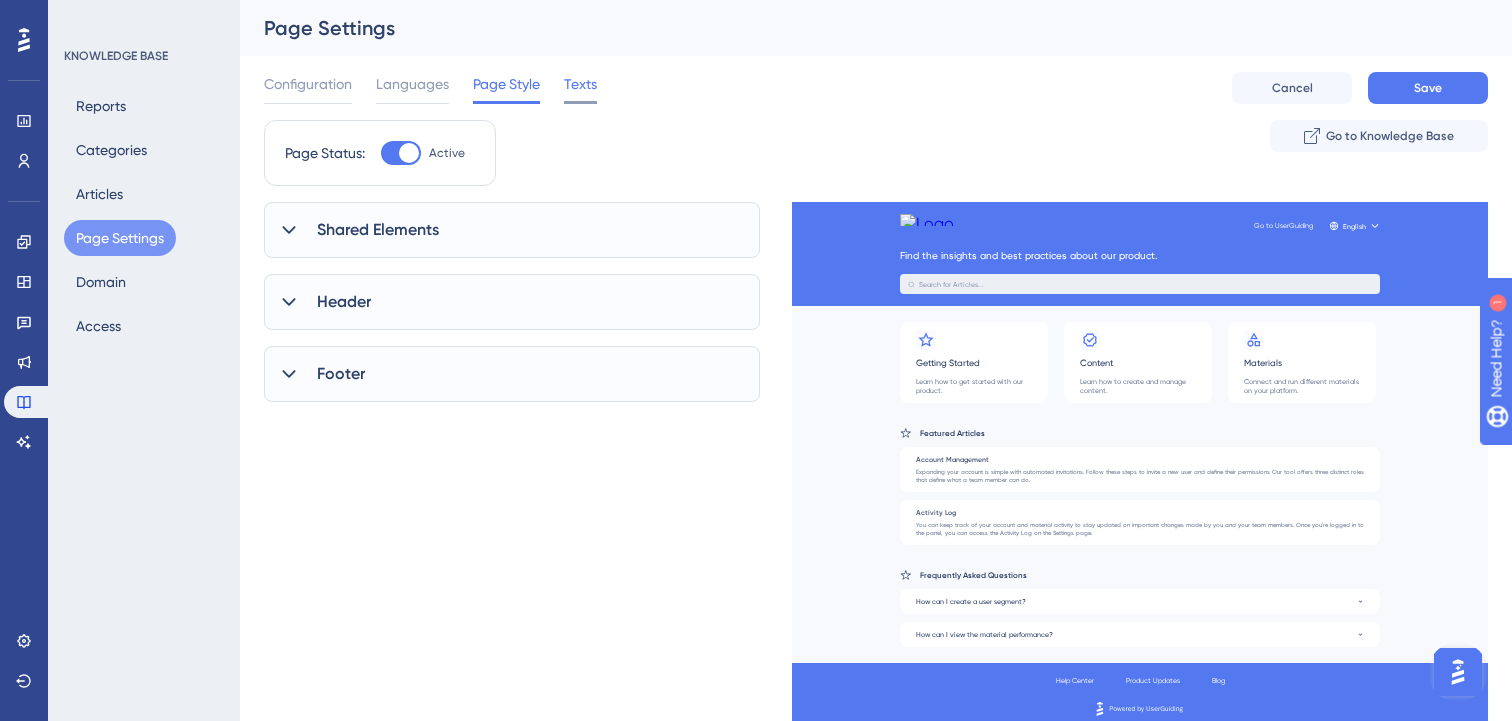 click on "Texts" at bounding box center [580, 84] 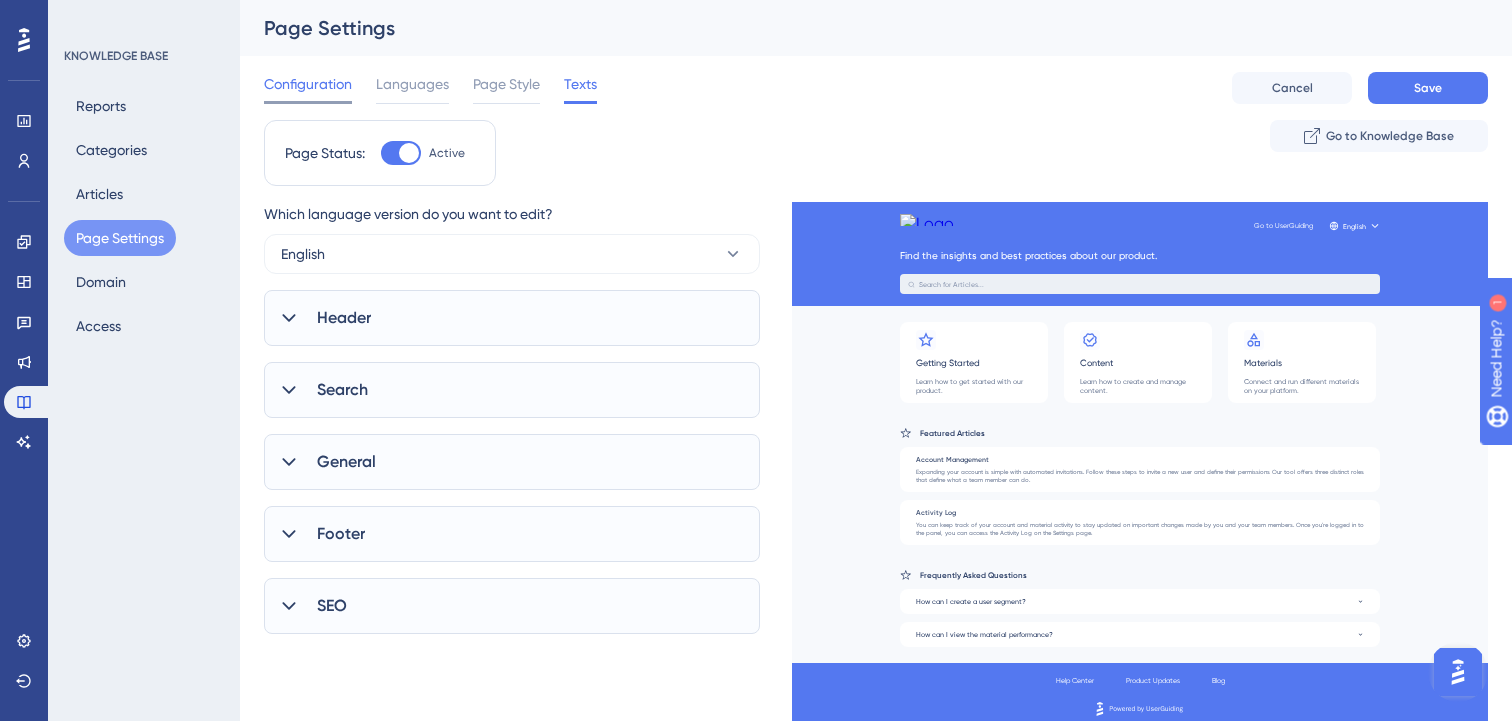 click on "Configuration" at bounding box center (308, 84) 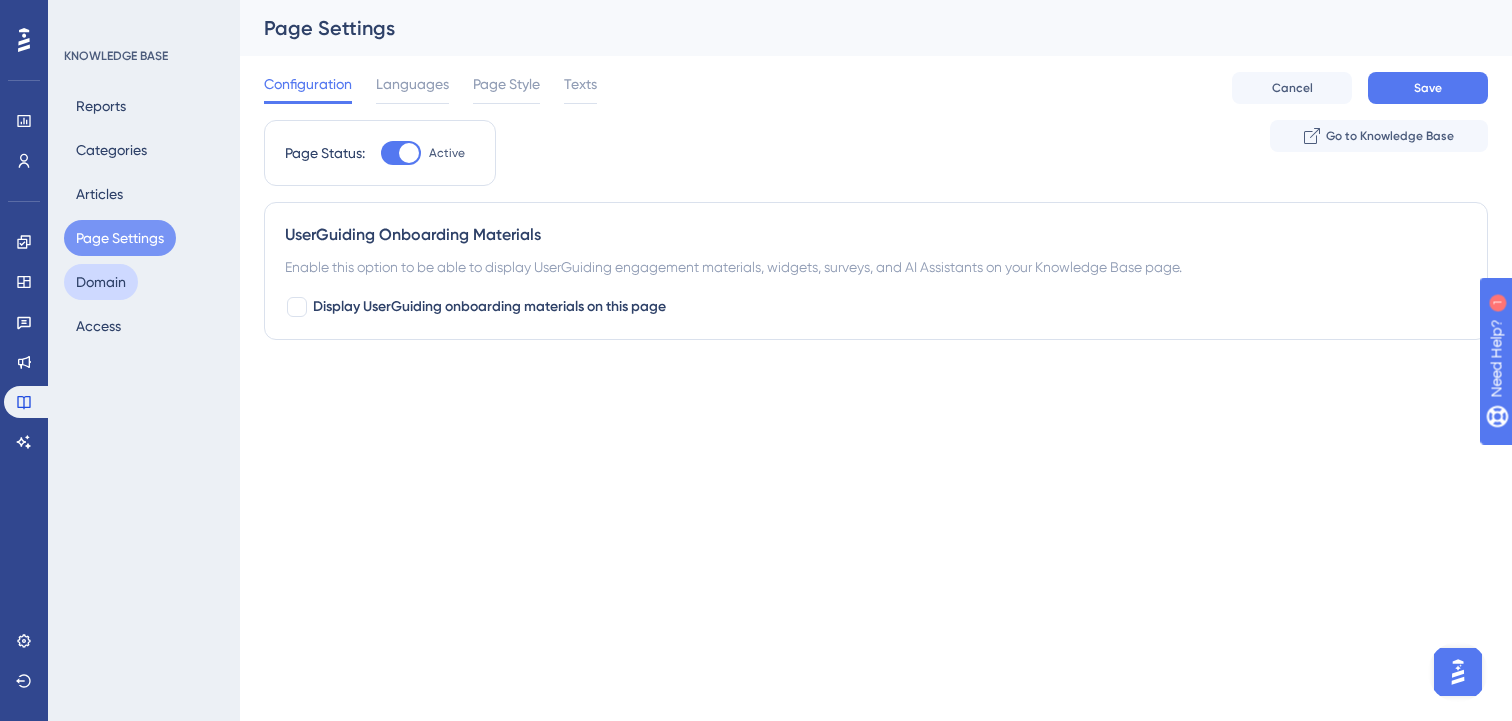 click on "Domain" at bounding box center (101, 282) 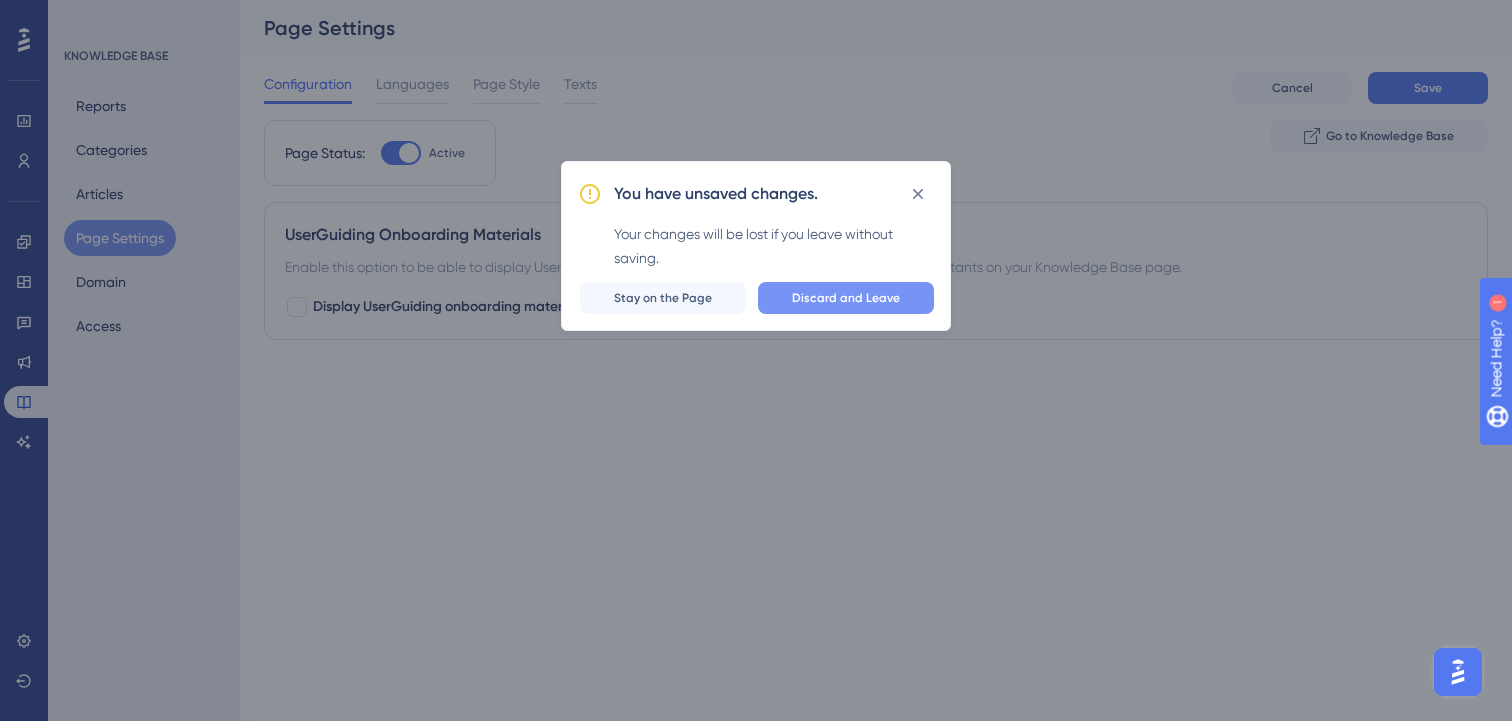 click on "Discard and Leave" at bounding box center (846, 298) 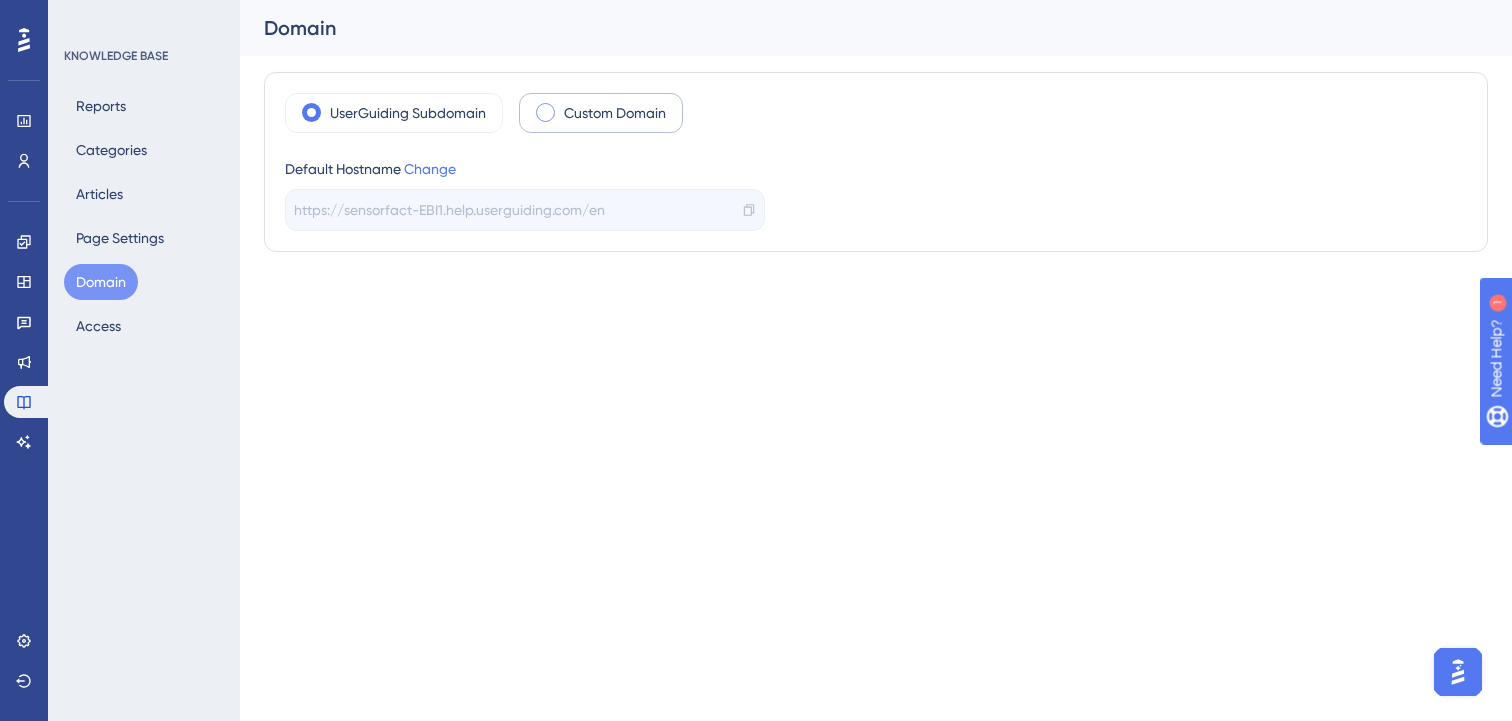 click on "Custom Domain" at bounding box center (615, 113) 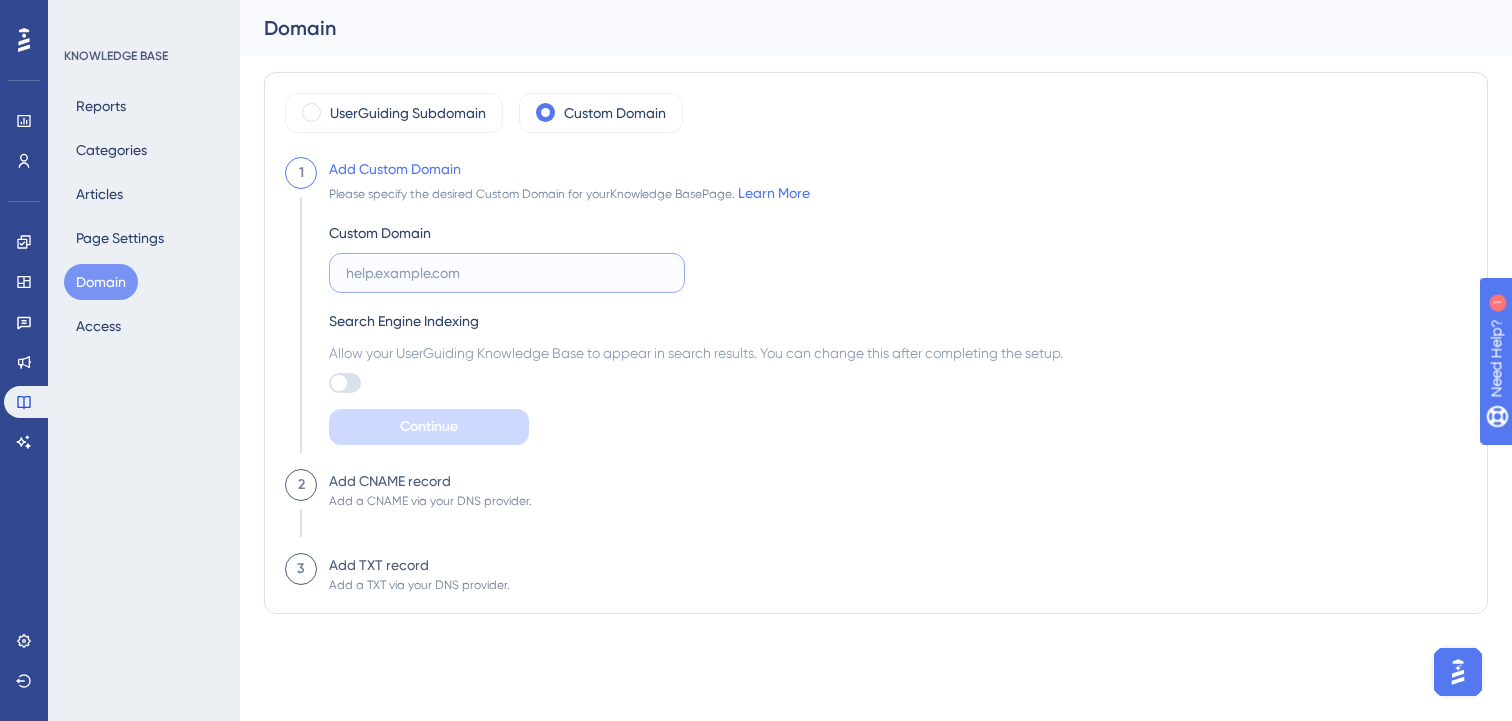 click at bounding box center (507, 273) 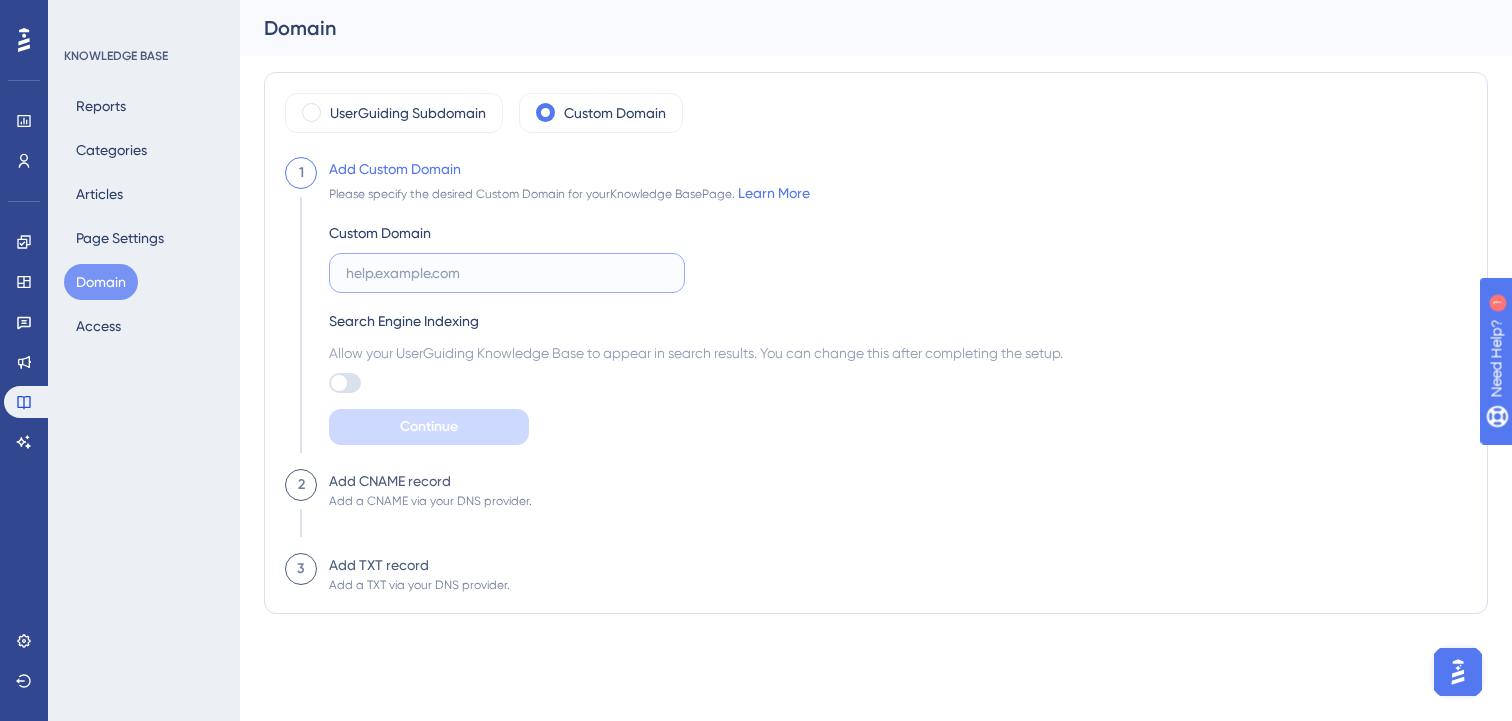 paste on "https://8677414.hs-sites.com/knowledge" 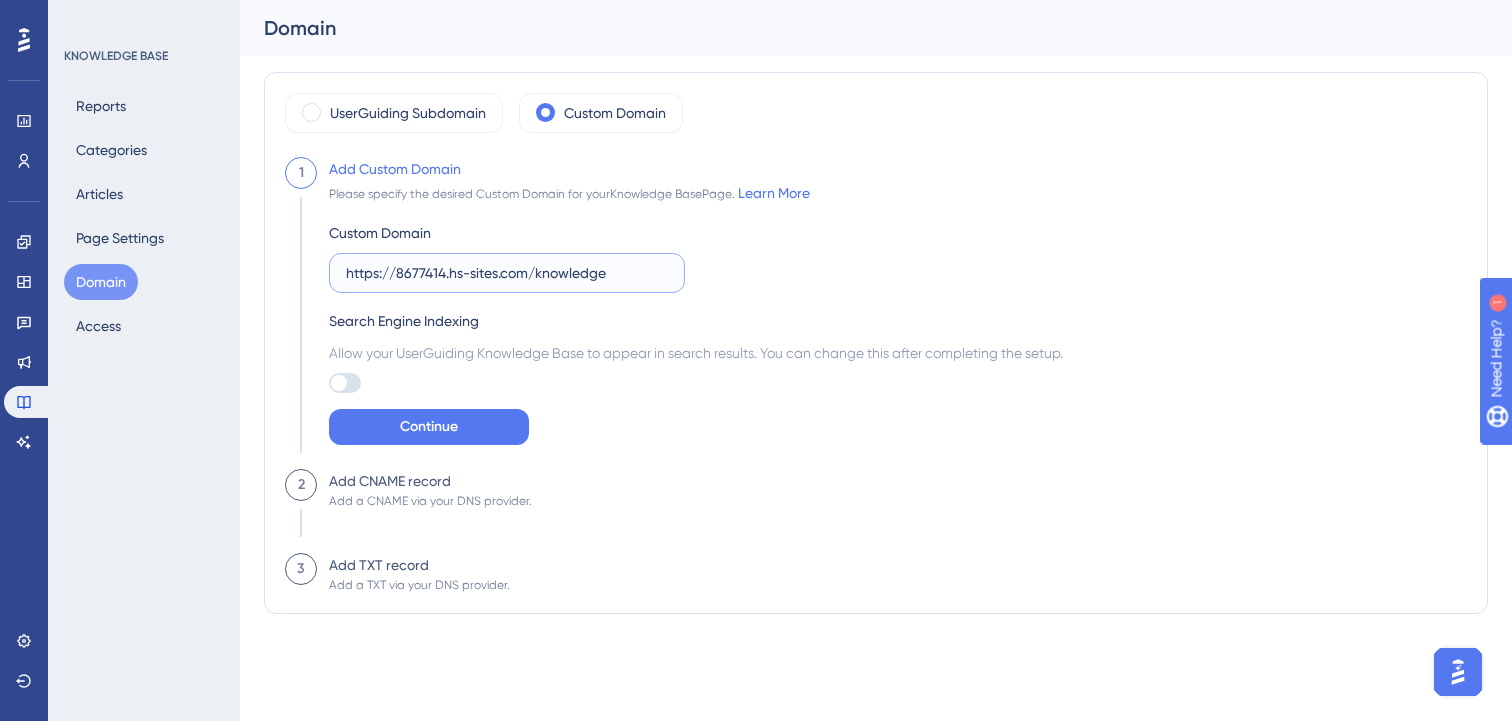 type on "https://8677414.hs-sites.com/knowledge" 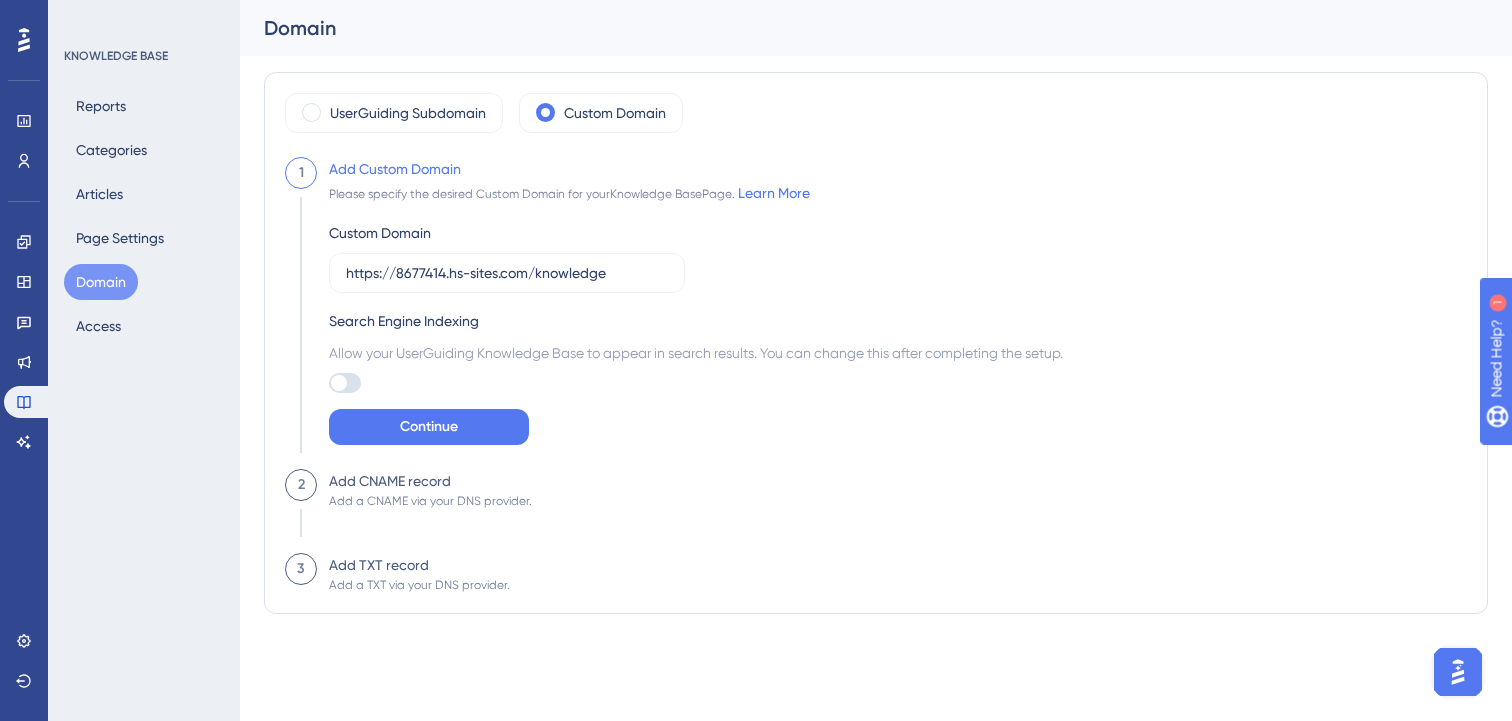 click at bounding box center (345, 383) 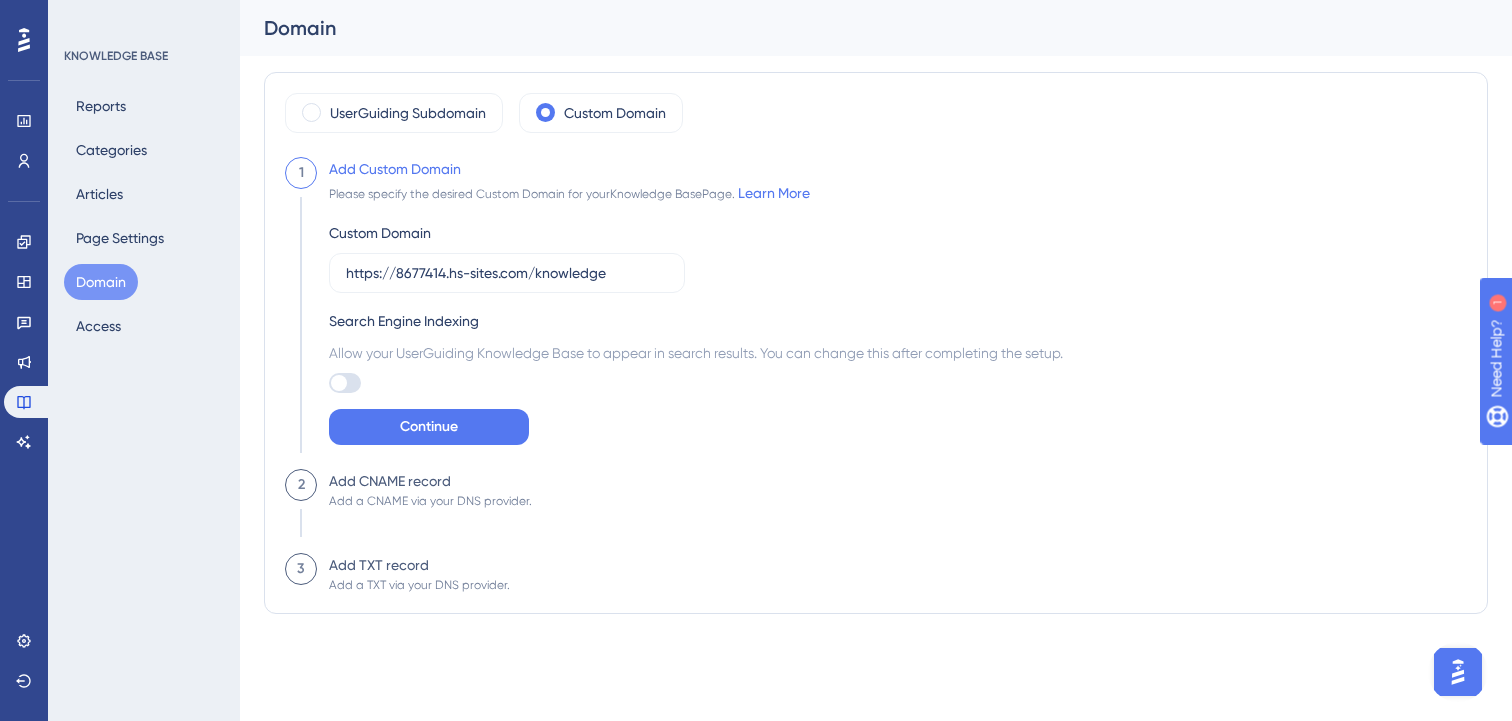 click at bounding box center (328, 383) 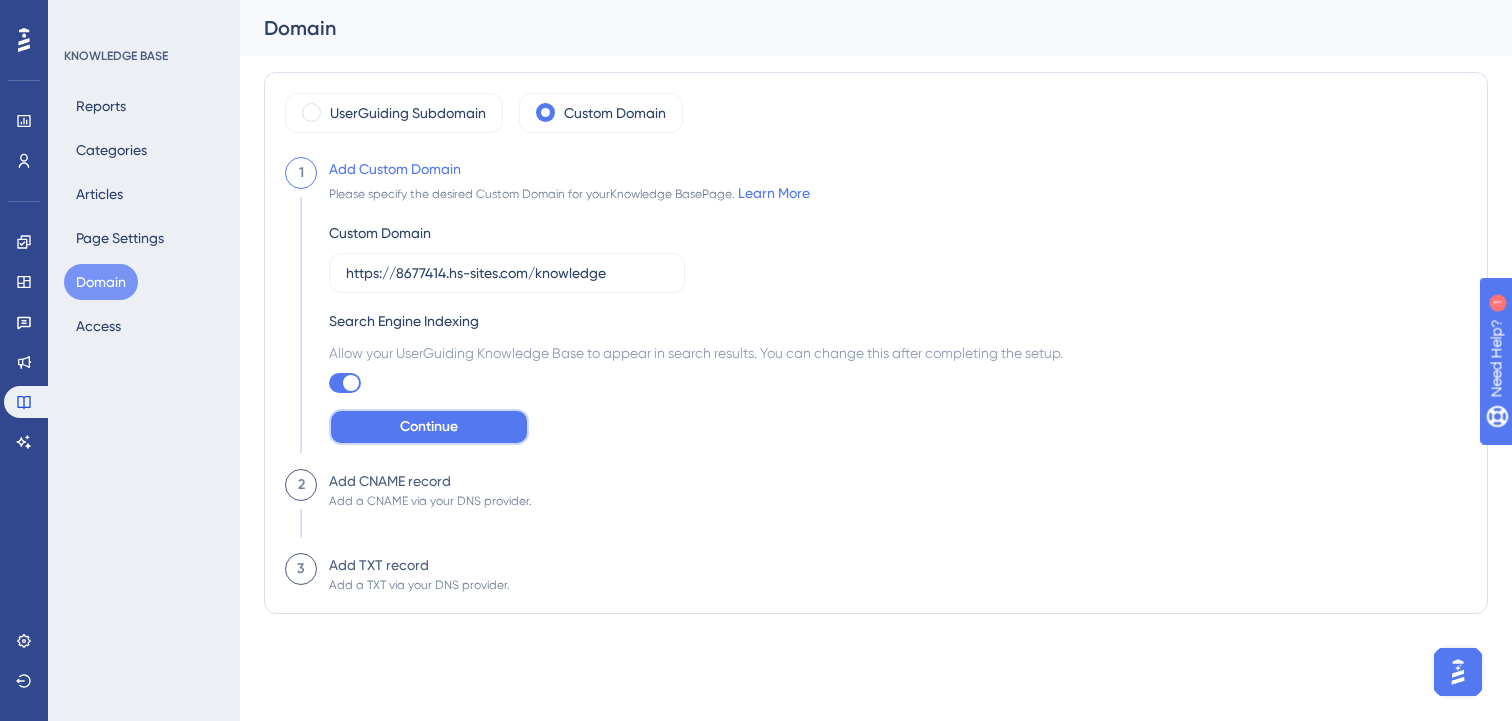 click on "Continue" at bounding box center (429, 427) 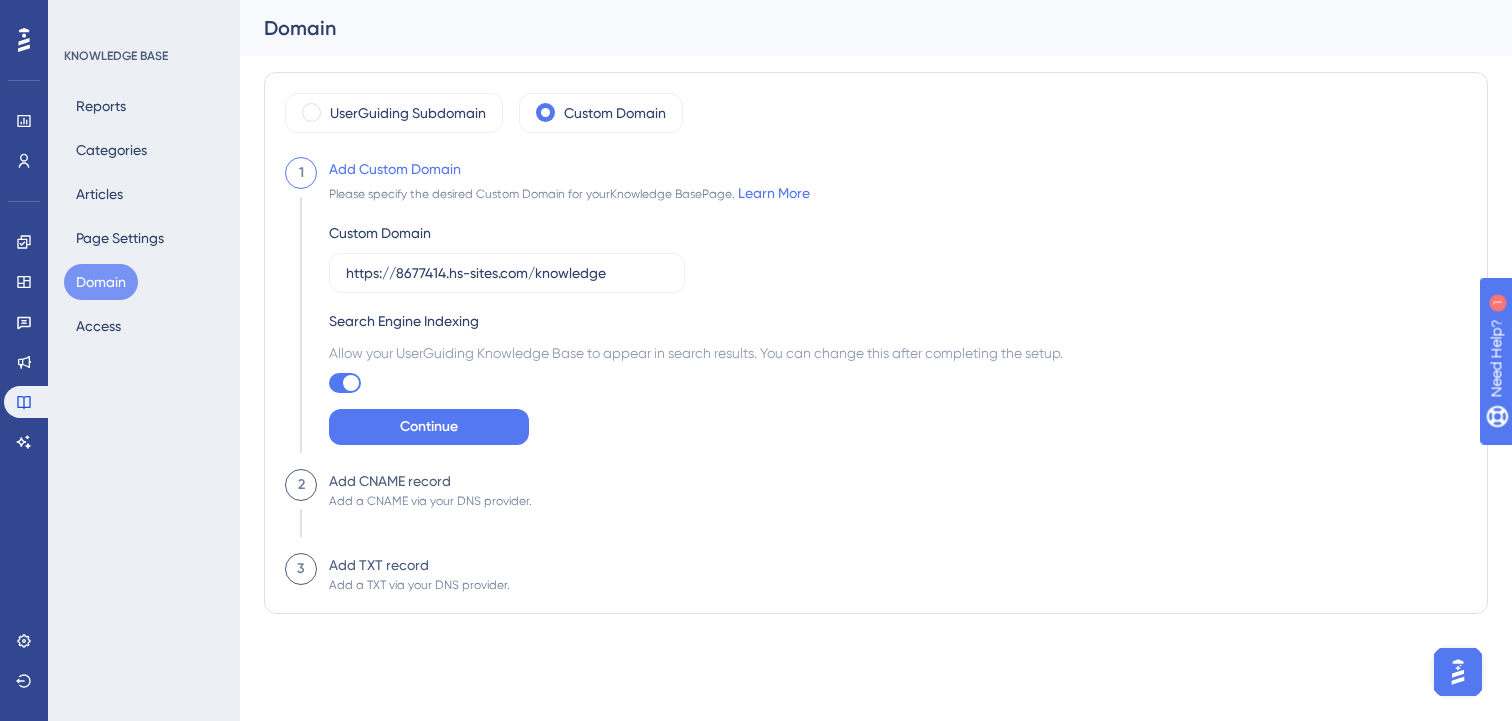 click at bounding box center [351, 383] 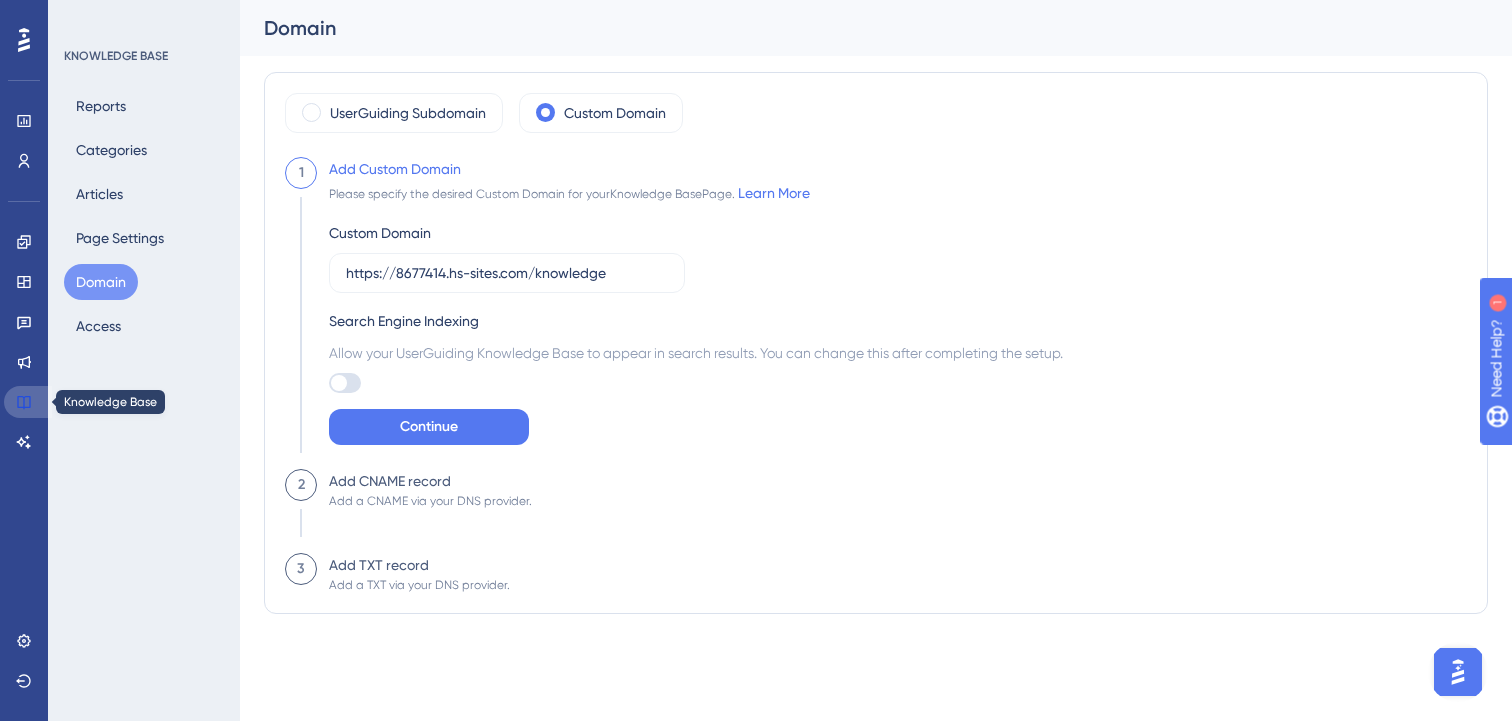 click 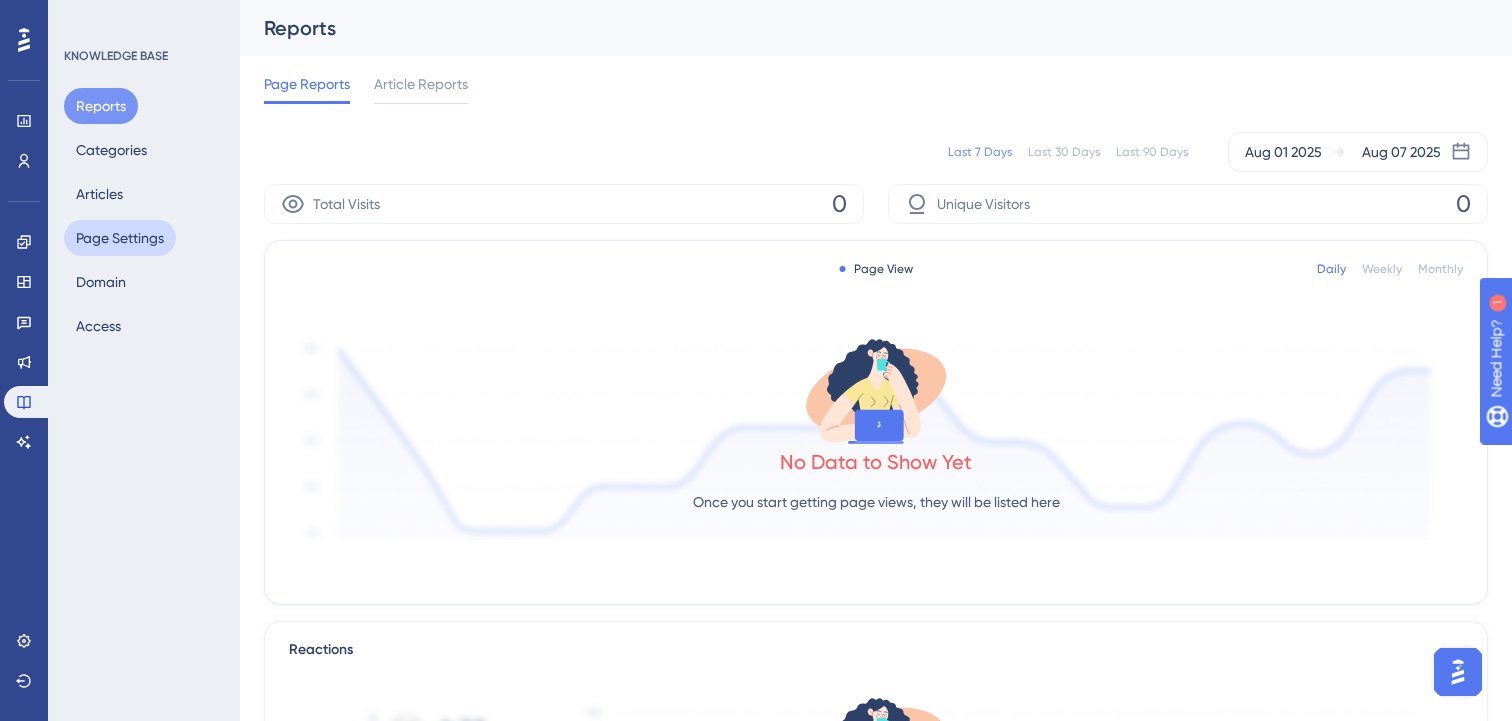 click on "Page Settings" at bounding box center [120, 238] 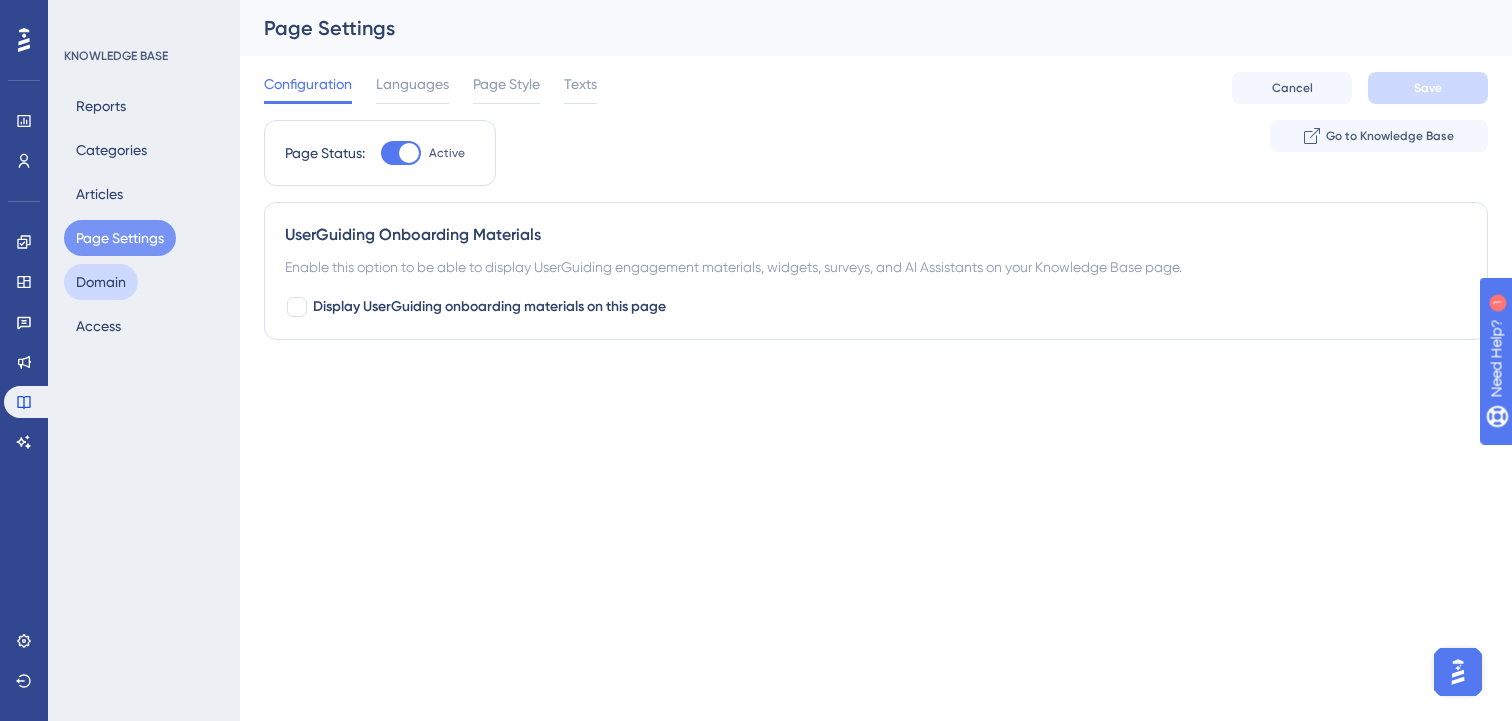 click on "Domain" at bounding box center [101, 282] 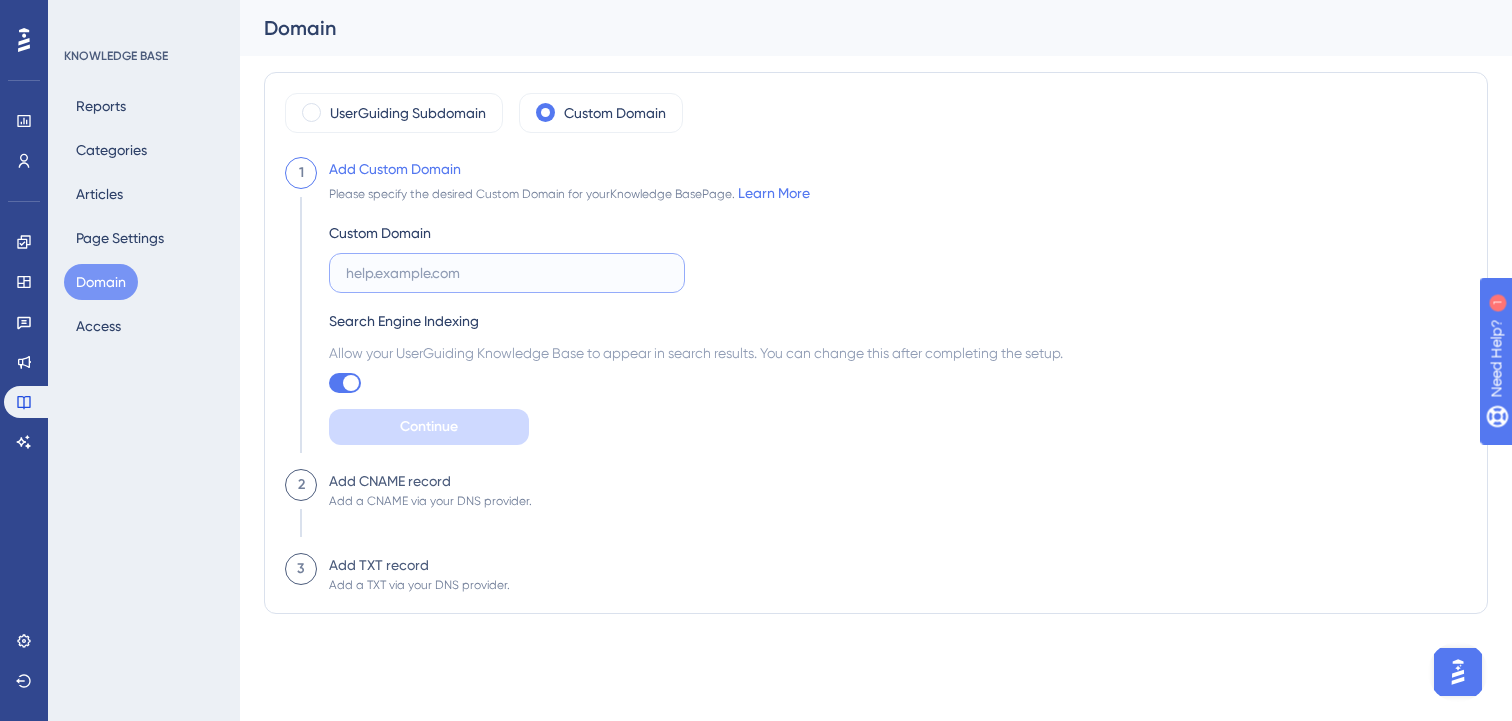 click at bounding box center (507, 273) 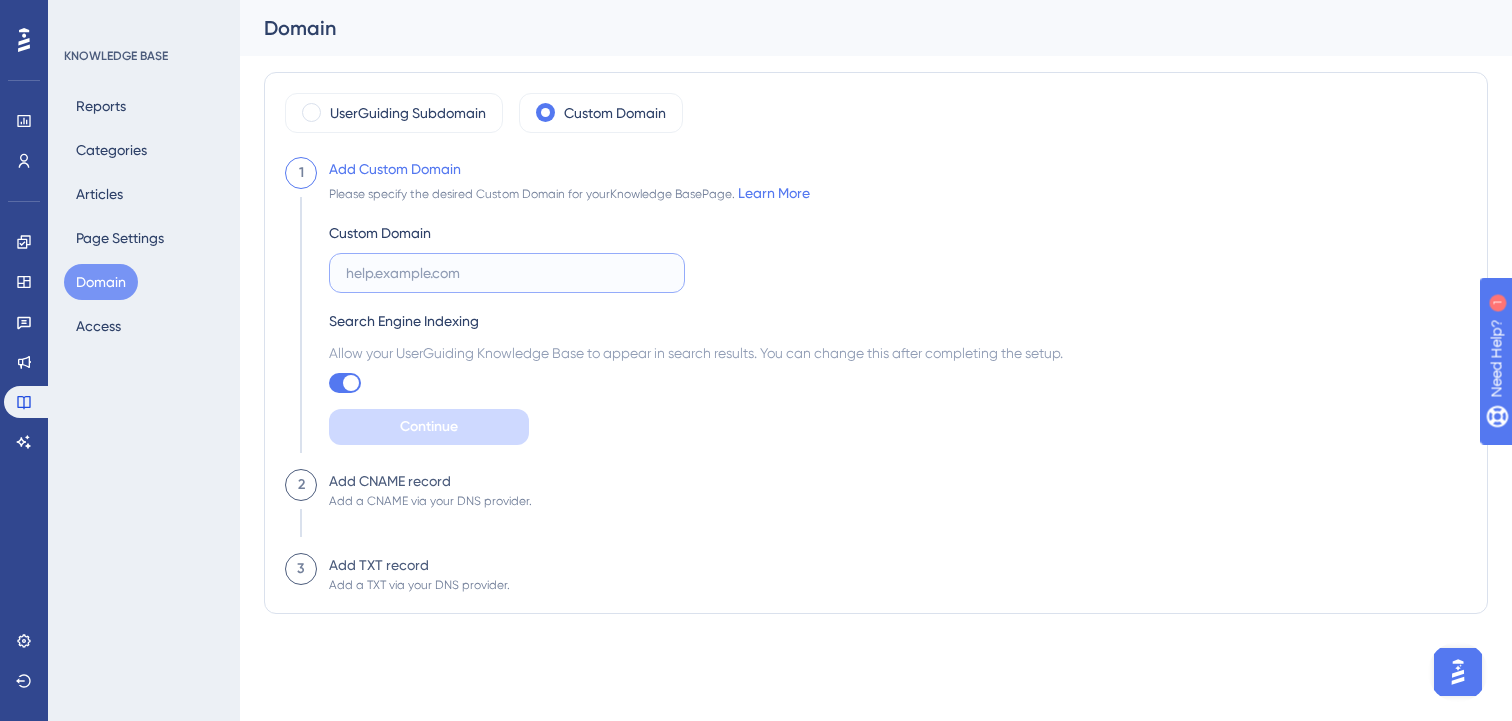 paste on "https://8677414.hs-sites.com/knowledge" 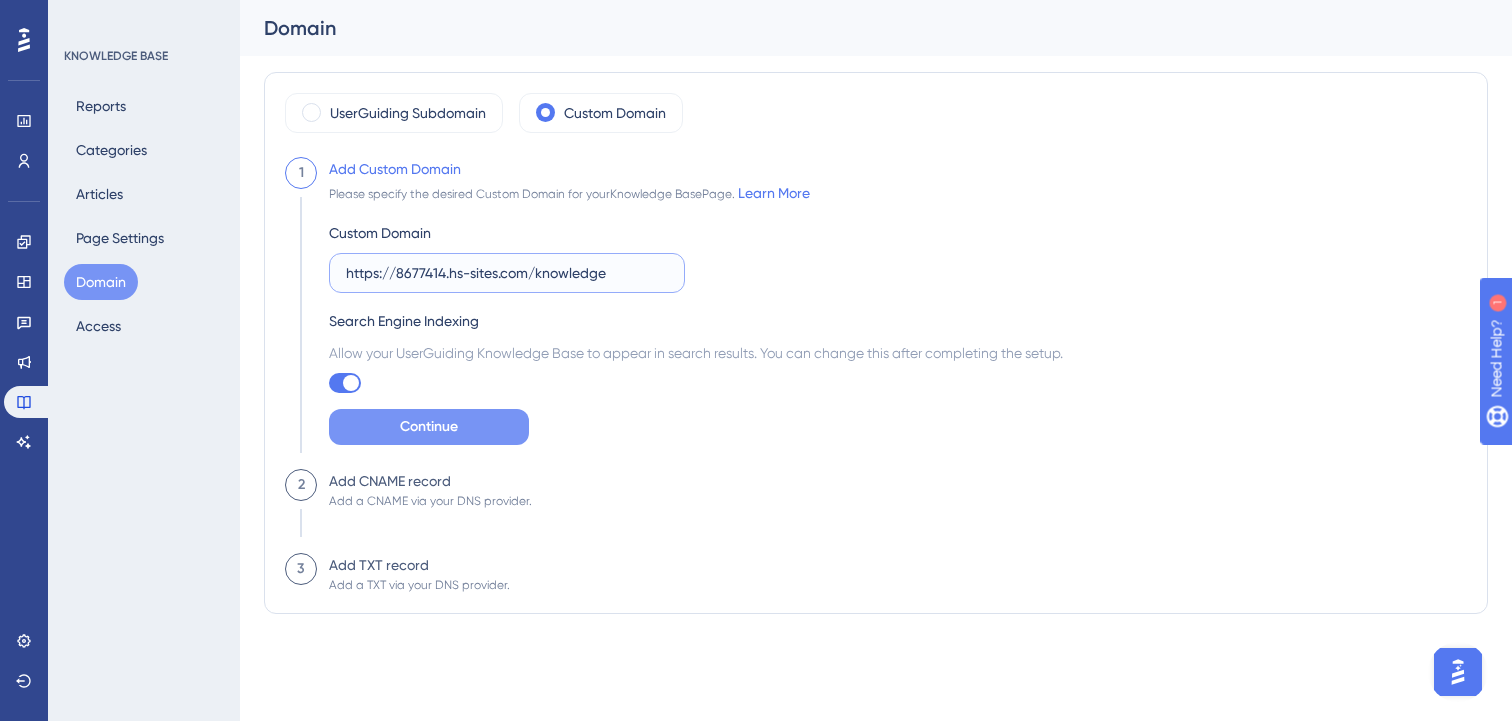 type on "https://8677414.hs-sites.com/knowledge" 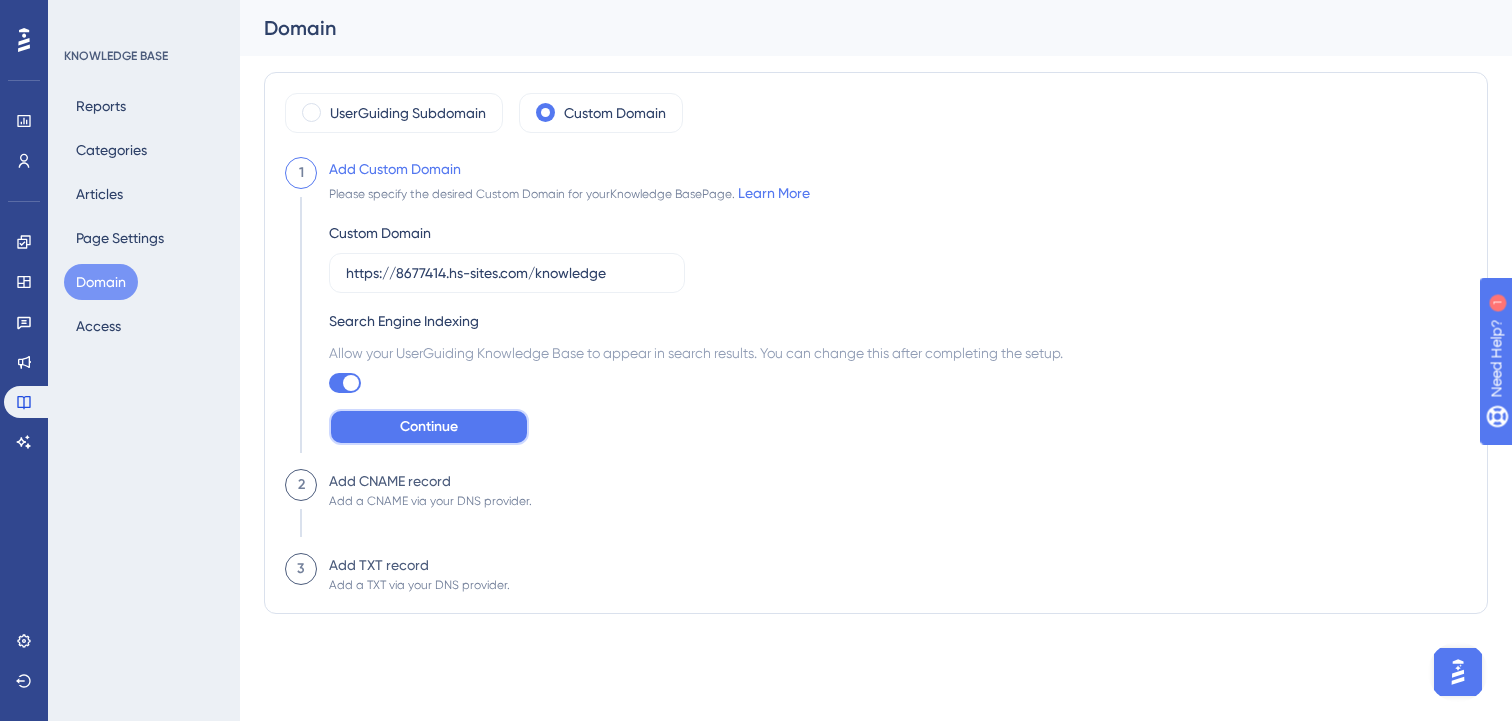 click on "Continue" at bounding box center [429, 427] 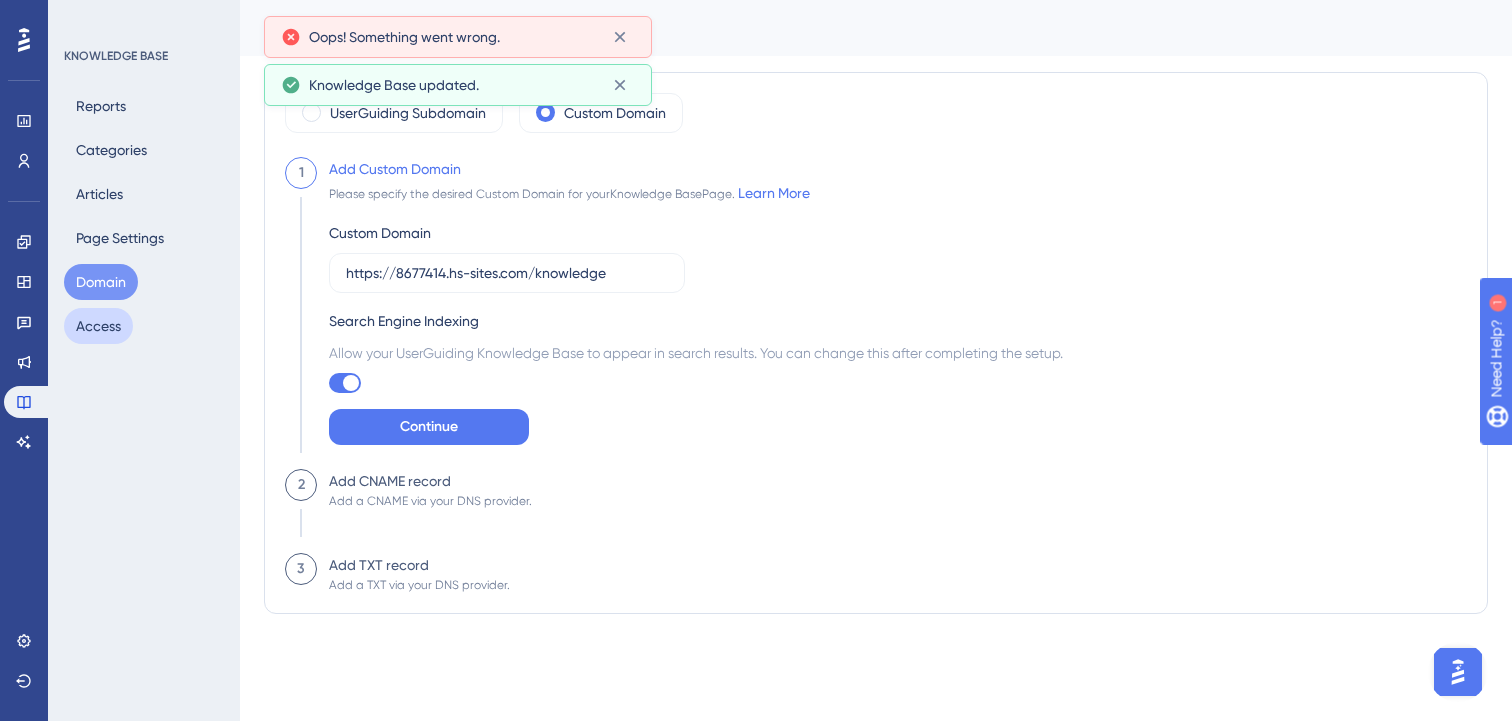 click on "Access" at bounding box center (98, 326) 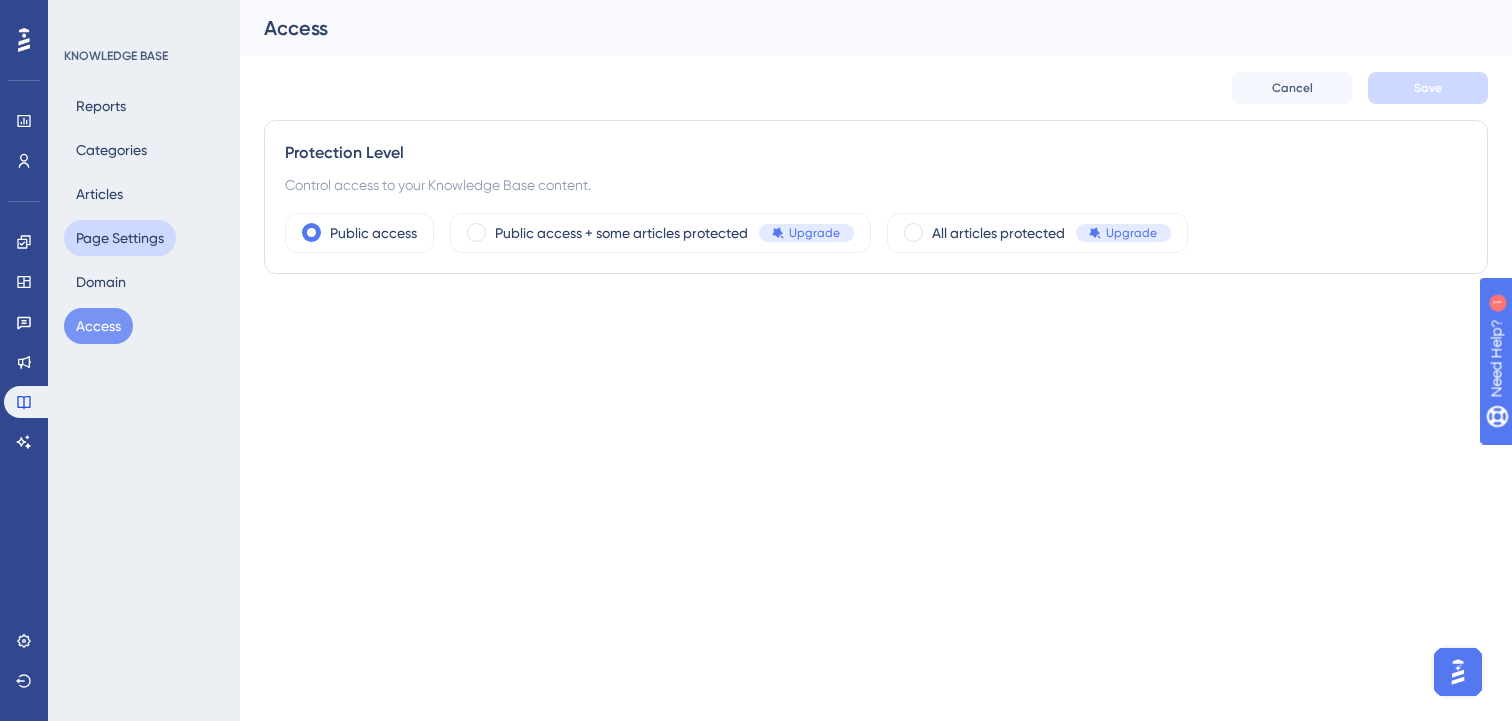 click on "Page Settings" at bounding box center [120, 238] 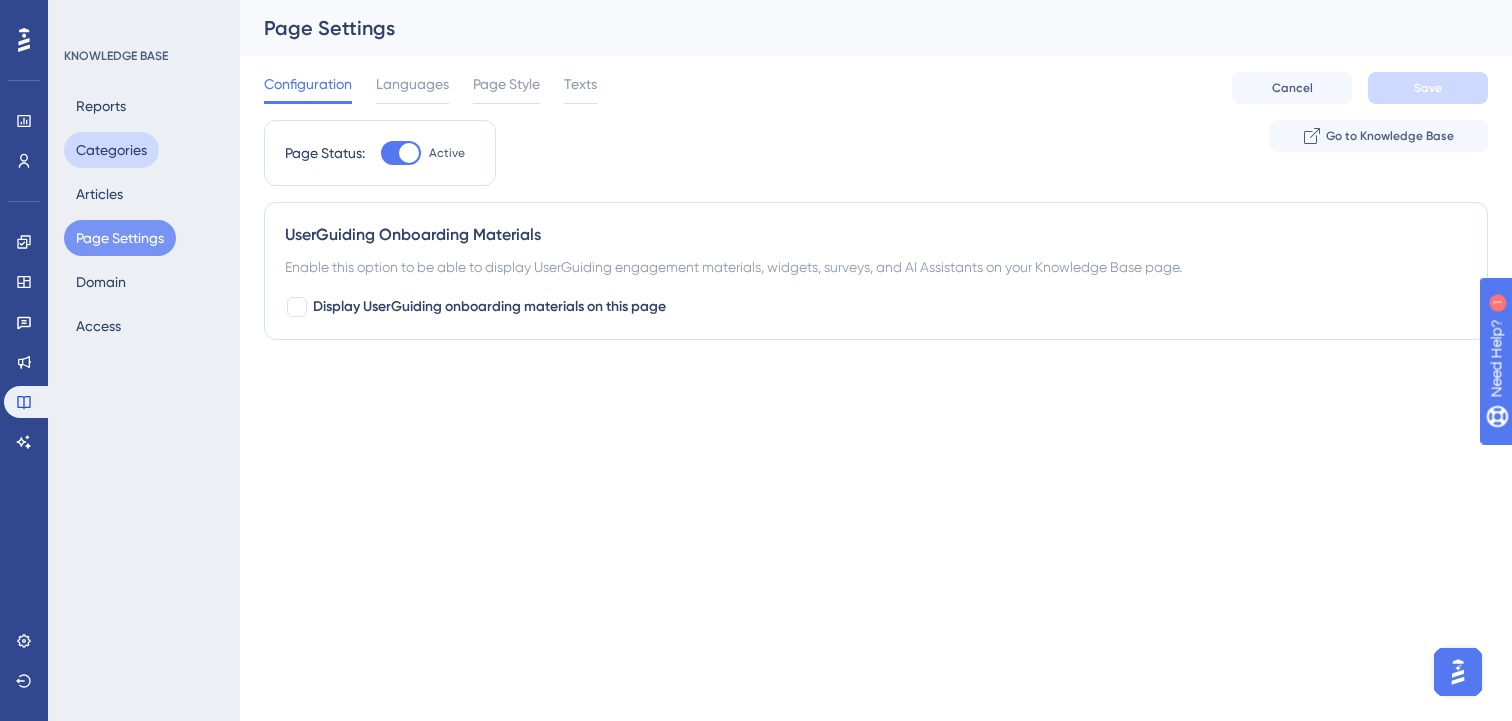 click on "Categories" at bounding box center [111, 150] 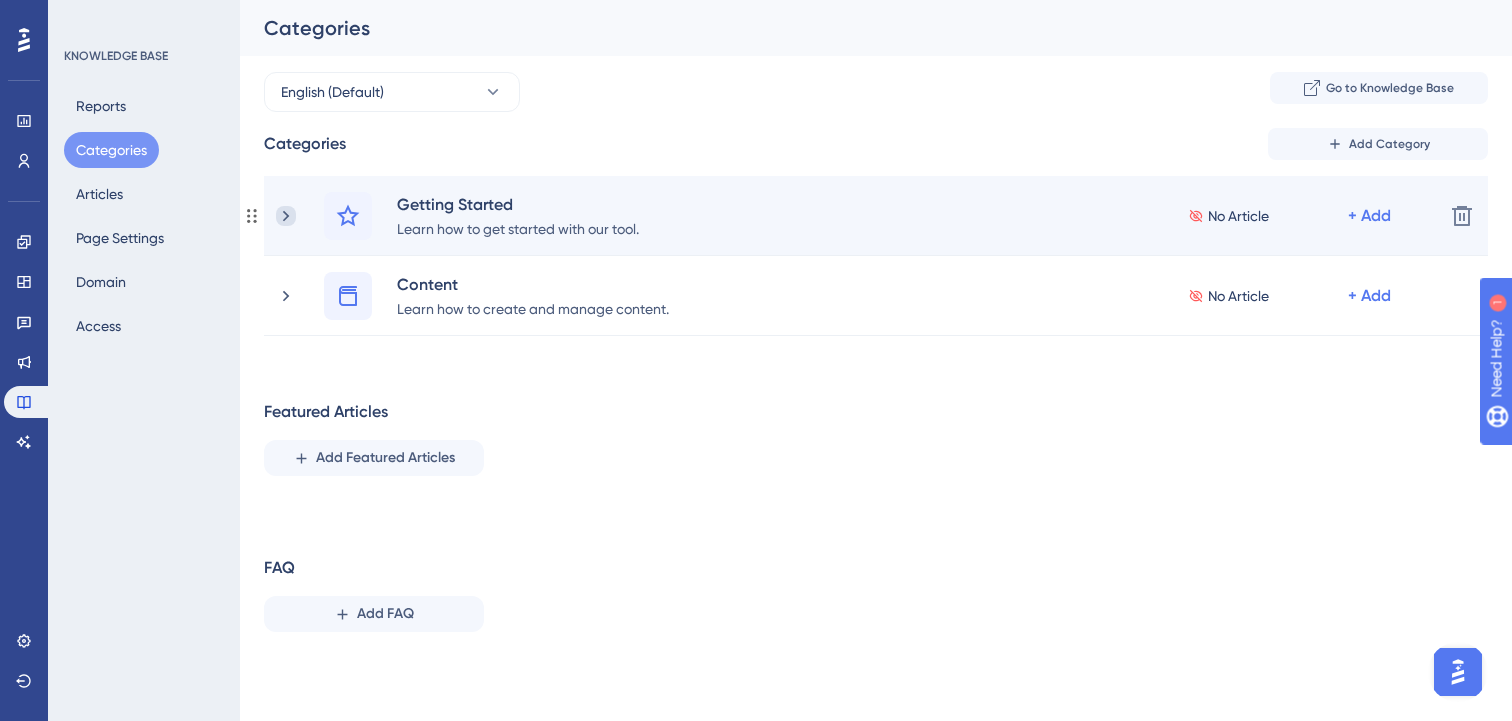 click 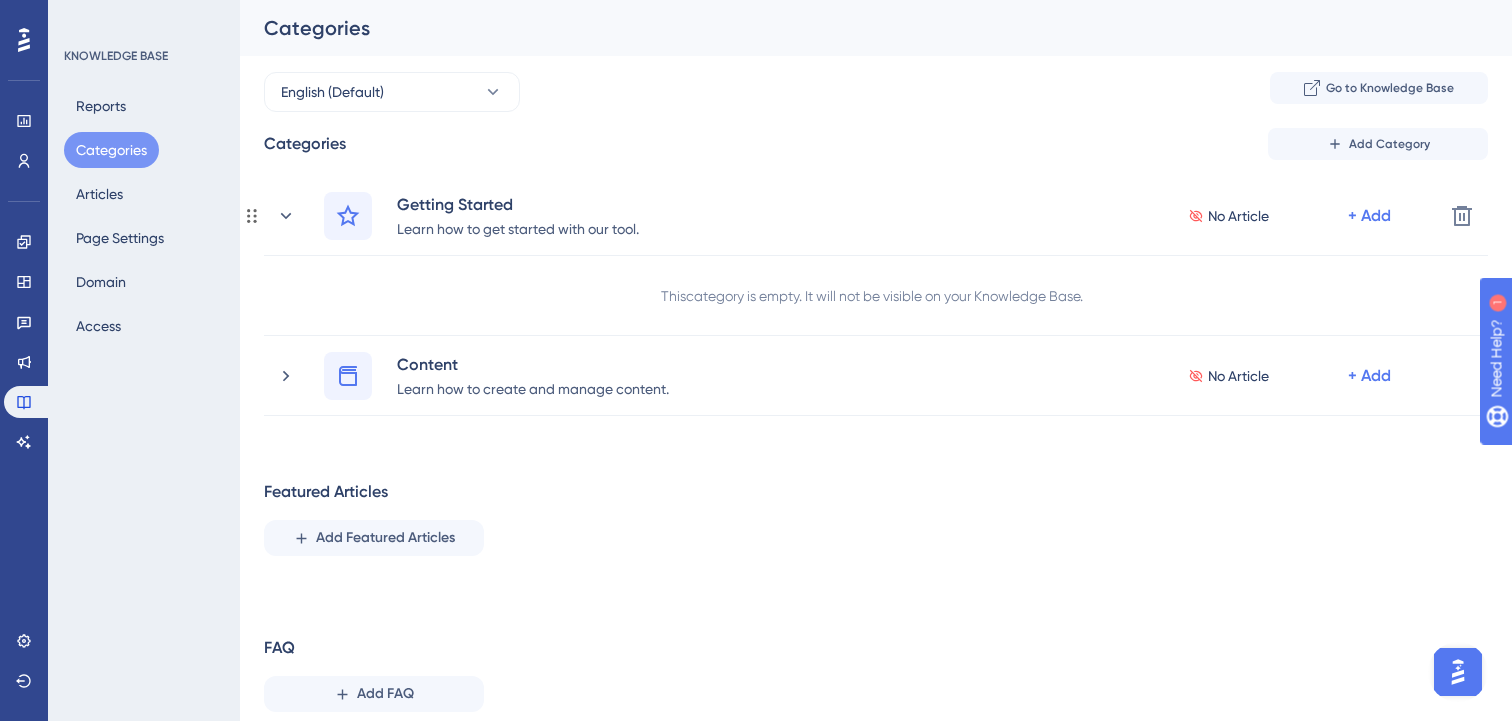 click 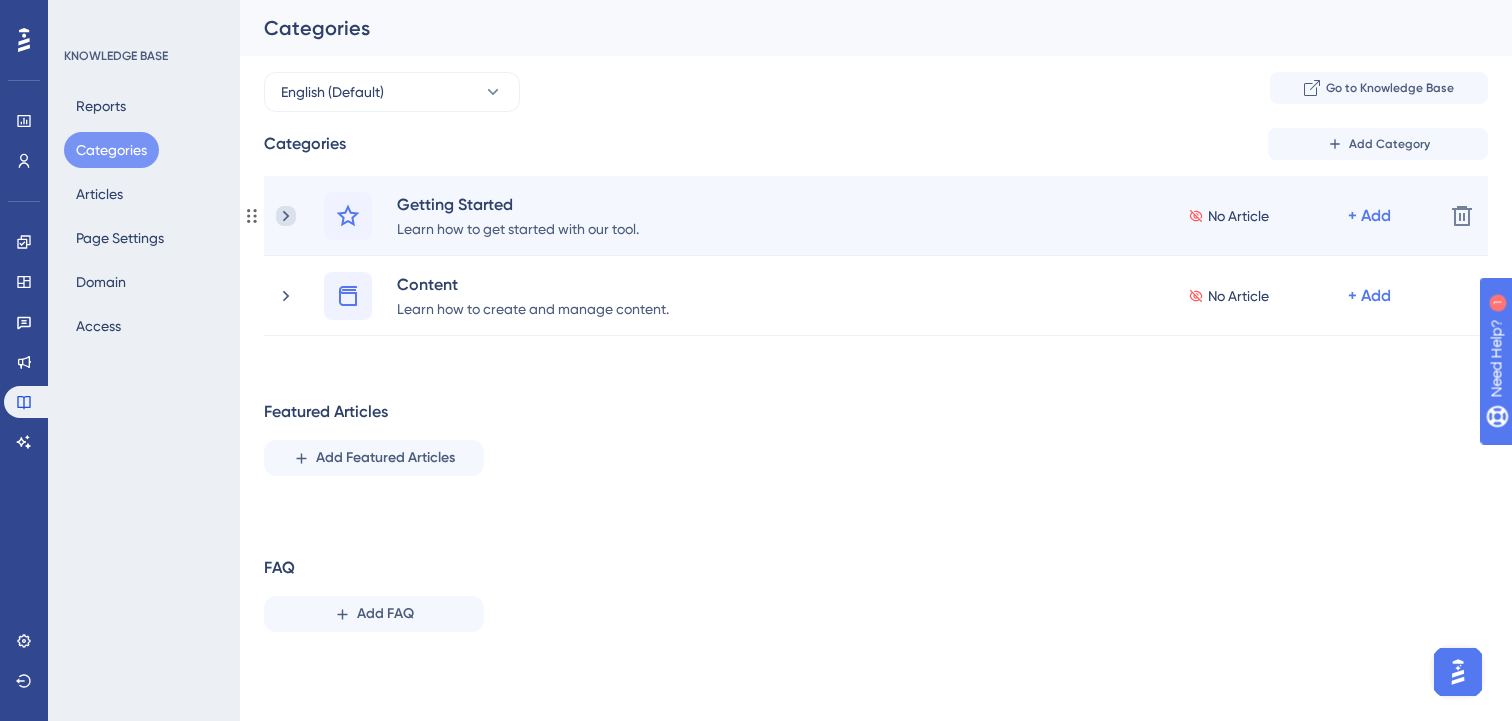 click 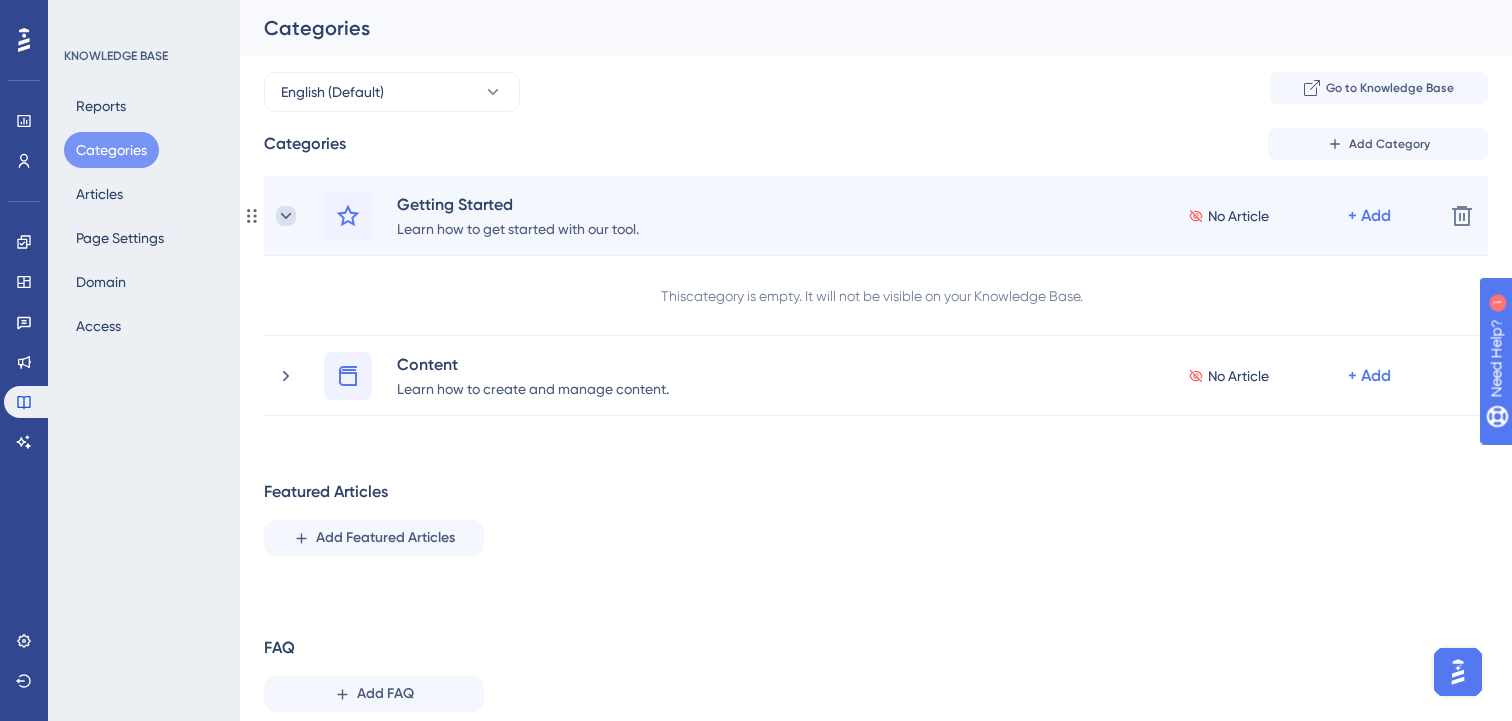 click 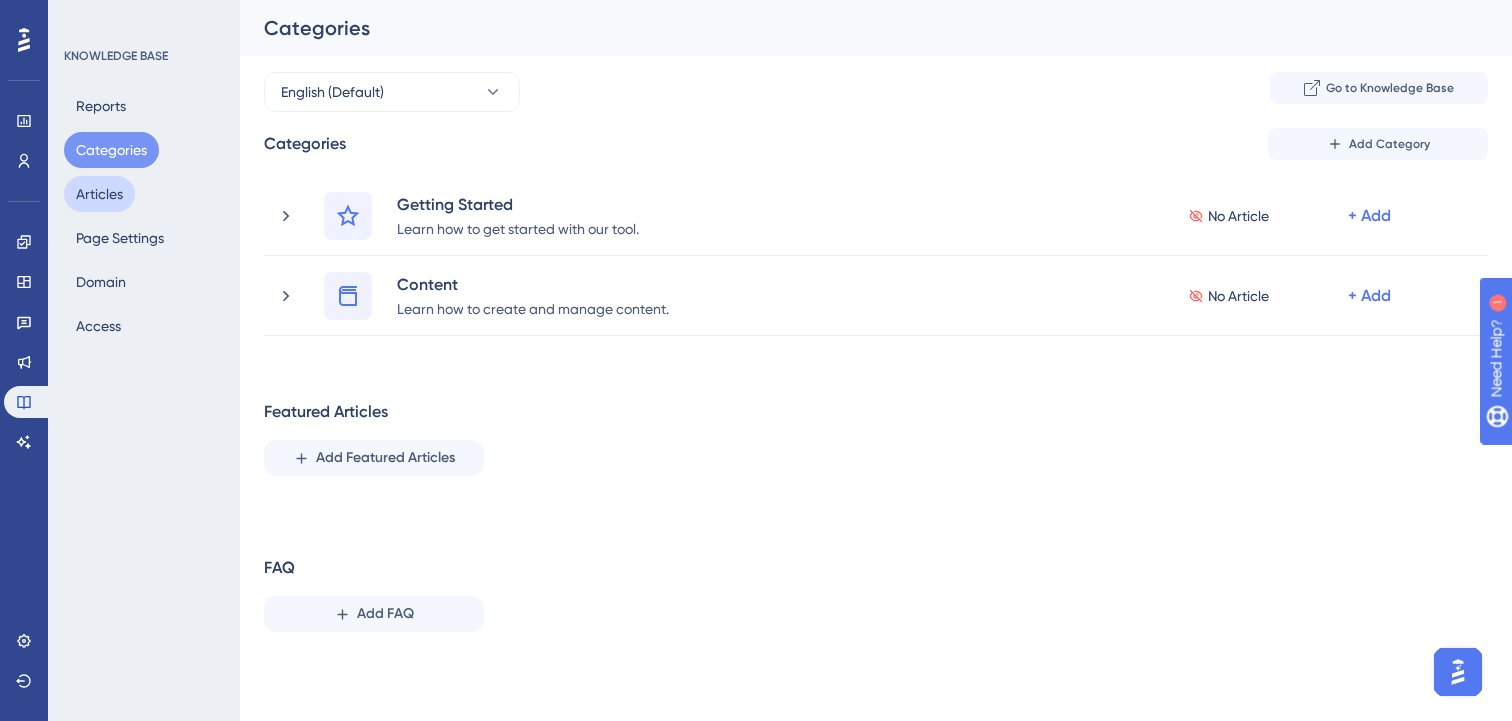 click on "Articles" at bounding box center (99, 194) 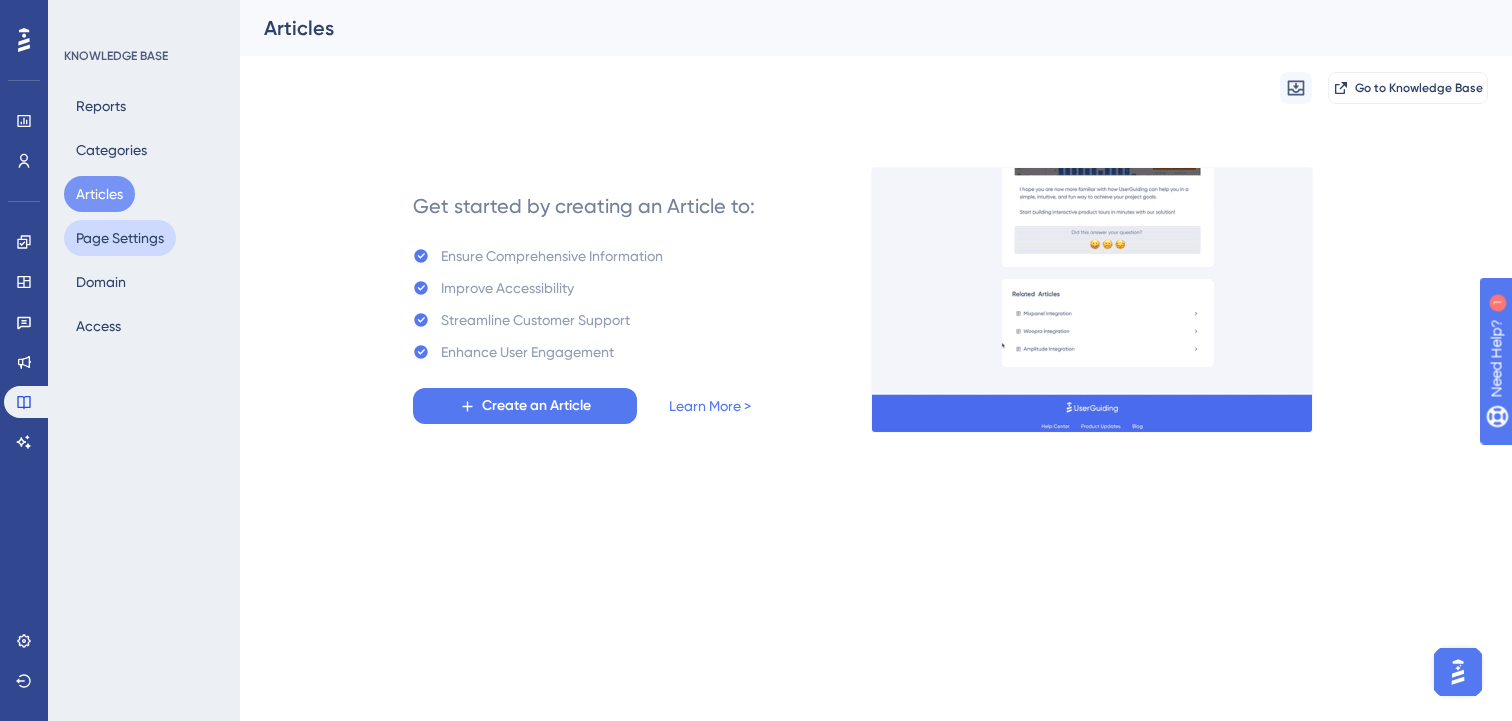 click on "Page Settings" at bounding box center [120, 238] 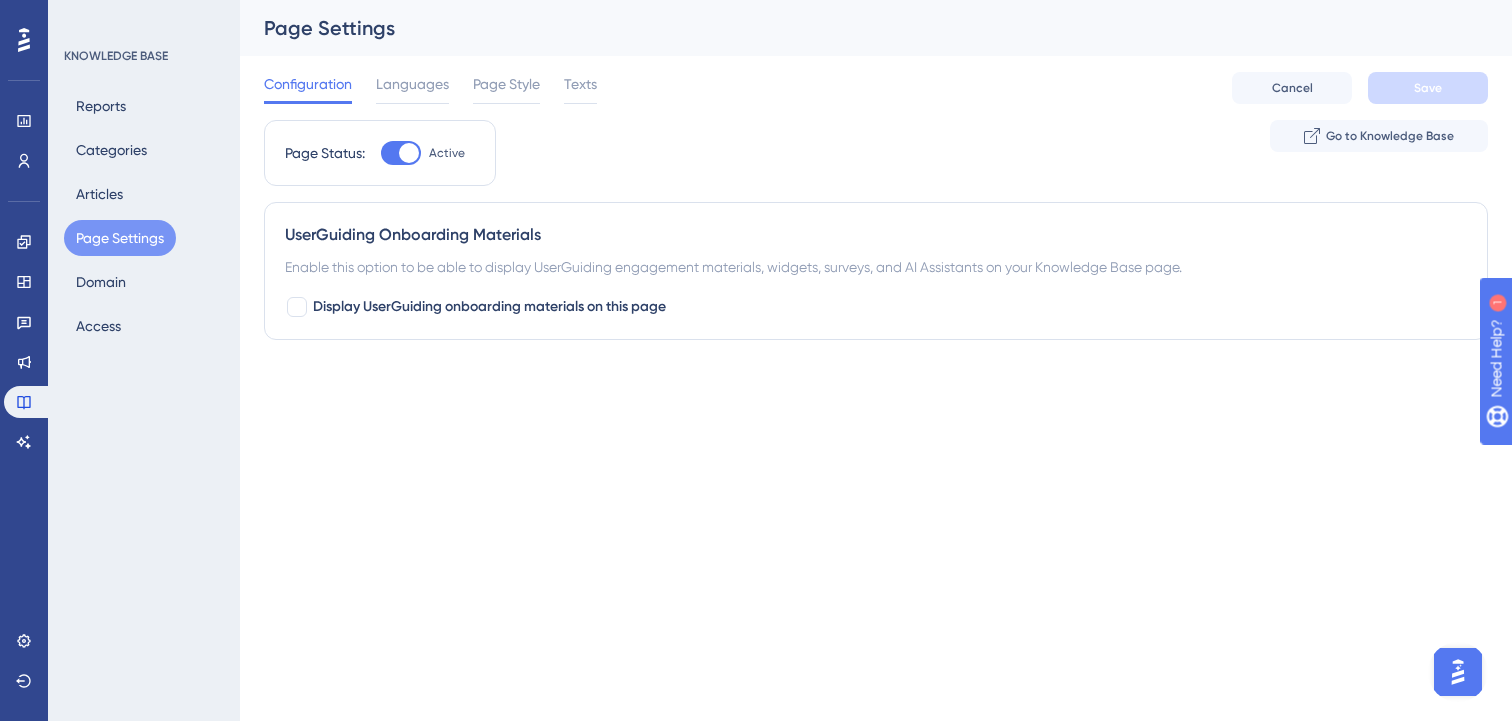 click at bounding box center (409, 153) 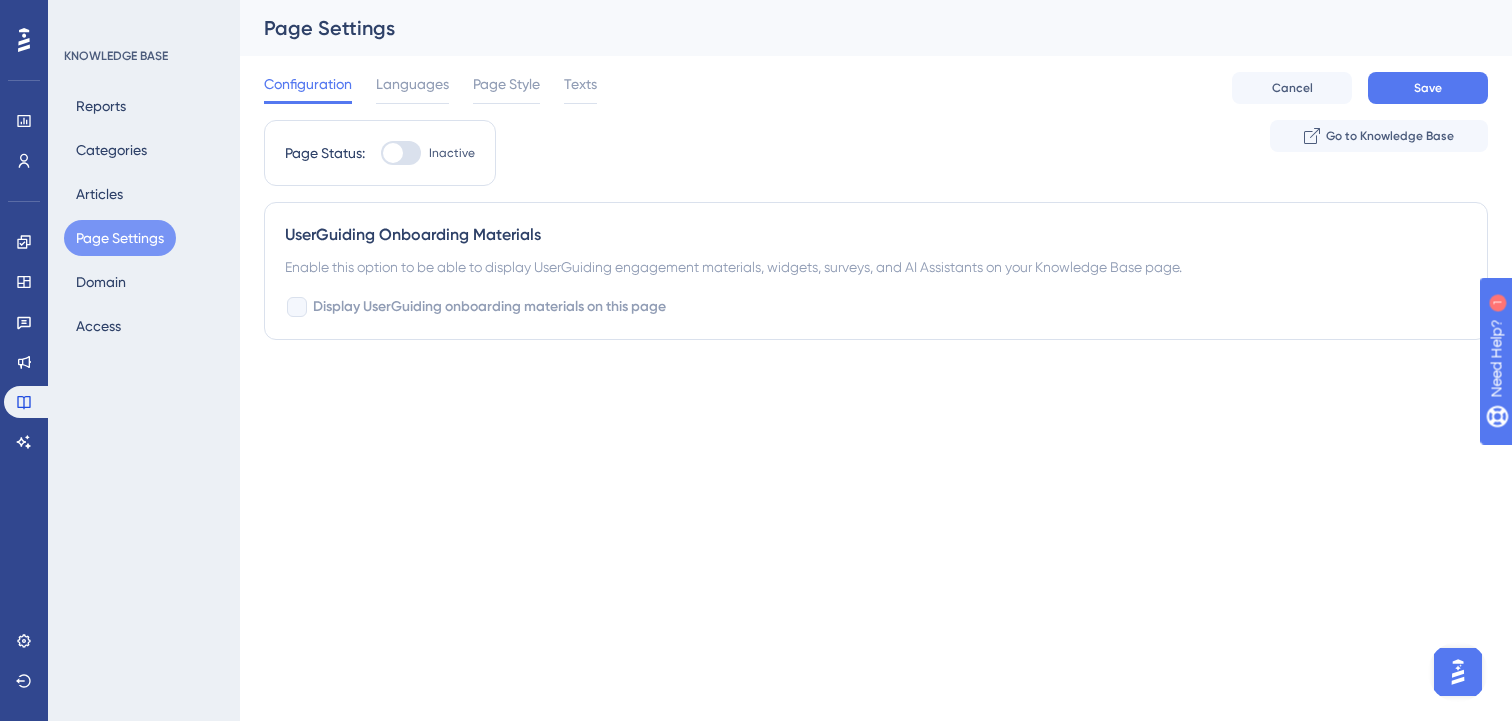 click at bounding box center [401, 153] 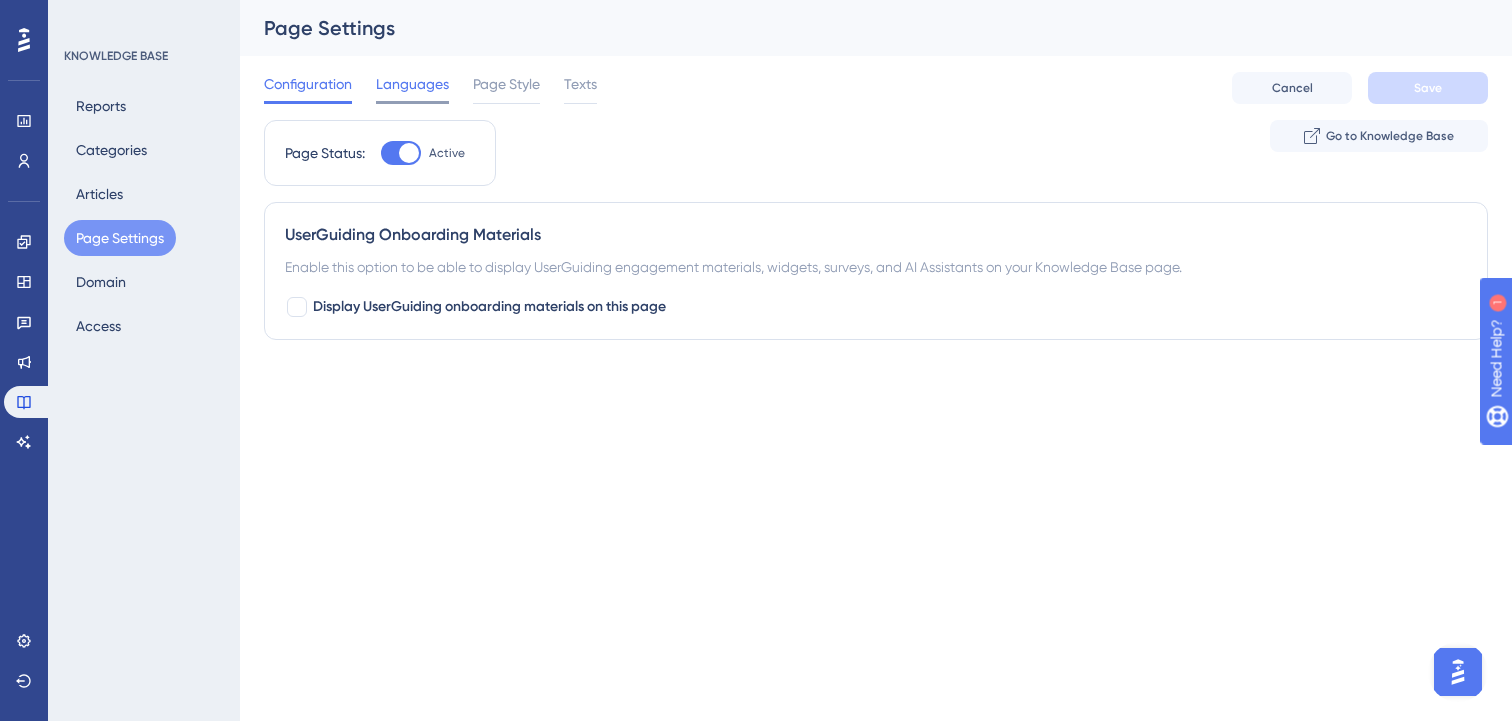 click on "Languages" at bounding box center (412, 84) 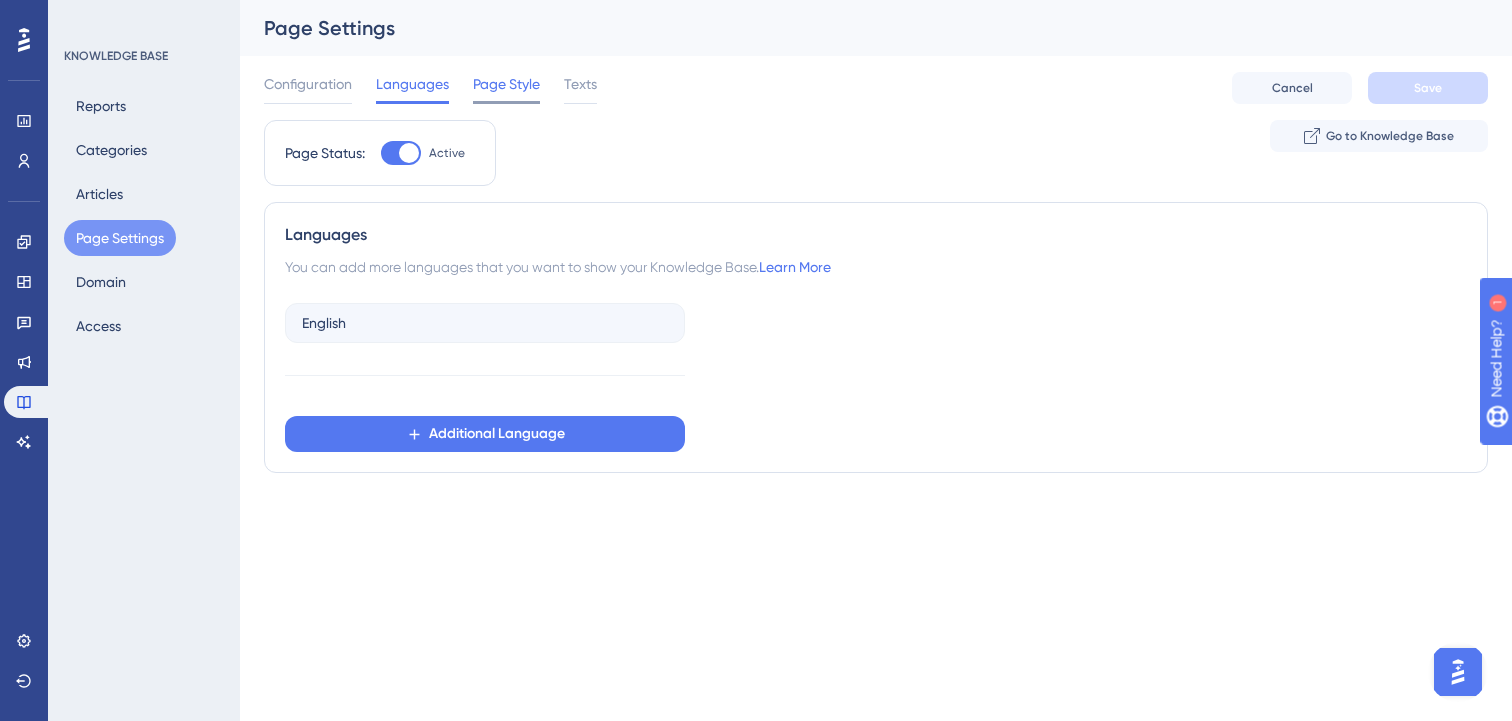 click on "Page Style" at bounding box center (506, 84) 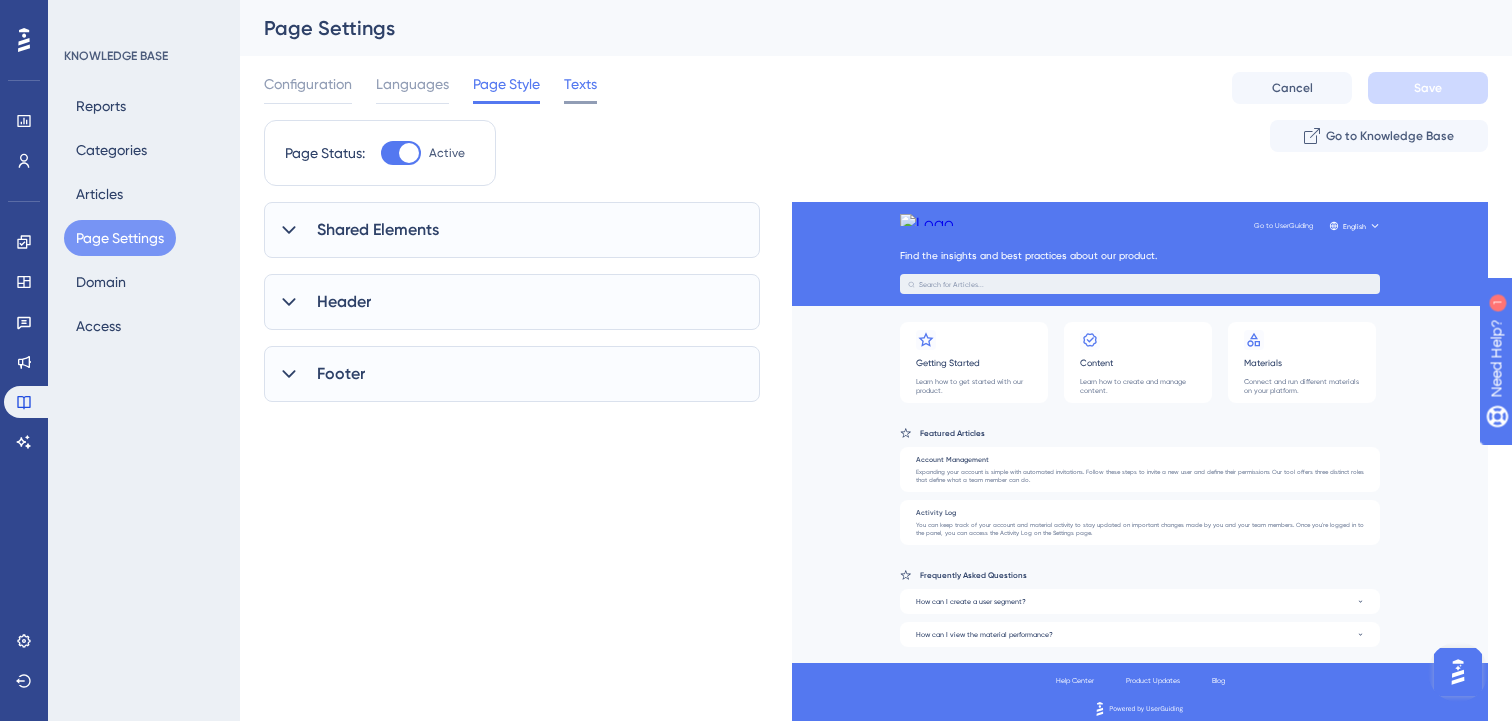 click on "Texts" at bounding box center [580, 84] 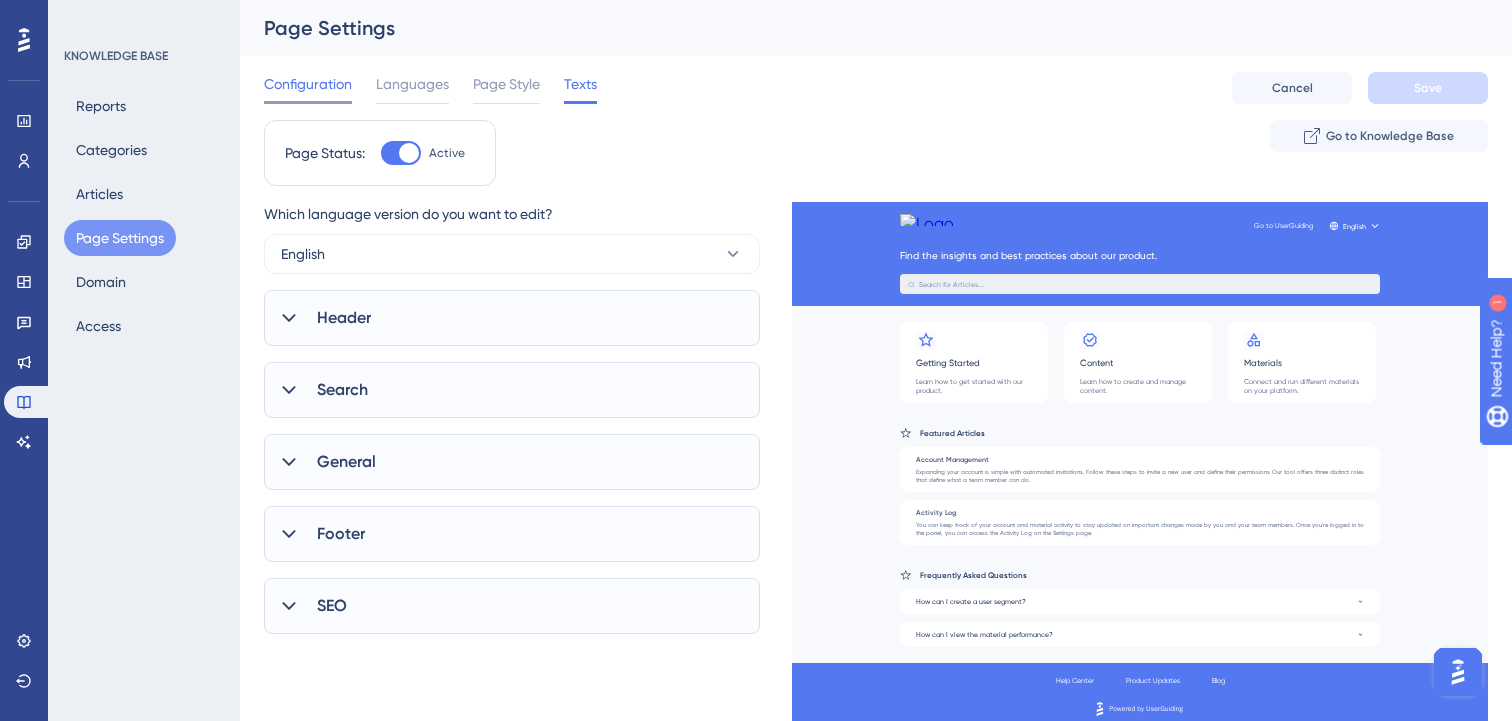 click on "Configuration" at bounding box center (308, 84) 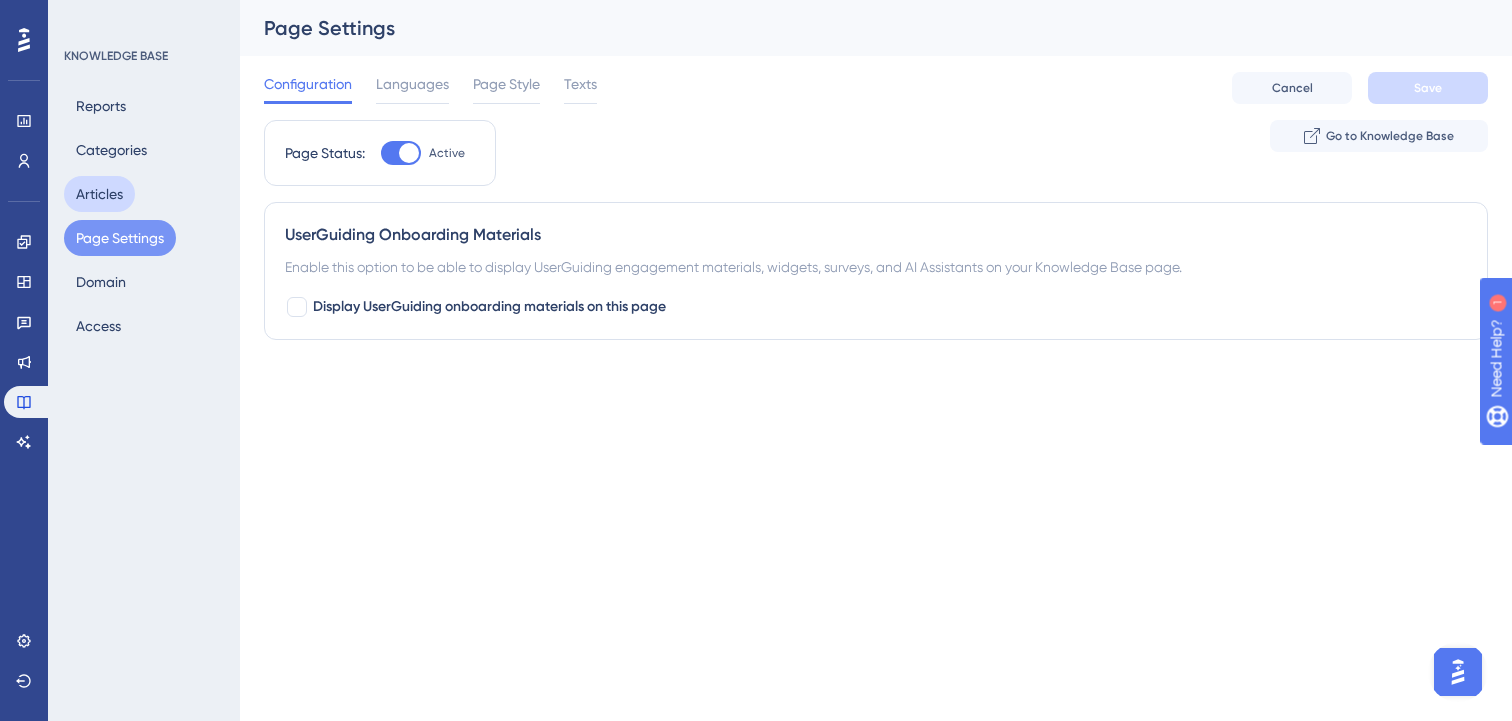 click on "Articles" at bounding box center [99, 194] 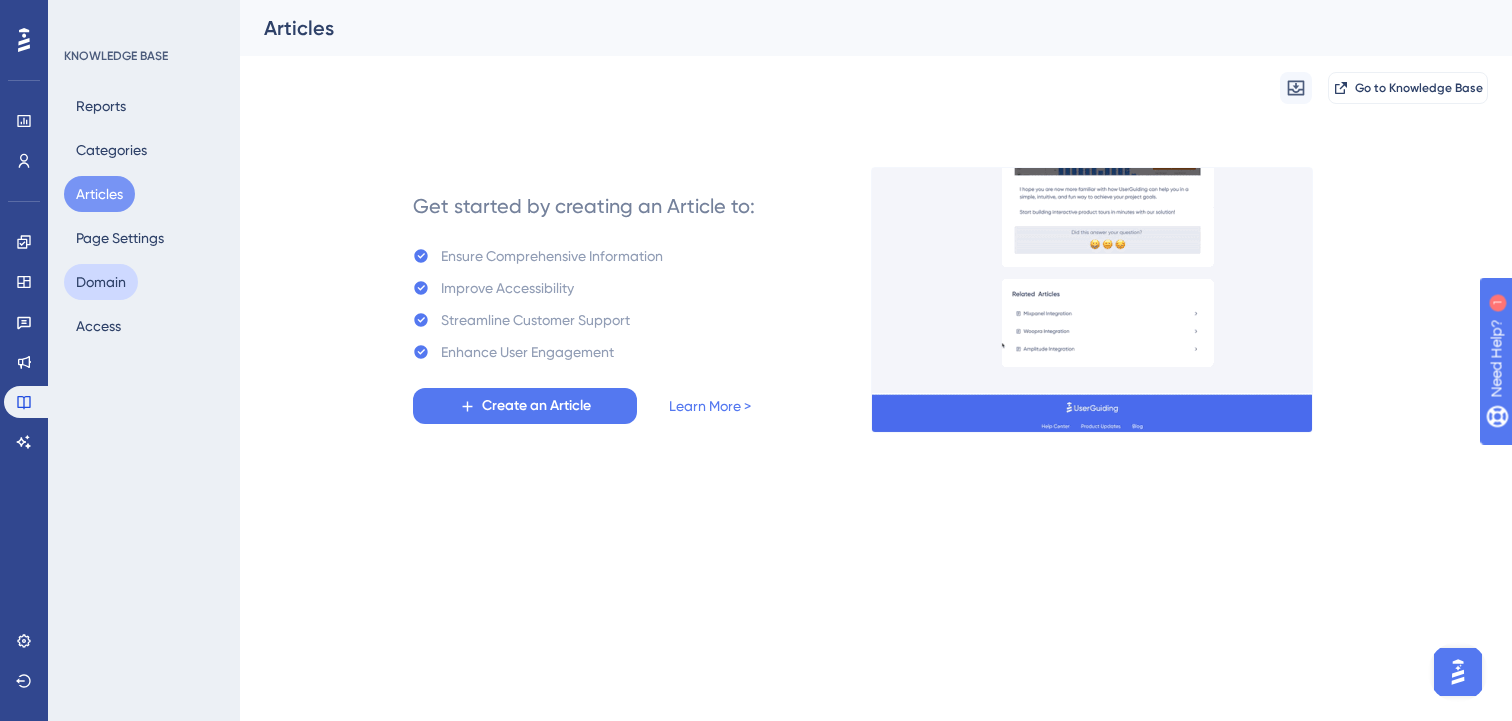 click on "Domain" at bounding box center [101, 282] 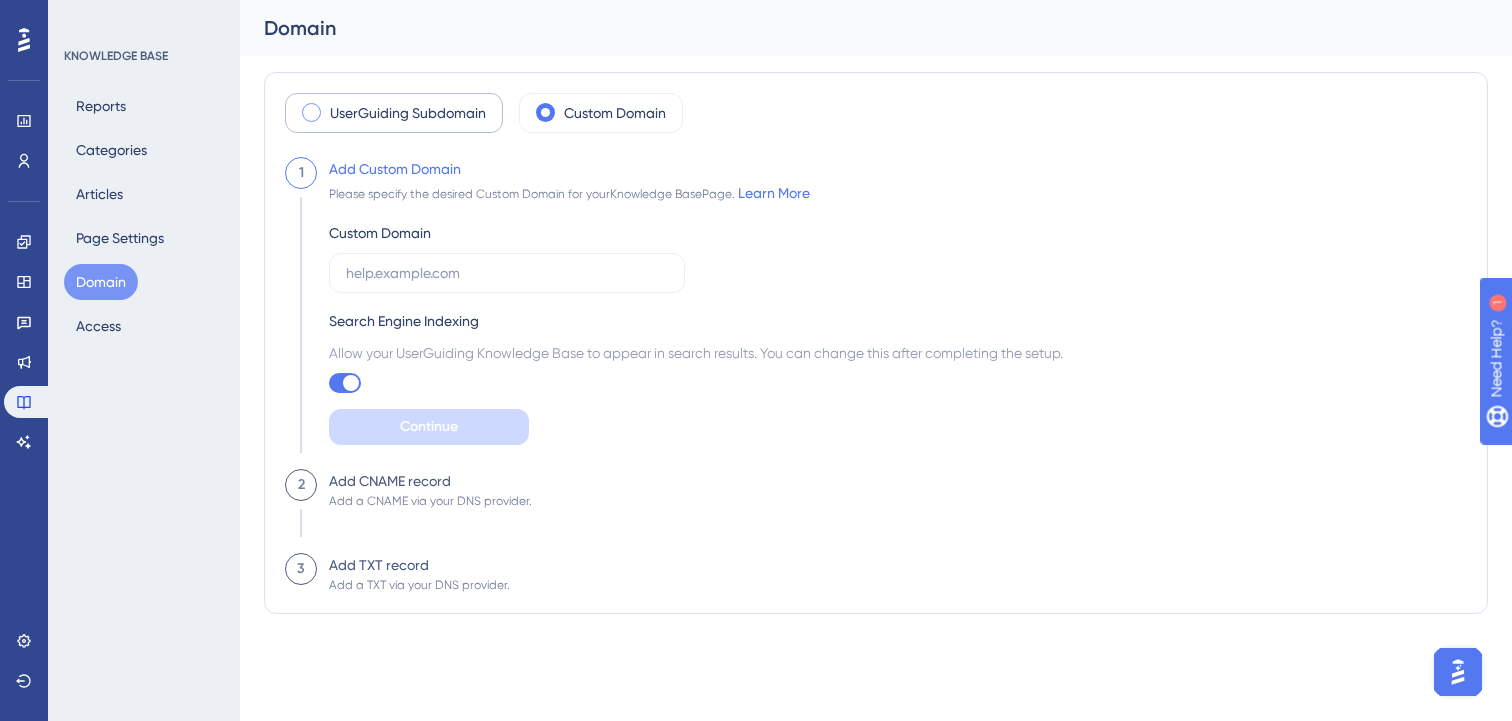 click on "UserGuiding Subdomain" at bounding box center [394, 113] 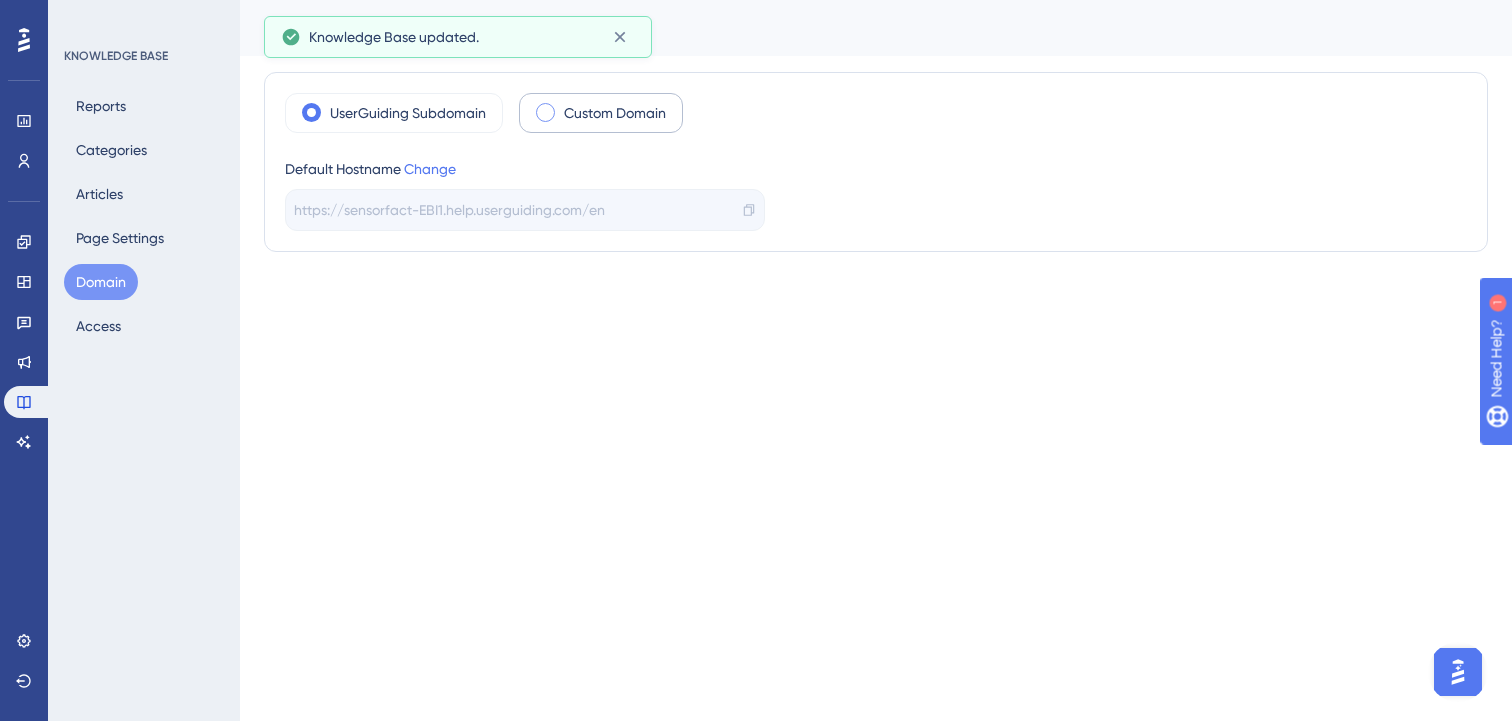 click on "Custom Domain" at bounding box center [615, 113] 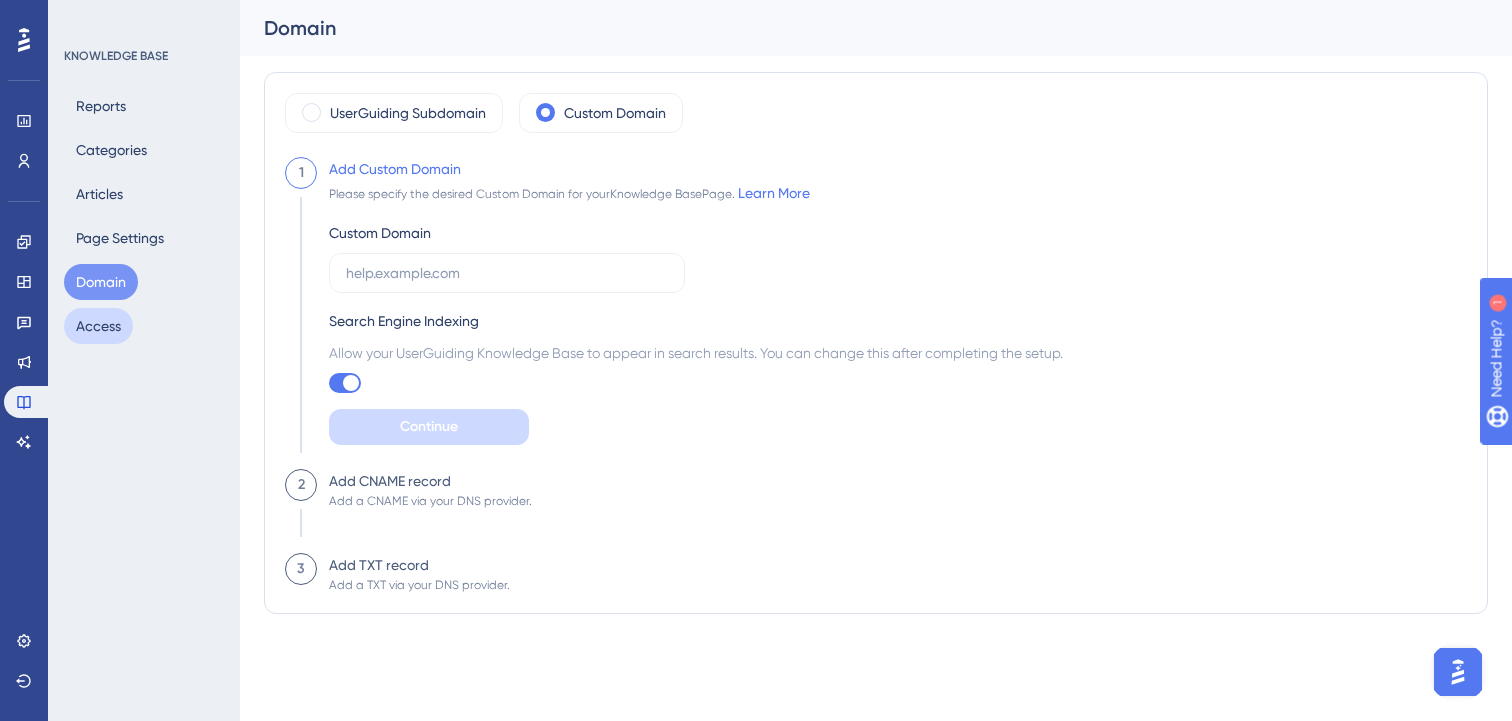 click on "Access" at bounding box center (98, 326) 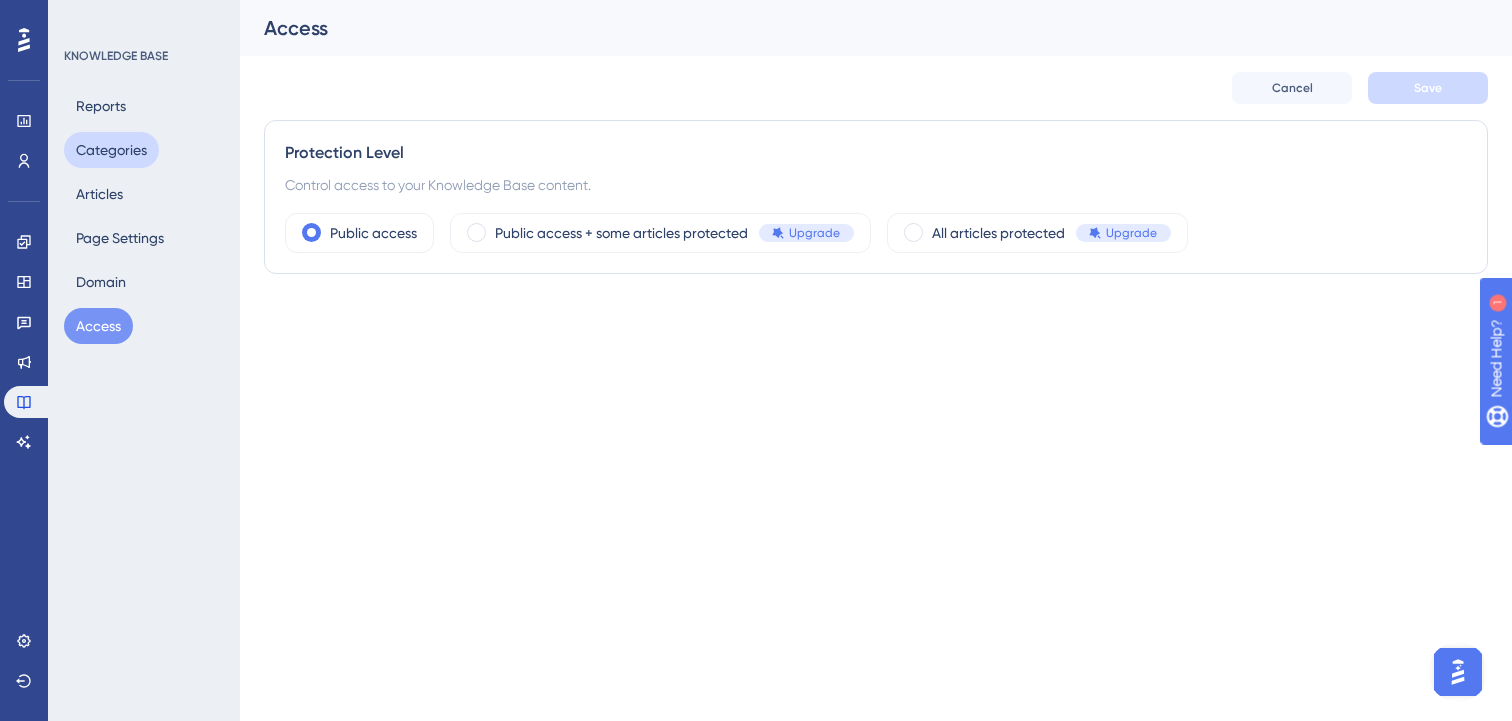 click on "Categories" at bounding box center (111, 150) 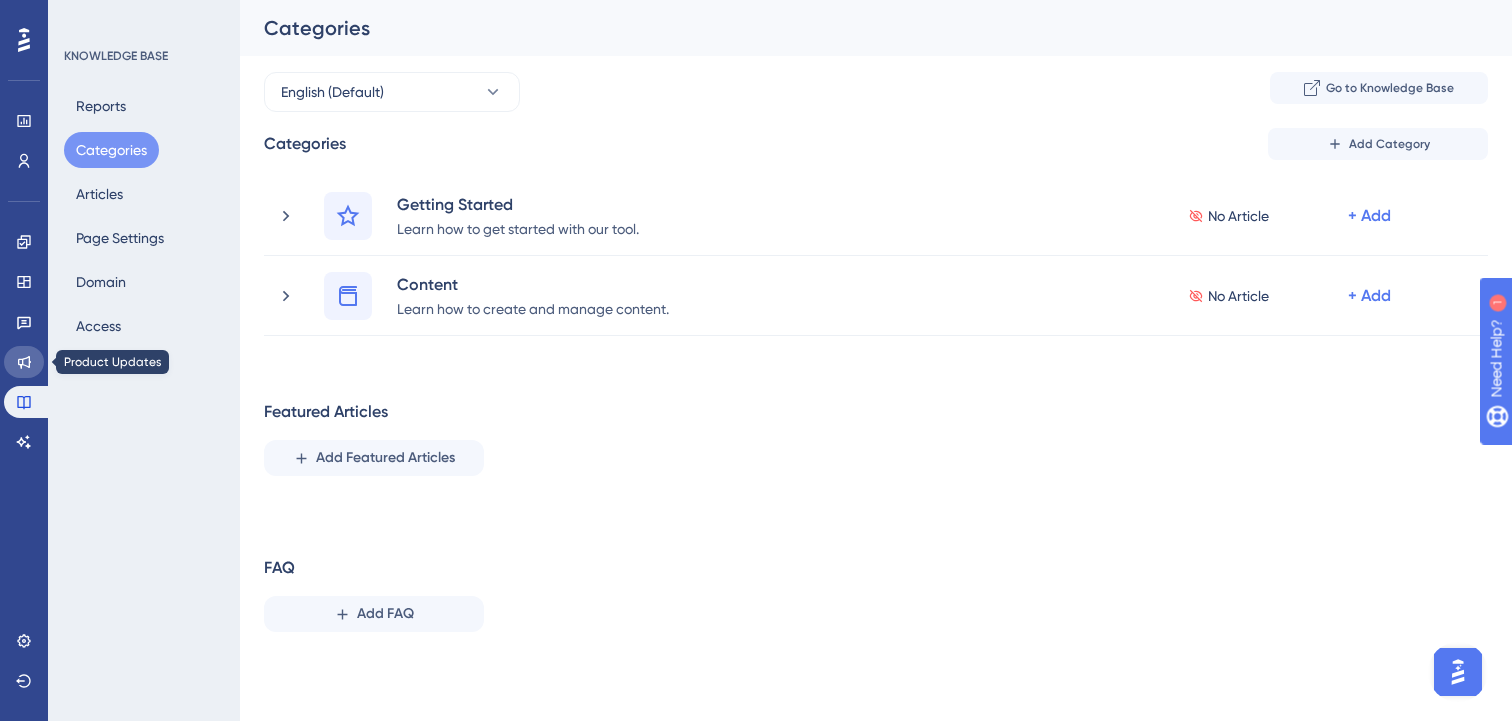 click 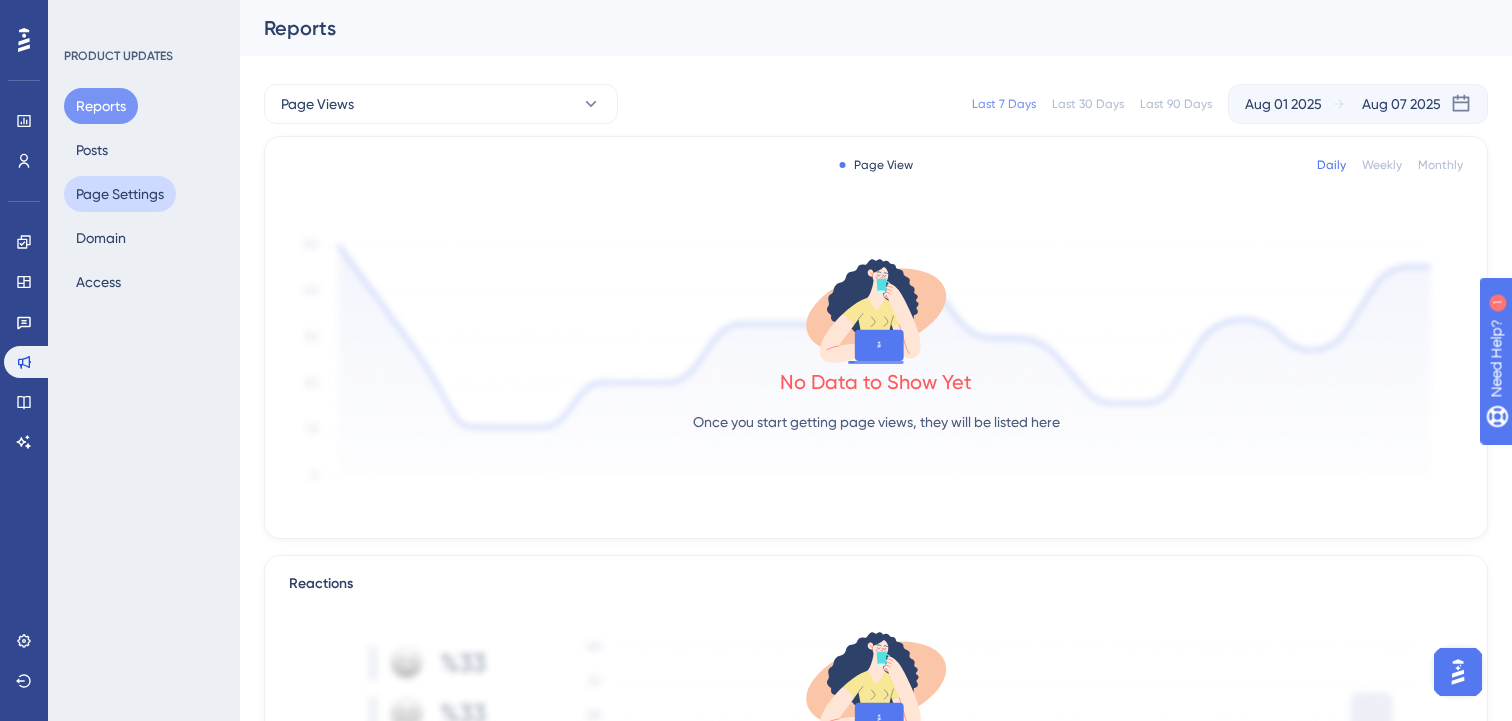 click on "Page Settings" at bounding box center [120, 194] 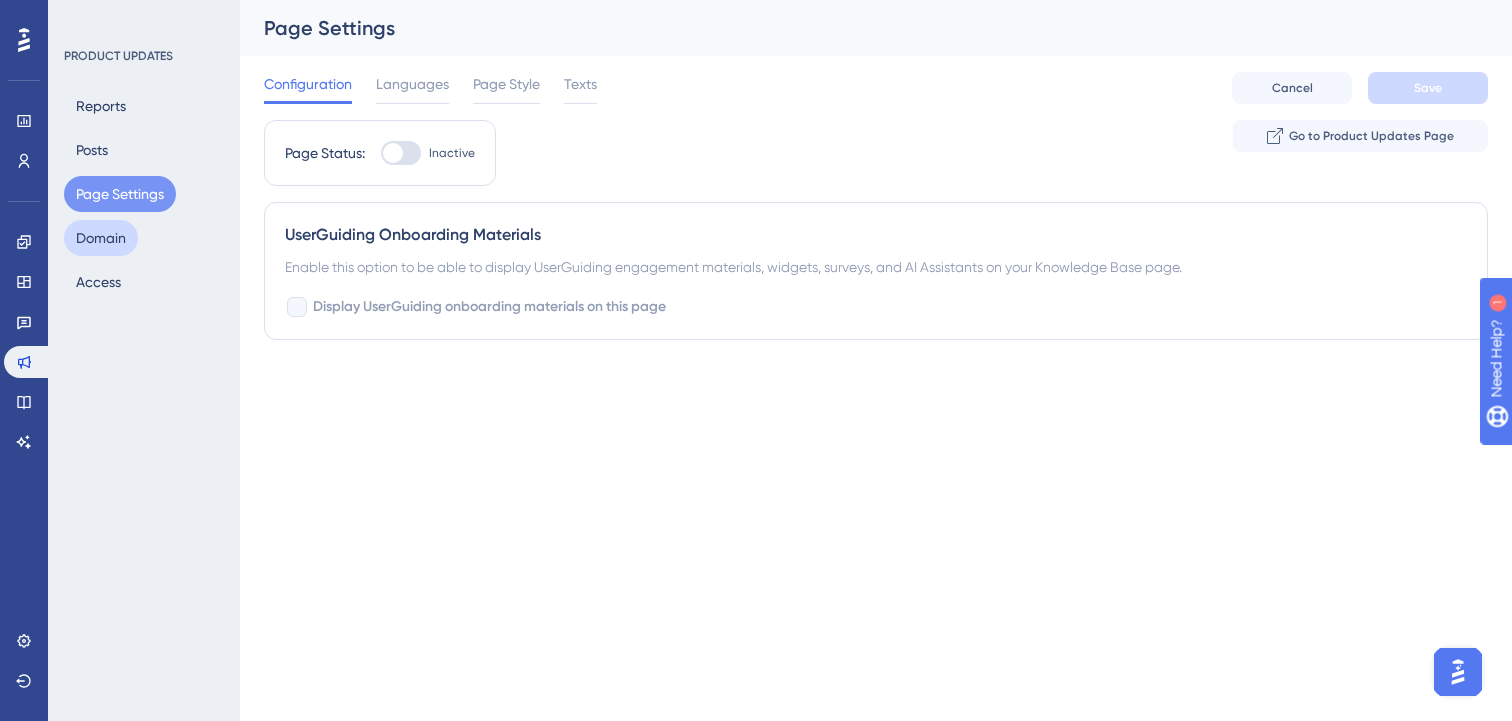click on "Domain" at bounding box center (101, 238) 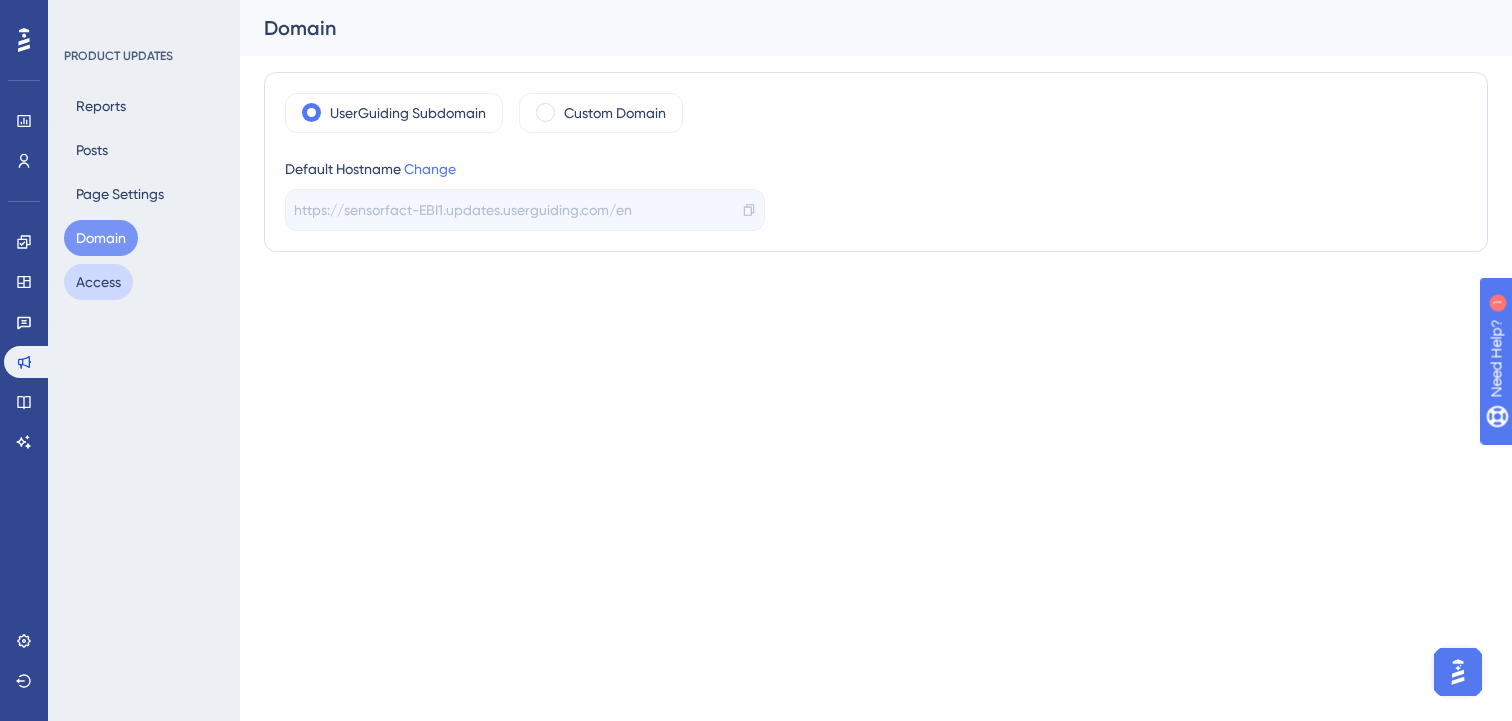 click on "Access" at bounding box center (98, 282) 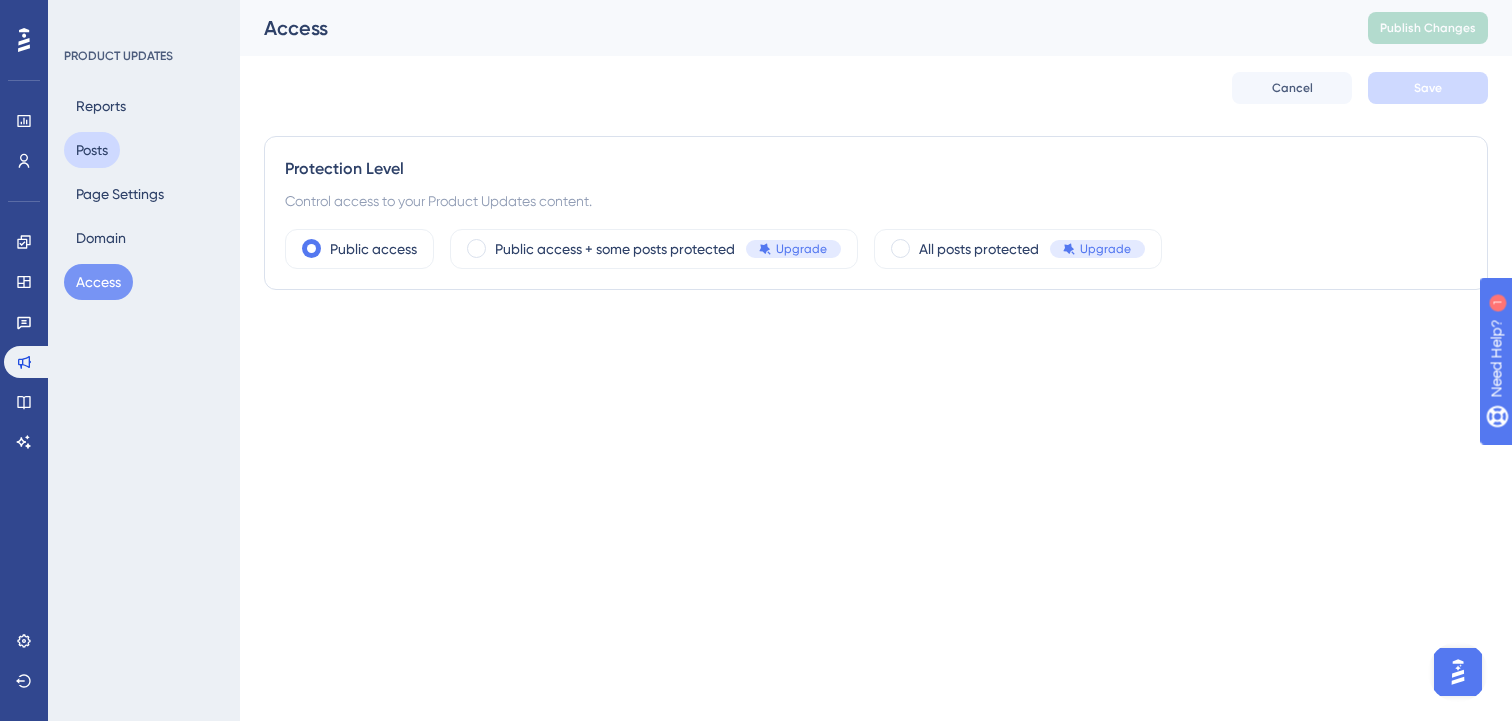 click on "Posts" at bounding box center (92, 150) 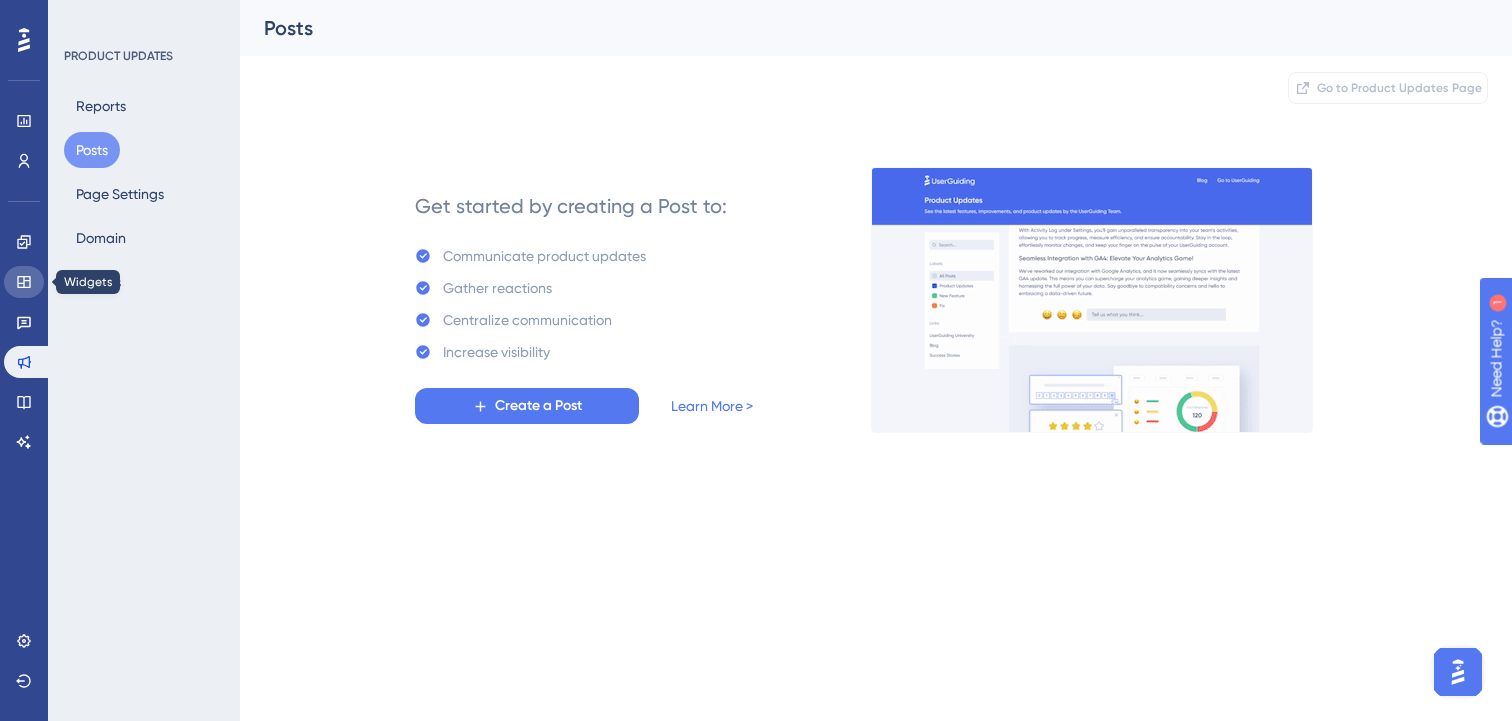 click 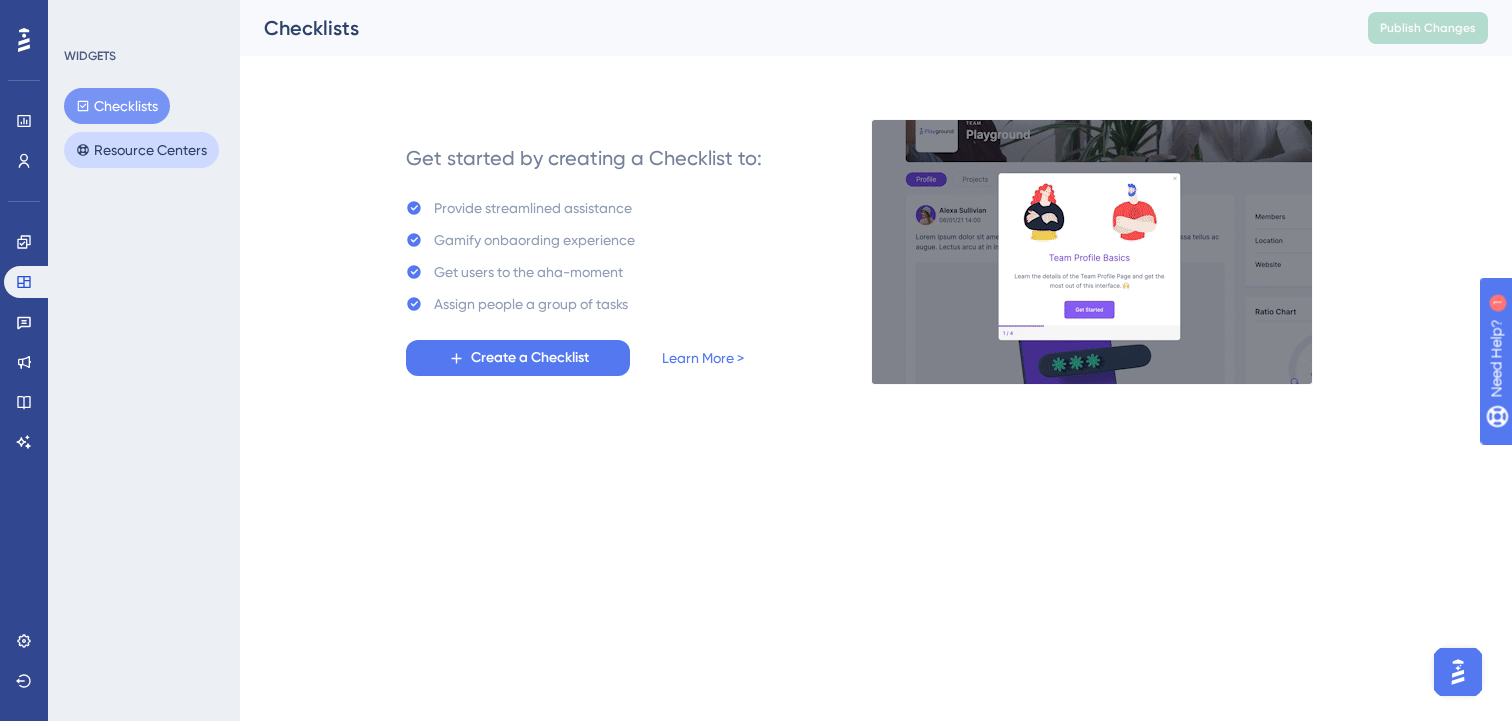 click on "Resource Centers" at bounding box center (141, 150) 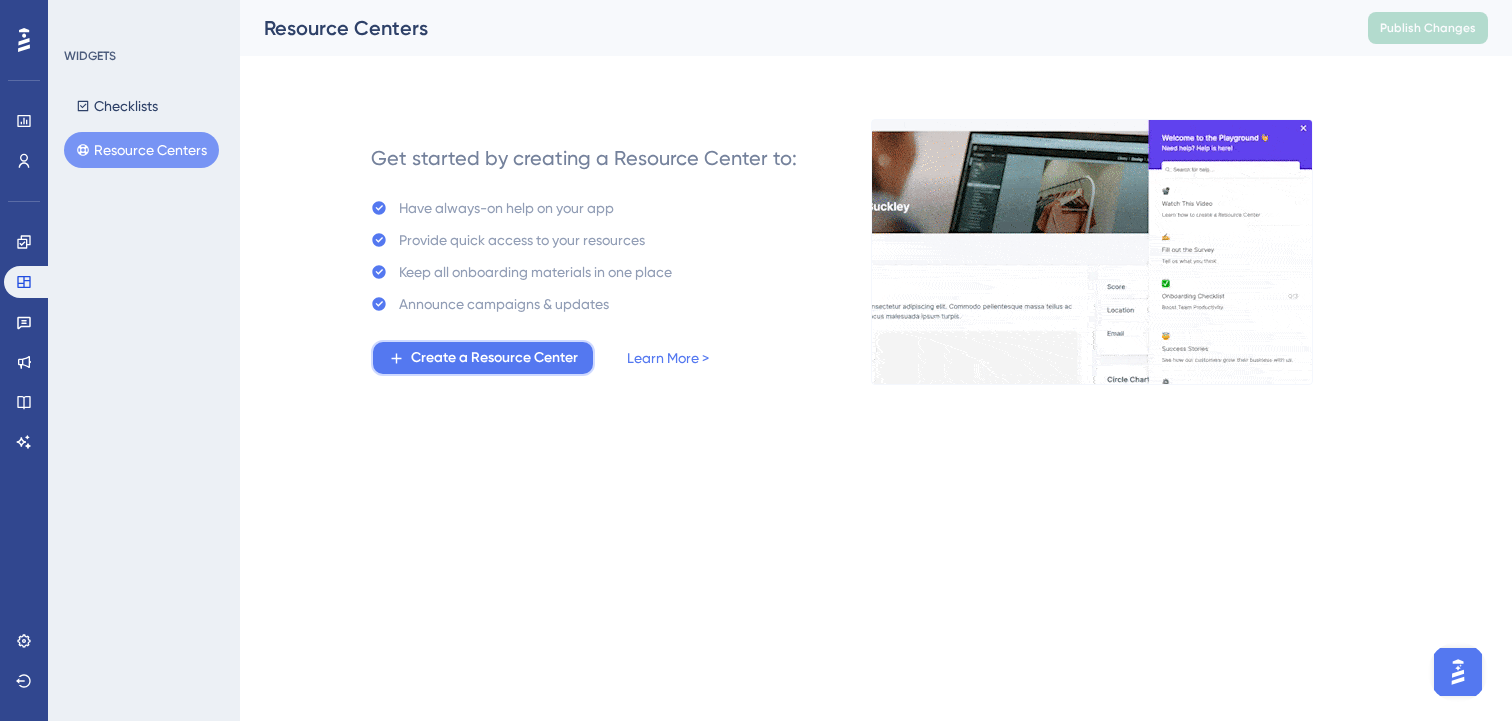 click on "Create a Resource Center" at bounding box center [483, 358] 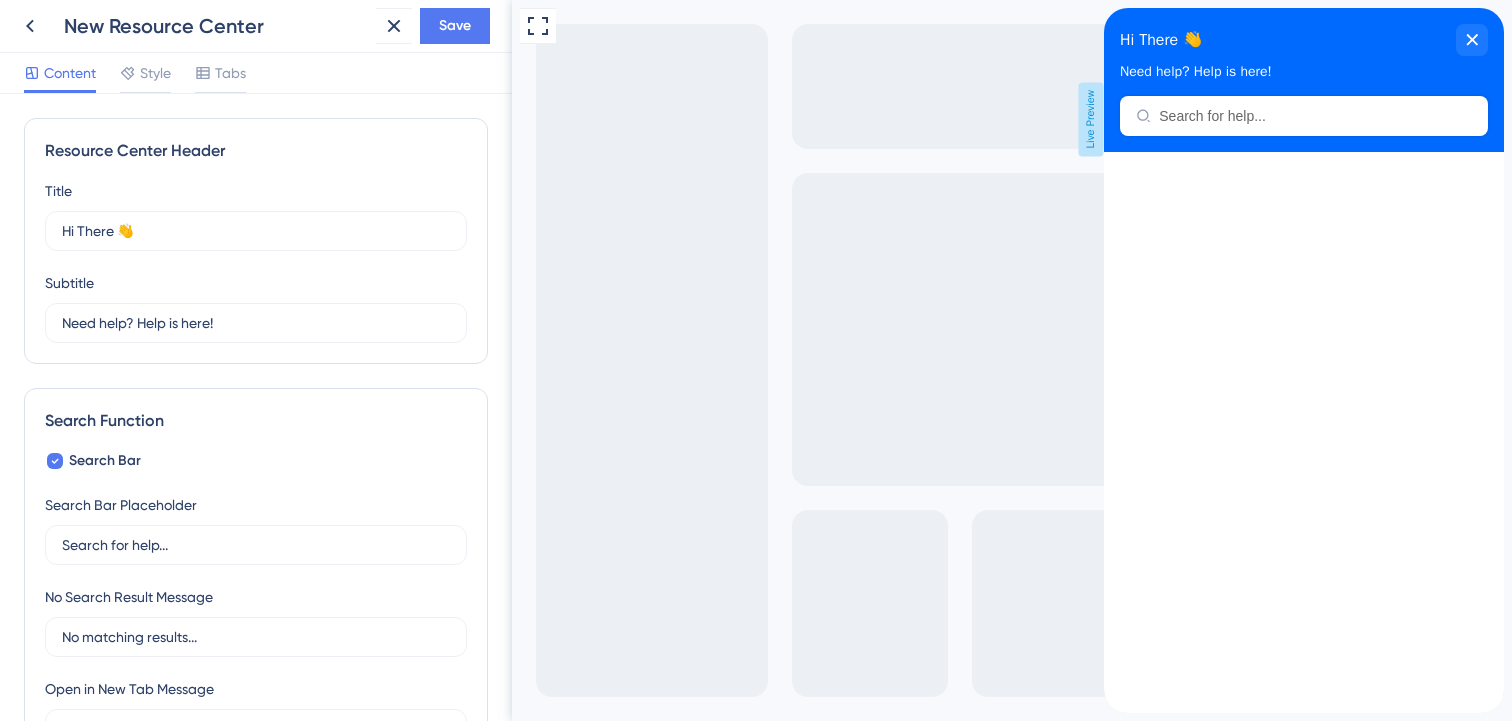 scroll, scrollTop: 0, scrollLeft: 0, axis: both 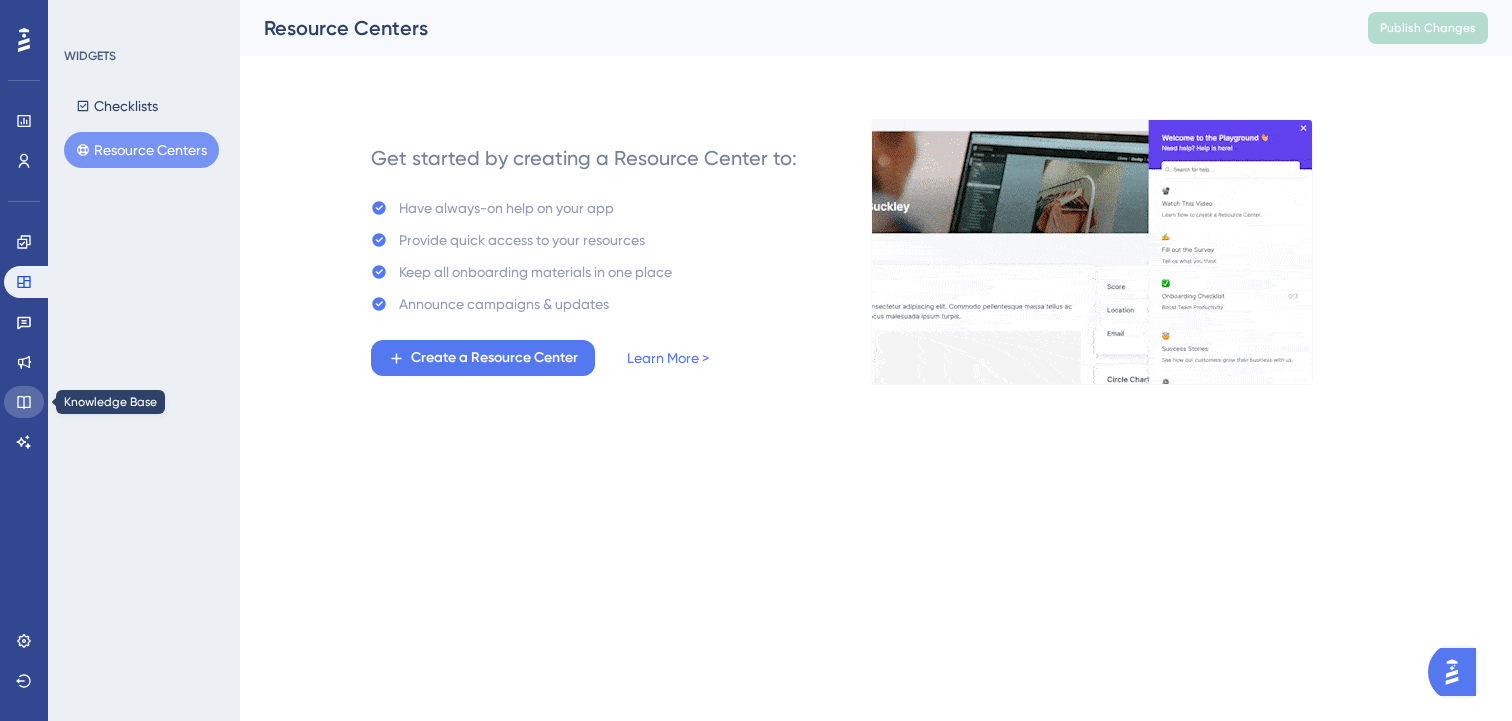 click 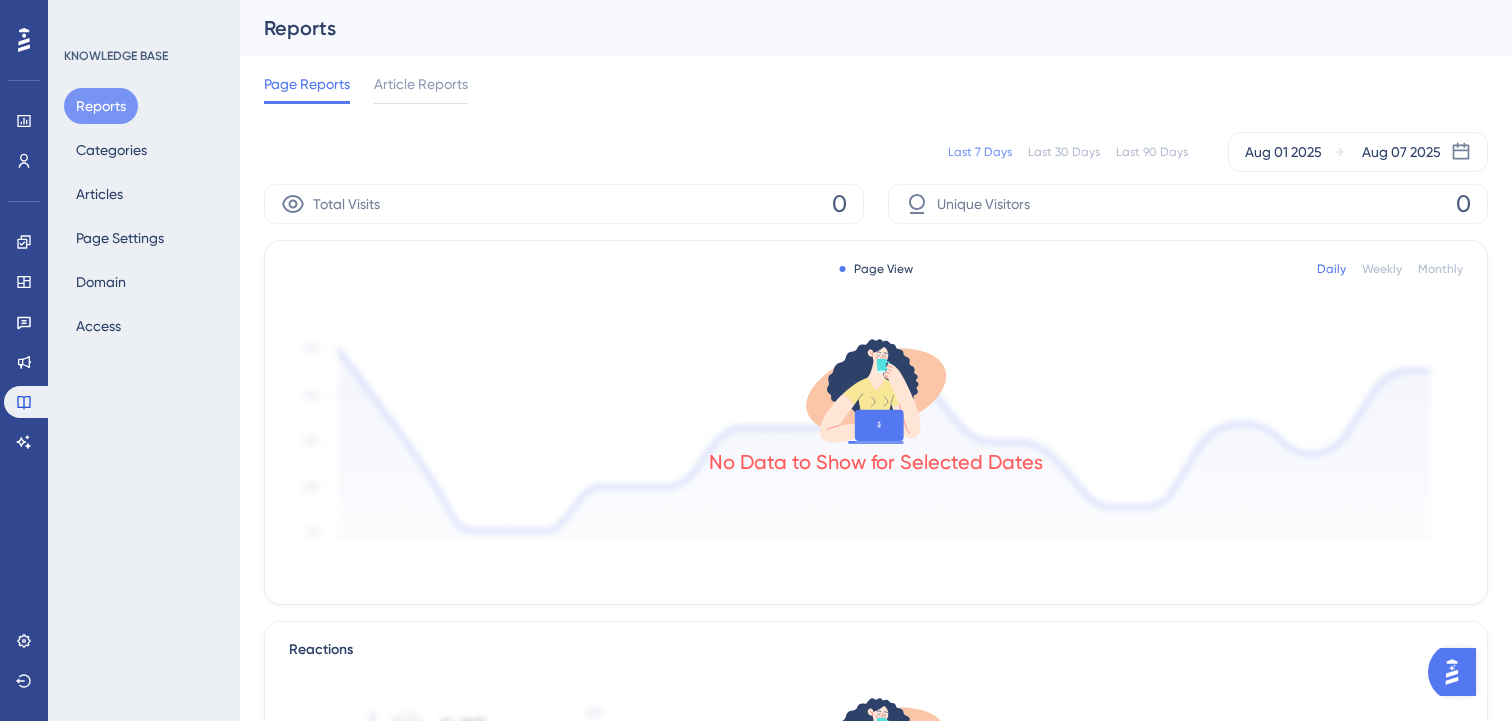 scroll, scrollTop: 0, scrollLeft: 0, axis: both 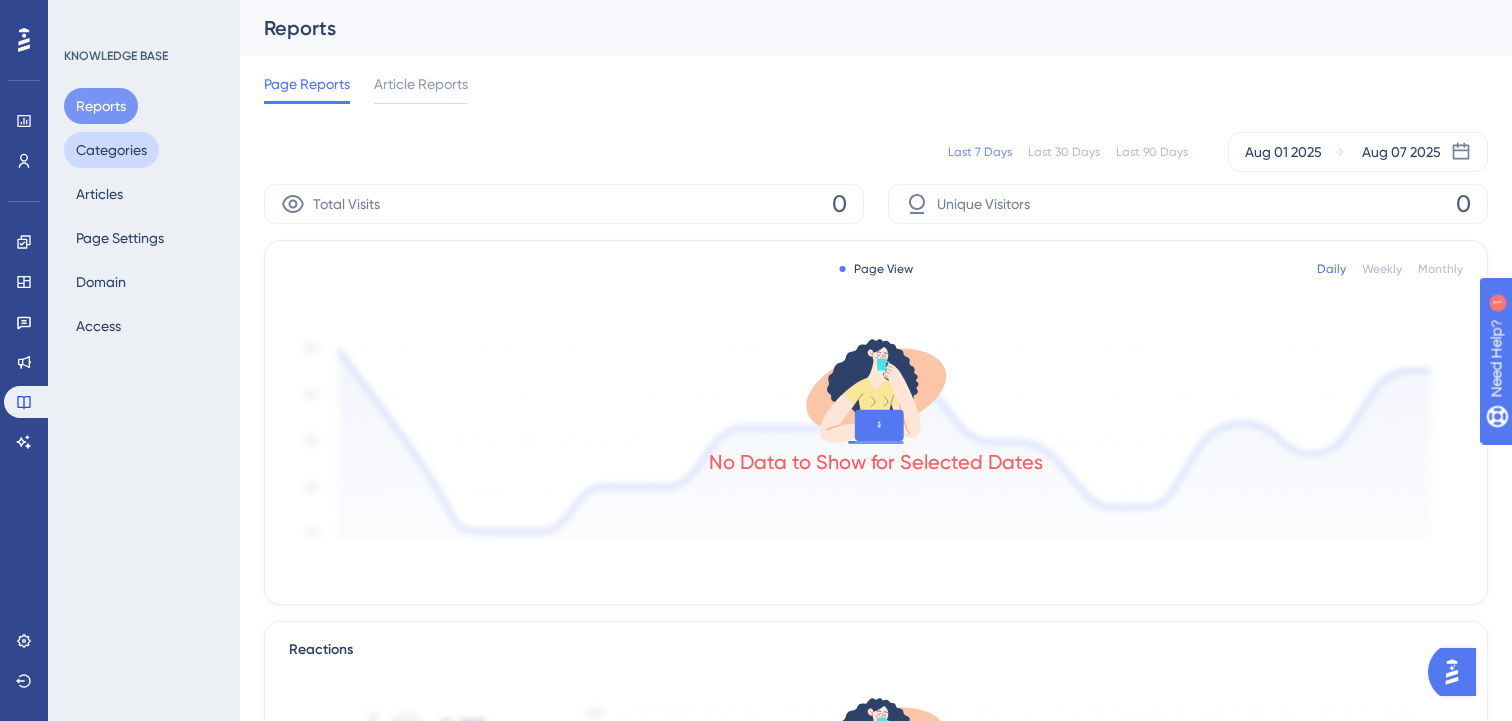 click on "Categories" at bounding box center (111, 150) 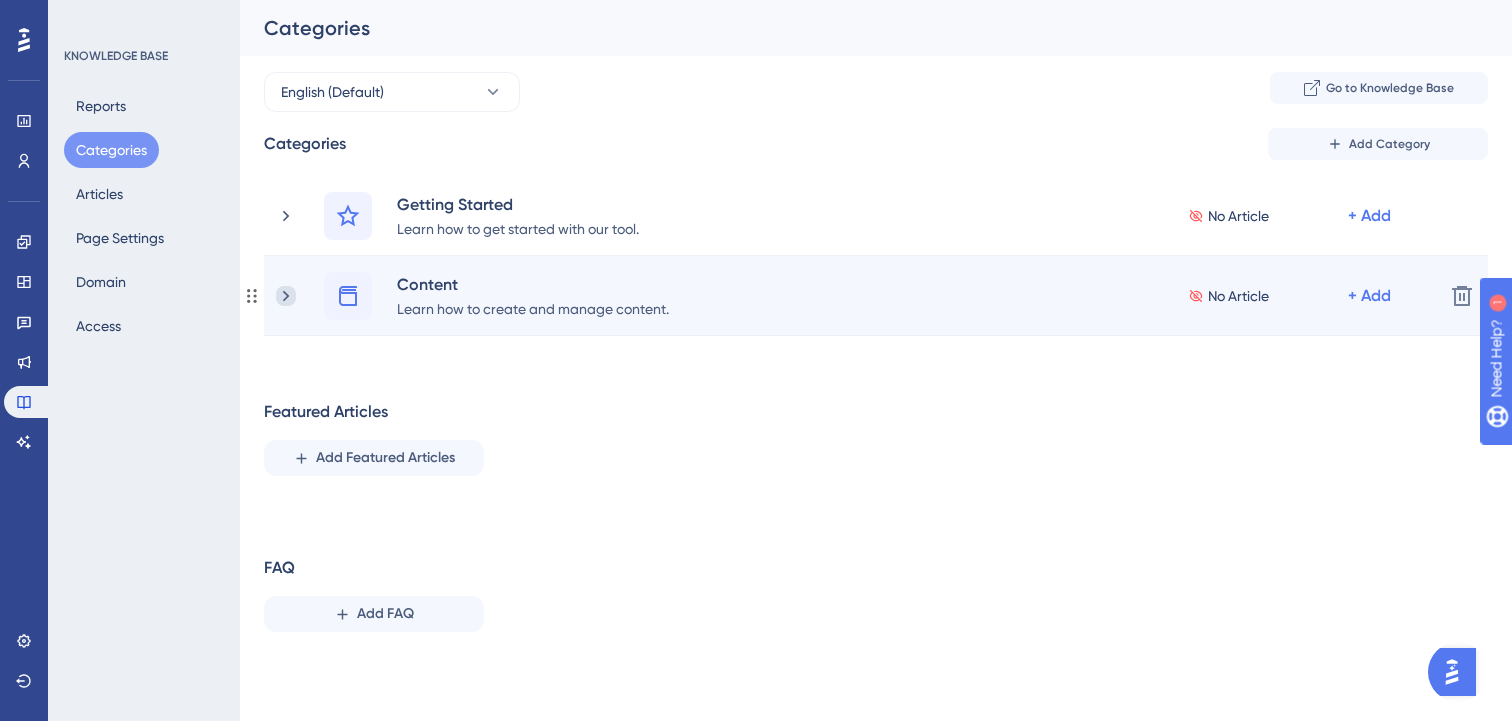 click 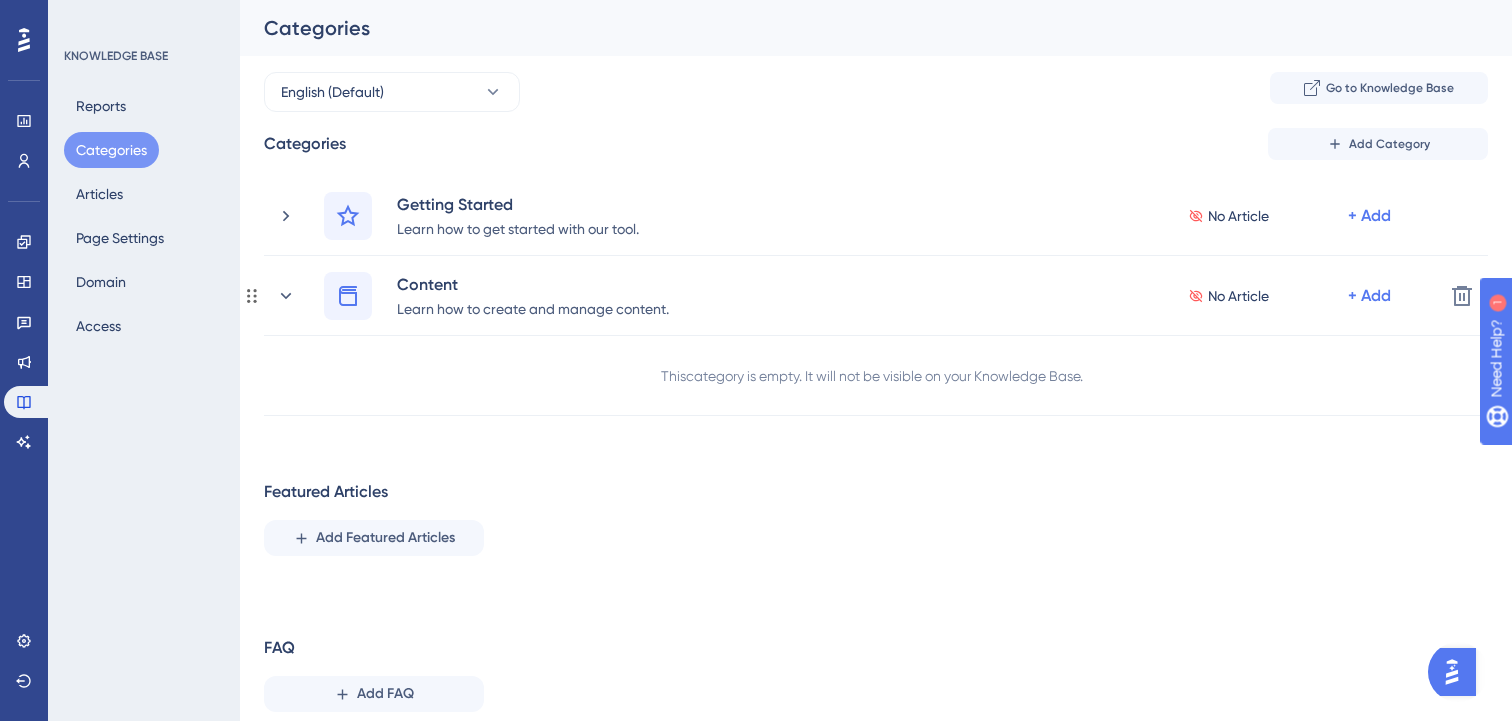 click 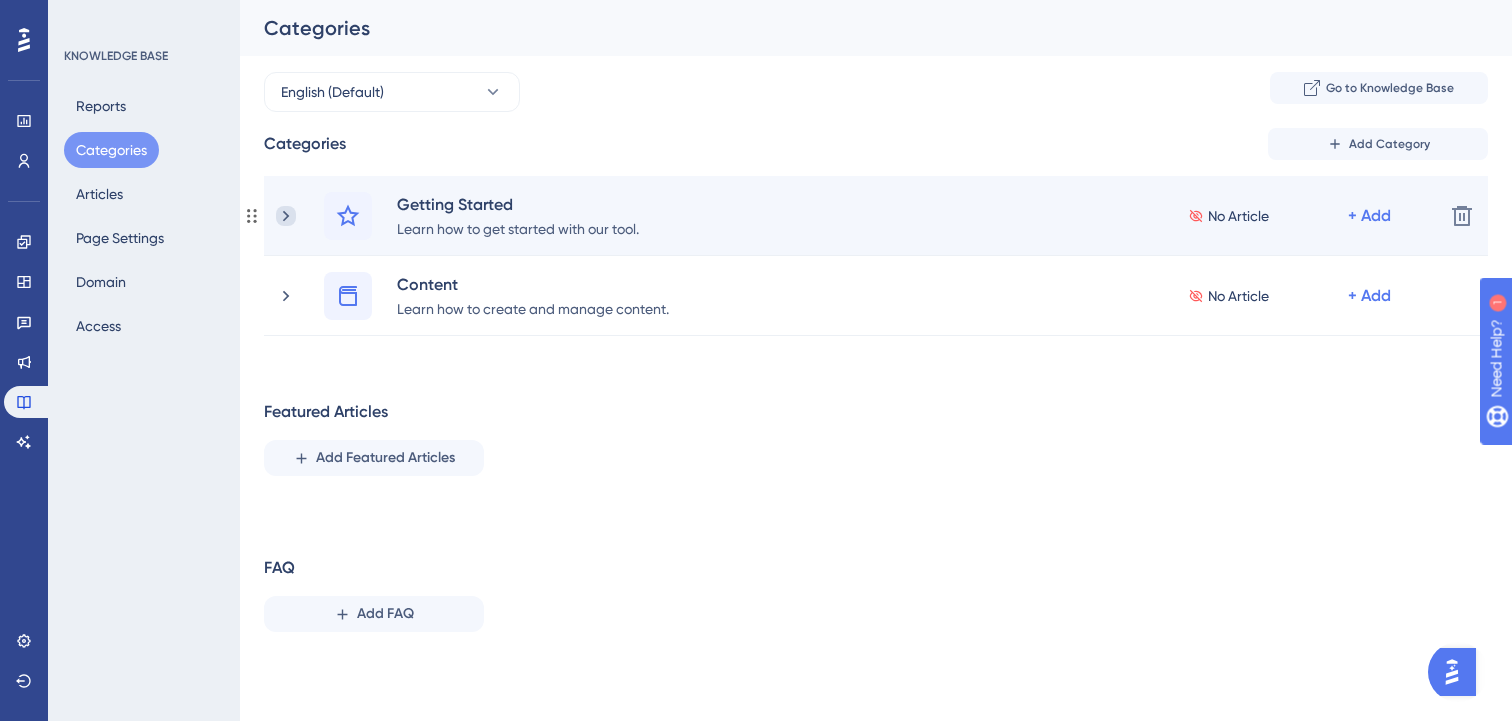 click 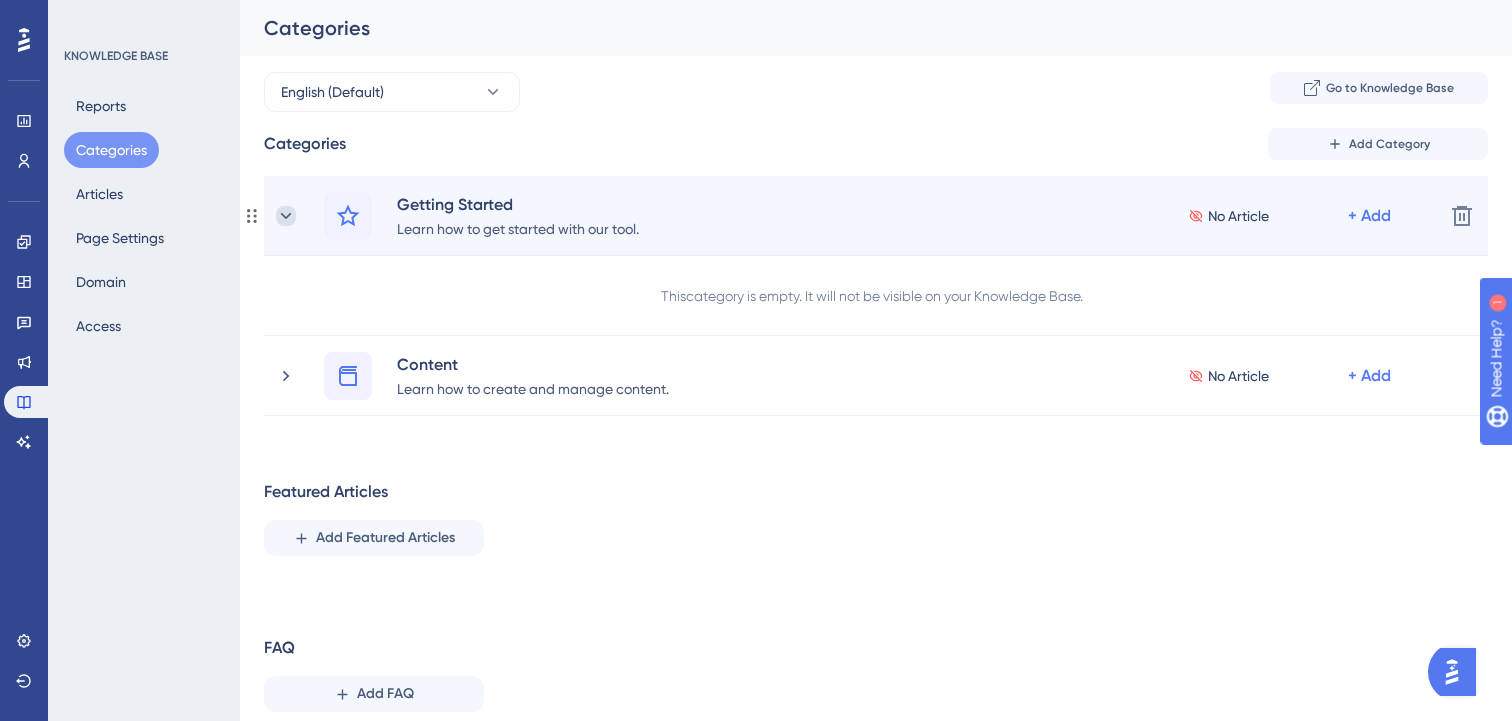 click 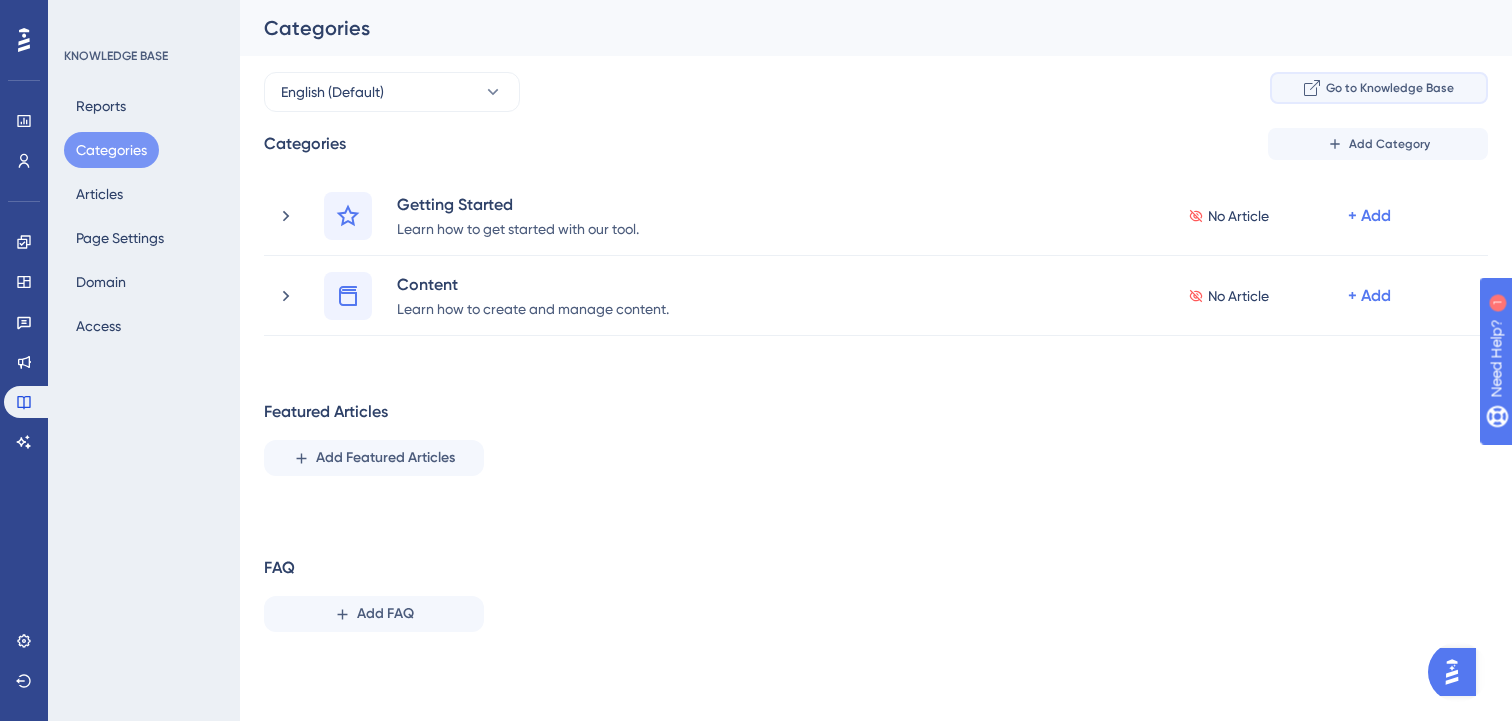click on "Go to Knowledge Base" at bounding box center (1390, 88) 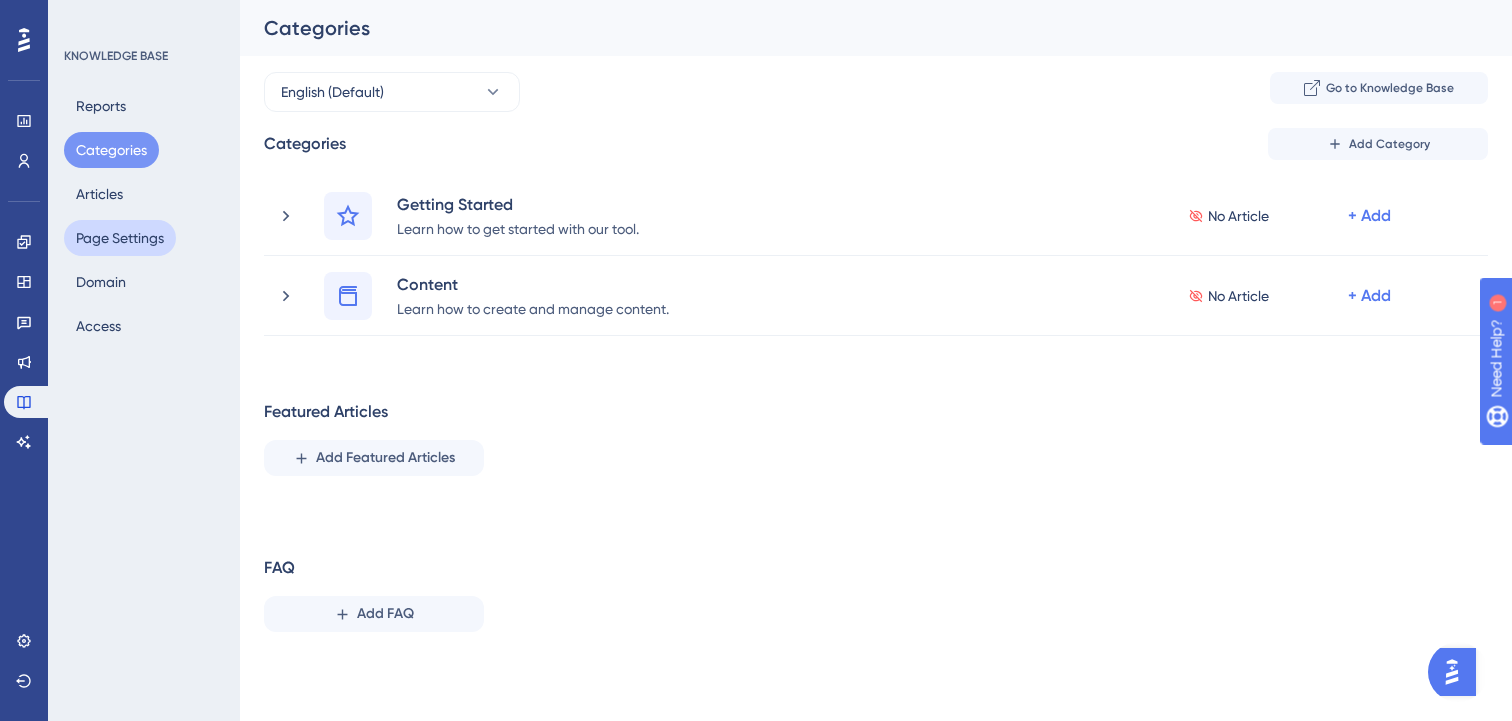 click on "Page Settings" at bounding box center (120, 238) 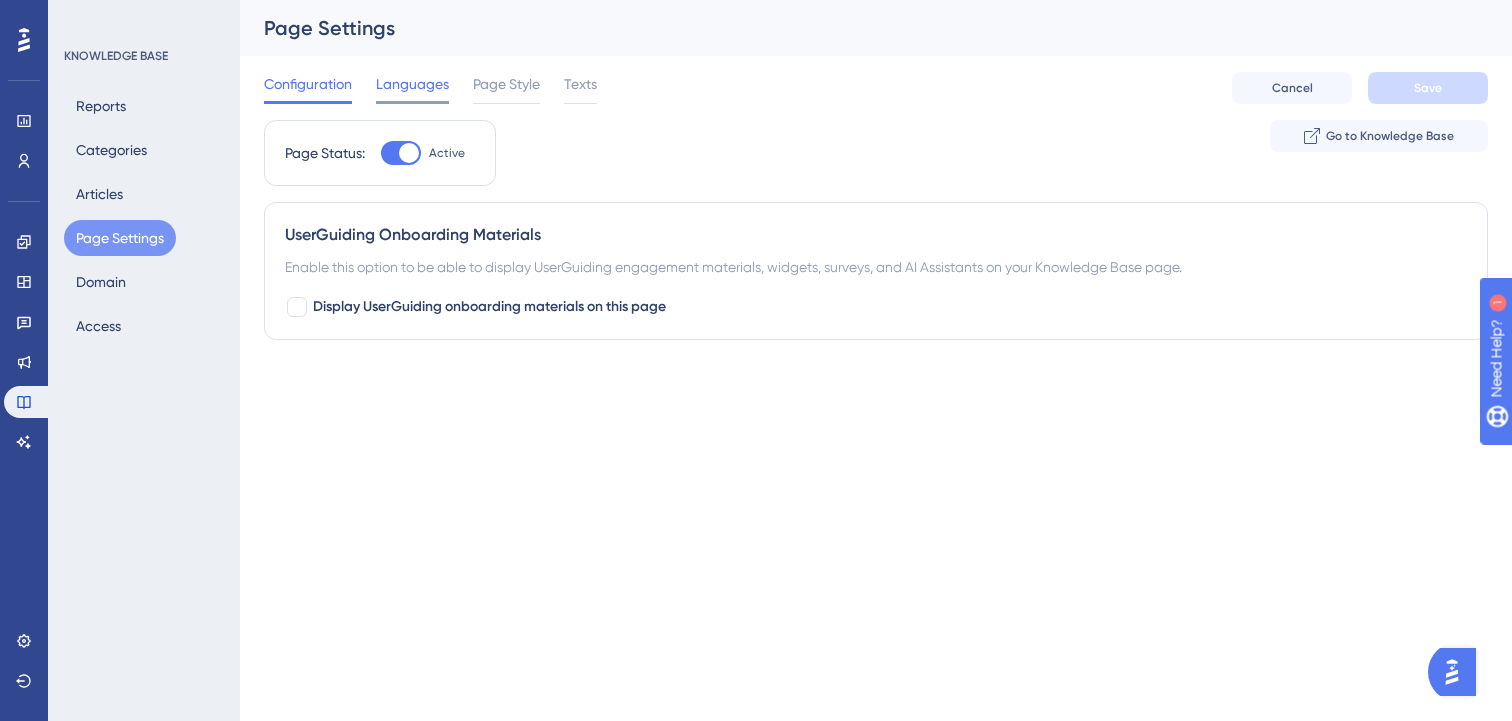 click on "Languages" at bounding box center [412, 88] 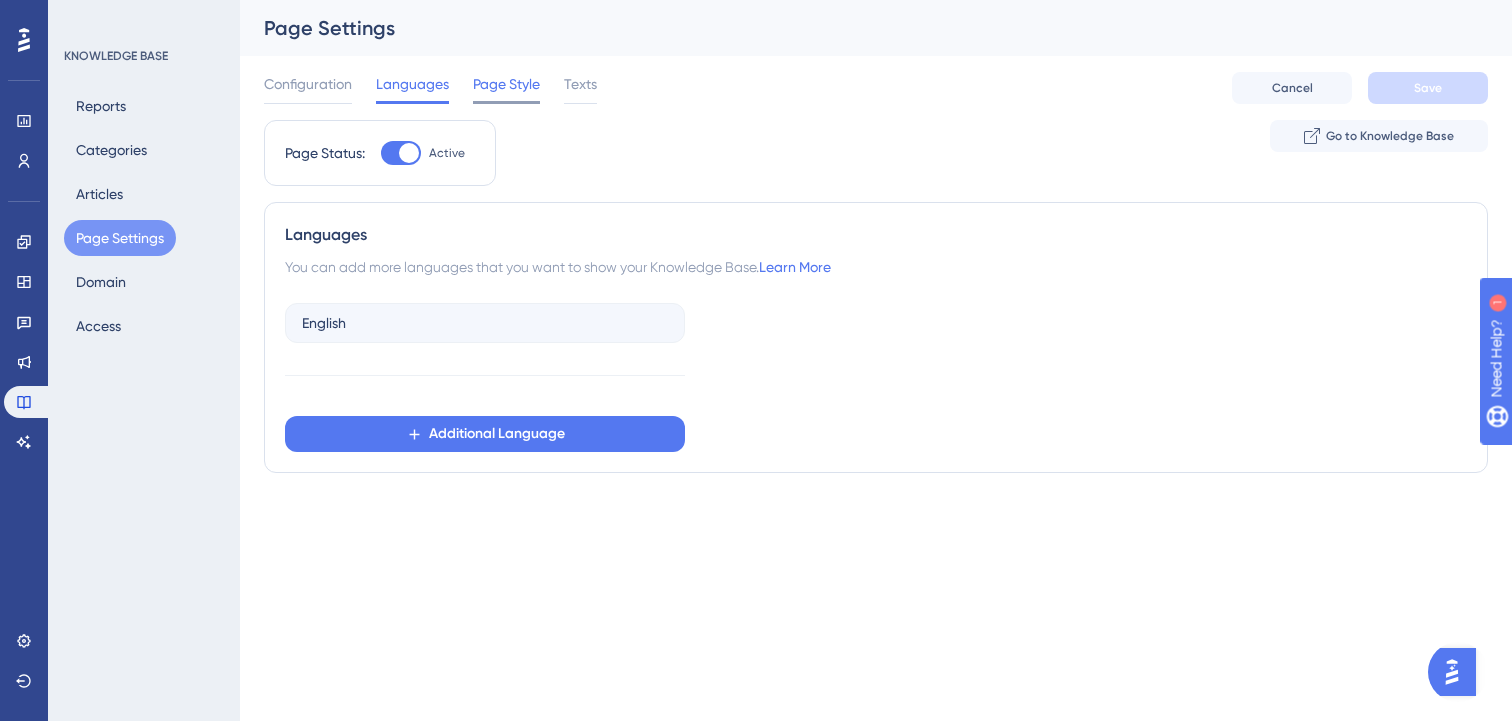 click on "Page Style" at bounding box center [506, 84] 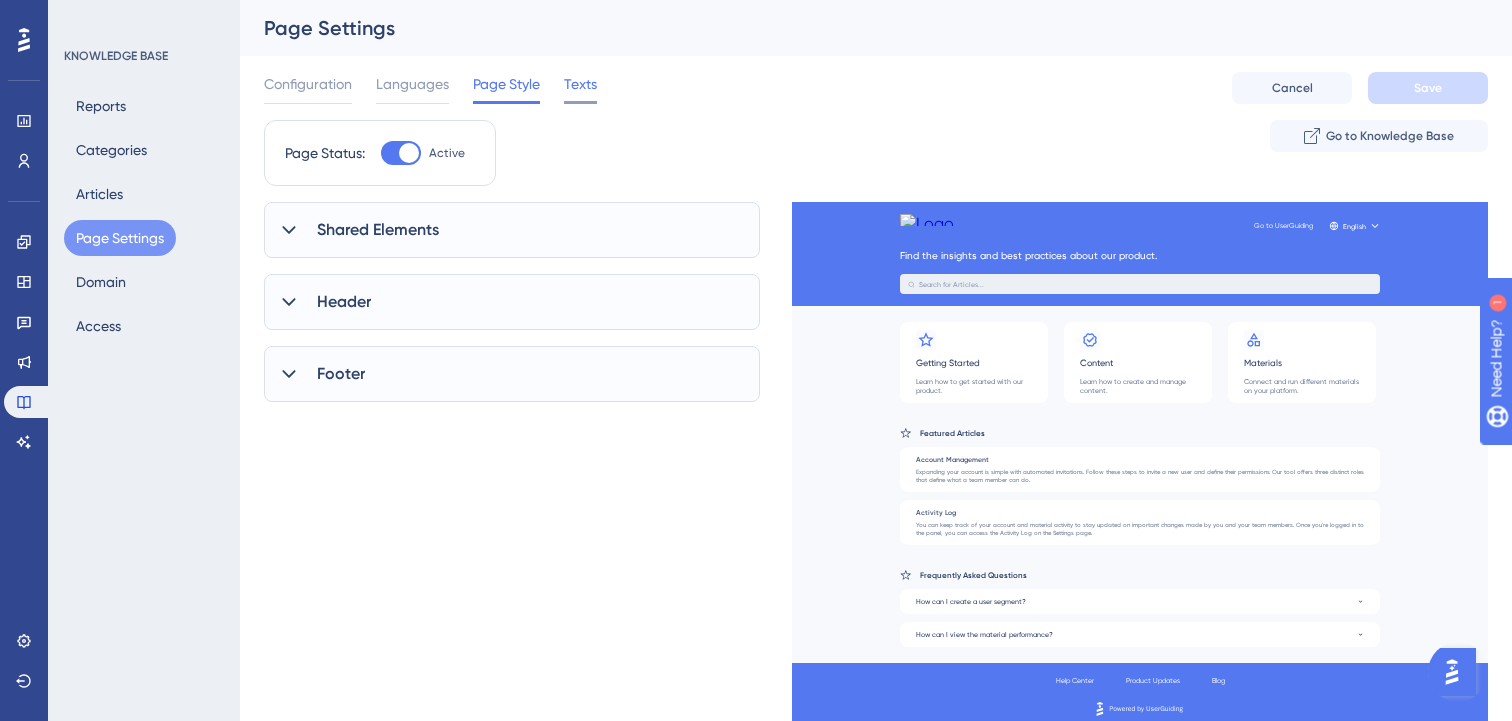 click on "Texts" at bounding box center (580, 84) 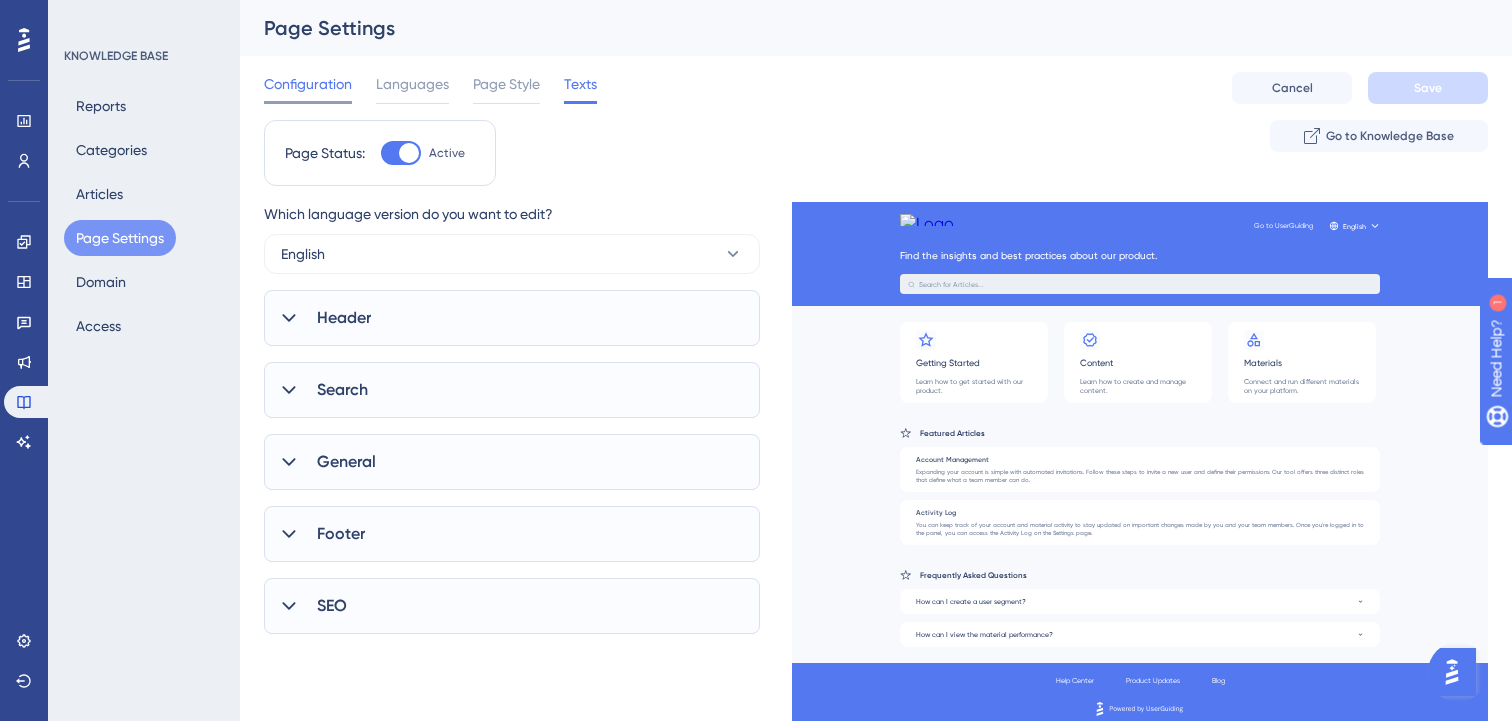 click on "Configuration" at bounding box center (308, 84) 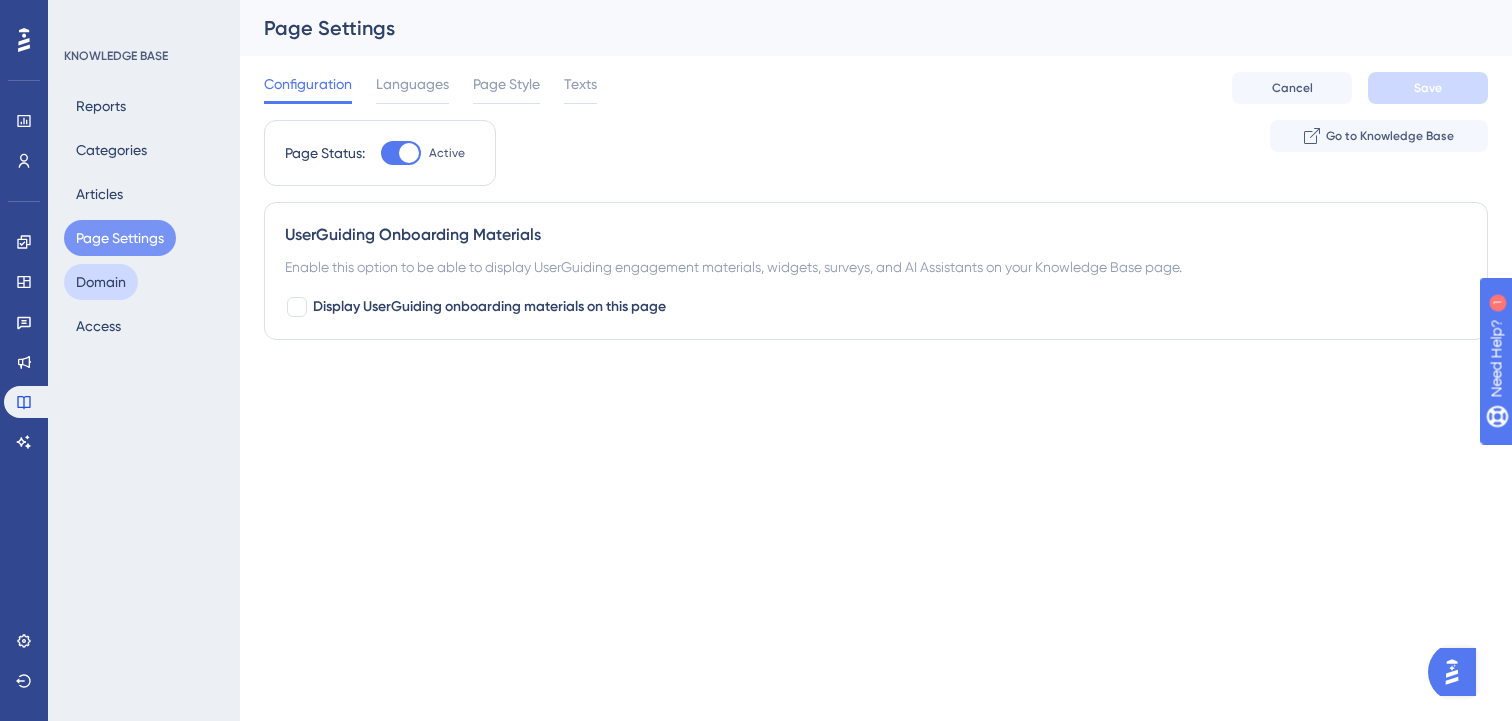 click on "Domain" at bounding box center [101, 282] 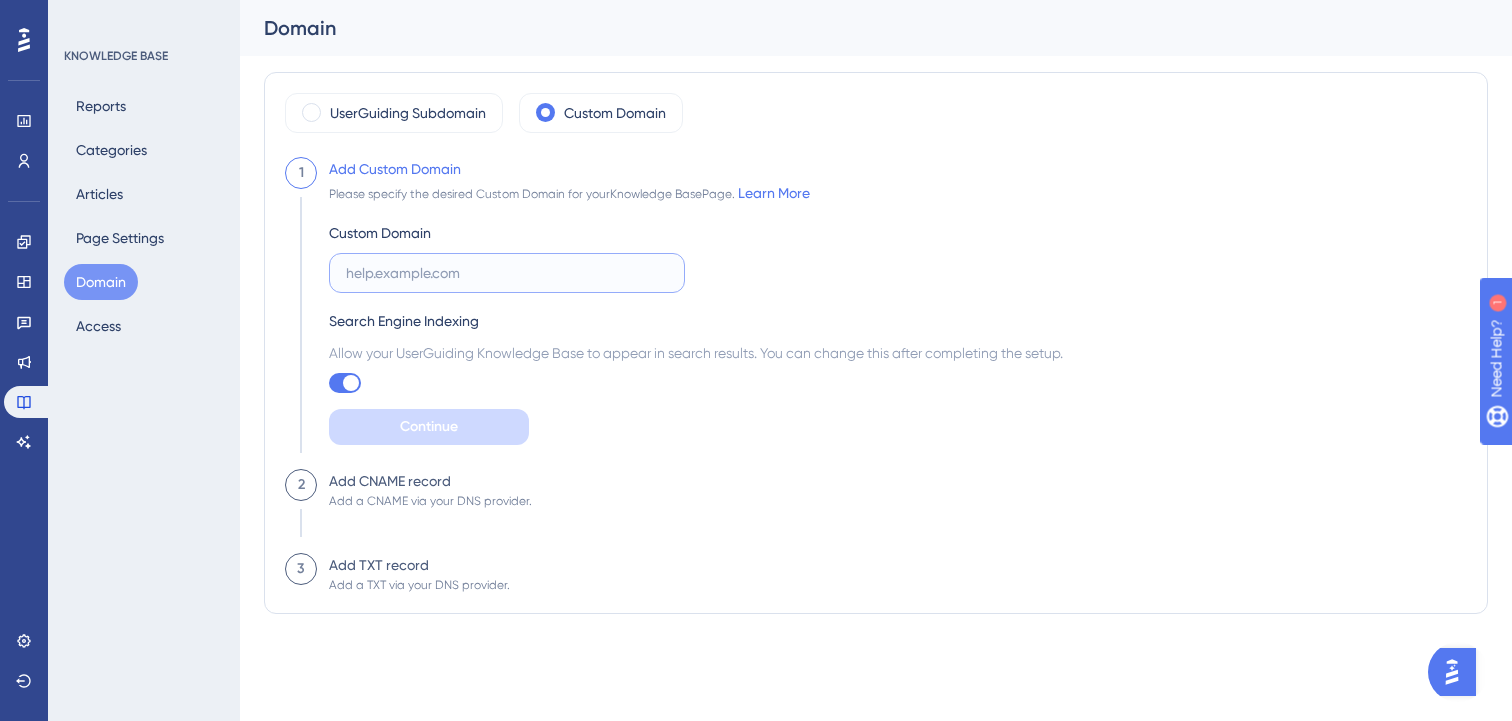 click at bounding box center [507, 273] 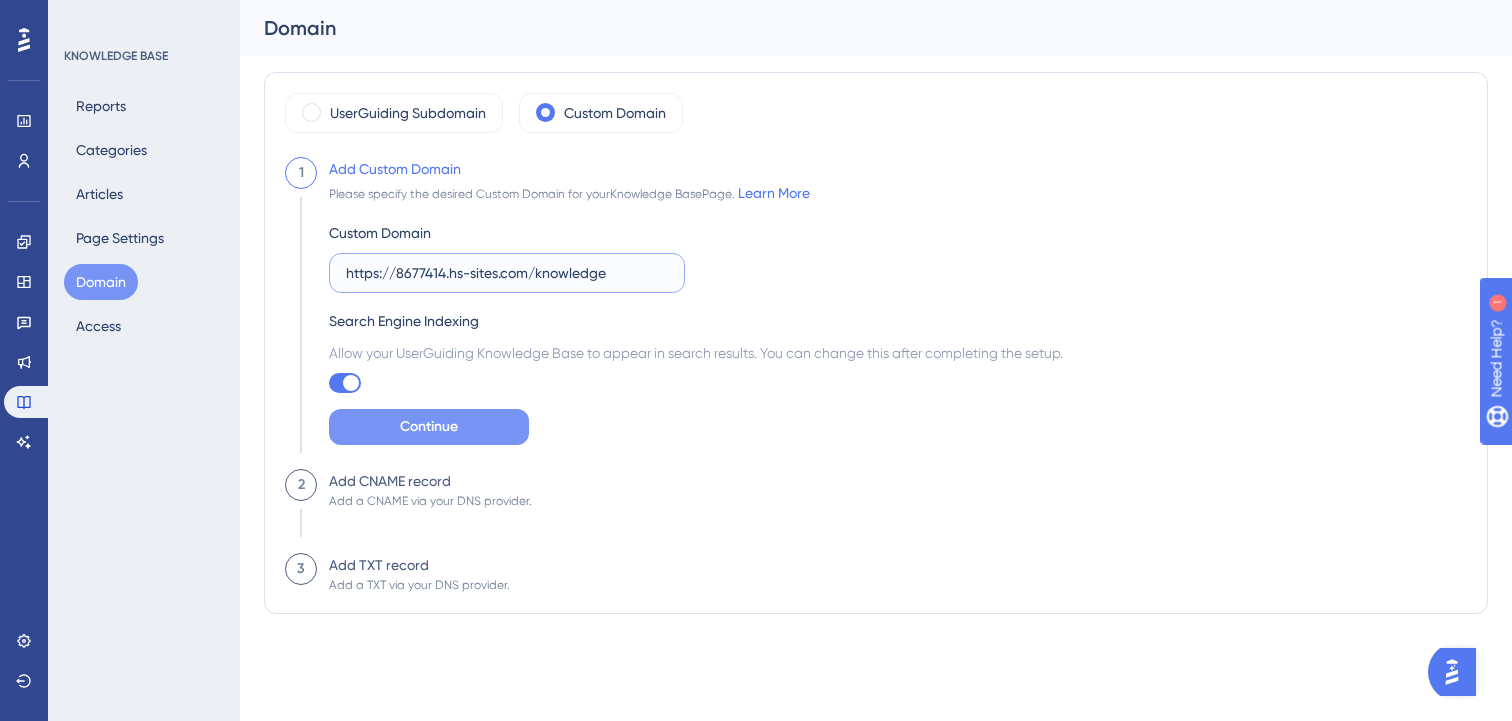 type on "https://8677414.hs-sites.com/knowledge" 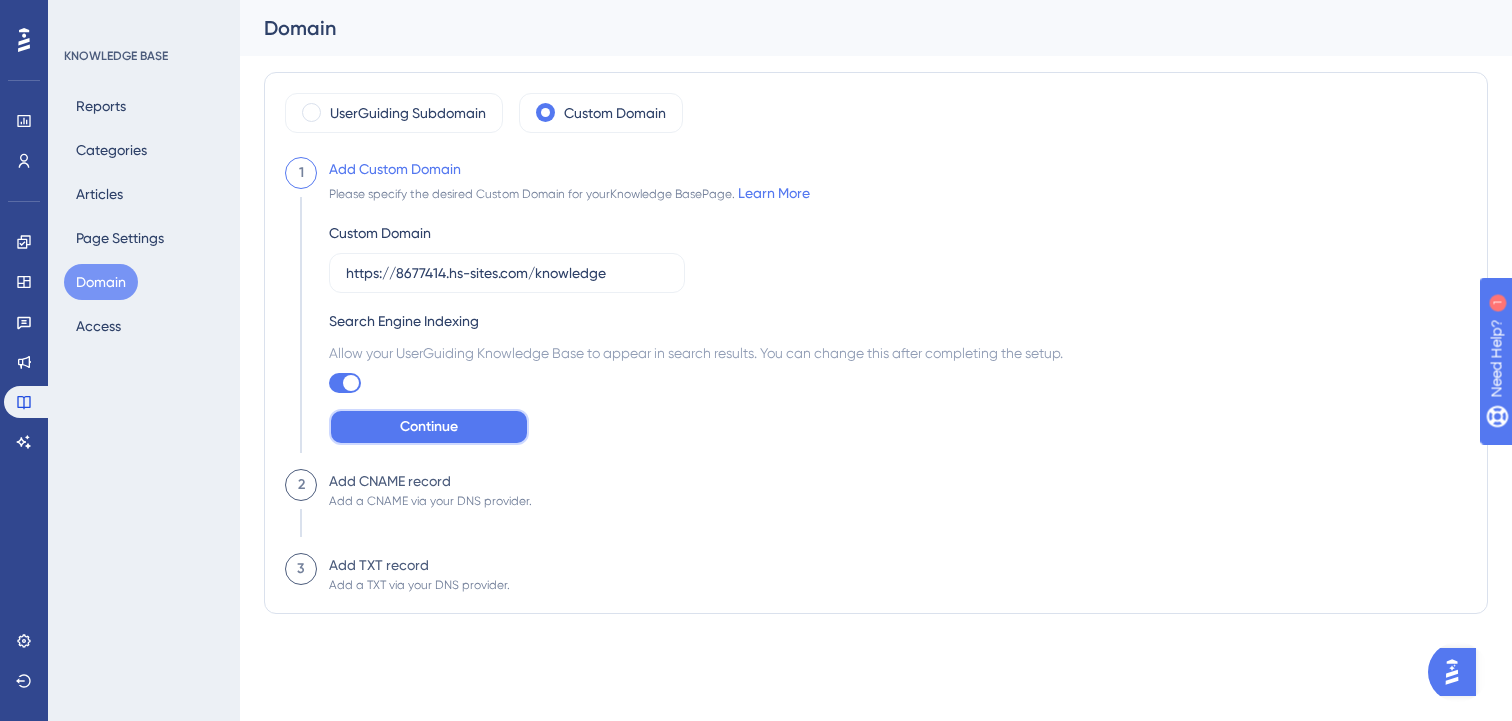 click on "Continue" at bounding box center (429, 427) 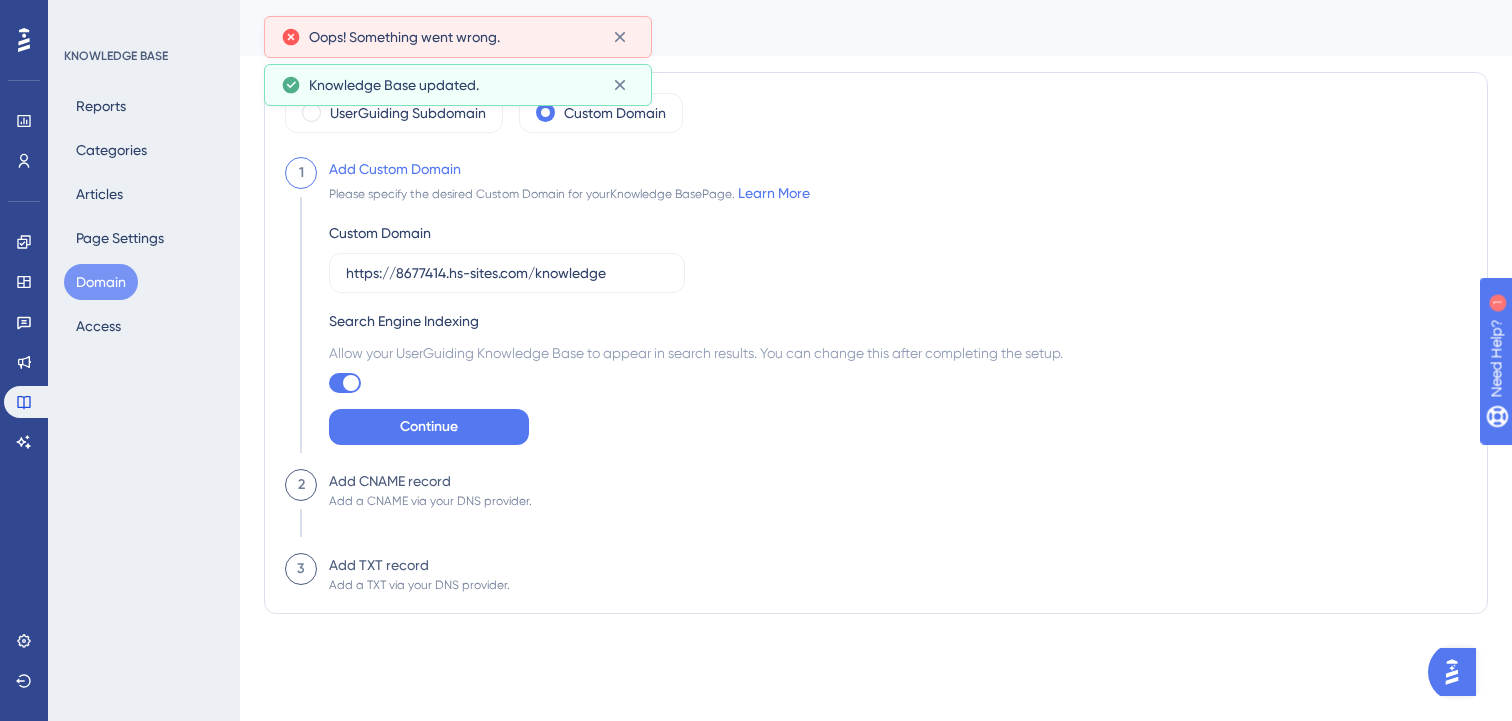 click at bounding box center [351, 383] 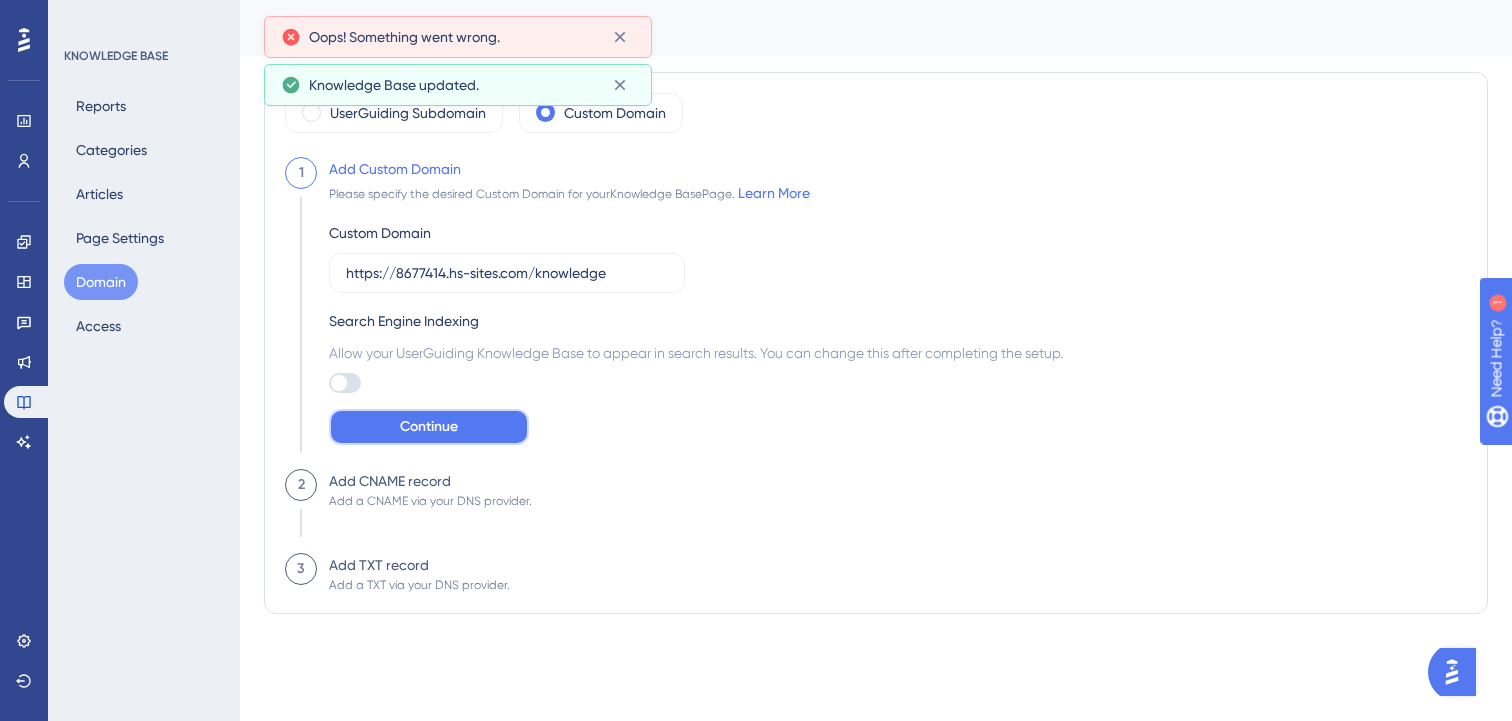 click on "Continue" at bounding box center (429, 427) 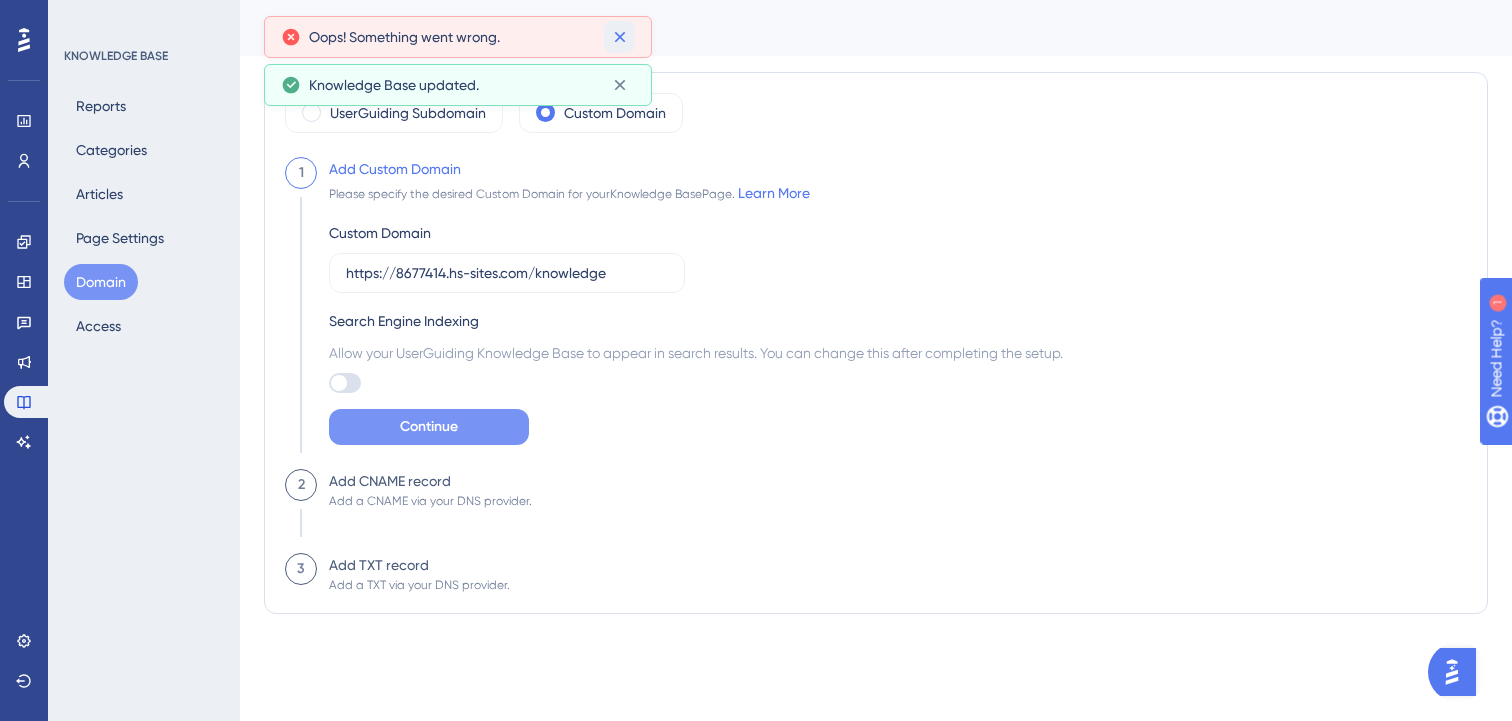 click 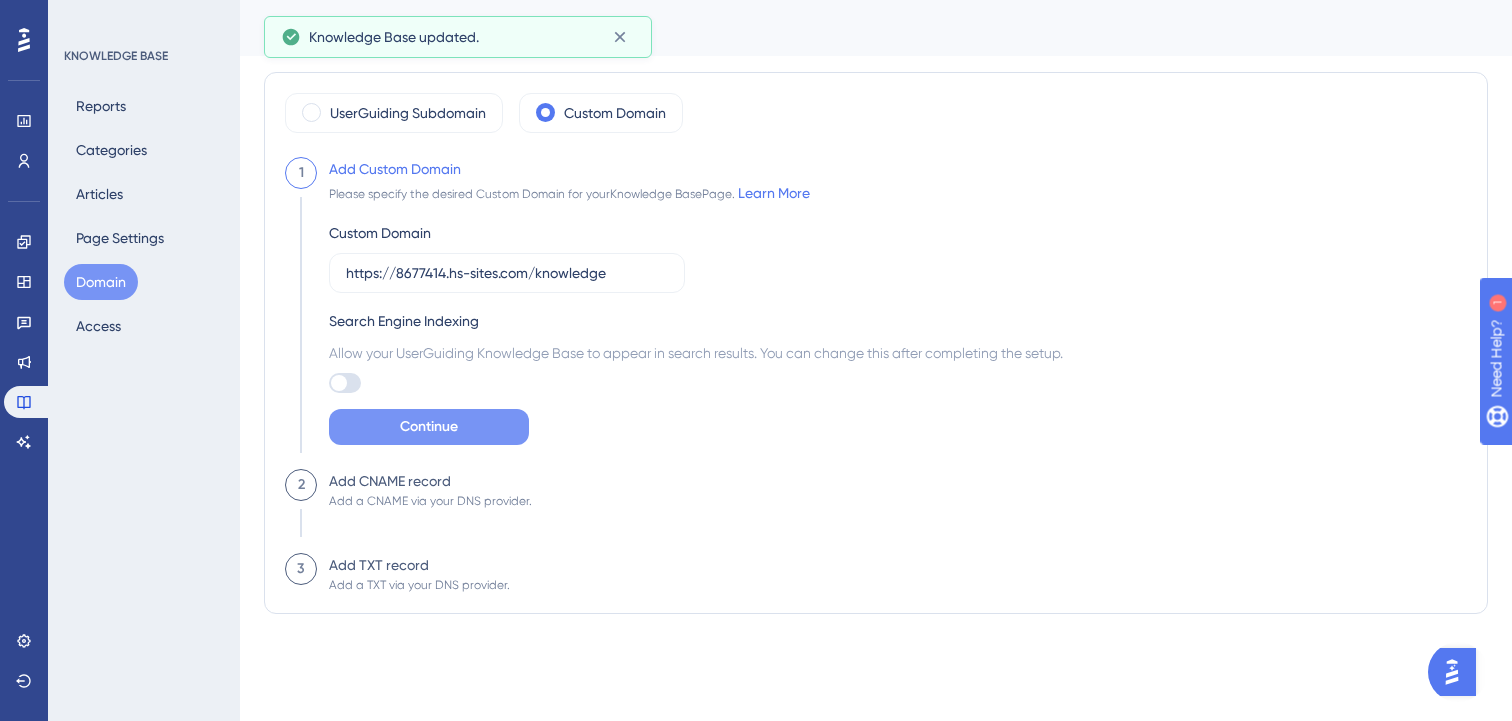 click on "Resource Centers + Create Knowledge Base AI Assistant Settings Logout KNOWLEDGE BASE Reports Categories Articles Page Settings Domain Access Domain UserGuiding Subdomain Custom Domain 1 Add Custom Domain Please specify the desired Custom Domain for your Knowledge Base Page. Learn More Custom Domain https://[URL]/knowledge Search Engine Indexing Allow your UserGuiding Knowledge Base to appear in search results. You can change this after completing the setup. Continue 2 Add CNAME record Add a CNAME via your DNS provider. 3 Add TXT record Add a TXT via your DNS provider." at bounding box center (876, 331) 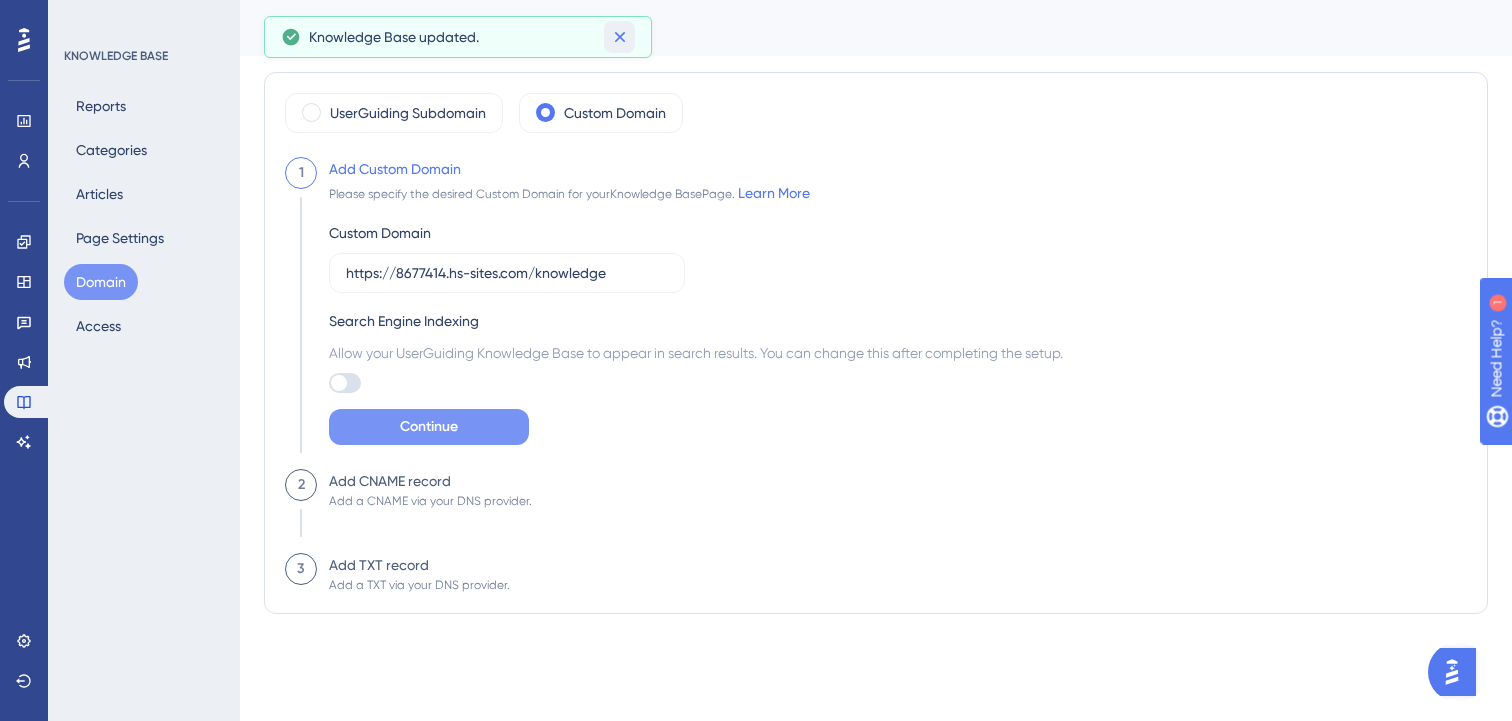 click 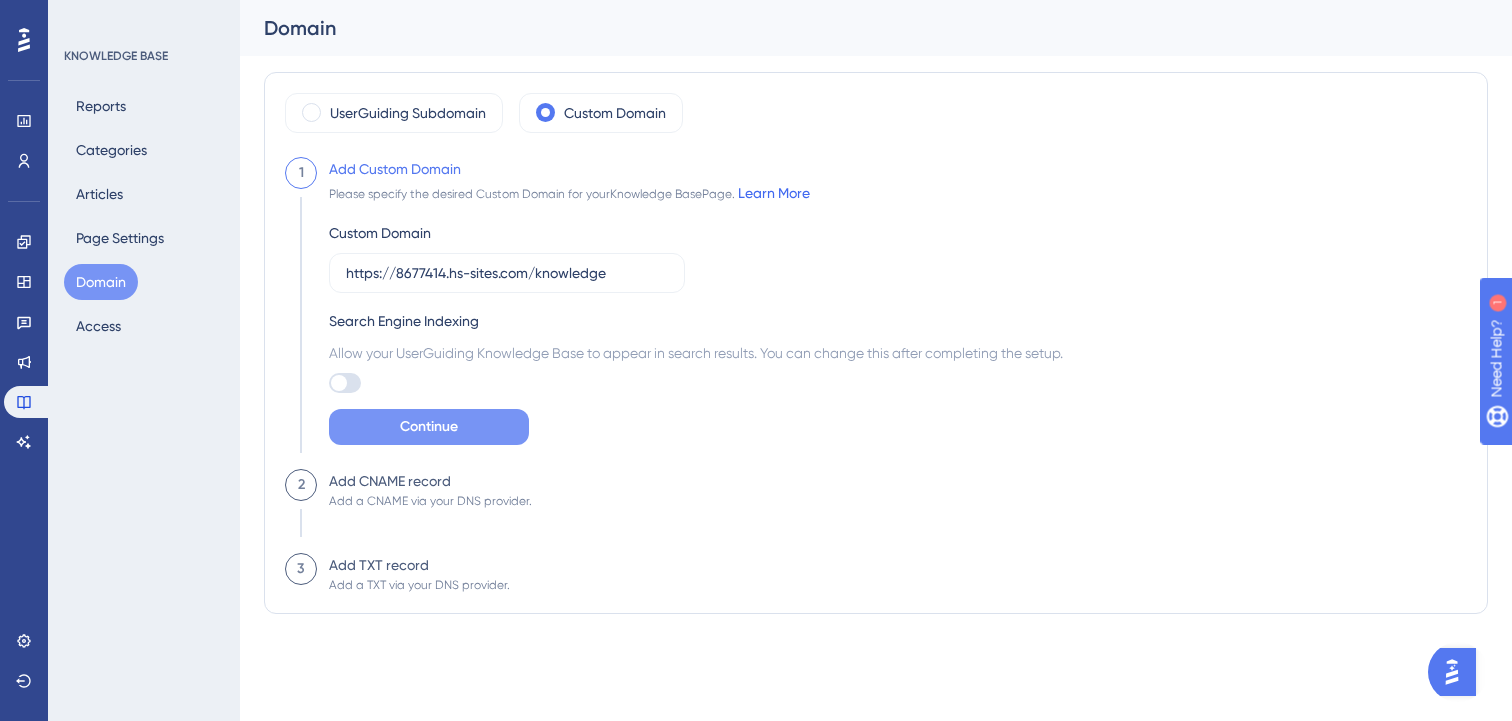 click on "Learn More" at bounding box center (774, 193) 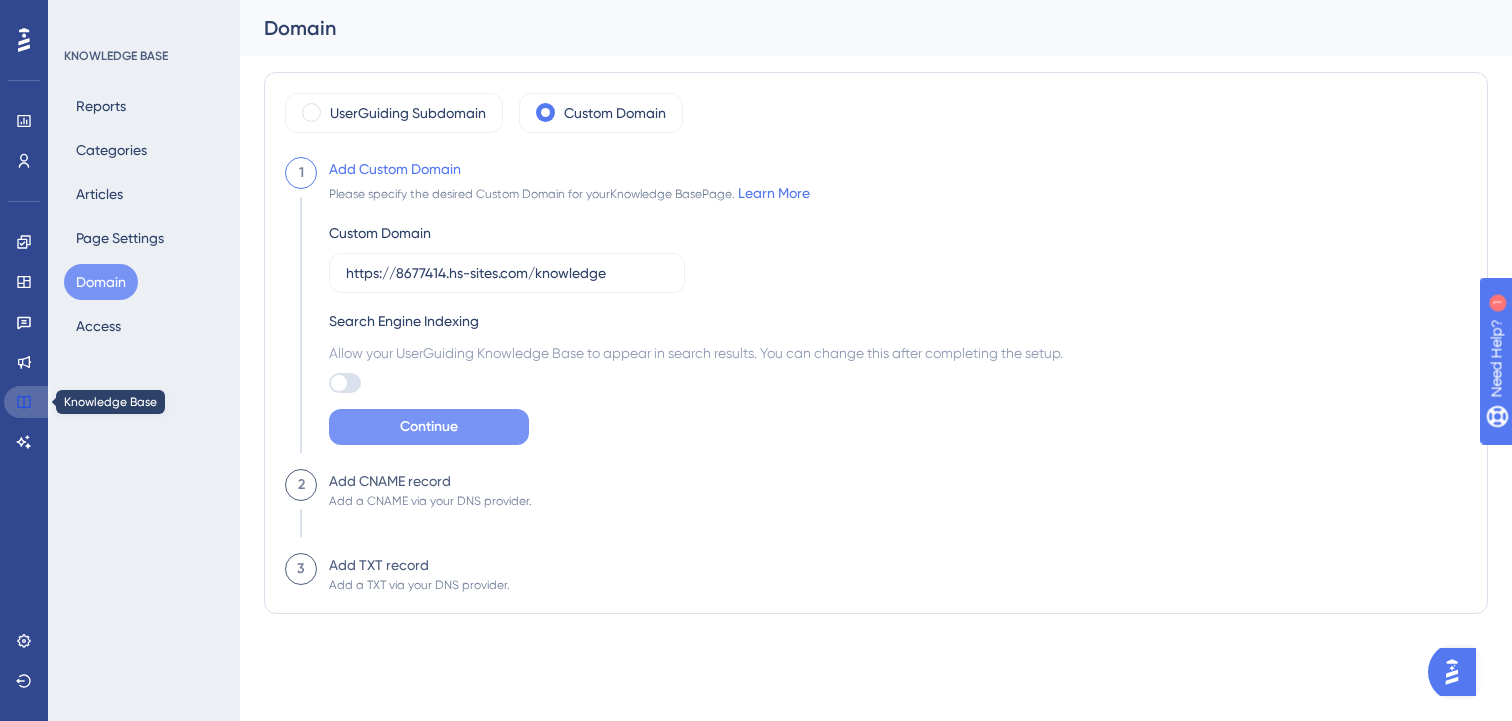 click at bounding box center (28, 402) 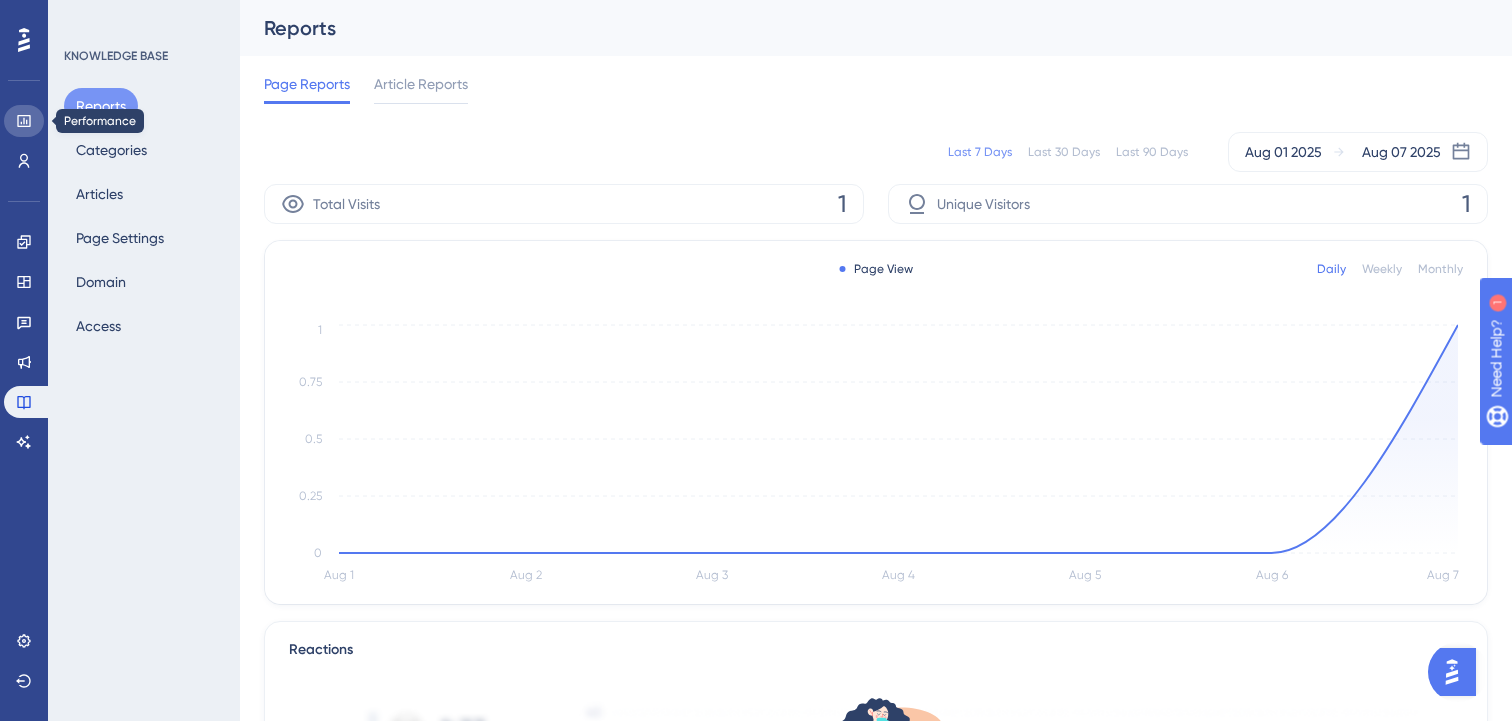 click 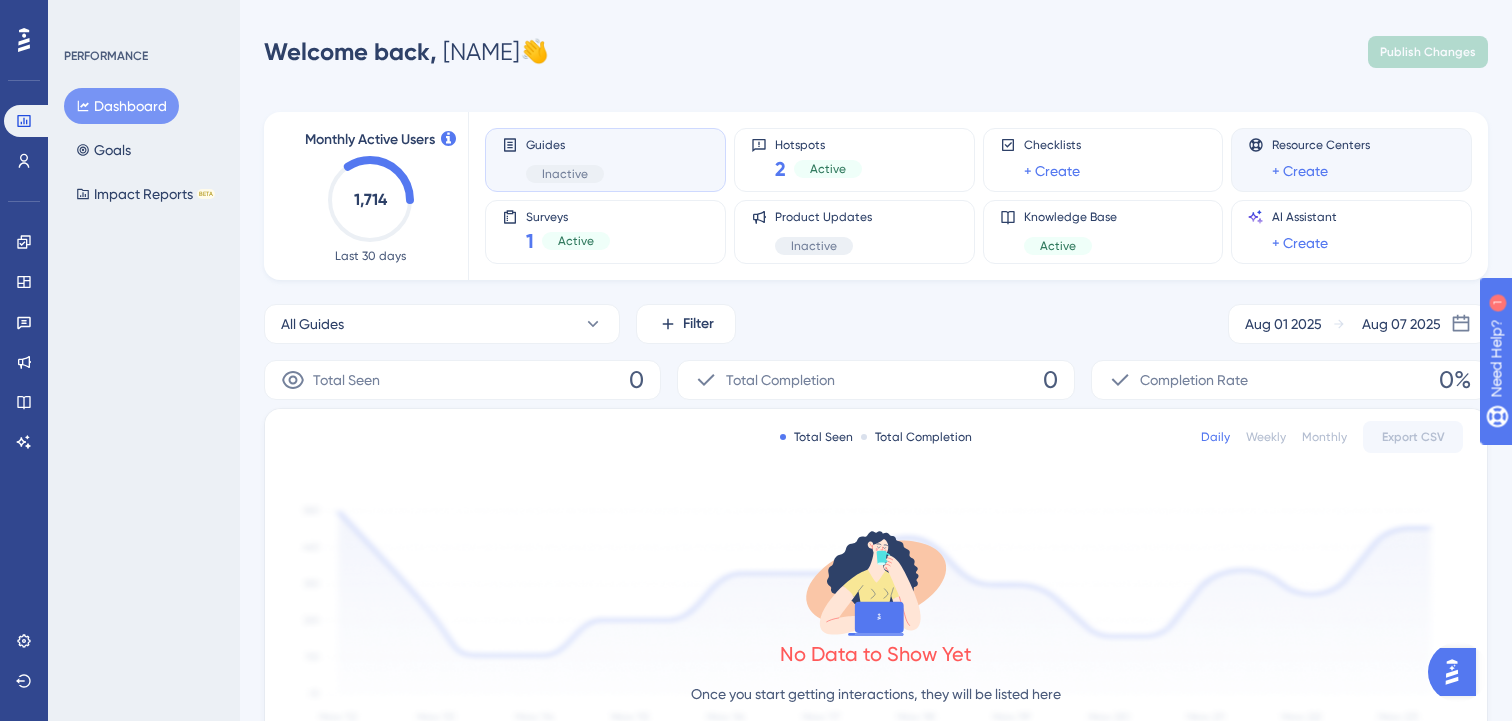 click on "Resource Centers + Create" at bounding box center (1351, 160) 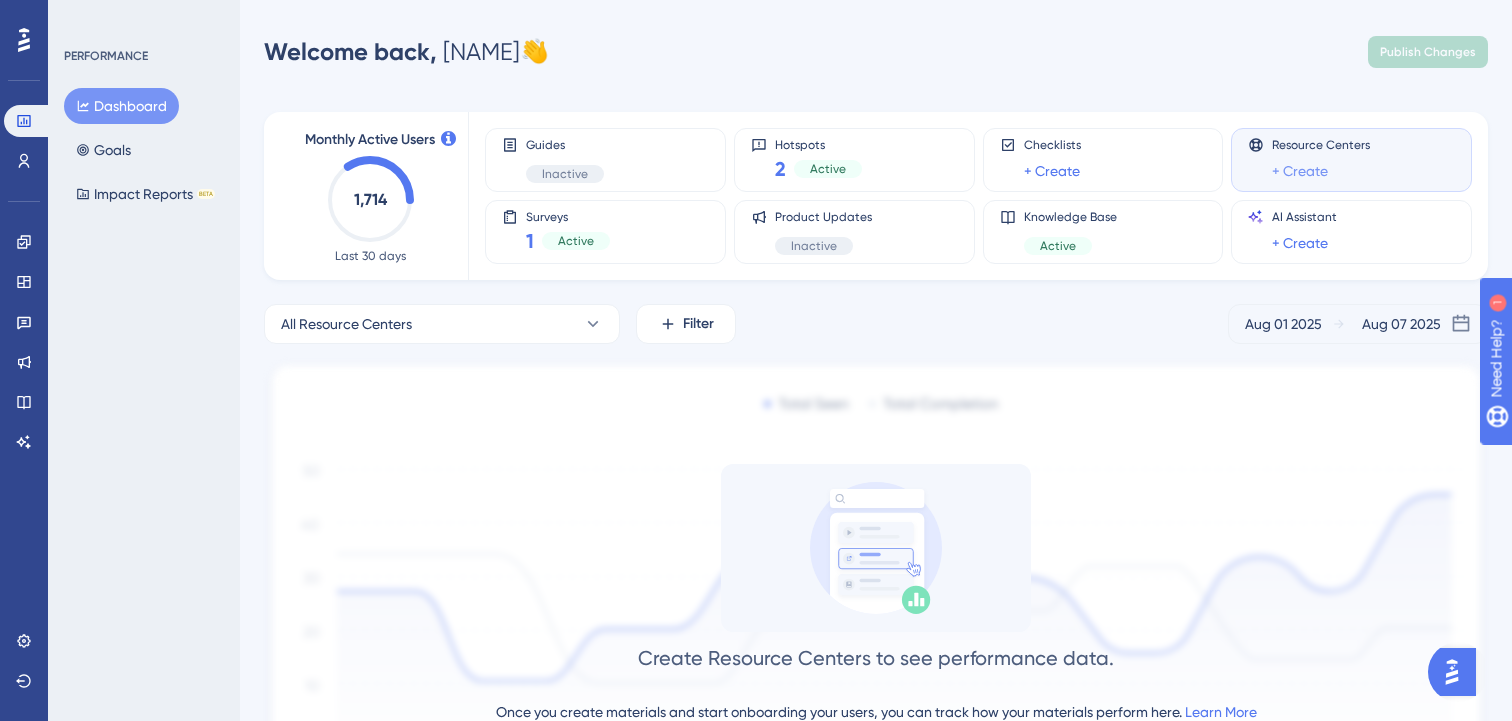 click on "+ Create" at bounding box center (1300, 171) 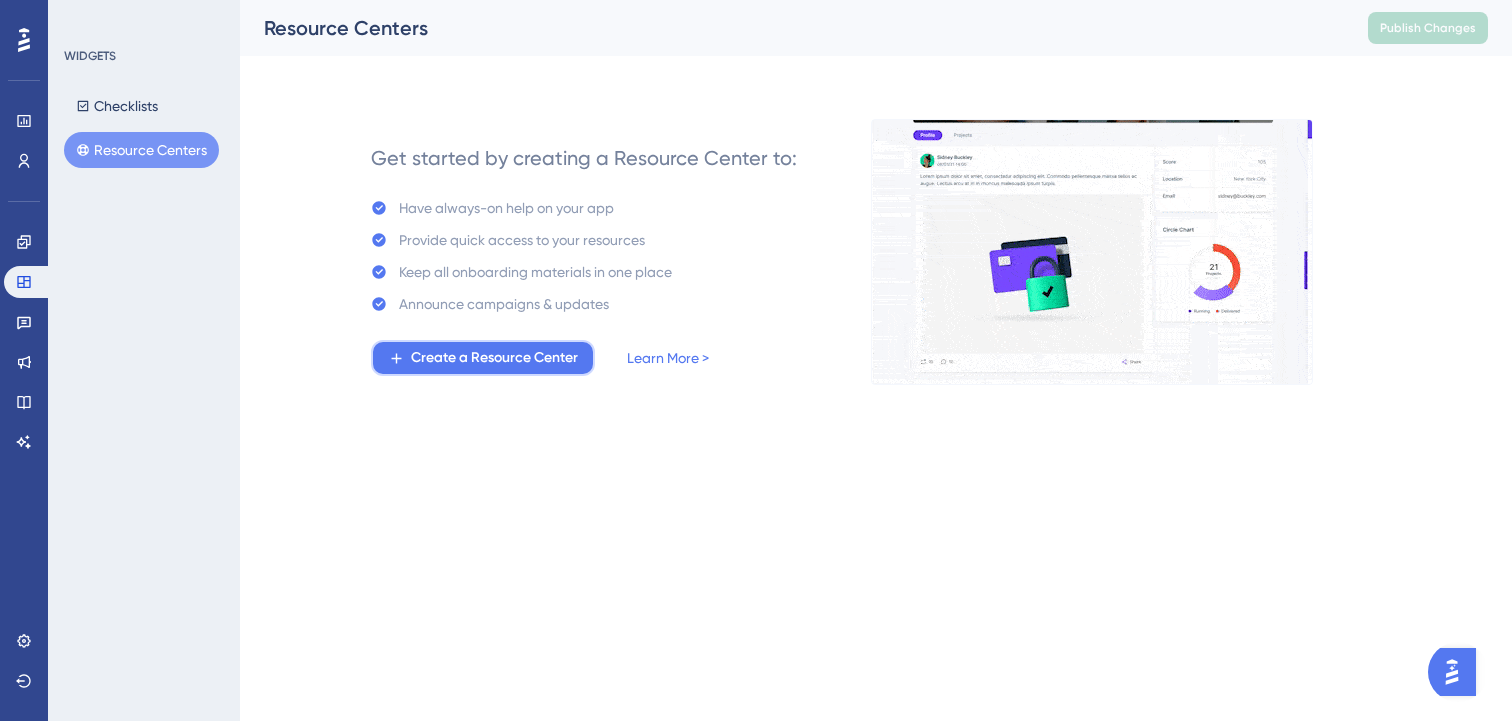 click on "Create a Resource Center" at bounding box center (494, 358) 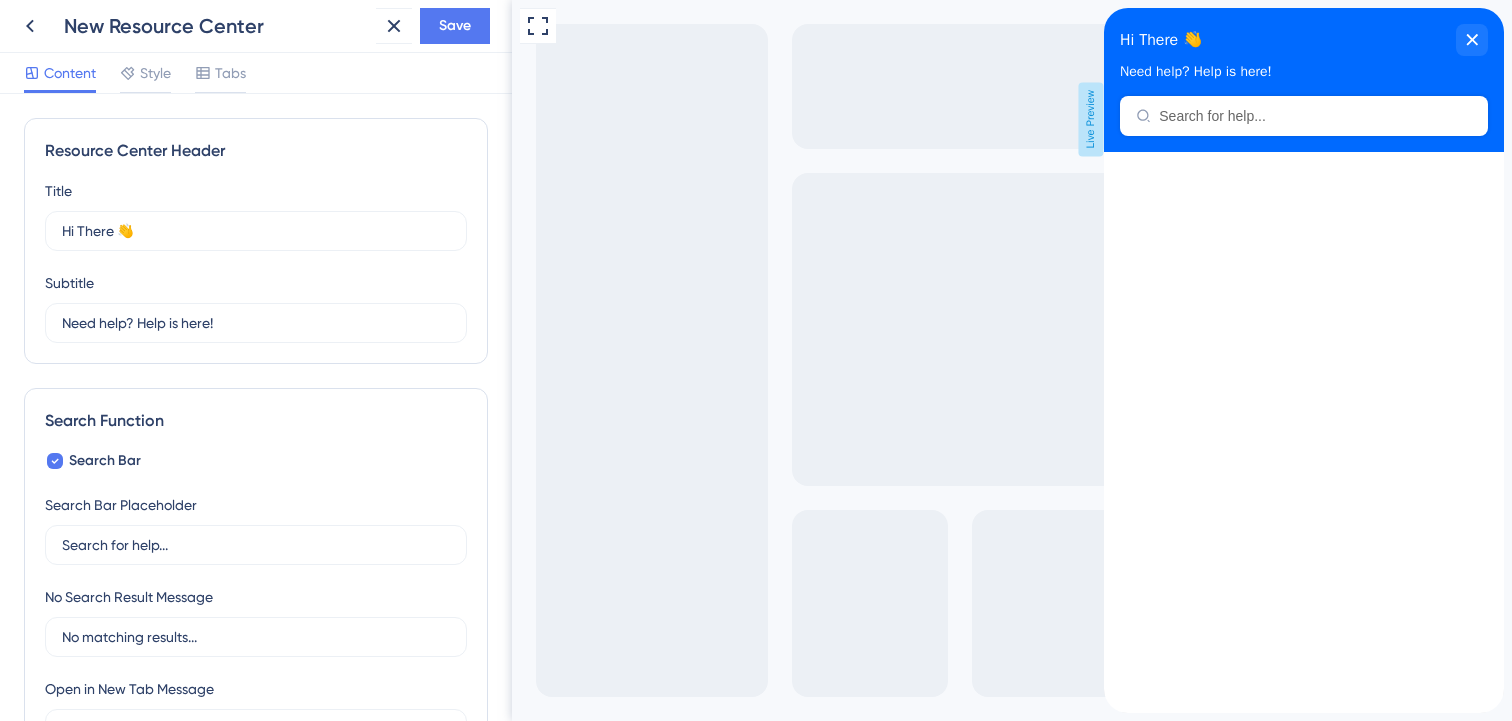 scroll, scrollTop: 0, scrollLeft: 0, axis: both 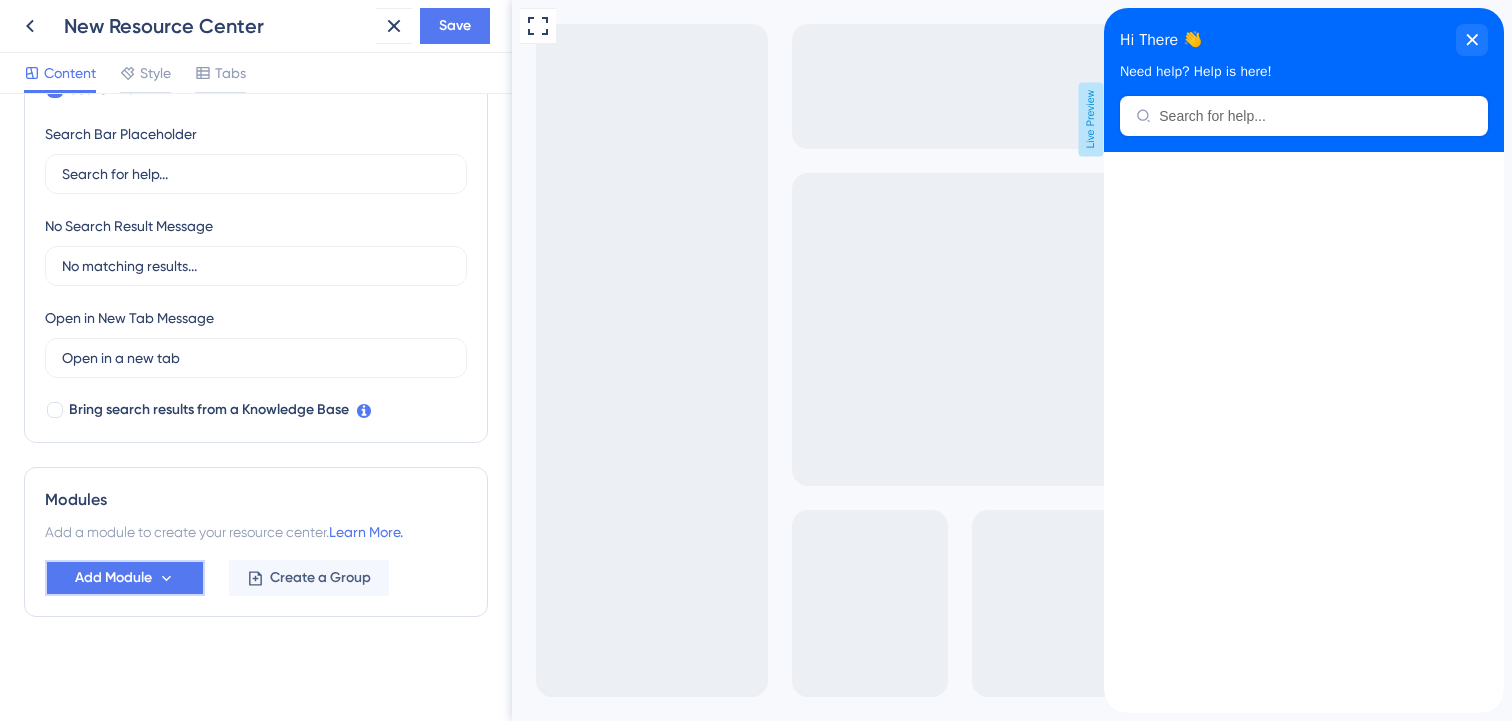 click on "Add Module" at bounding box center (113, 578) 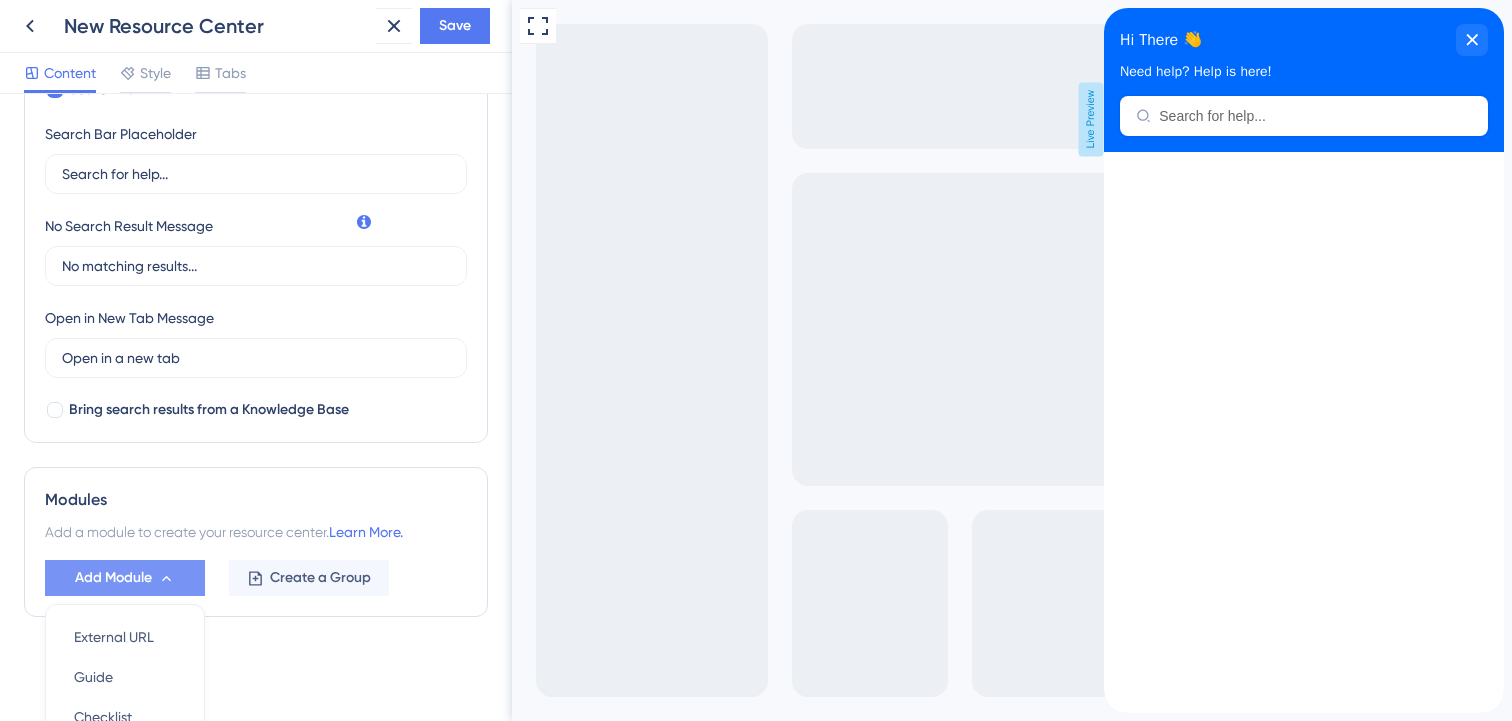 scroll, scrollTop: 560, scrollLeft: 0, axis: vertical 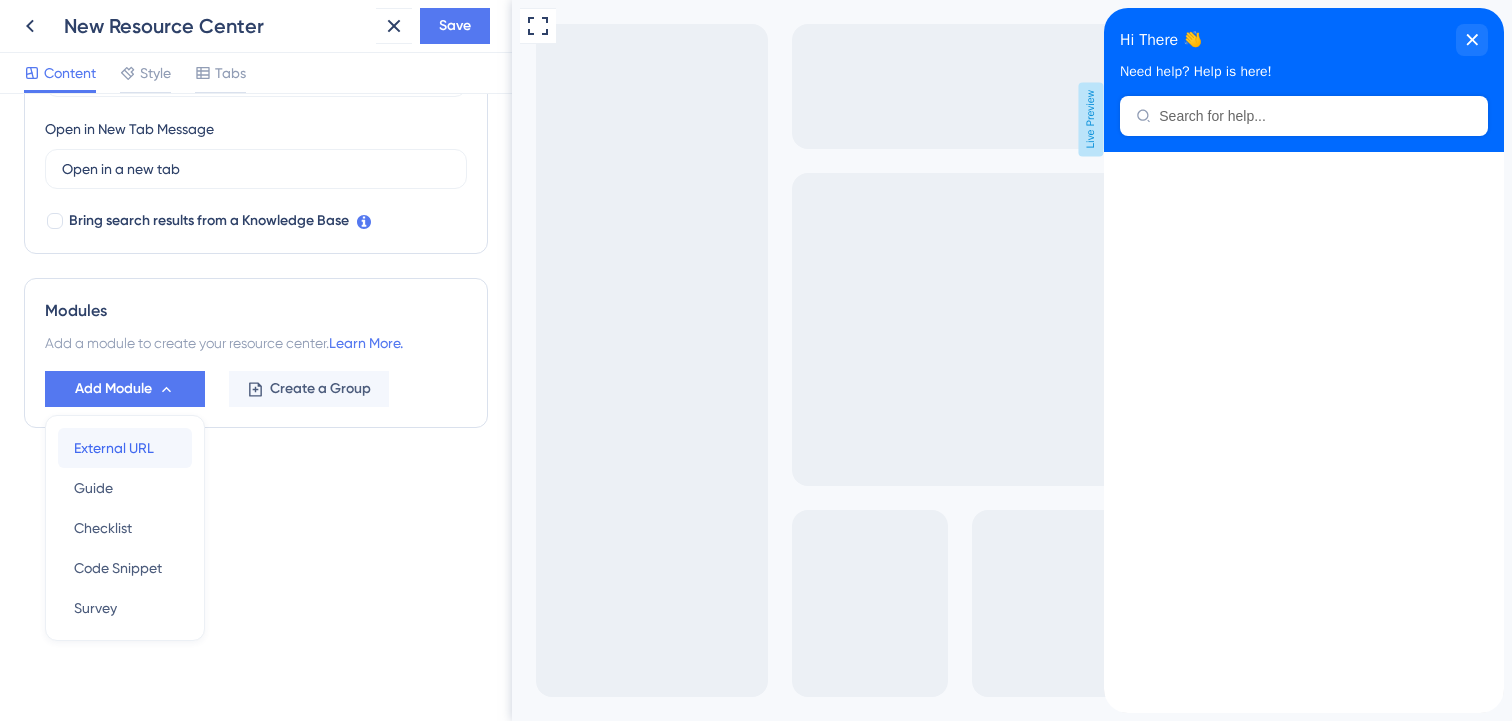 click on "External URL" at bounding box center [114, 448] 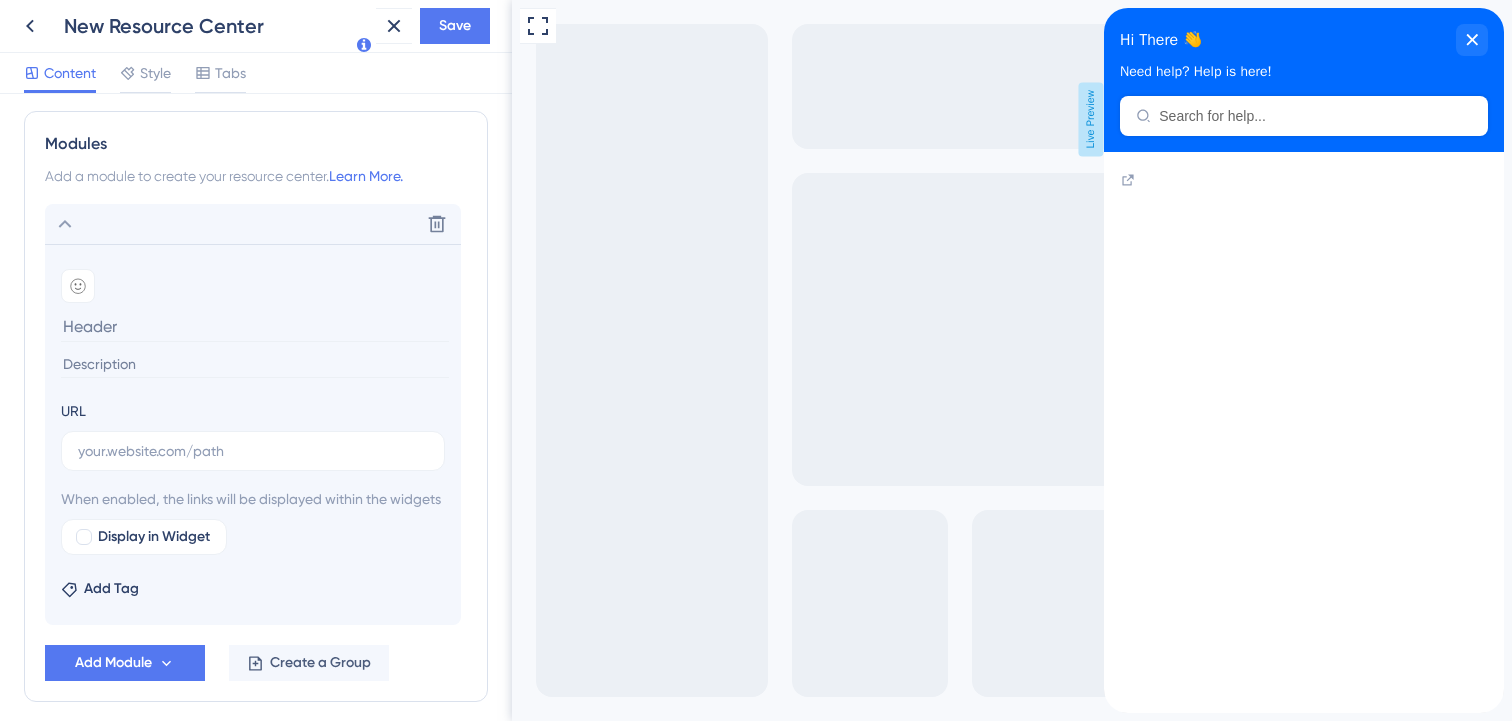 scroll, scrollTop: 739, scrollLeft: 0, axis: vertical 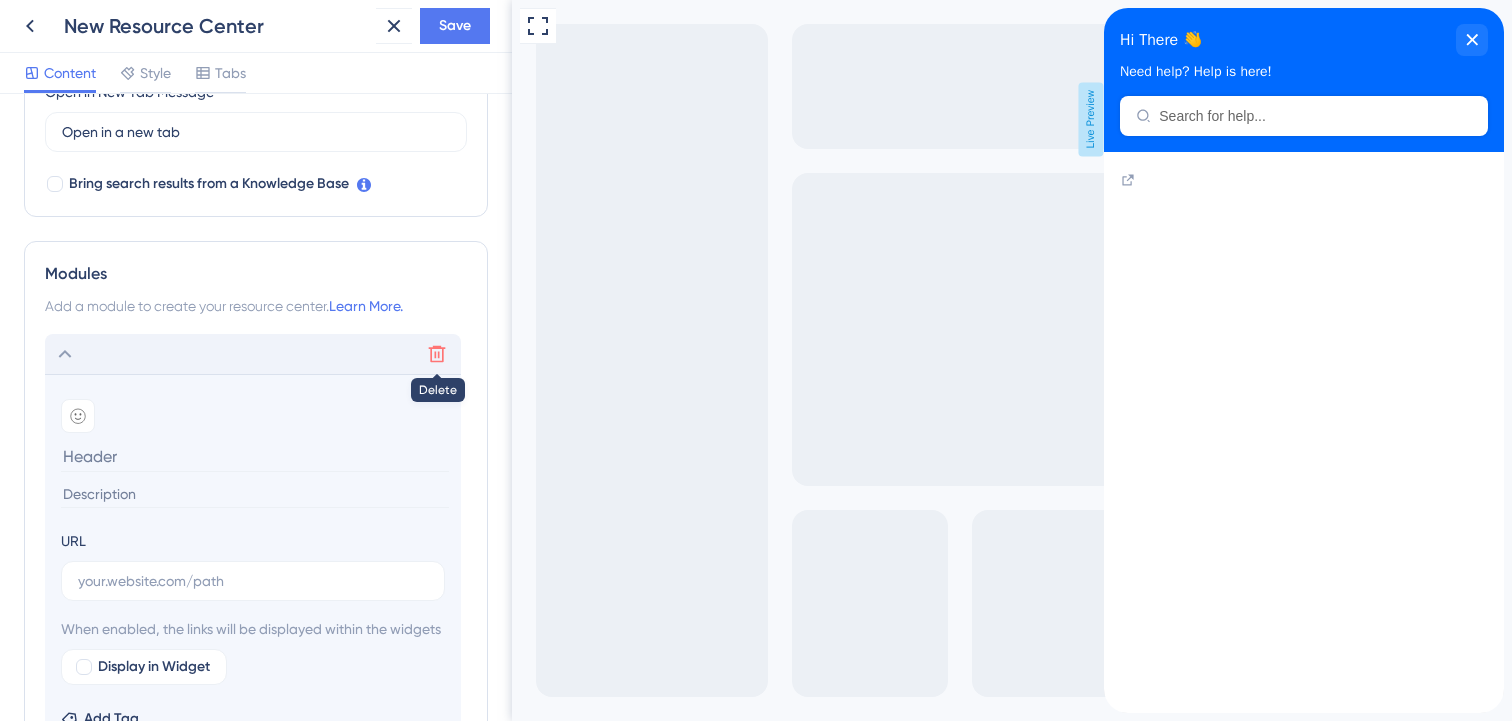 click 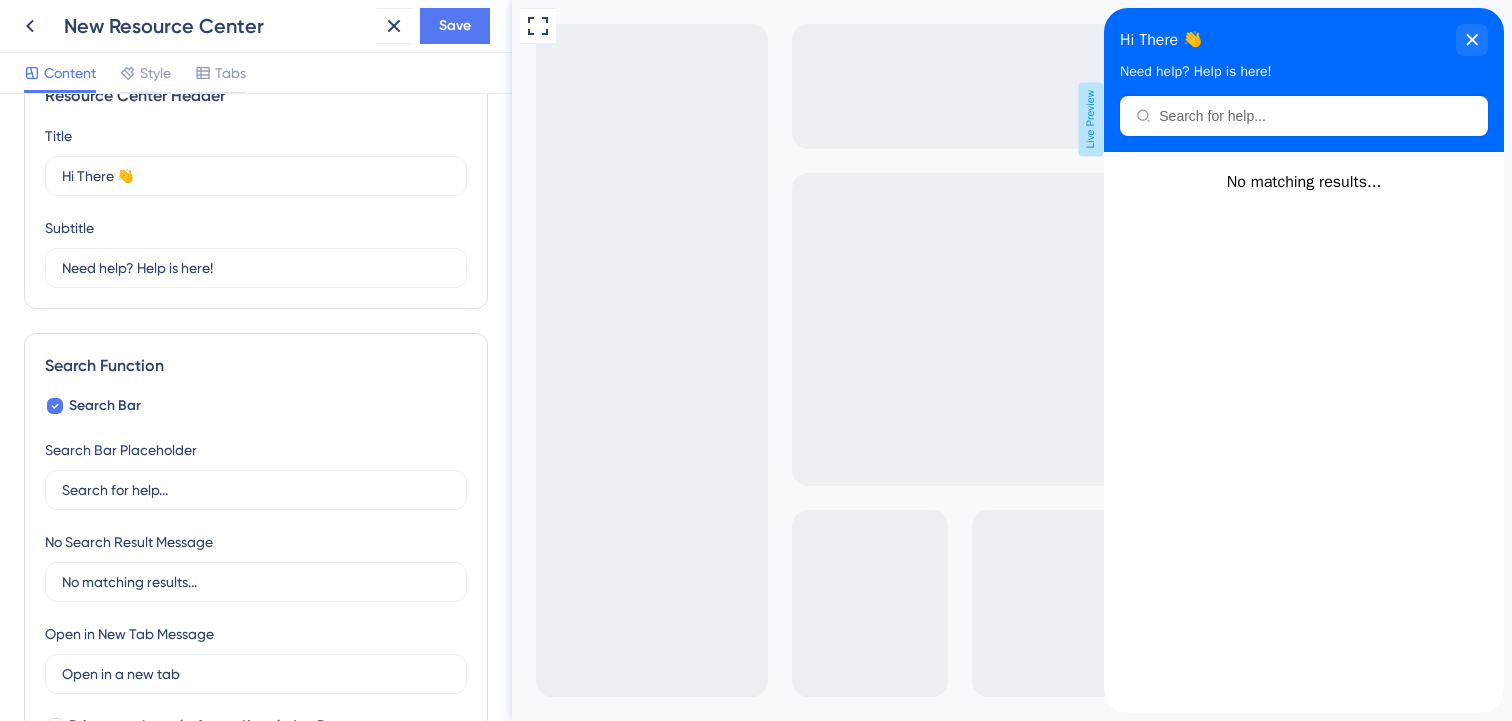 scroll, scrollTop: 0, scrollLeft: 0, axis: both 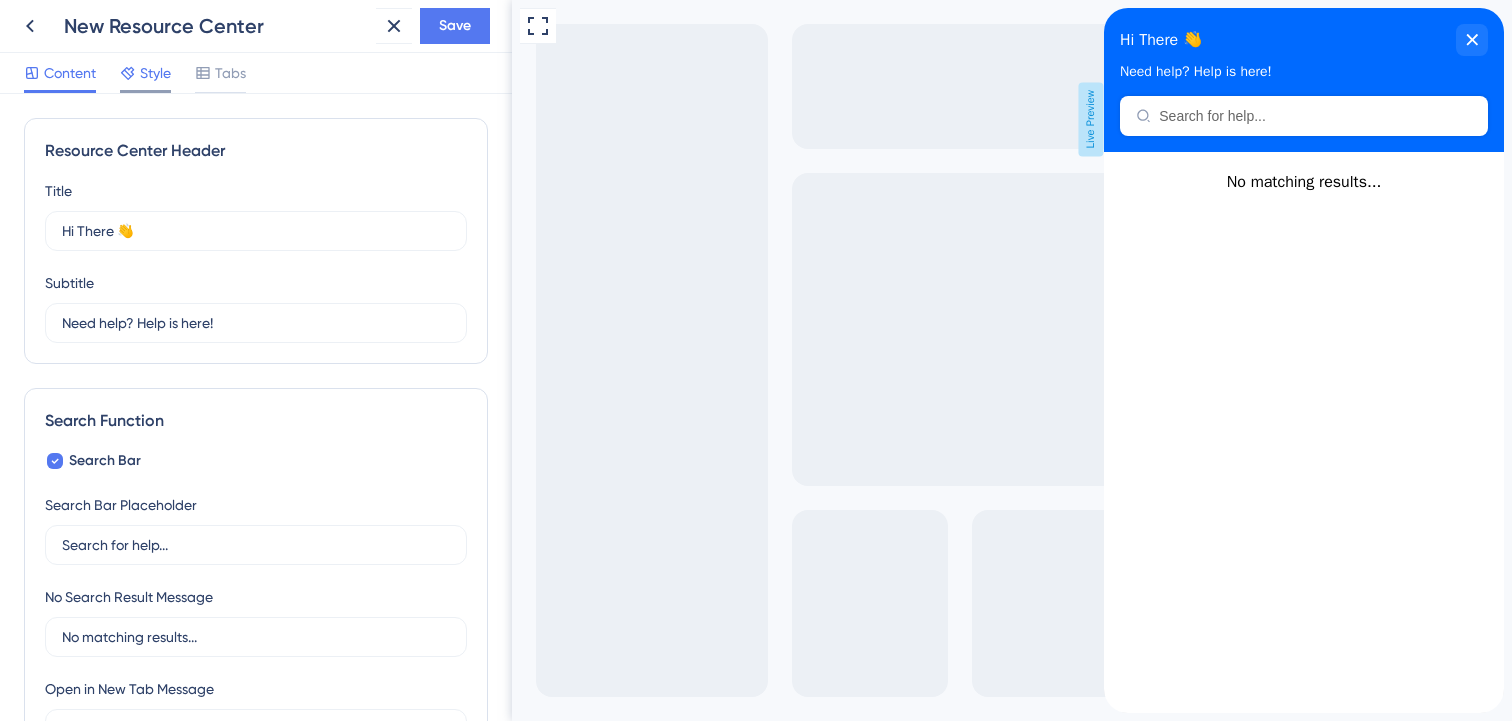 drag, startPoint x: 144, startPoint y: 76, endPoint x: 160, endPoint y: 78, distance: 16.124516 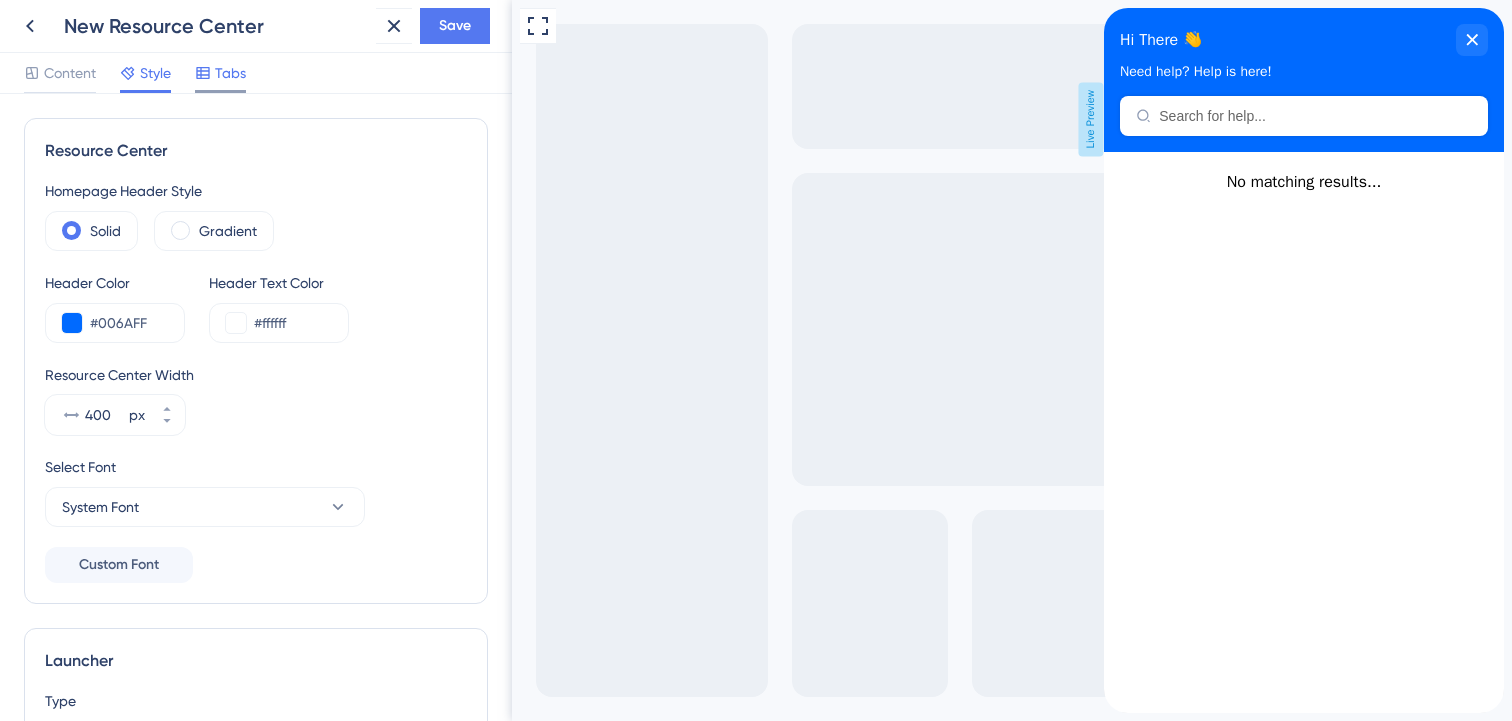 click on "Tabs" at bounding box center (230, 73) 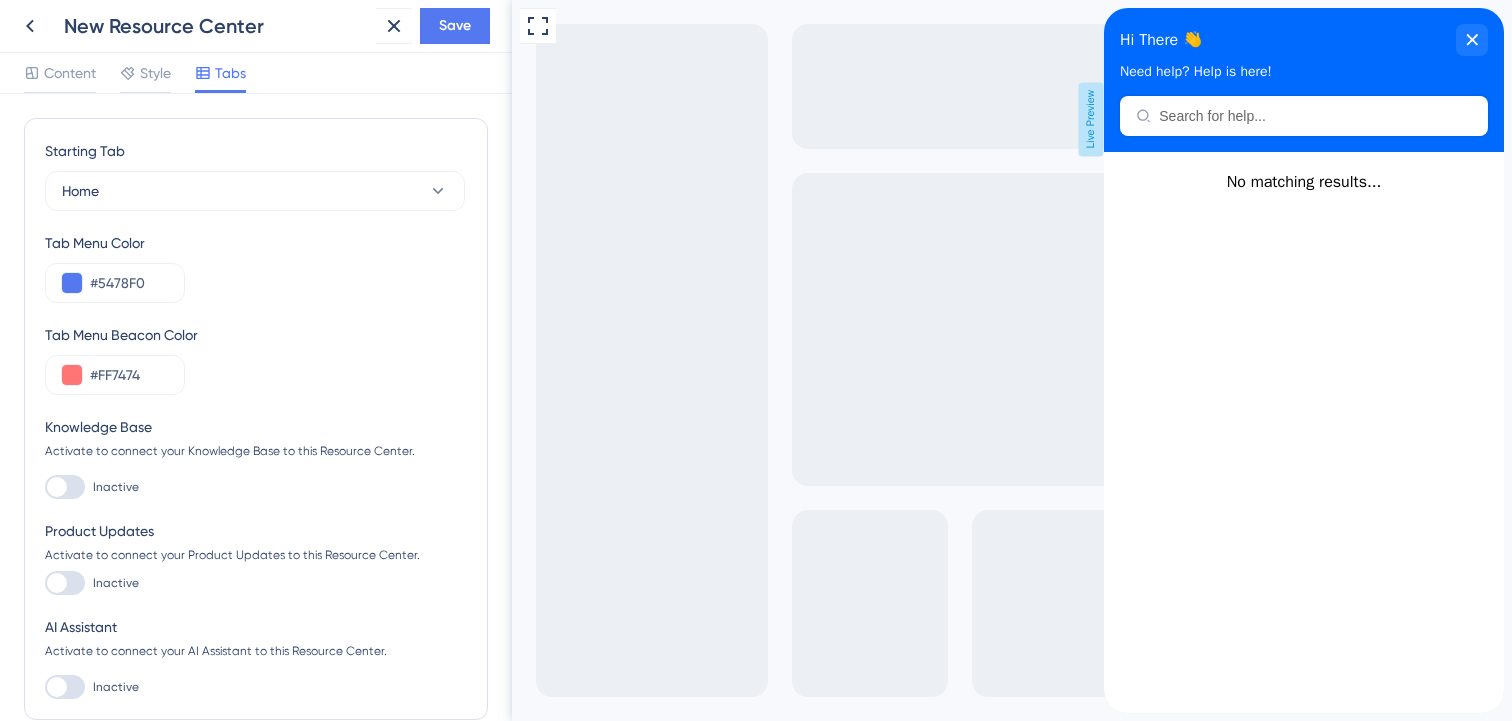 scroll, scrollTop: 0, scrollLeft: 0, axis: both 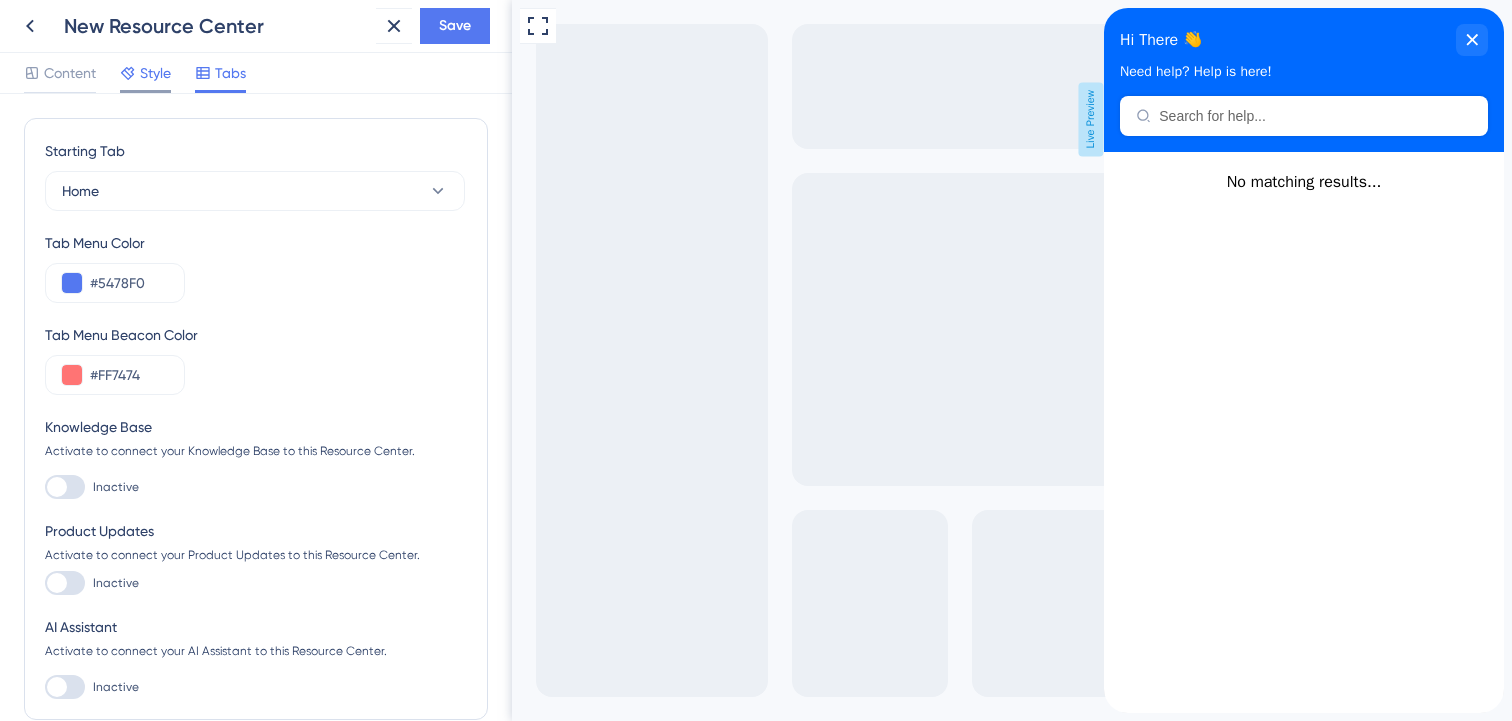 click 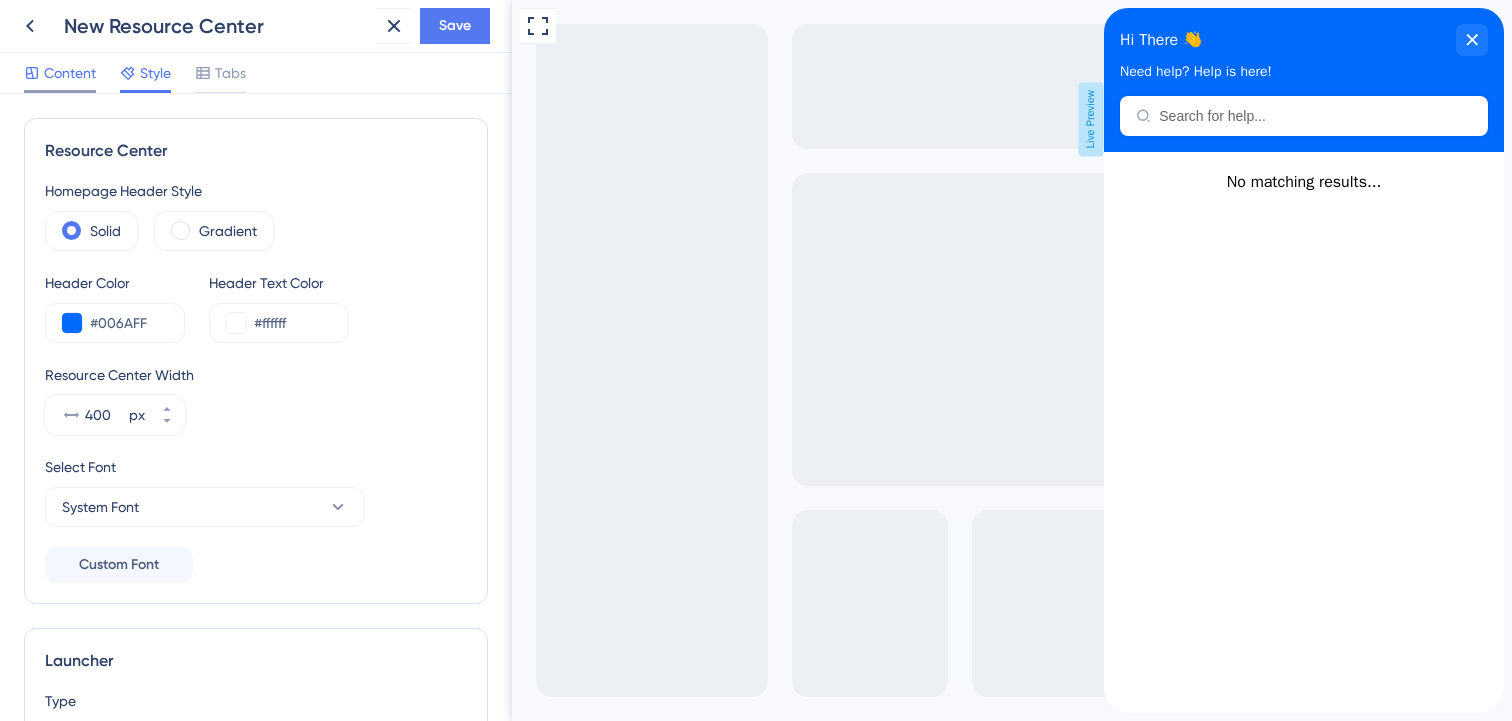 scroll, scrollTop: 0, scrollLeft: 0, axis: both 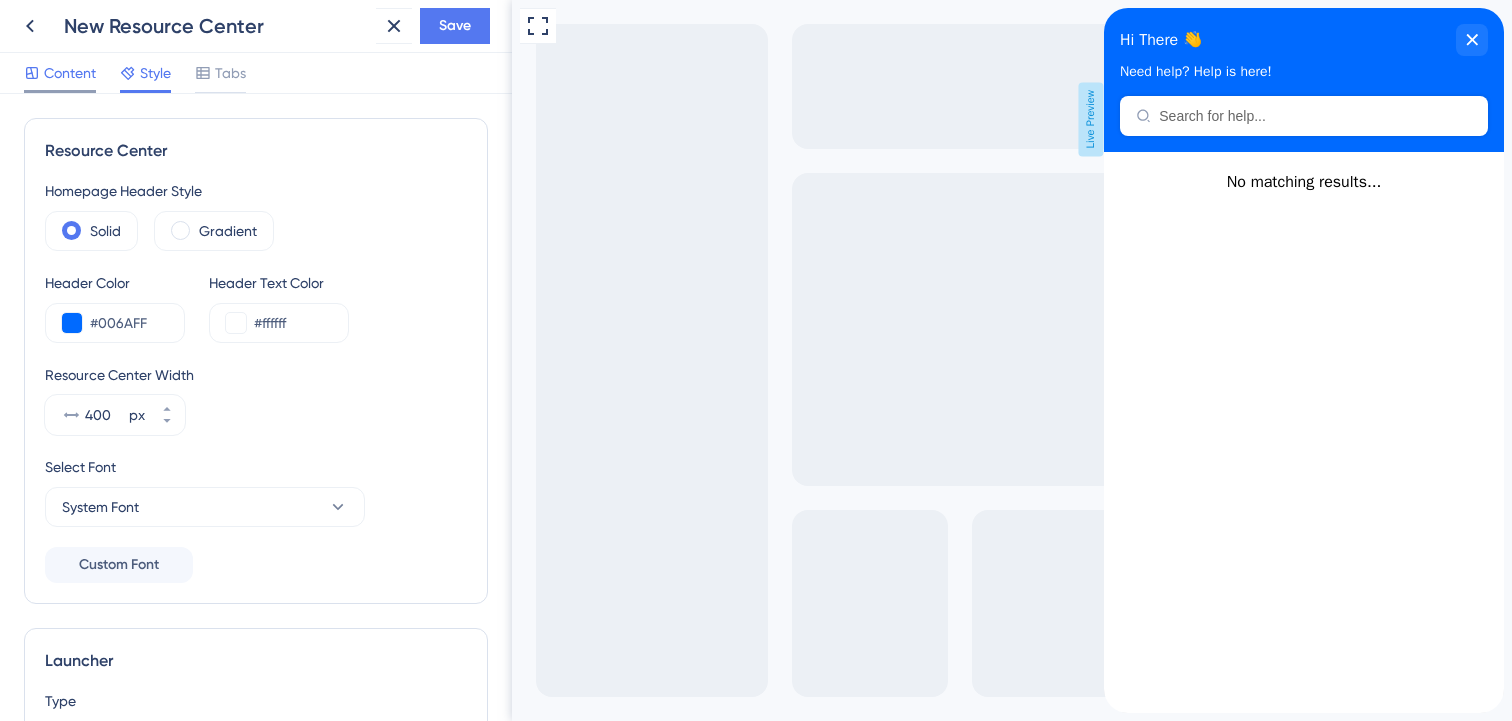 click on "Content" at bounding box center [70, 73] 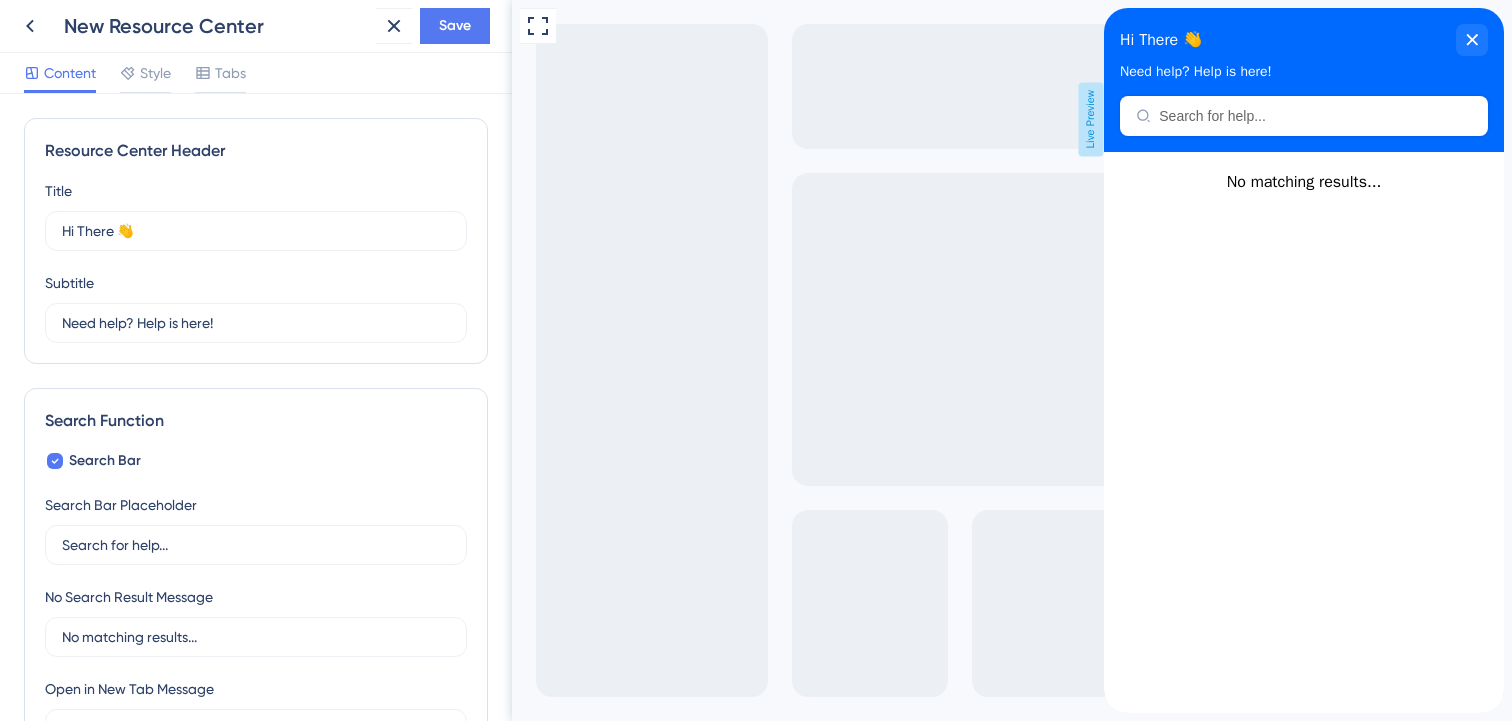 scroll, scrollTop: 0, scrollLeft: 0, axis: both 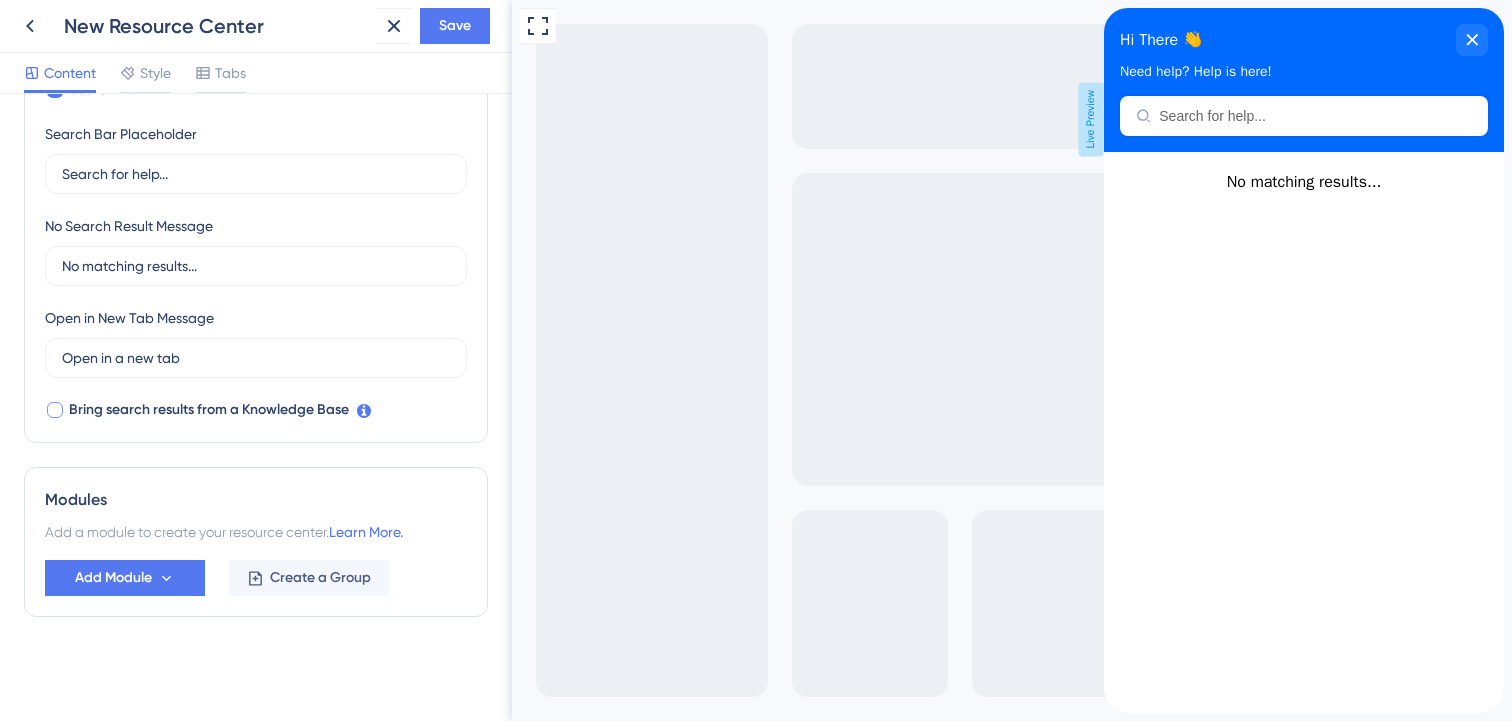 click at bounding box center [55, 410] 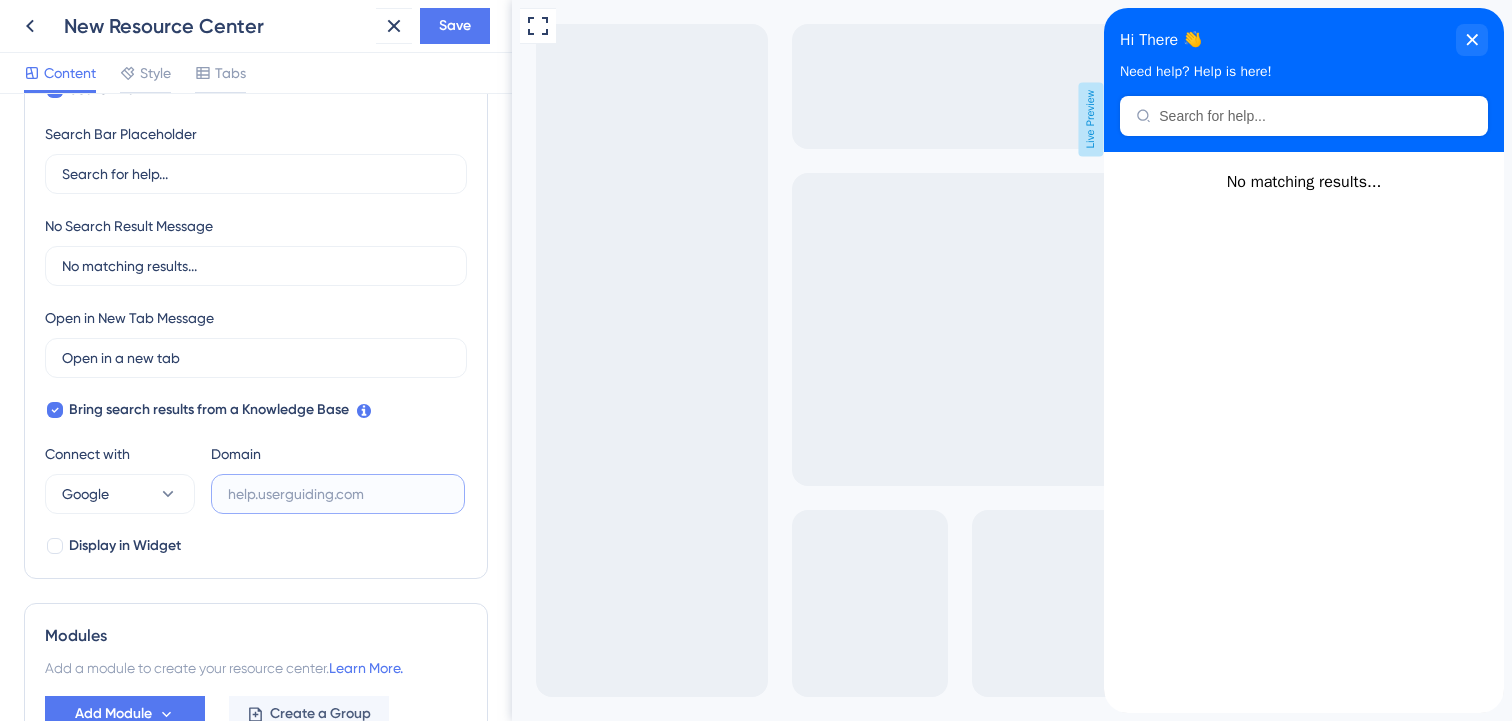 click at bounding box center [338, 494] 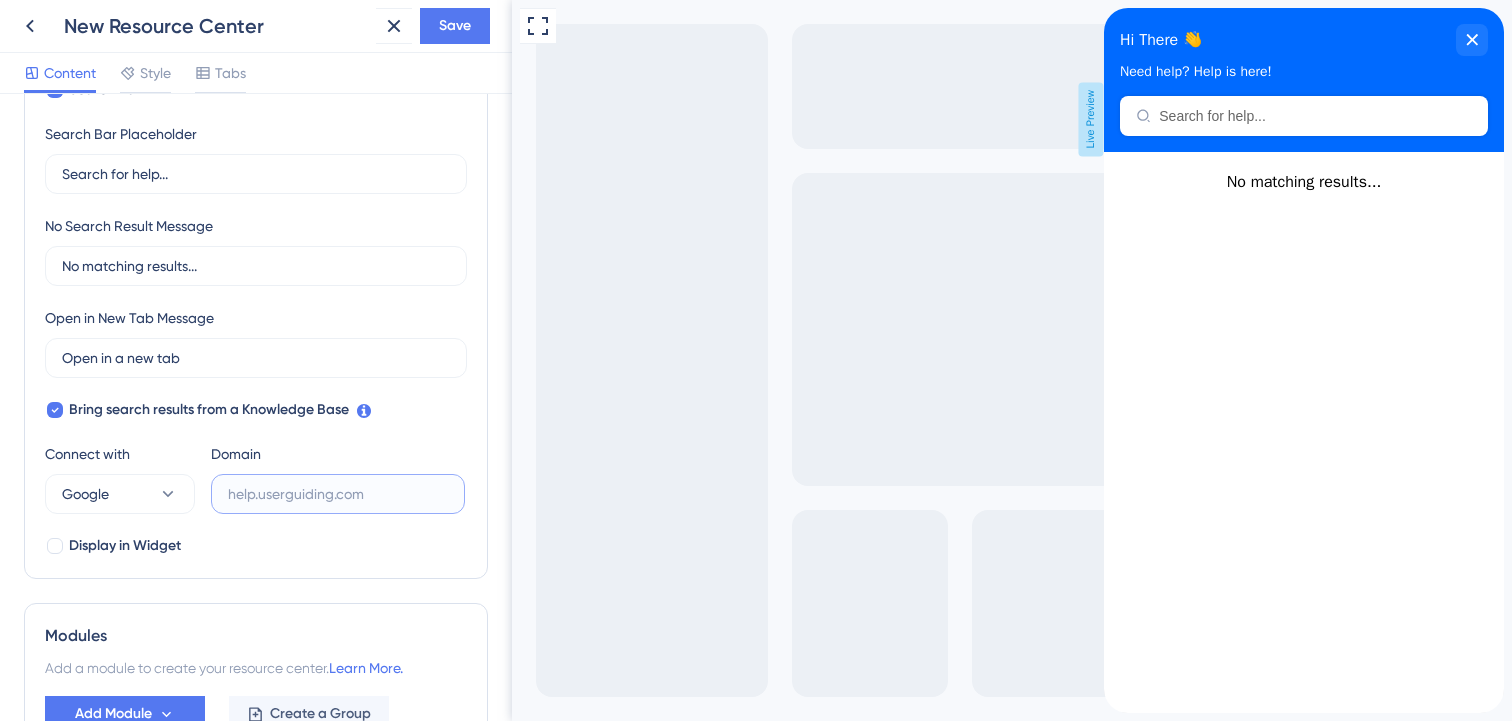 paste on "https://8677414.hs-sites.com/knowledge" 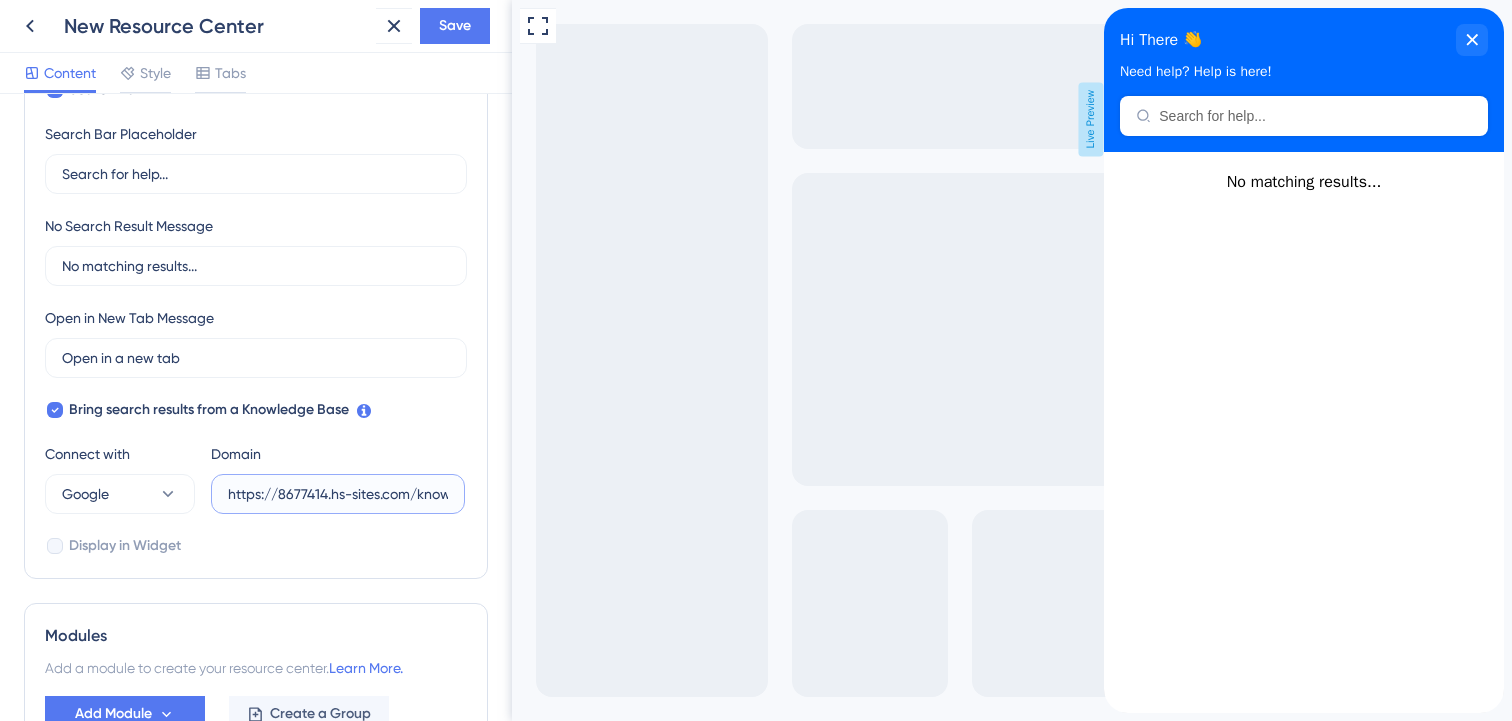 scroll, scrollTop: 0, scrollLeft: 42, axis: horizontal 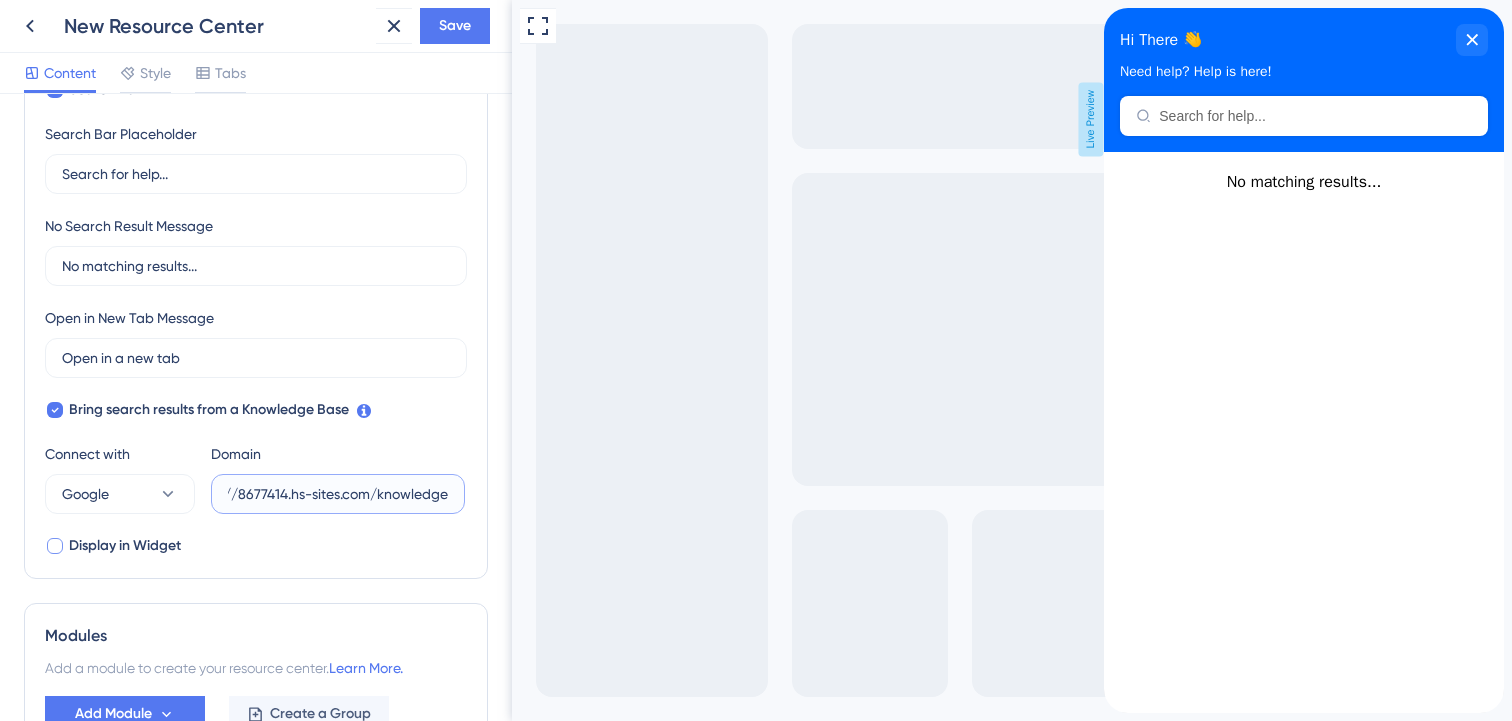 type on "https://8677414.hs-sites.com/knowledge" 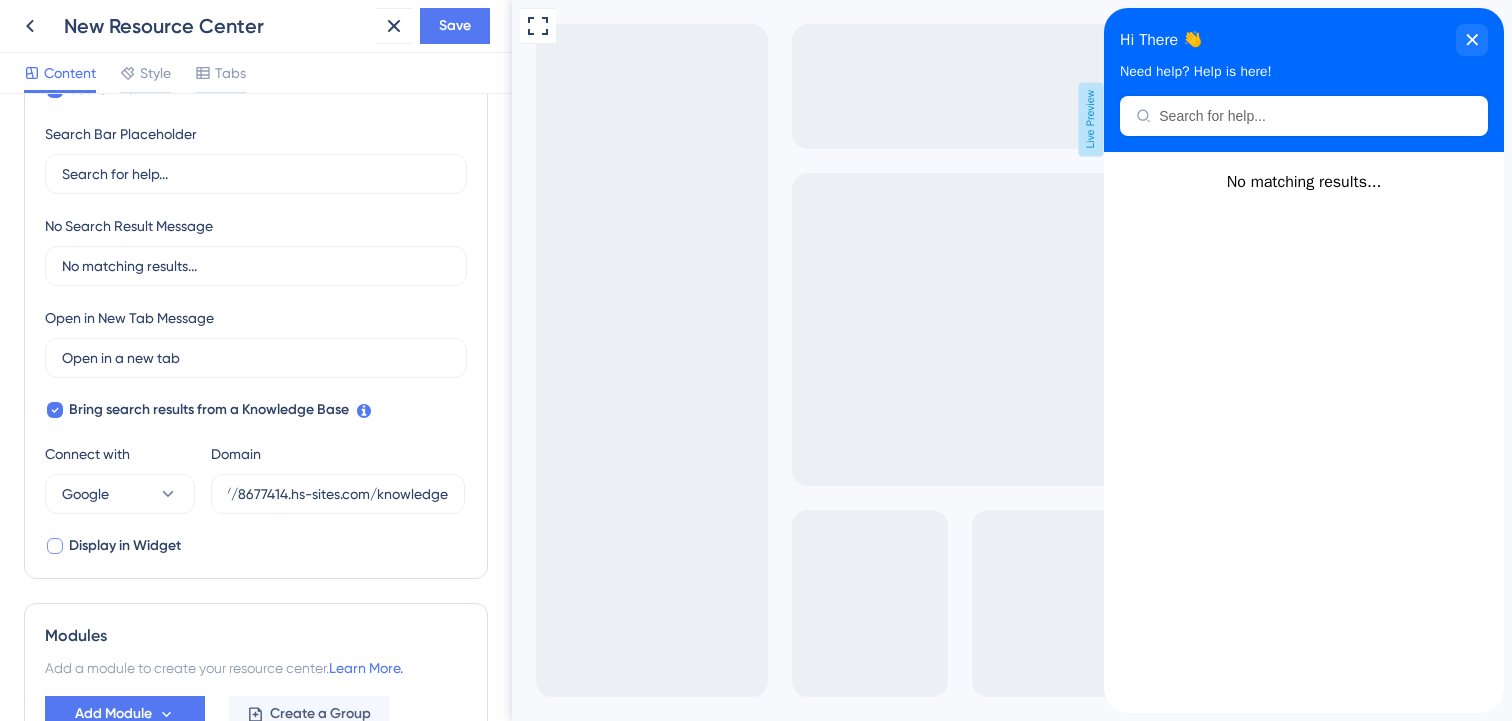 click at bounding box center [55, 546] 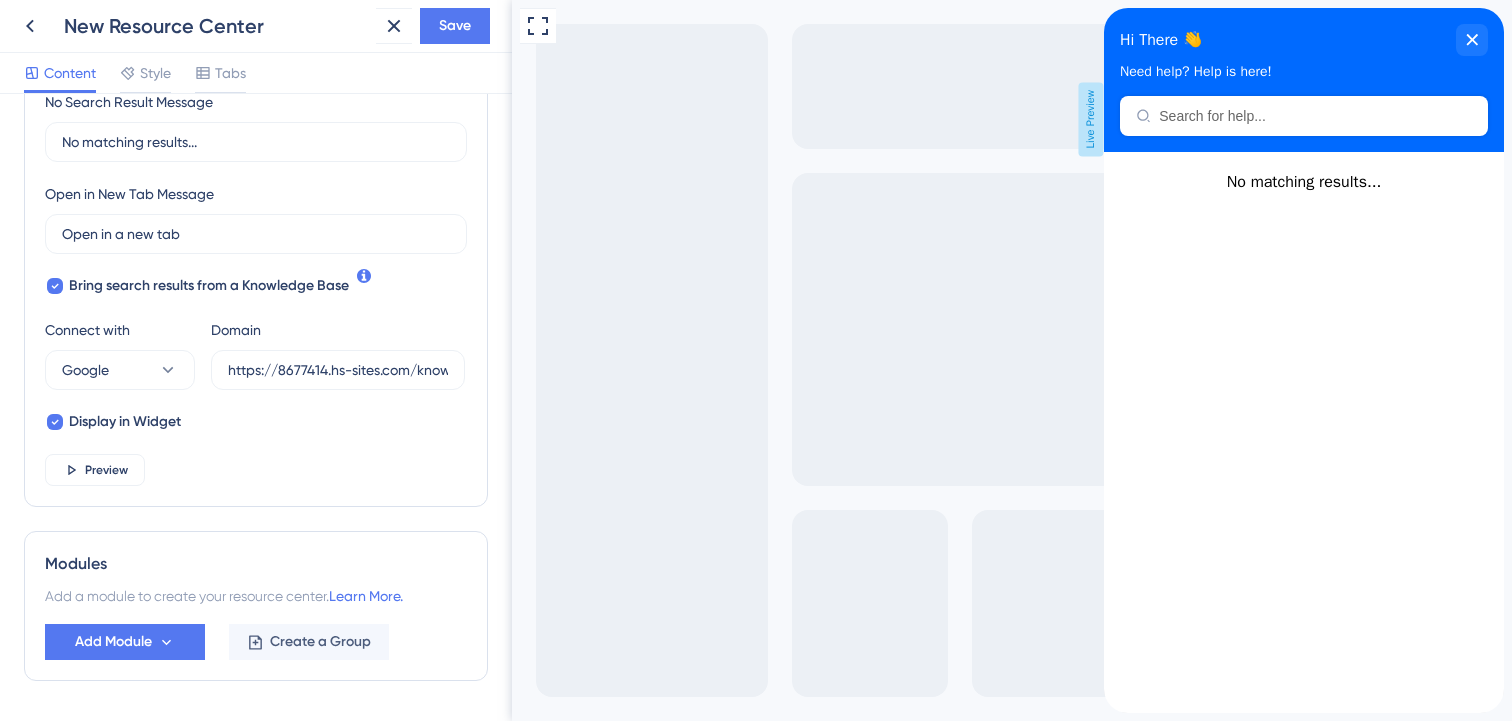 scroll, scrollTop: 508, scrollLeft: 0, axis: vertical 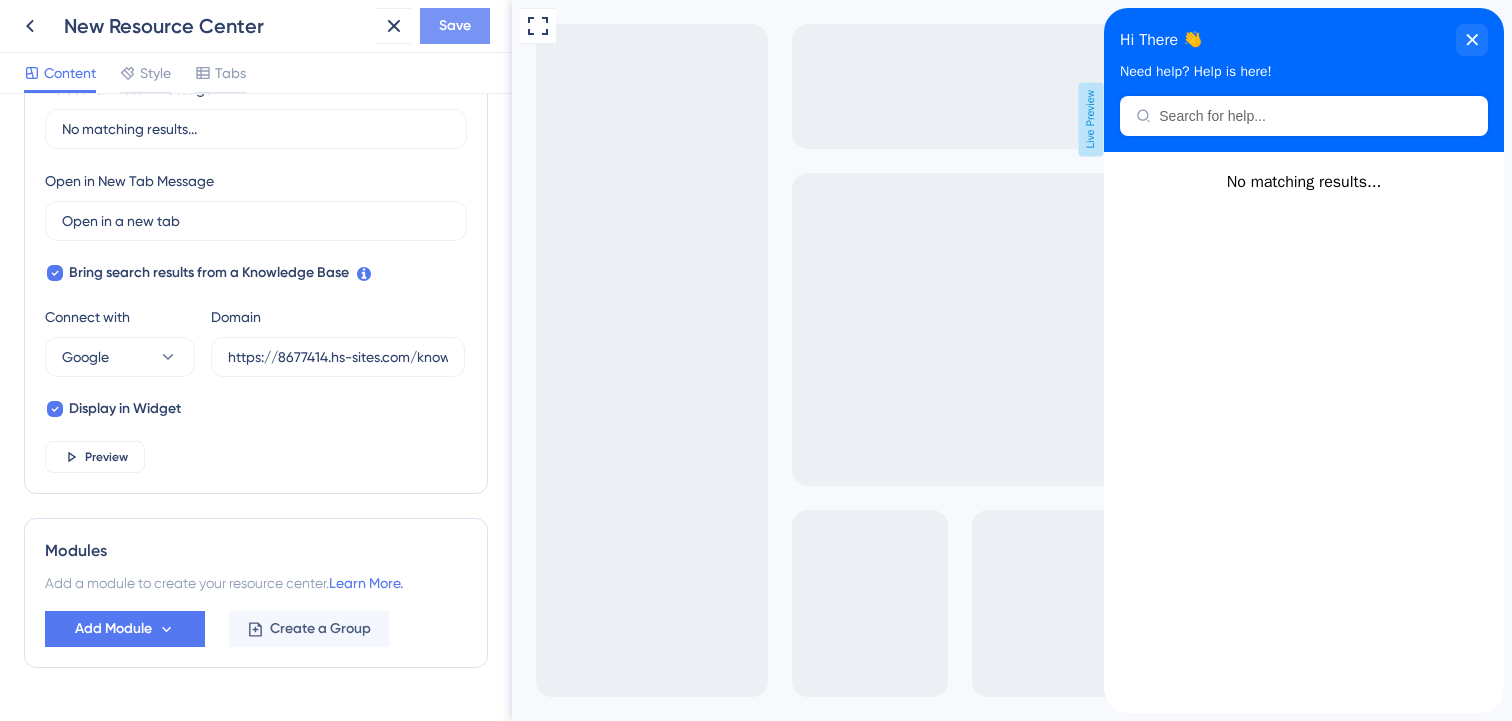 click on "Save" at bounding box center (455, 26) 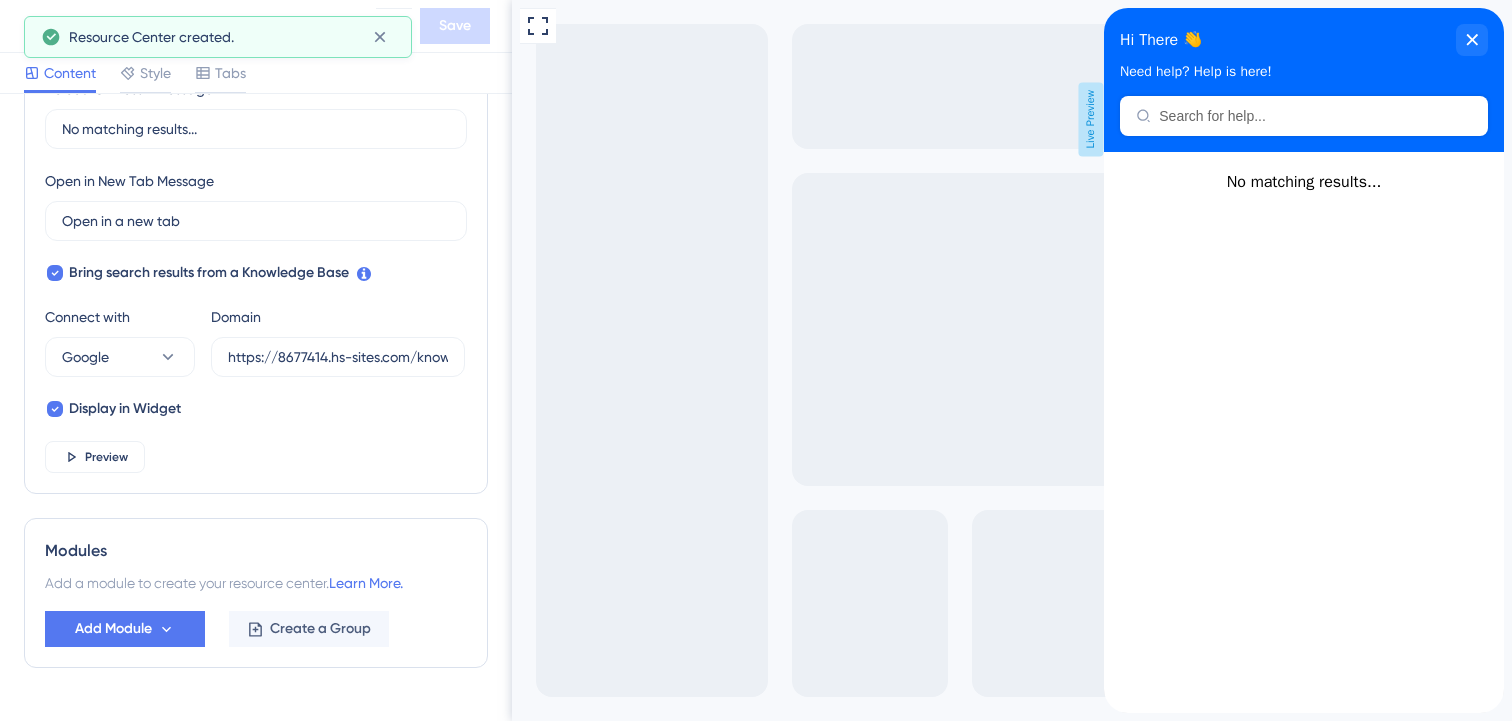 scroll, scrollTop: 0, scrollLeft: 0, axis: both 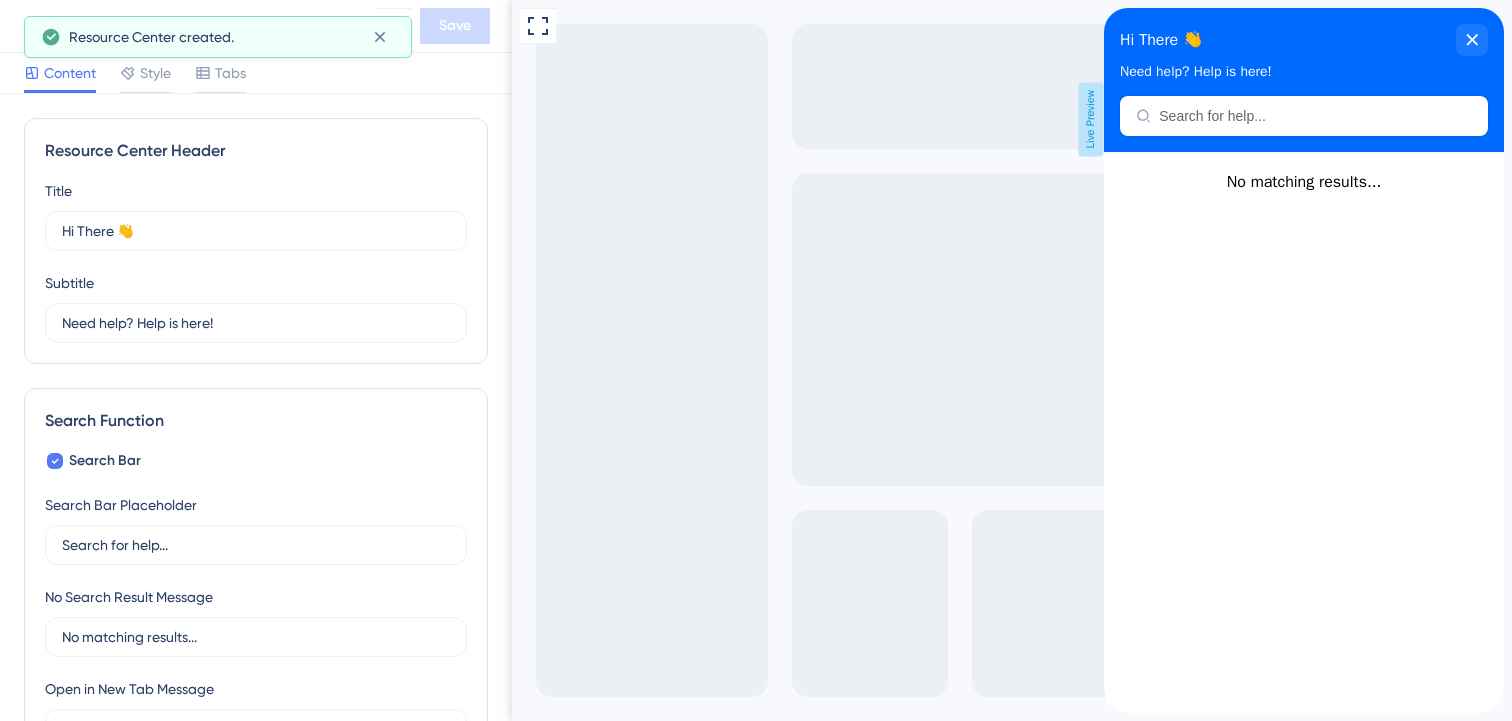 click on "Live Preview" at bounding box center (1090, 119) 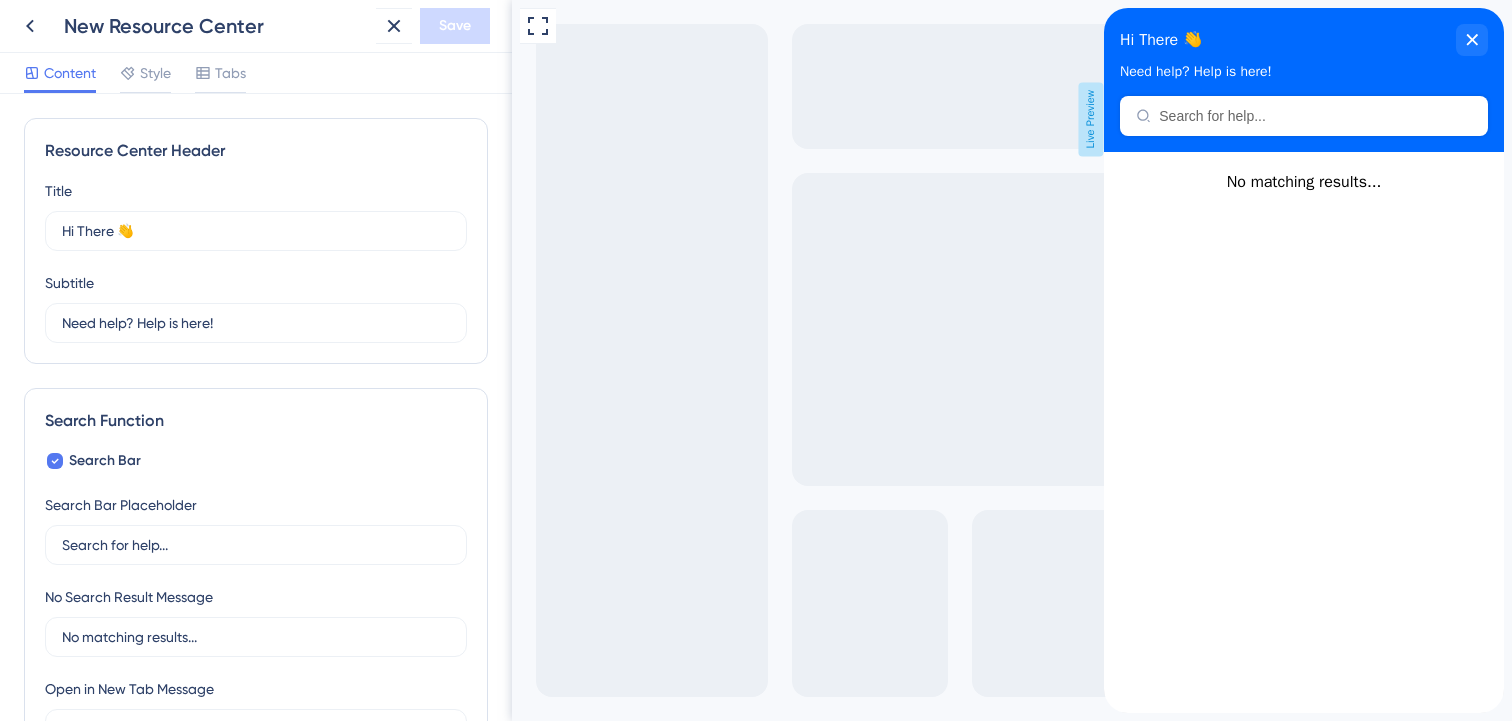 click at bounding box center [1304, 116] 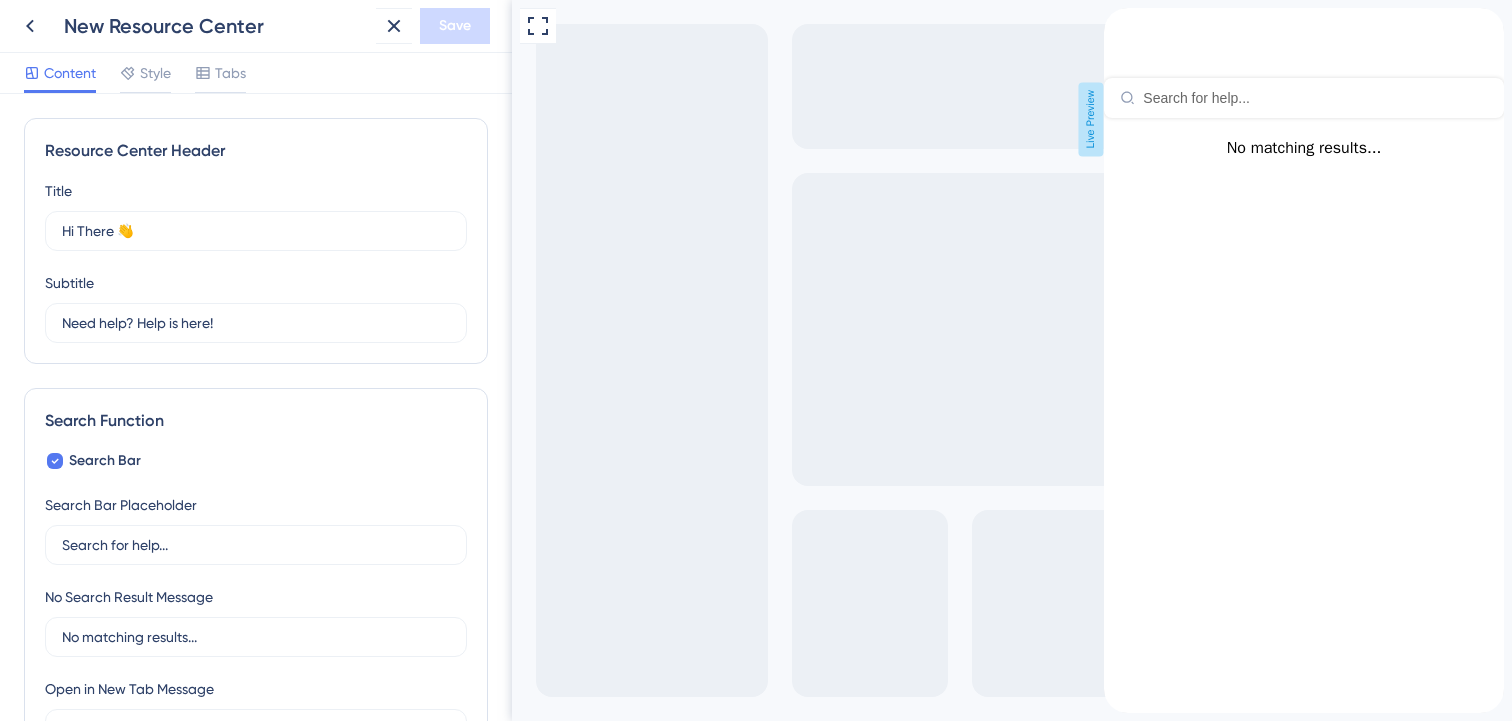 type on "energy per unit" 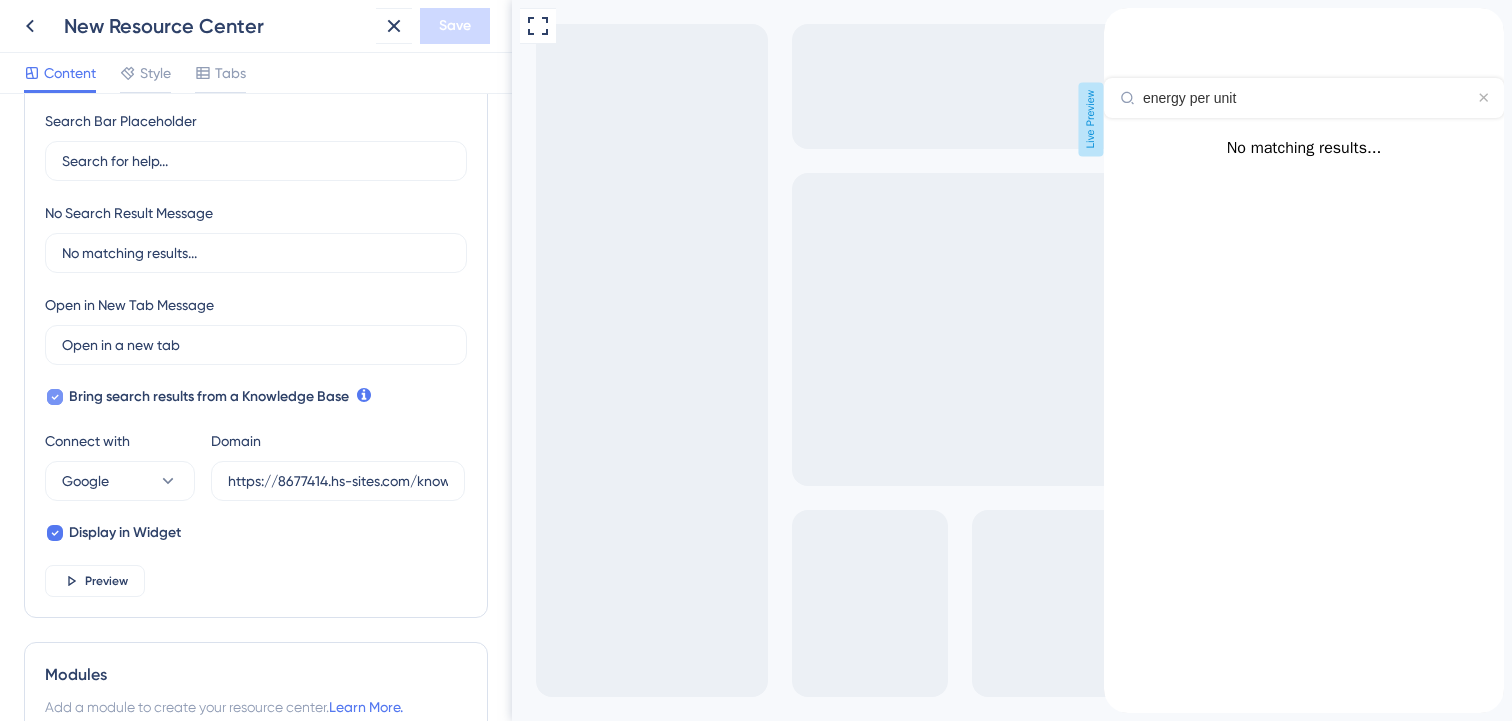 scroll, scrollTop: 387, scrollLeft: 0, axis: vertical 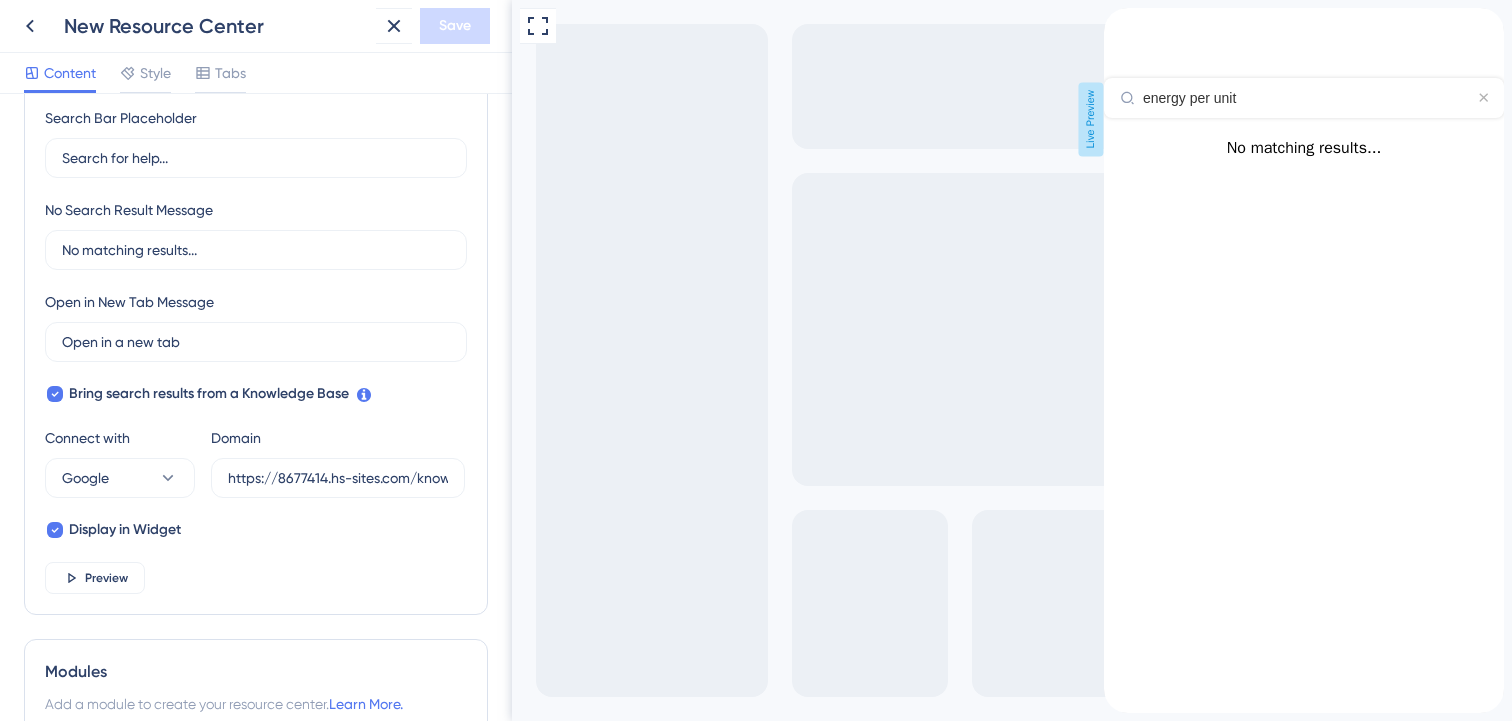 click at bounding box center [1120, 46] 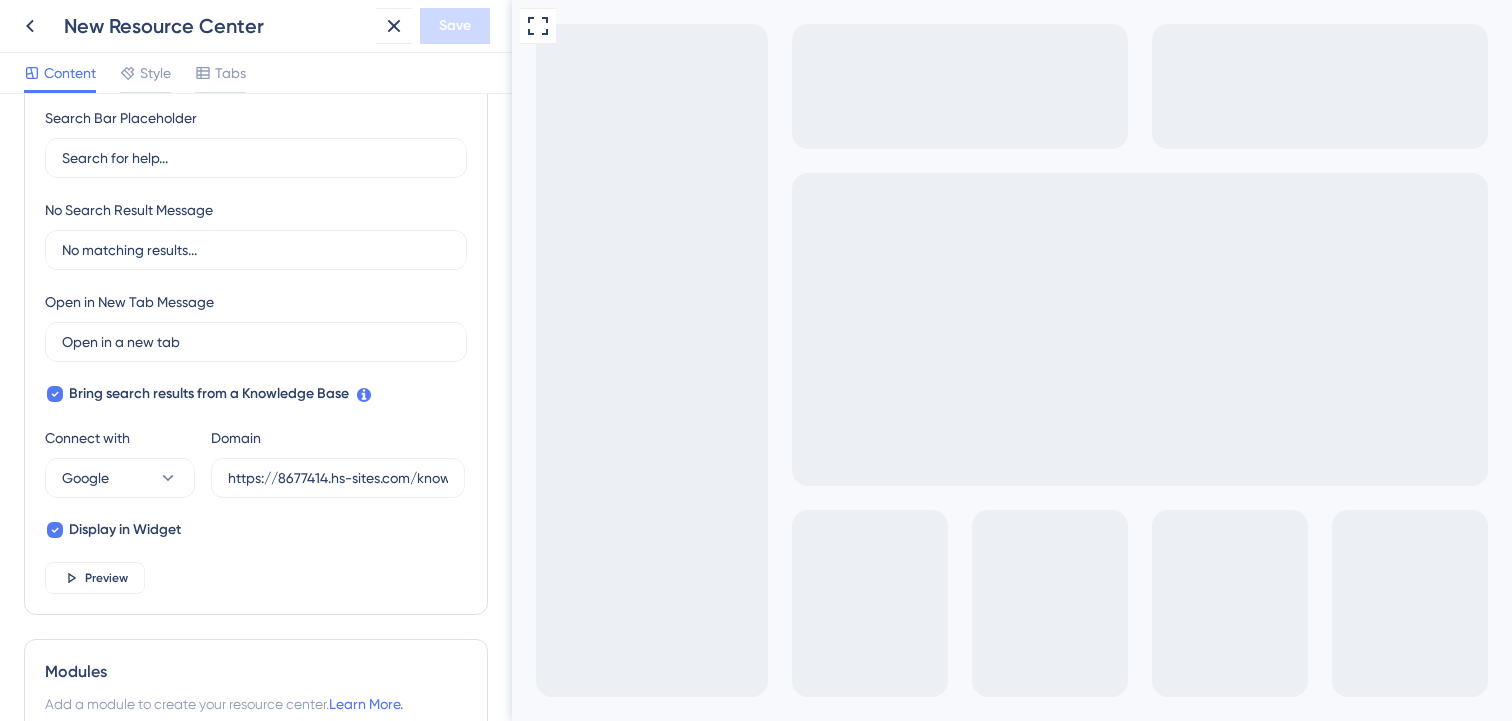 click on "Get Started" at bounding box center (957, 854) 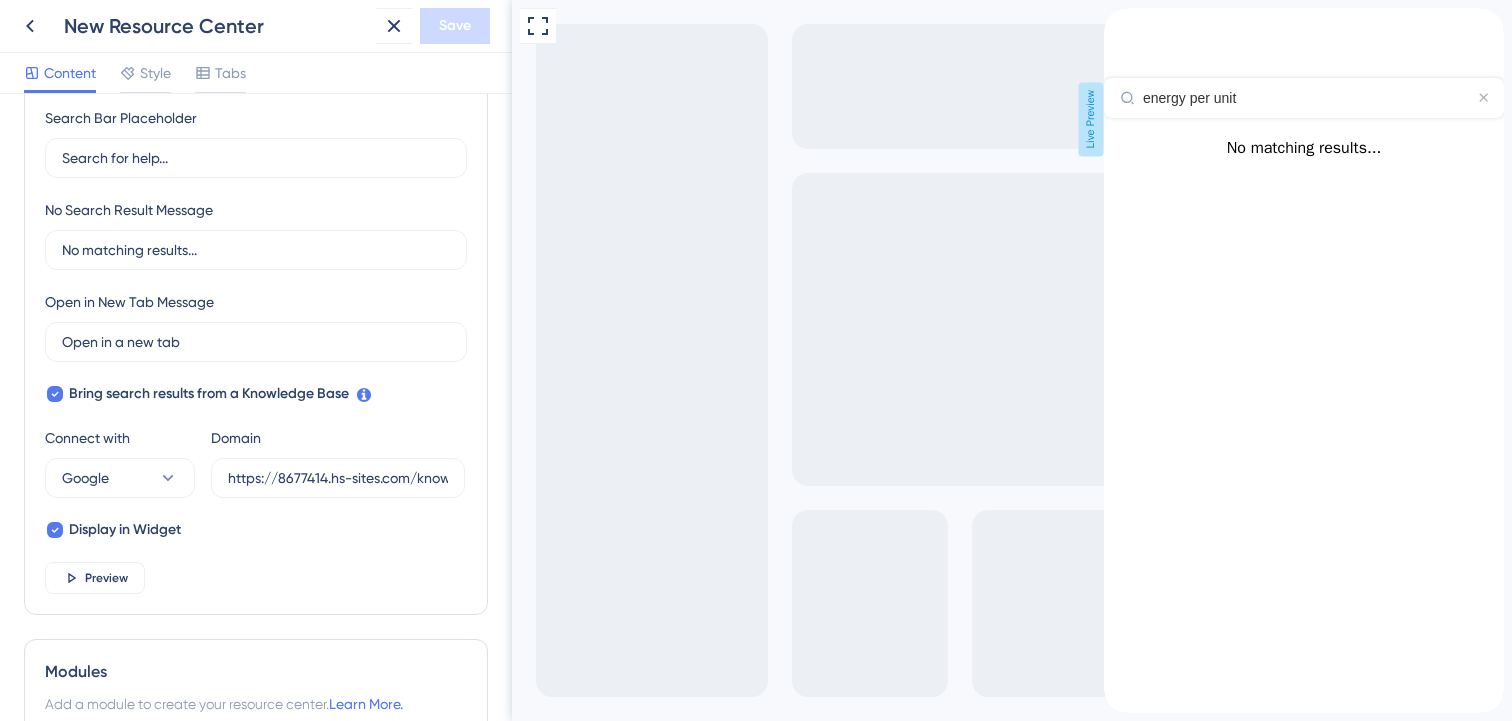 click on "energy per unit" at bounding box center [1304, 98] 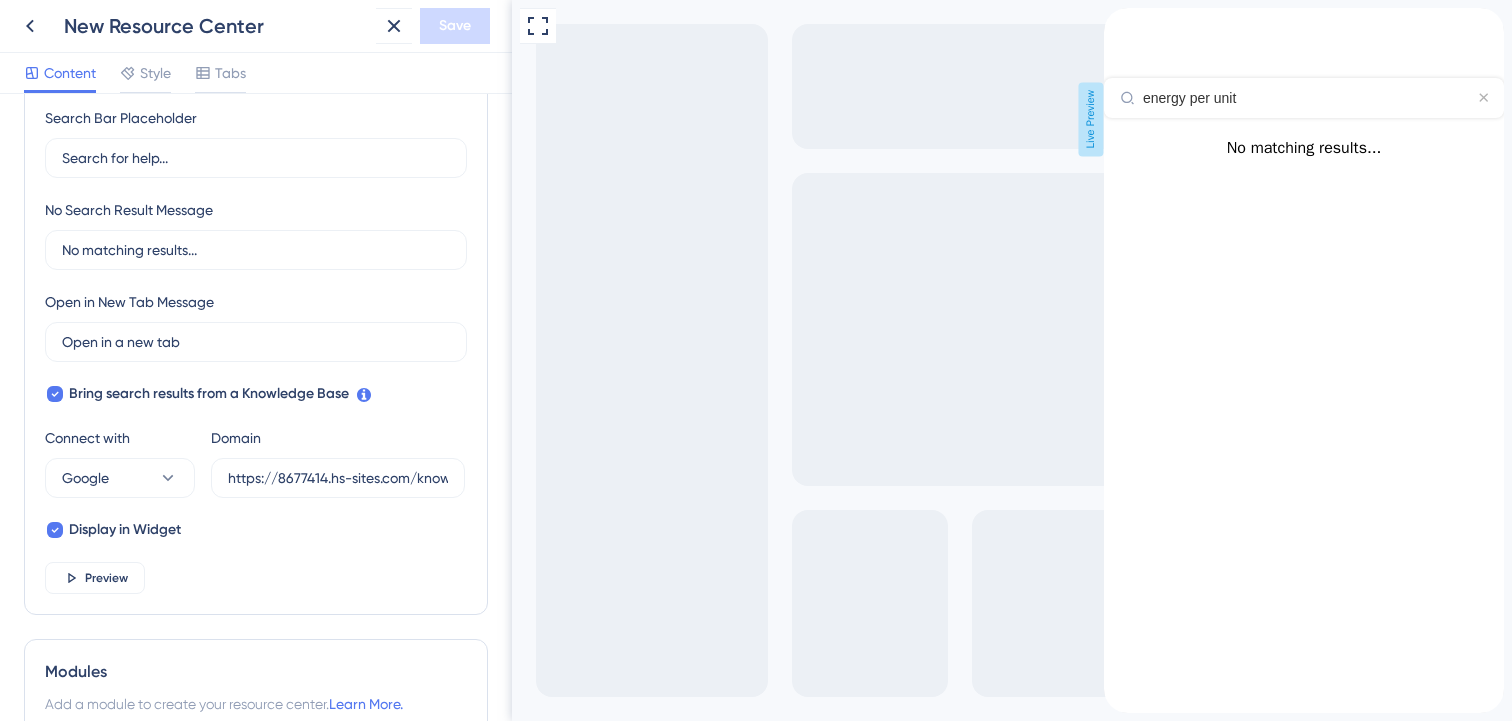 click at bounding box center [1120, 19] 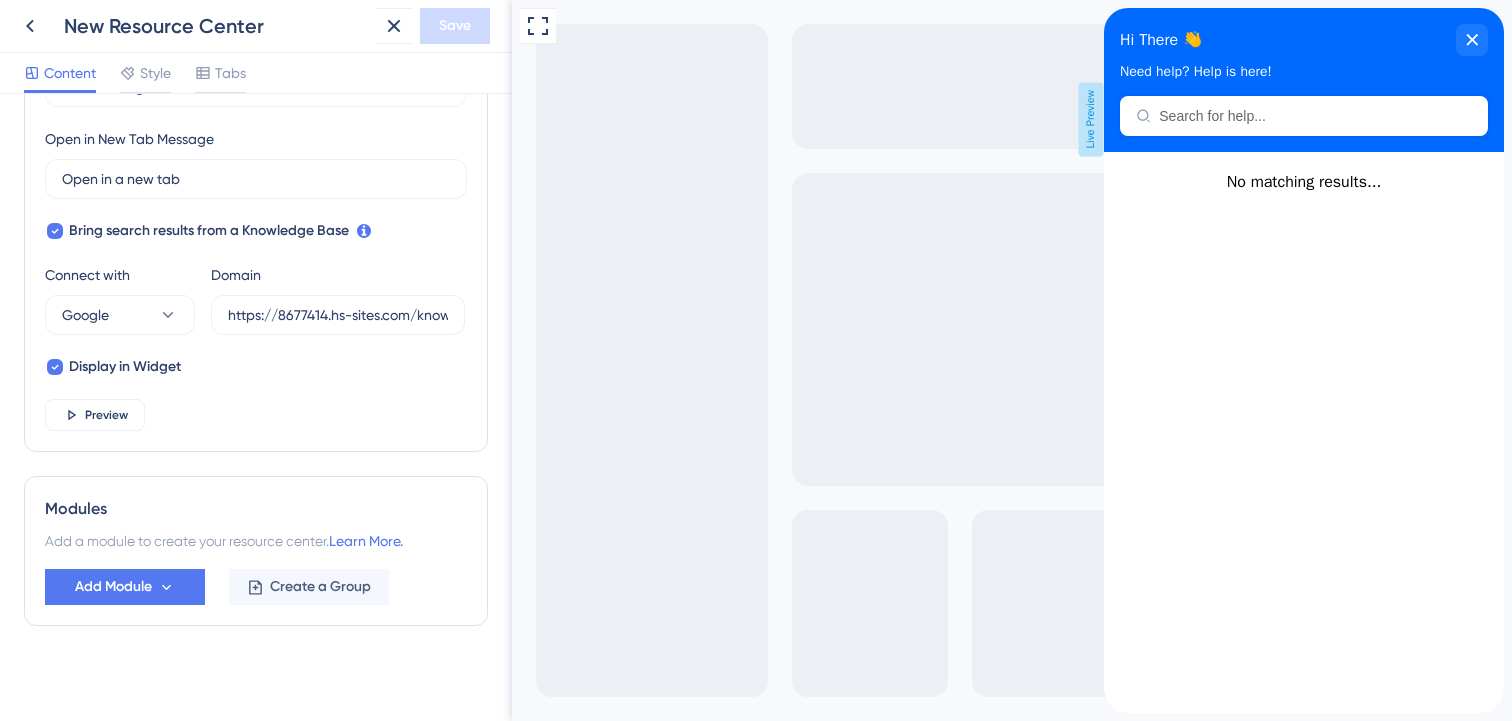 scroll, scrollTop: 551, scrollLeft: 0, axis: vertical 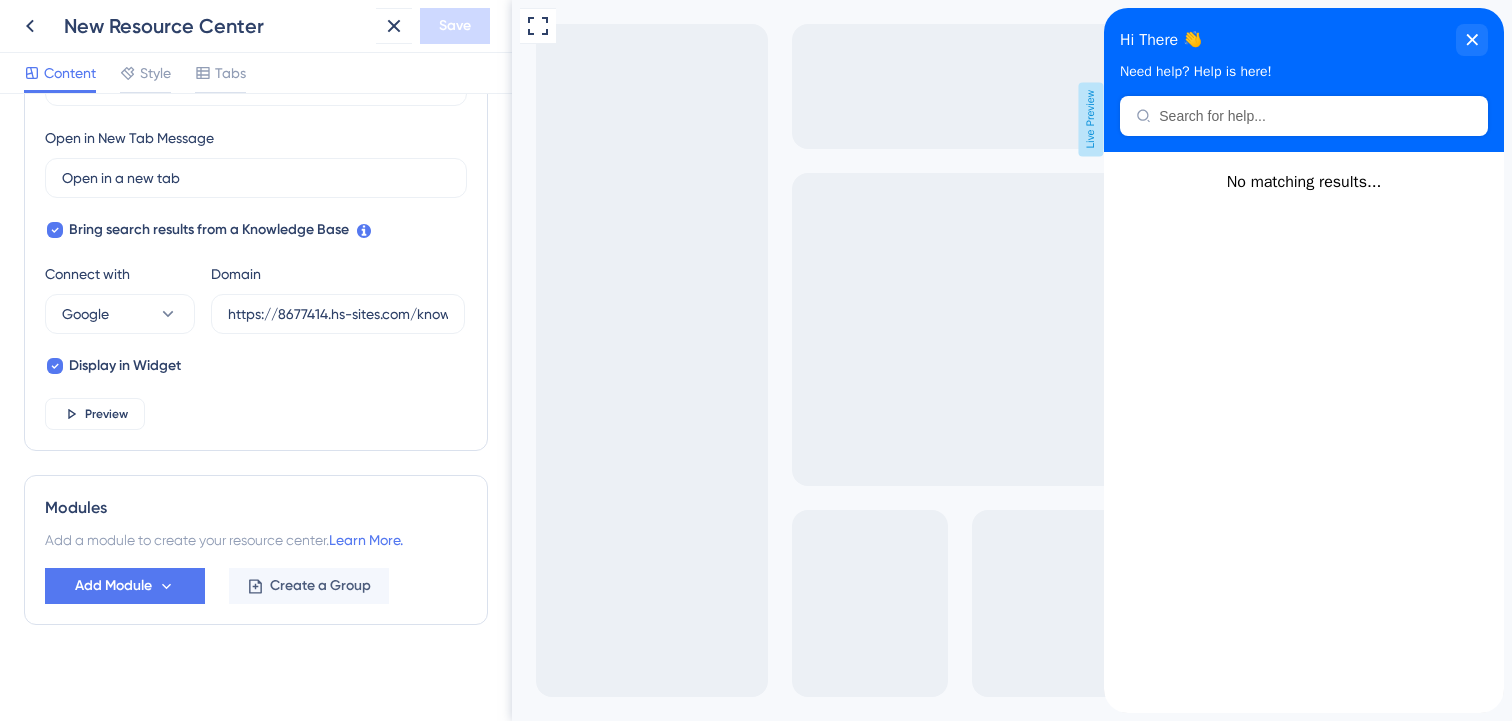 click on "Modules Add a module to create your resource center.  Learn More. Add Module Create a Group" at bounding box center (256, 550) 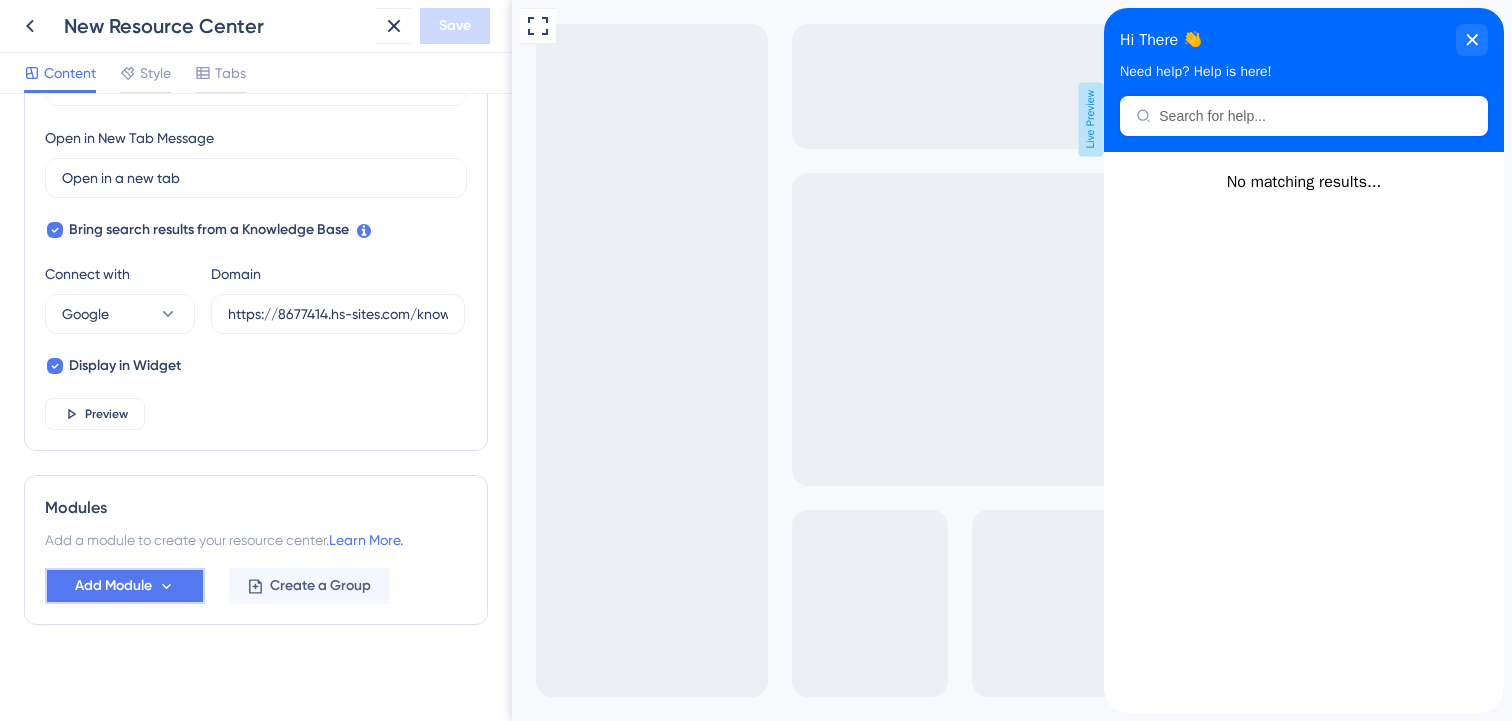 click on "Add Module" at bounding box center [125, 586] 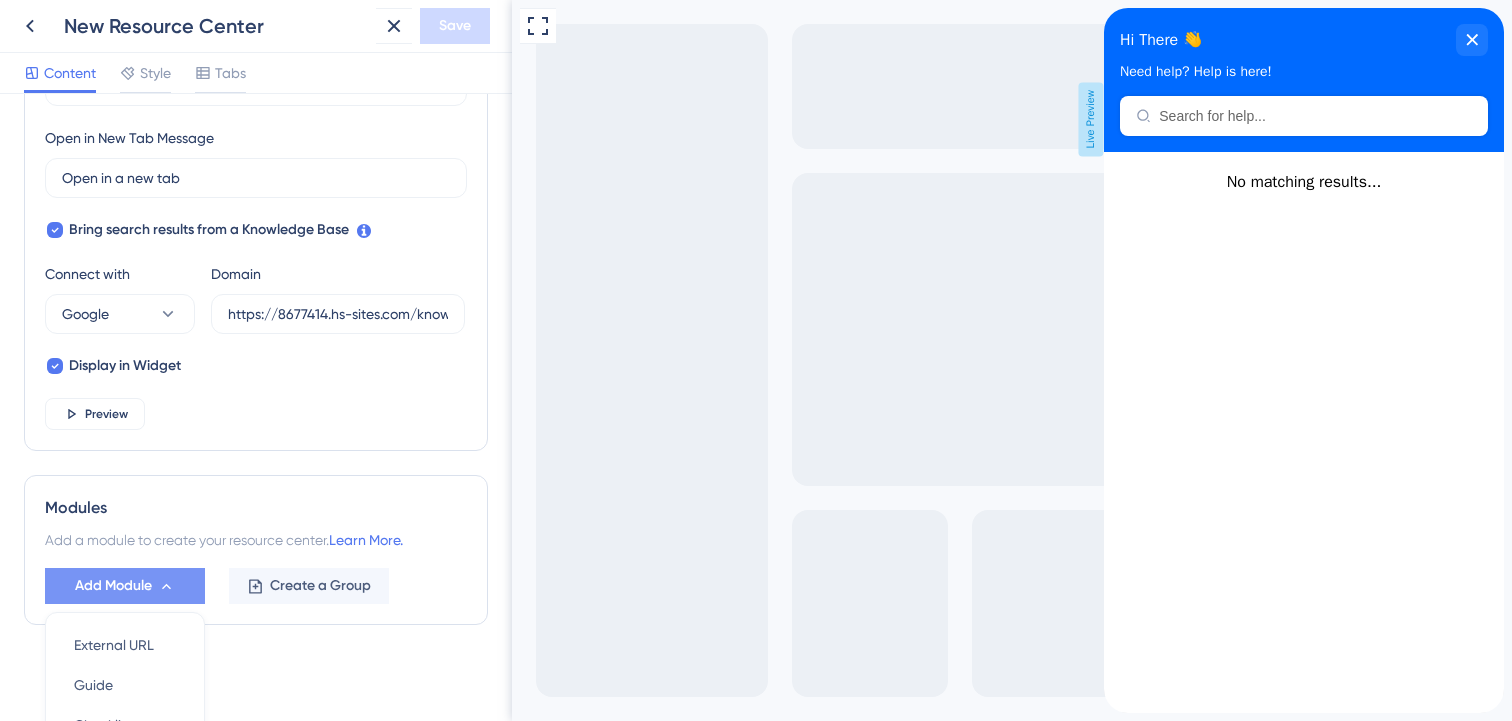 scroll, scrollTop: 748, scrollLeft: 0, axis: vertical 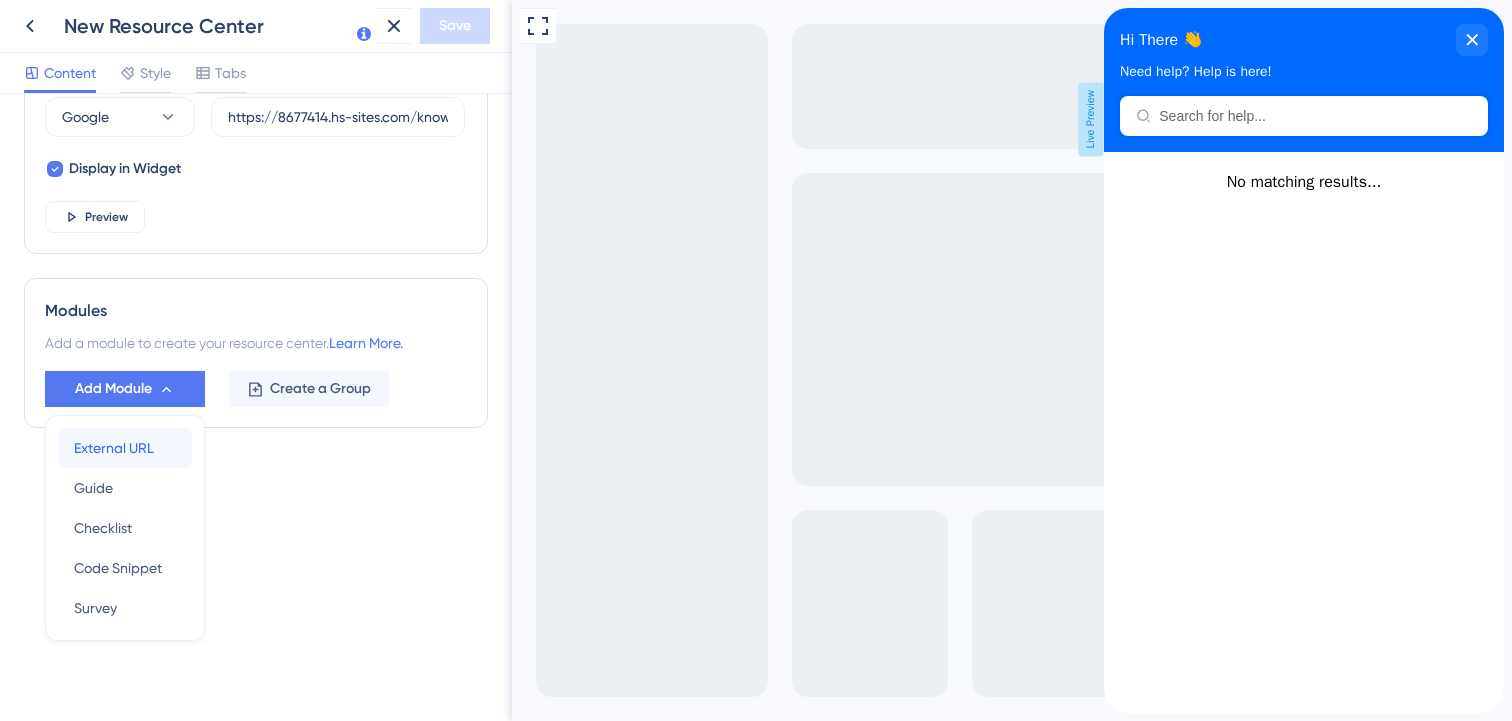 click on "External URL" at bounding box center [114, 448] 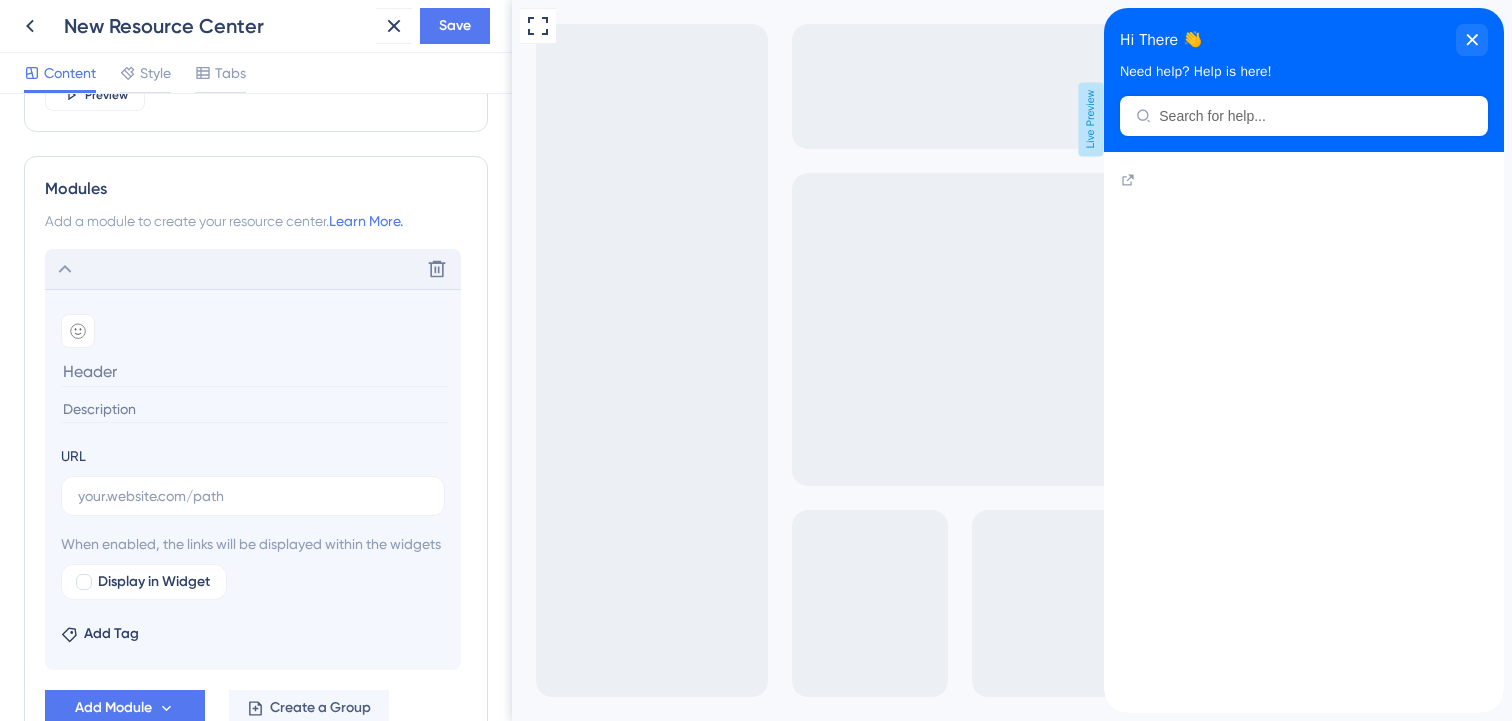 scroll, scrollTop: 864, scrollLeft: 0, axis: vertical 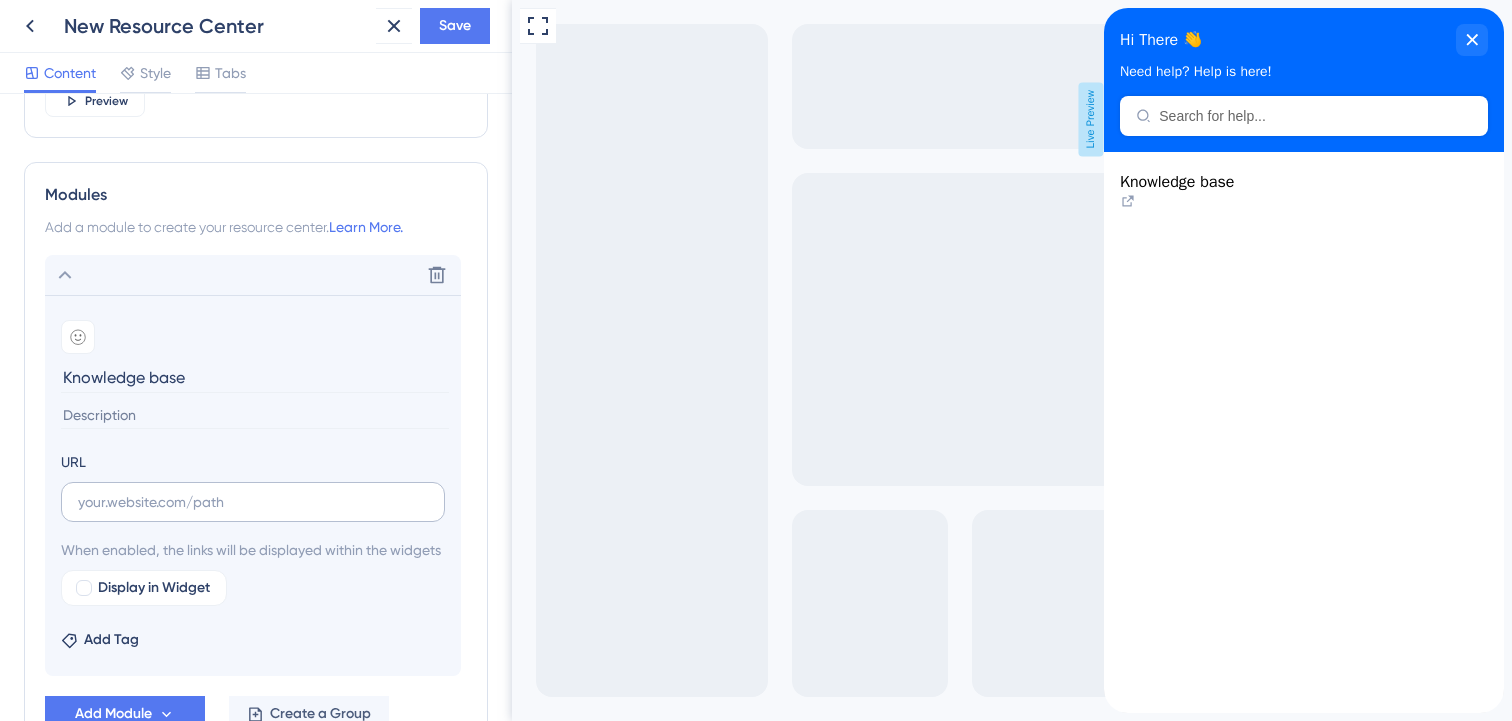 type on "Knowledge base" 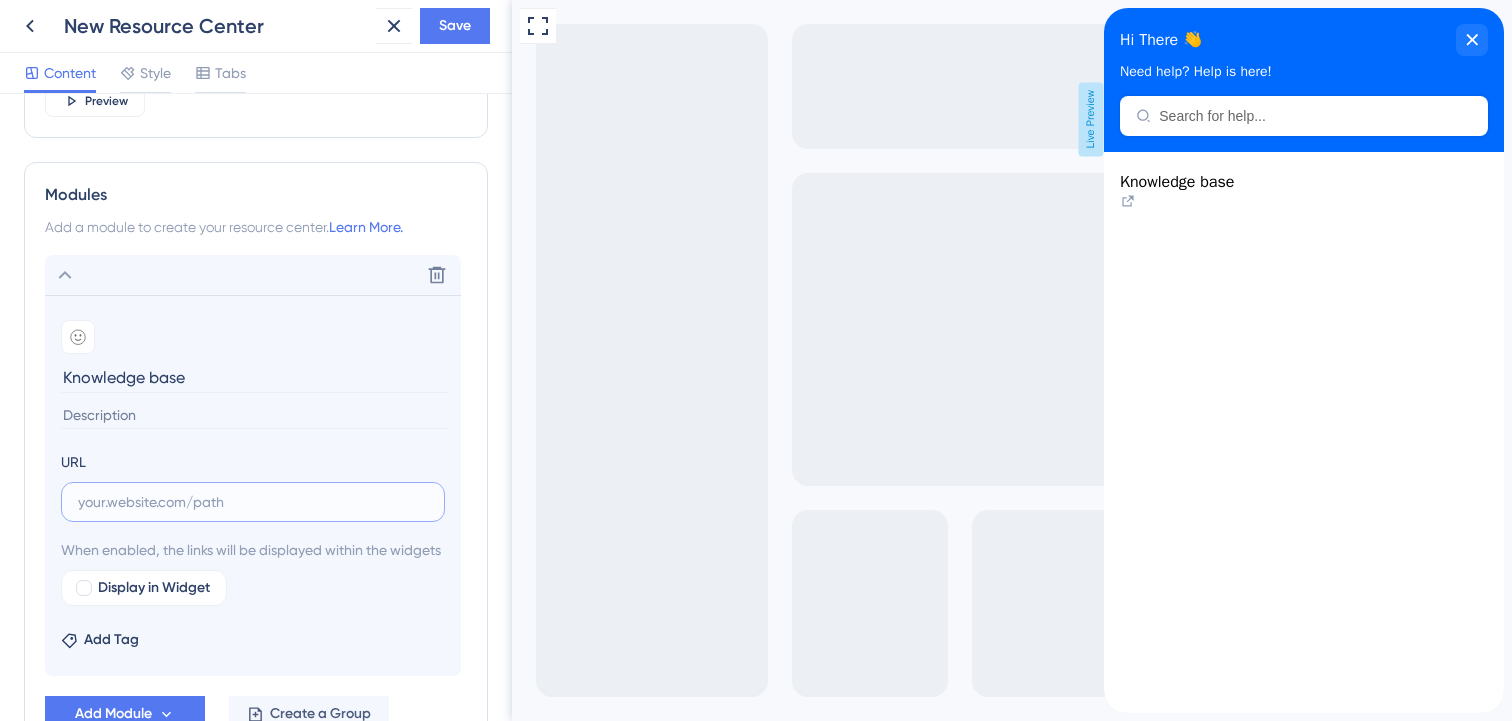 click at bounding box center (253, 502) 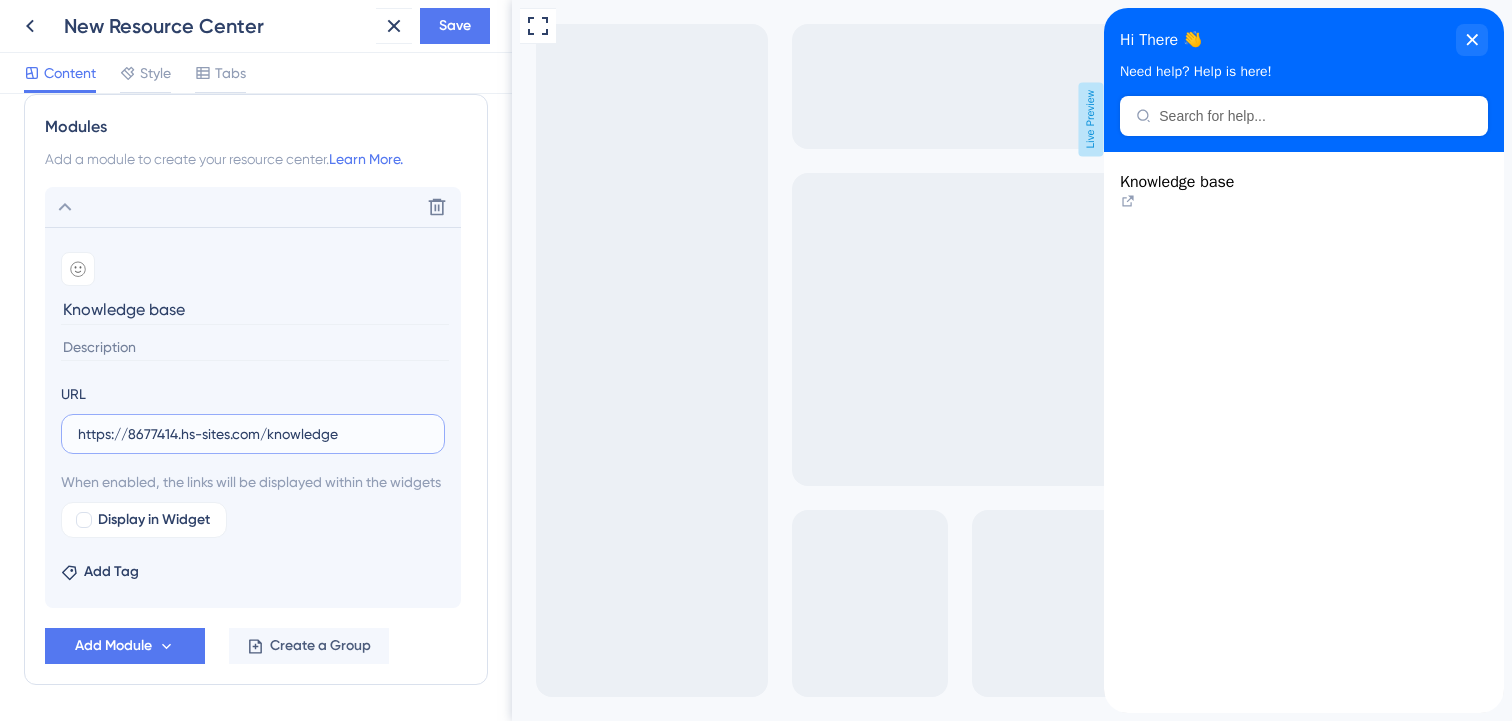 scroll, scrollTop: 946, scrollLeft: 0, axis: vertical 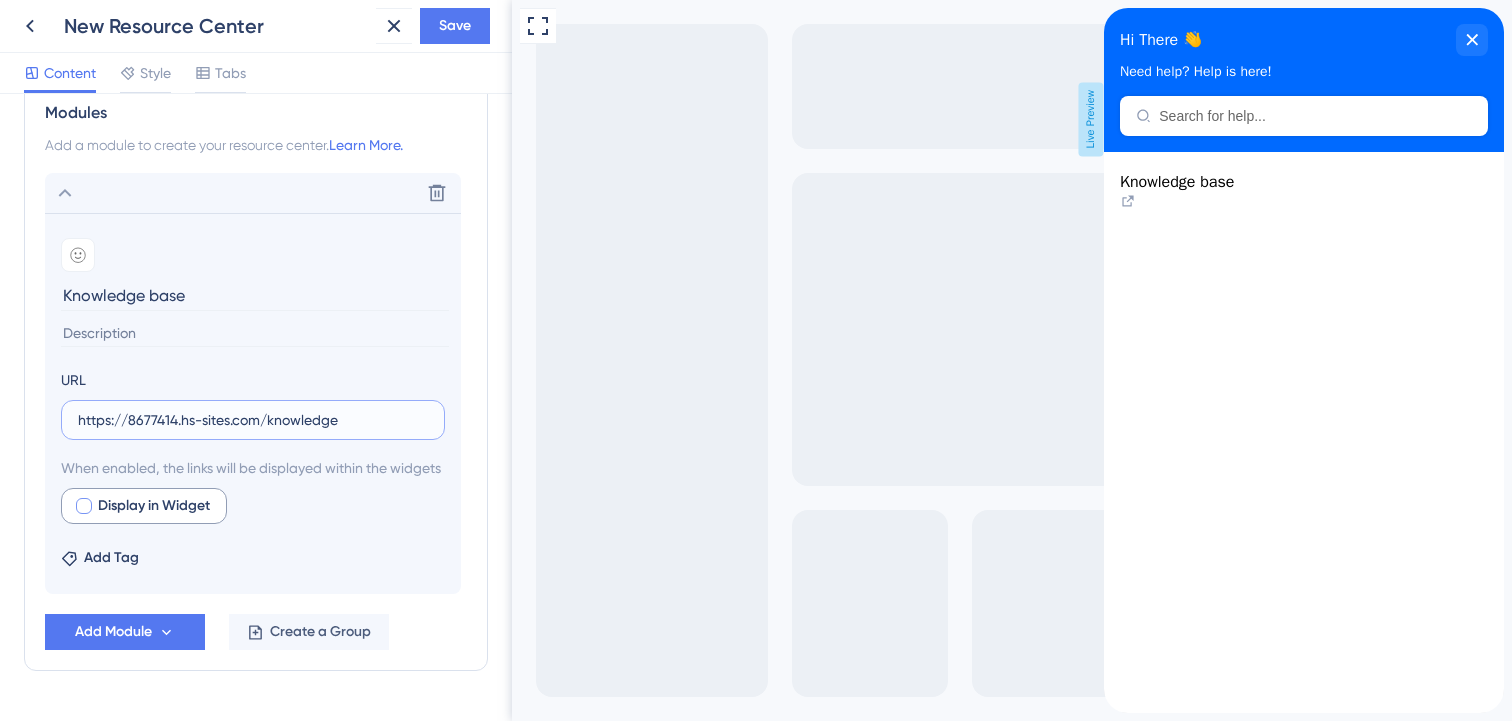 type on "https://8677414.hs-sites.com/knowledge" 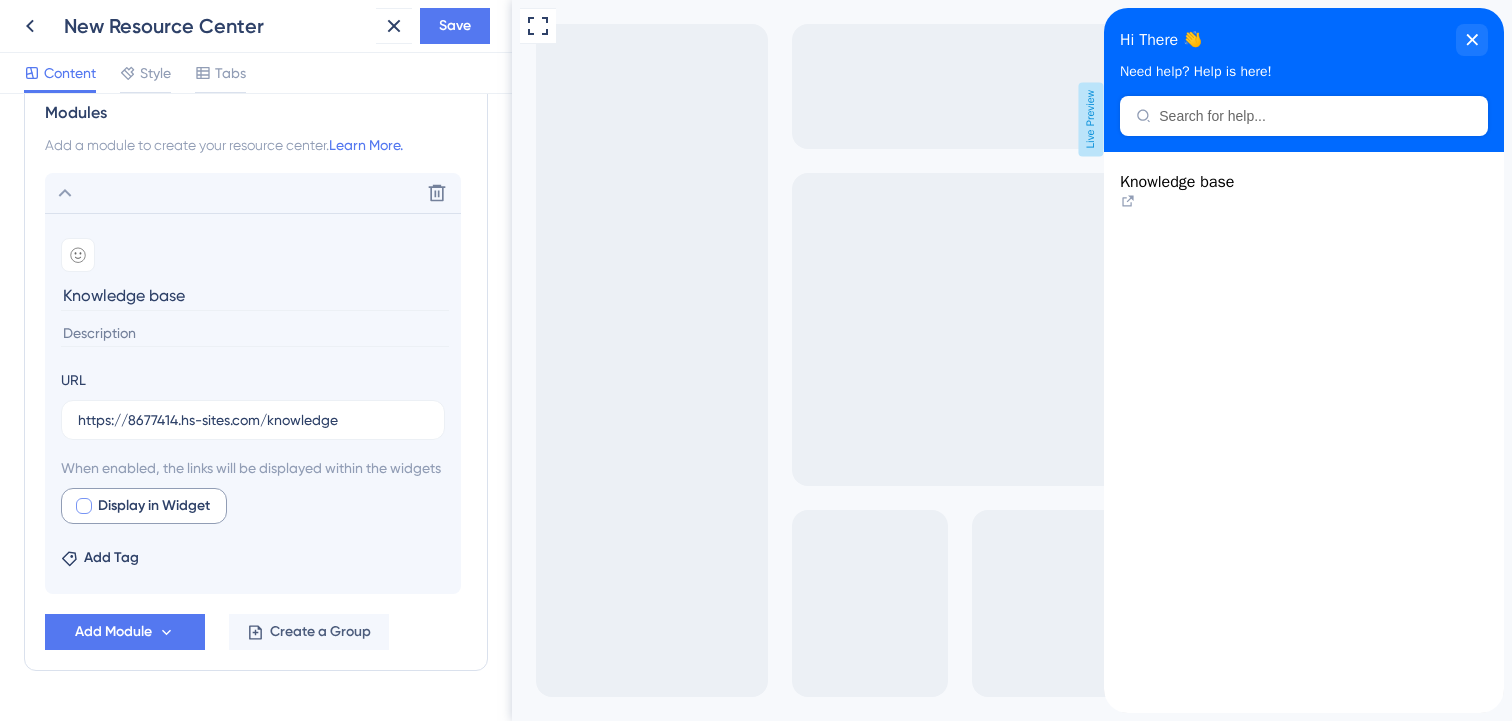 click at bounding box center (84, 506) 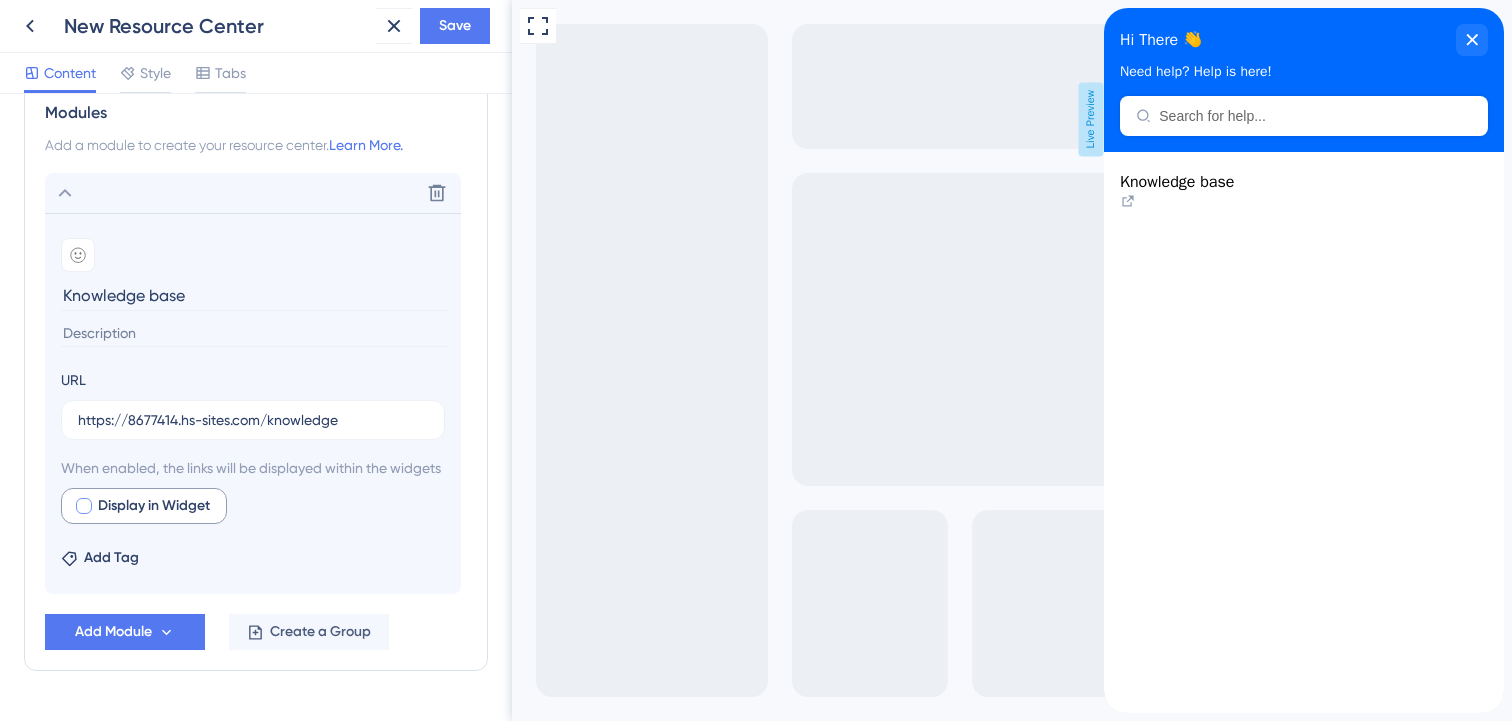 checkbox on "true" 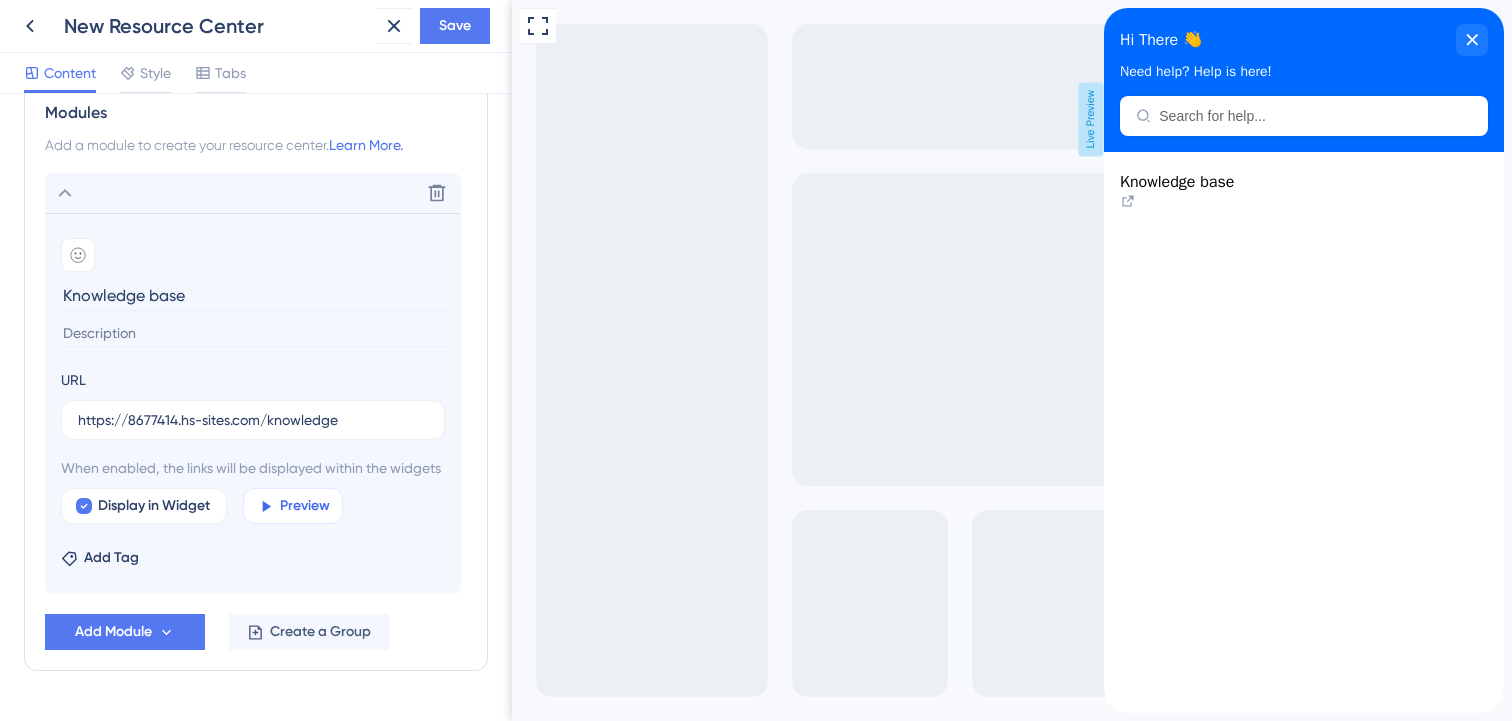 click on "Preview" at bounding box center [305, 506] 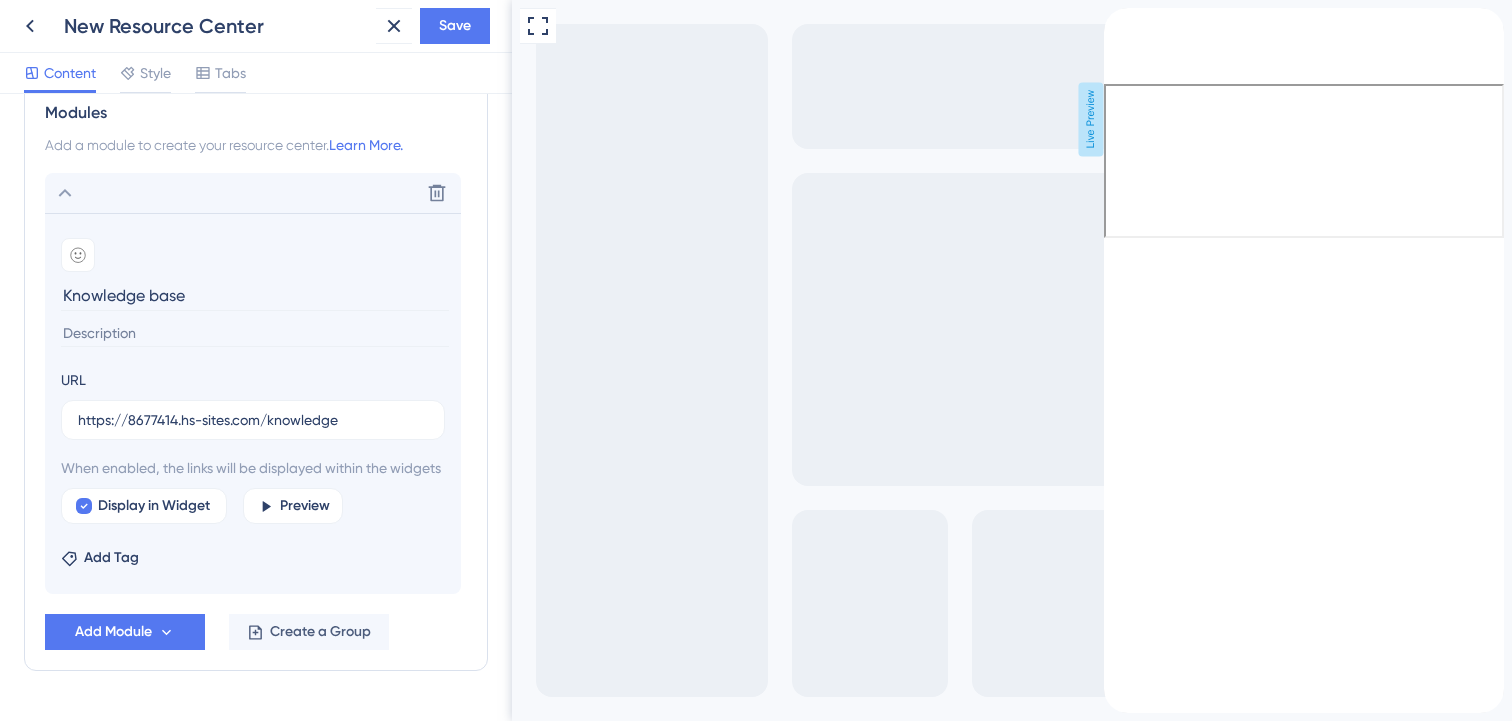 click 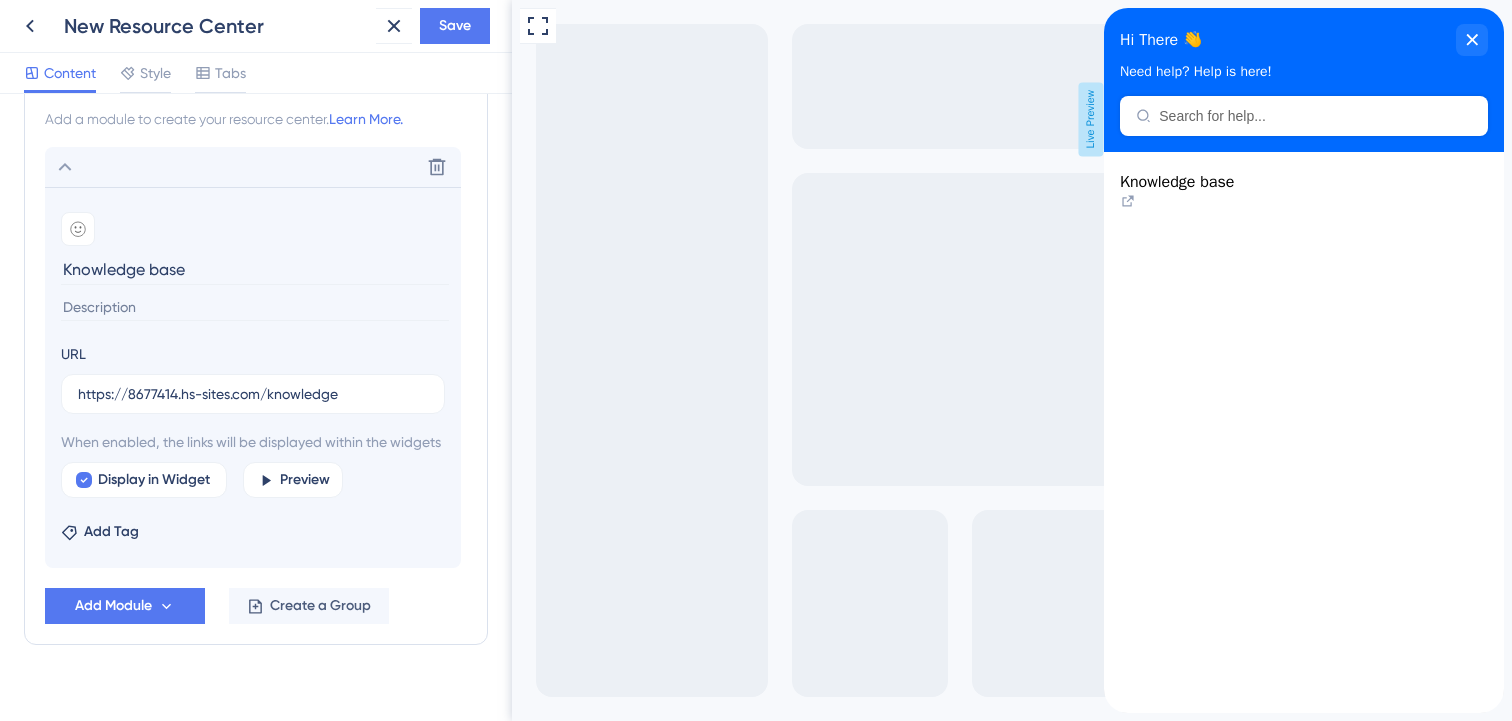 scroll, scrollTop: 1024, scrollLeft: 0, axis: vertical 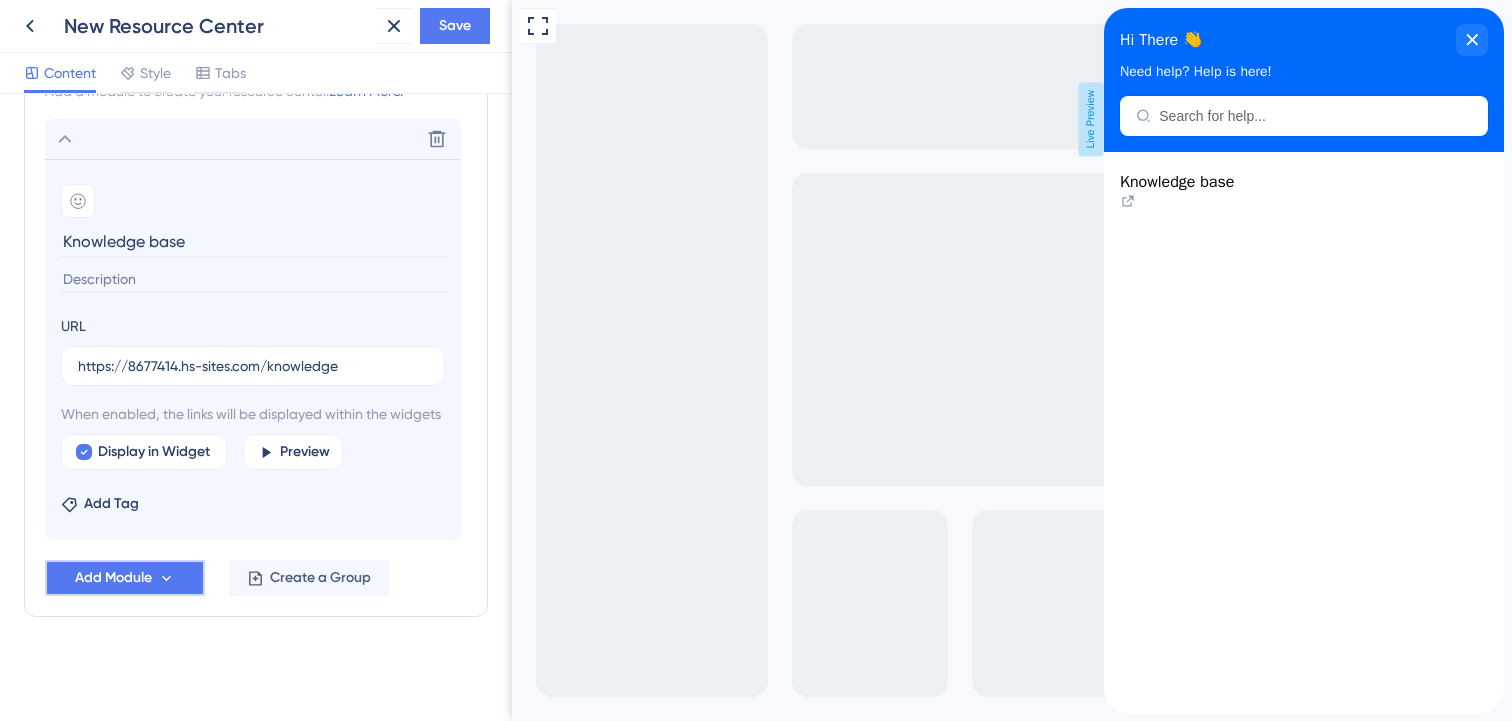 click on "Add Module" at bounding box center (113, 578) 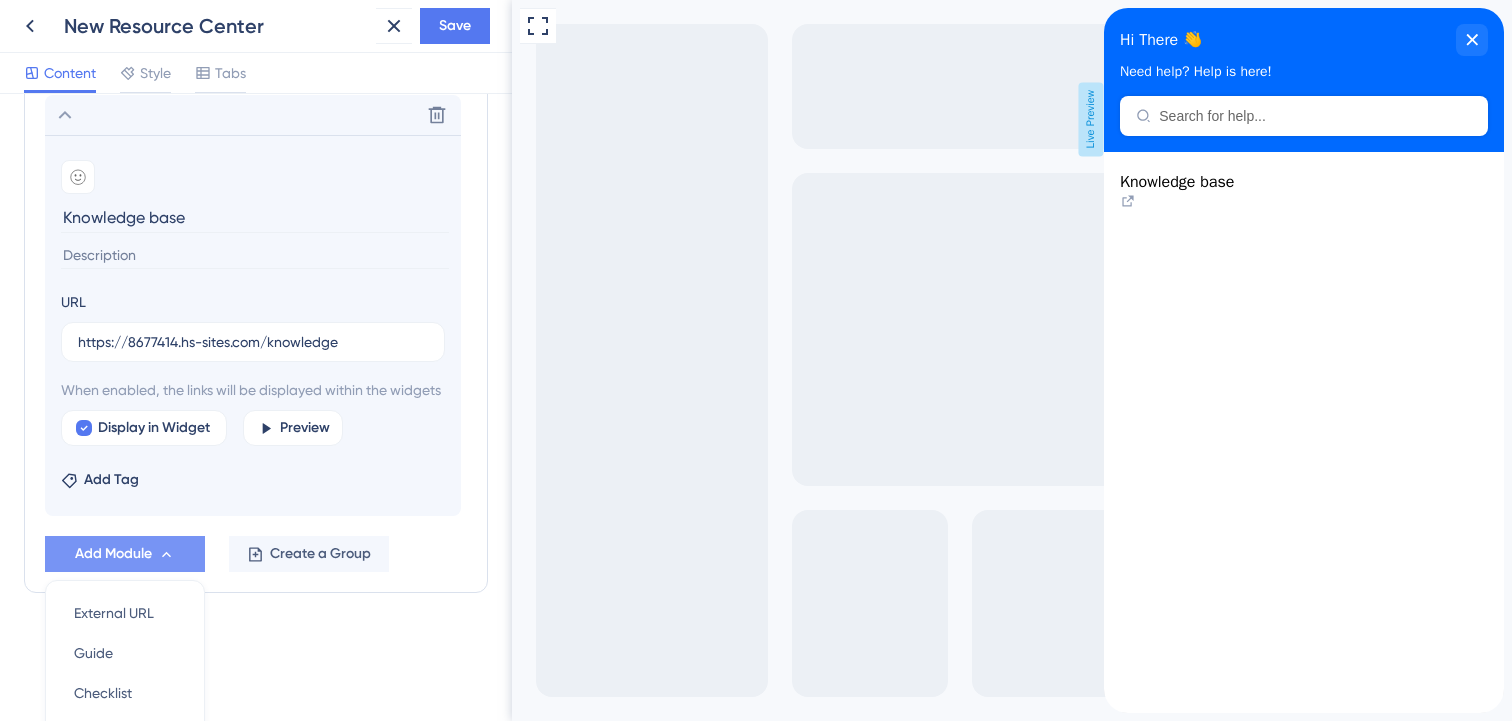 scroll, scrollTop: 1213, scrollLeft: 0, axis: vertical 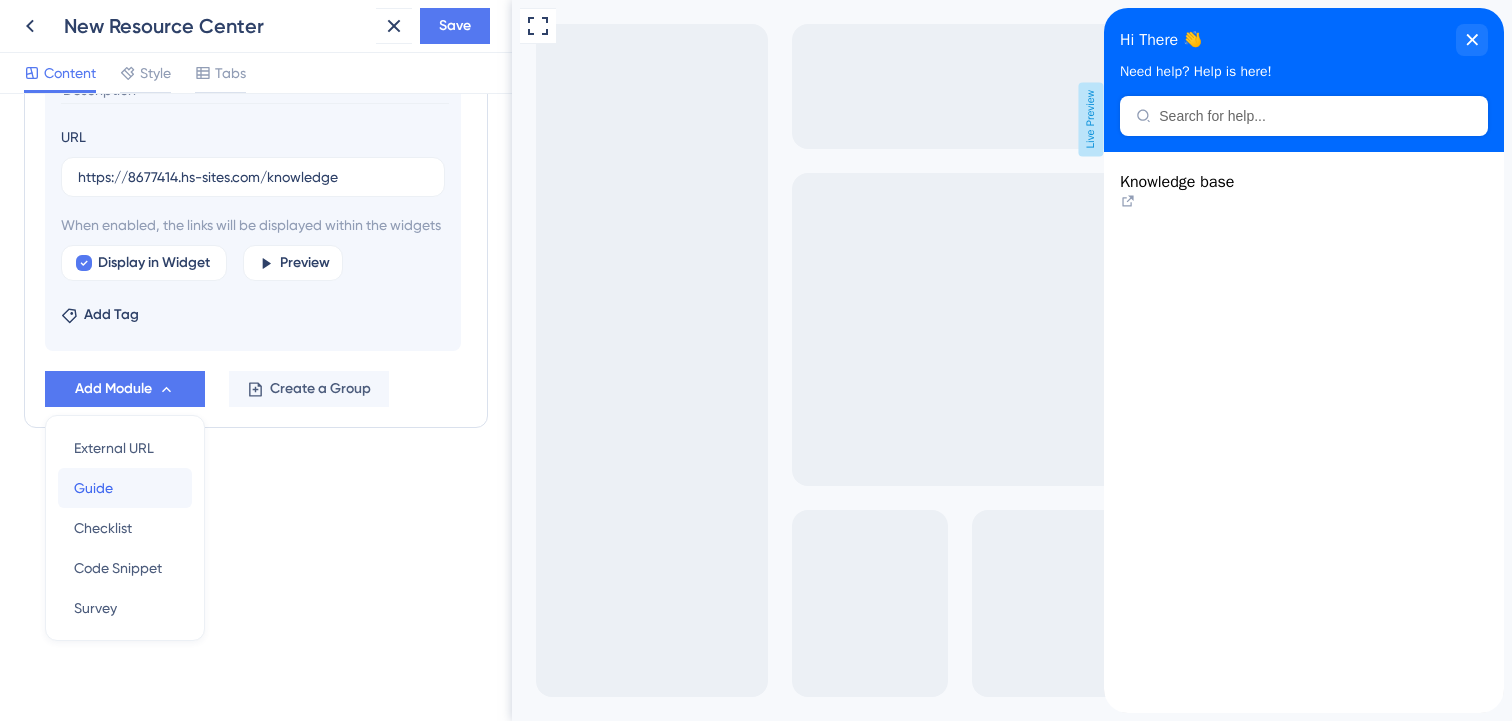 click on "Guide" at bounding box center [93, 488] 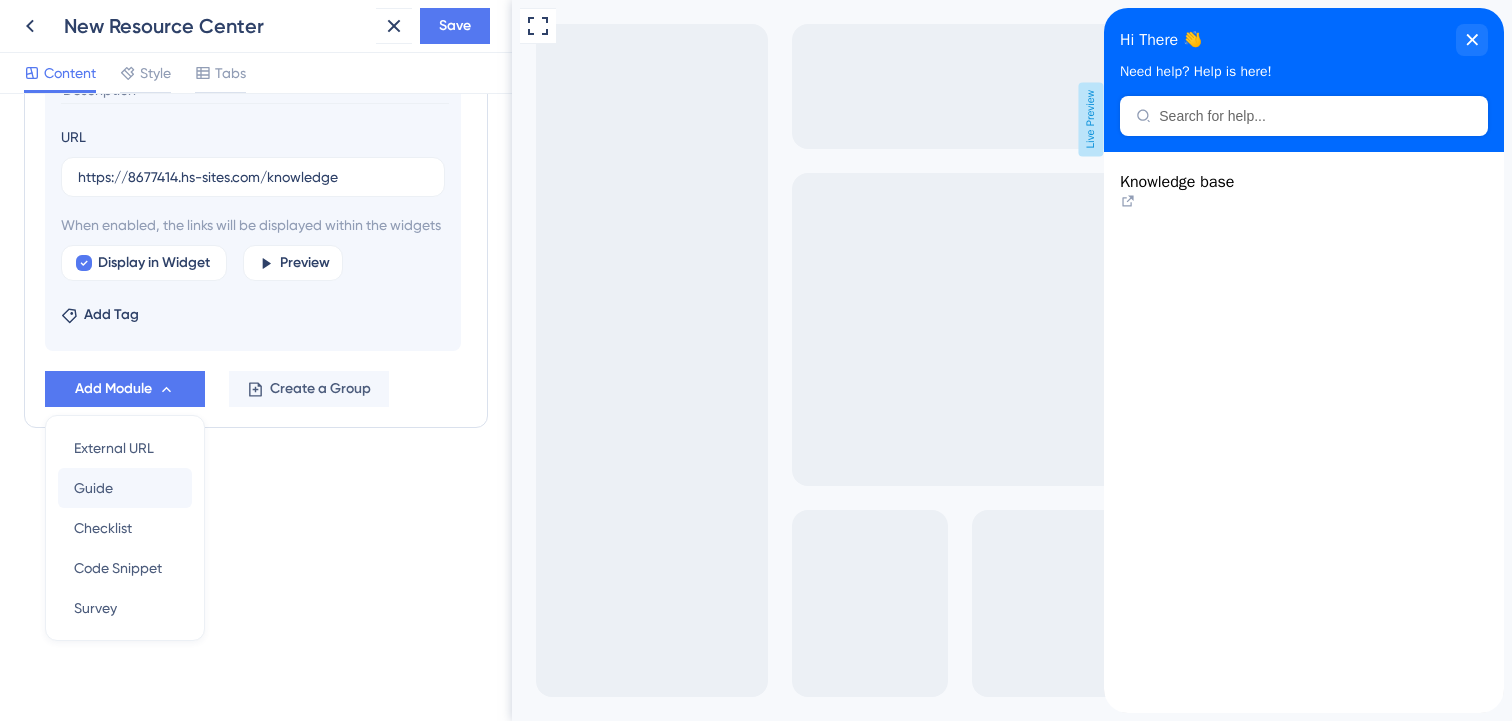 scroll, scrollTop: 972, scrollLeft: 0, axis: vertical 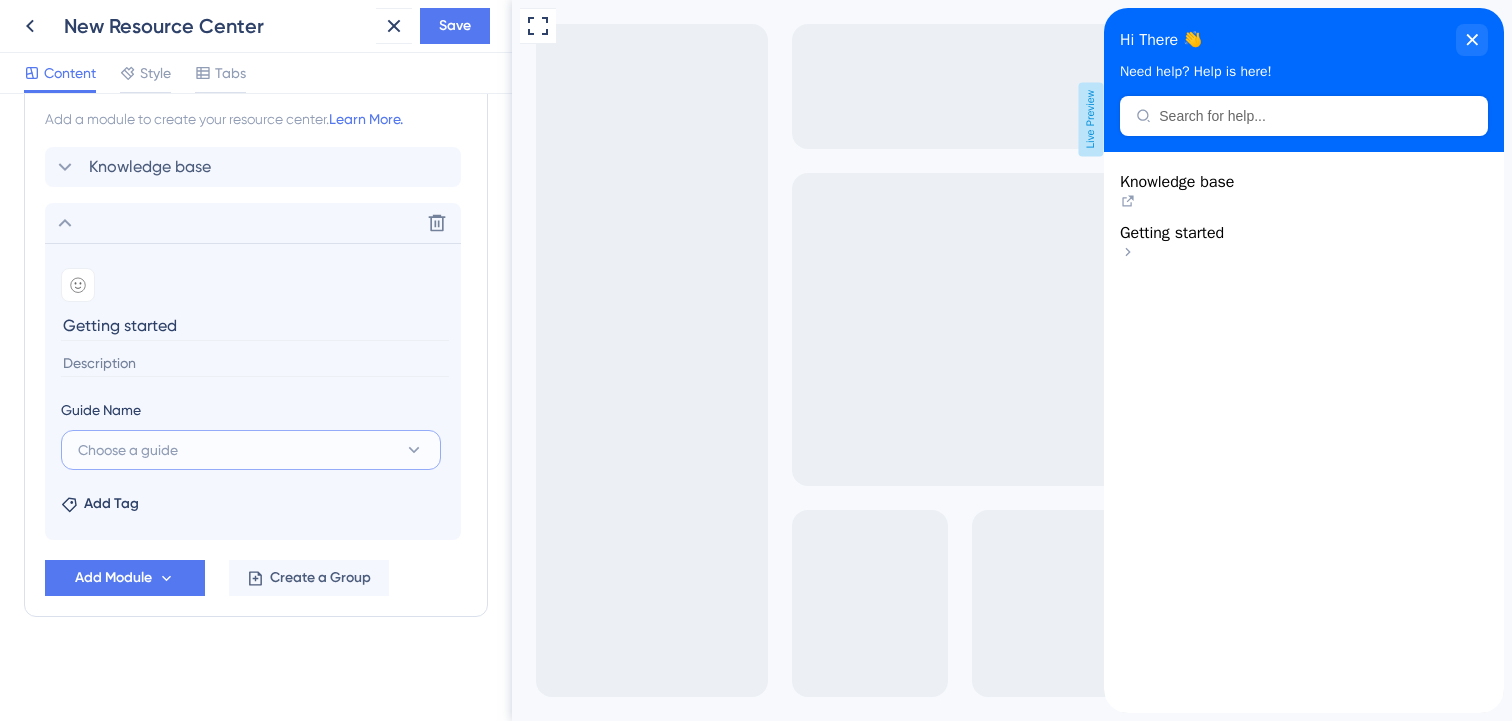 click on "Choose a guide" at bounding box center (128, 450) 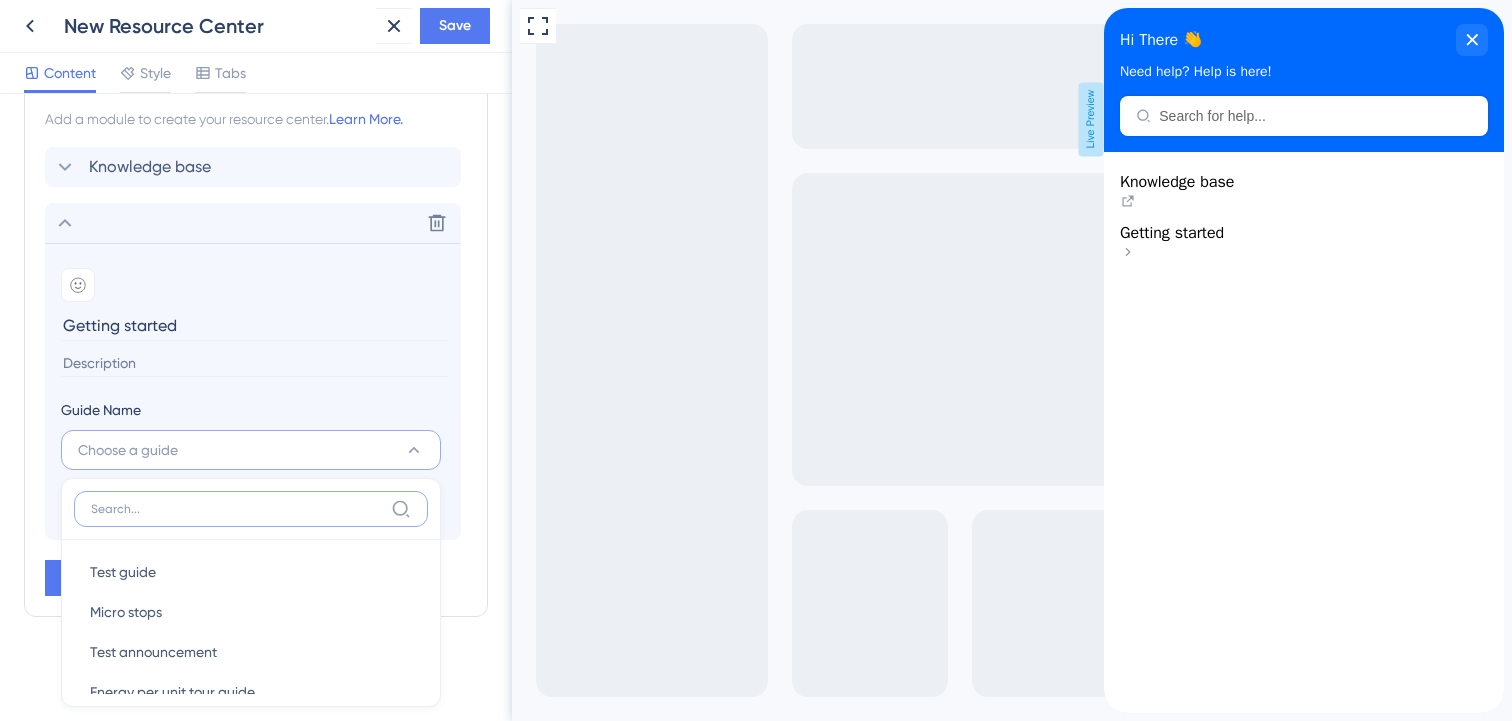 scroll, scrollTop: 983, scrollLeft: 0, axis: vertical 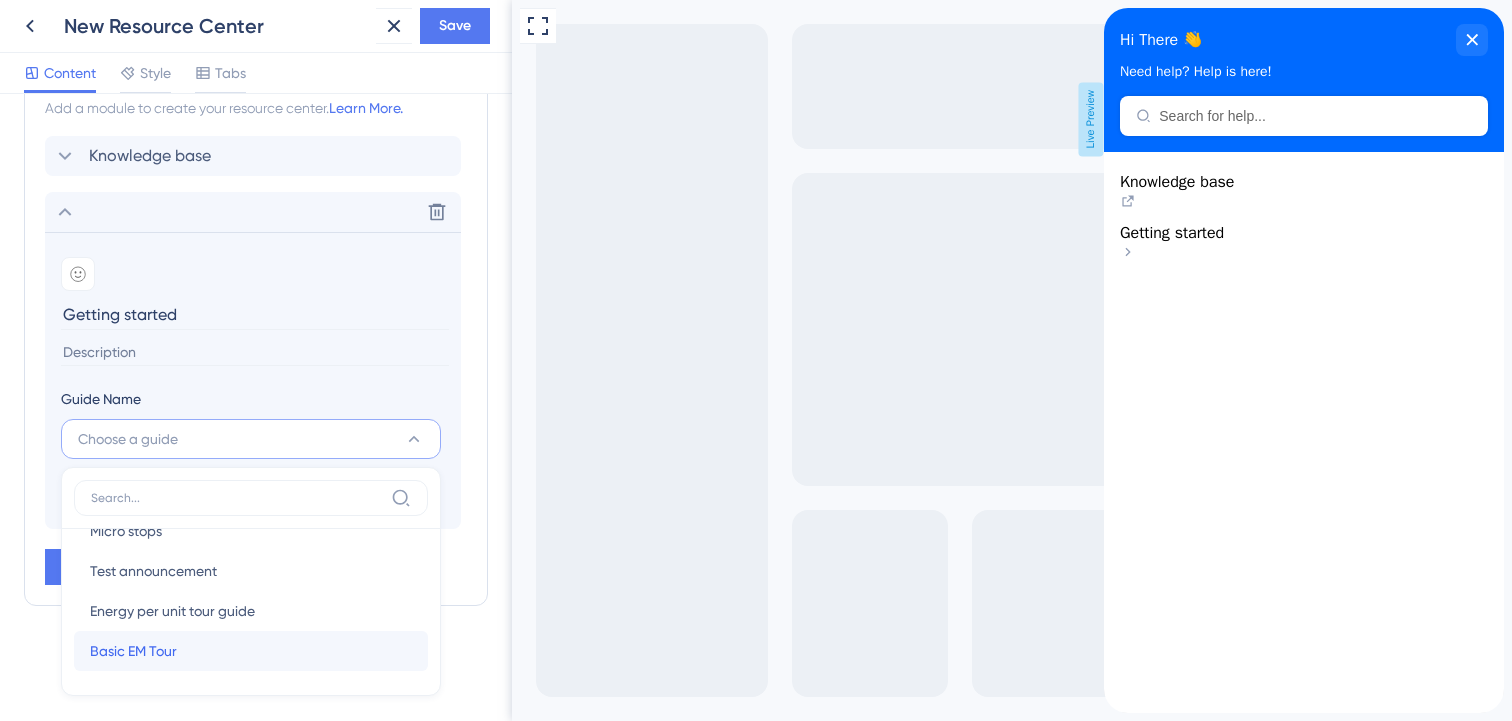 click on "Basic EM Tour" at bounding box center (133, 651) 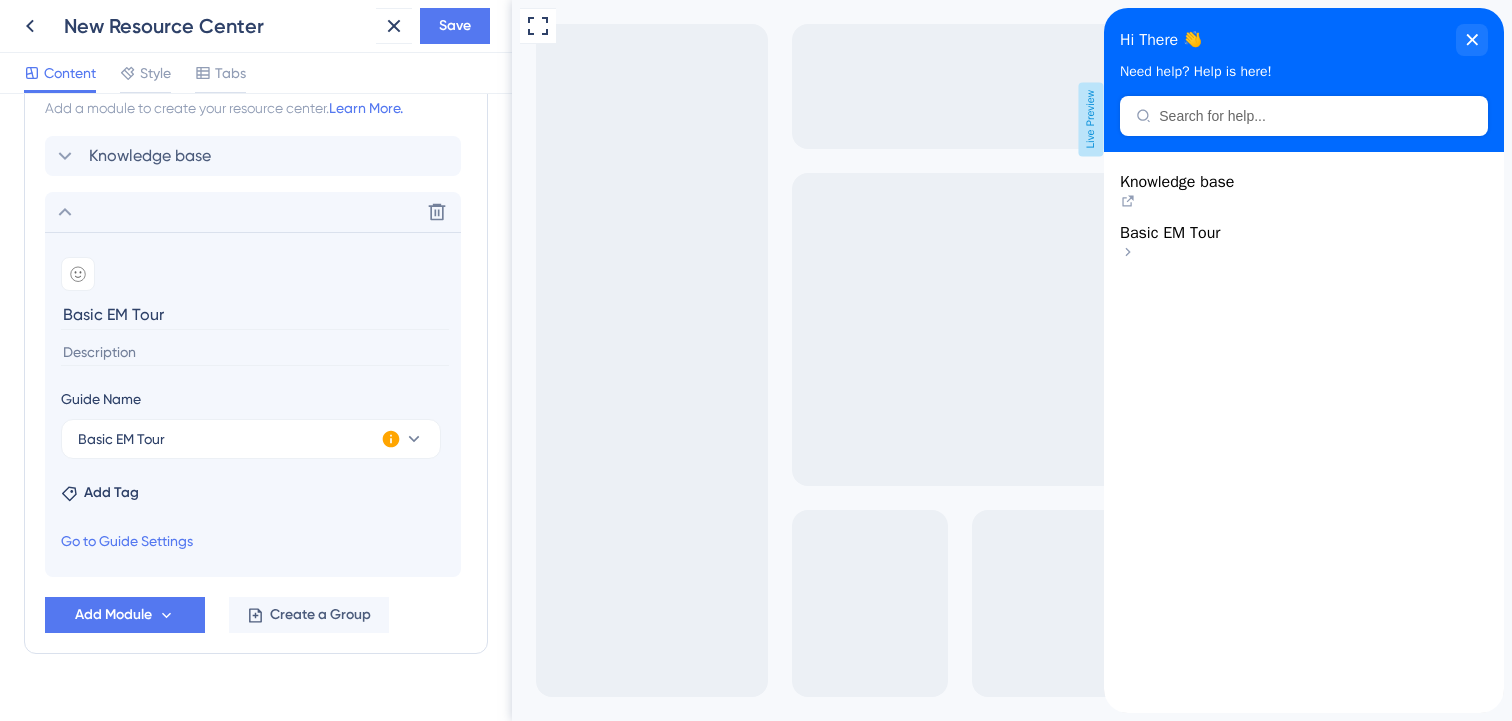 click 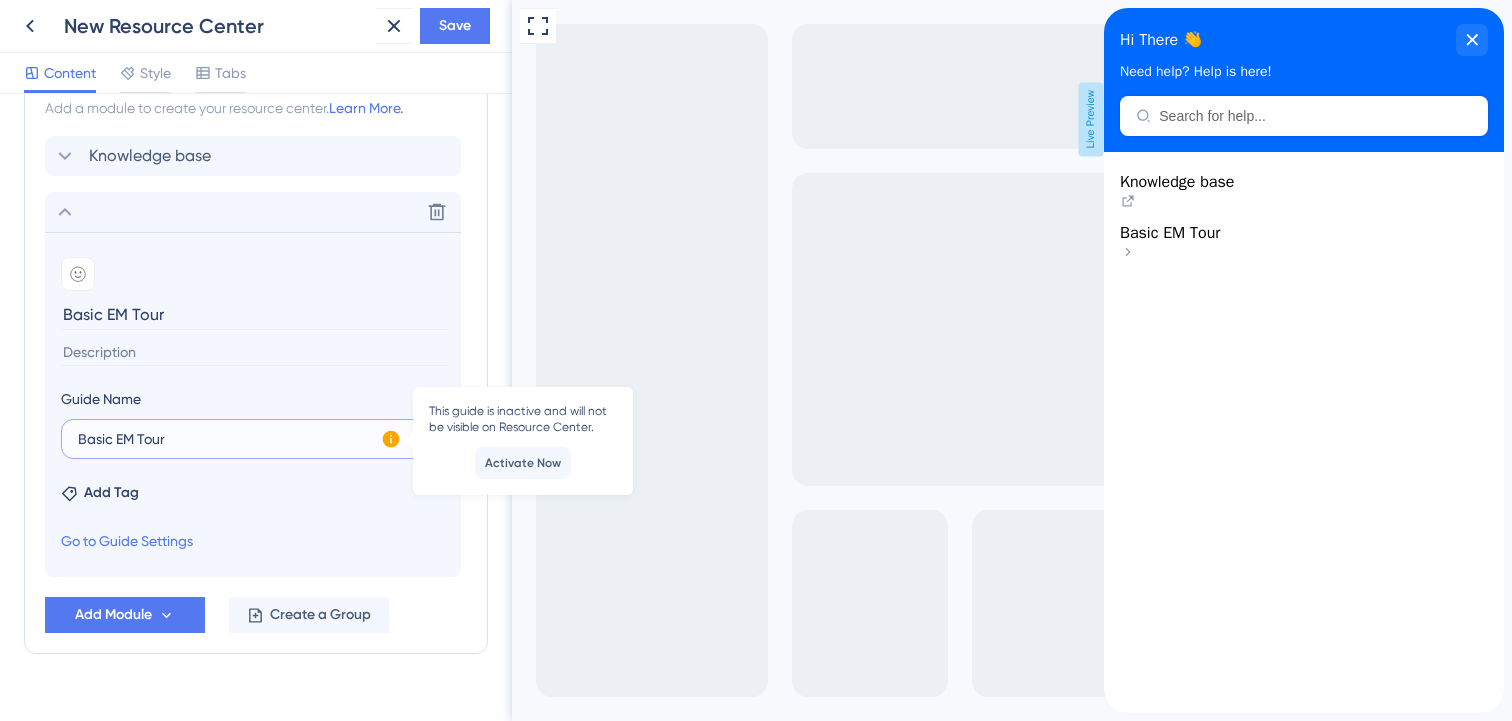 click on "Basic EM Tour" at bounding box center [251, 439] 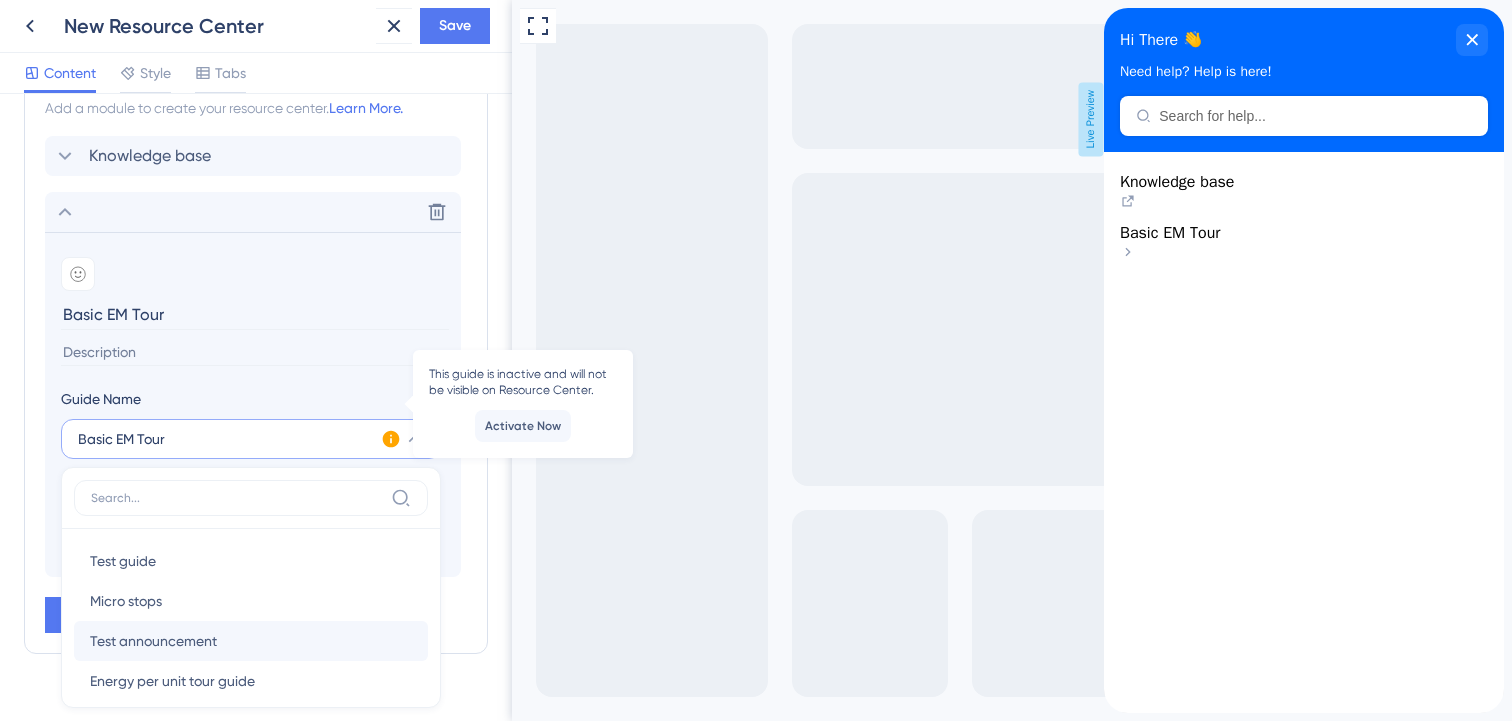 scroll, scrollTop: 1020, scrollLeft: 0, axis: vertical 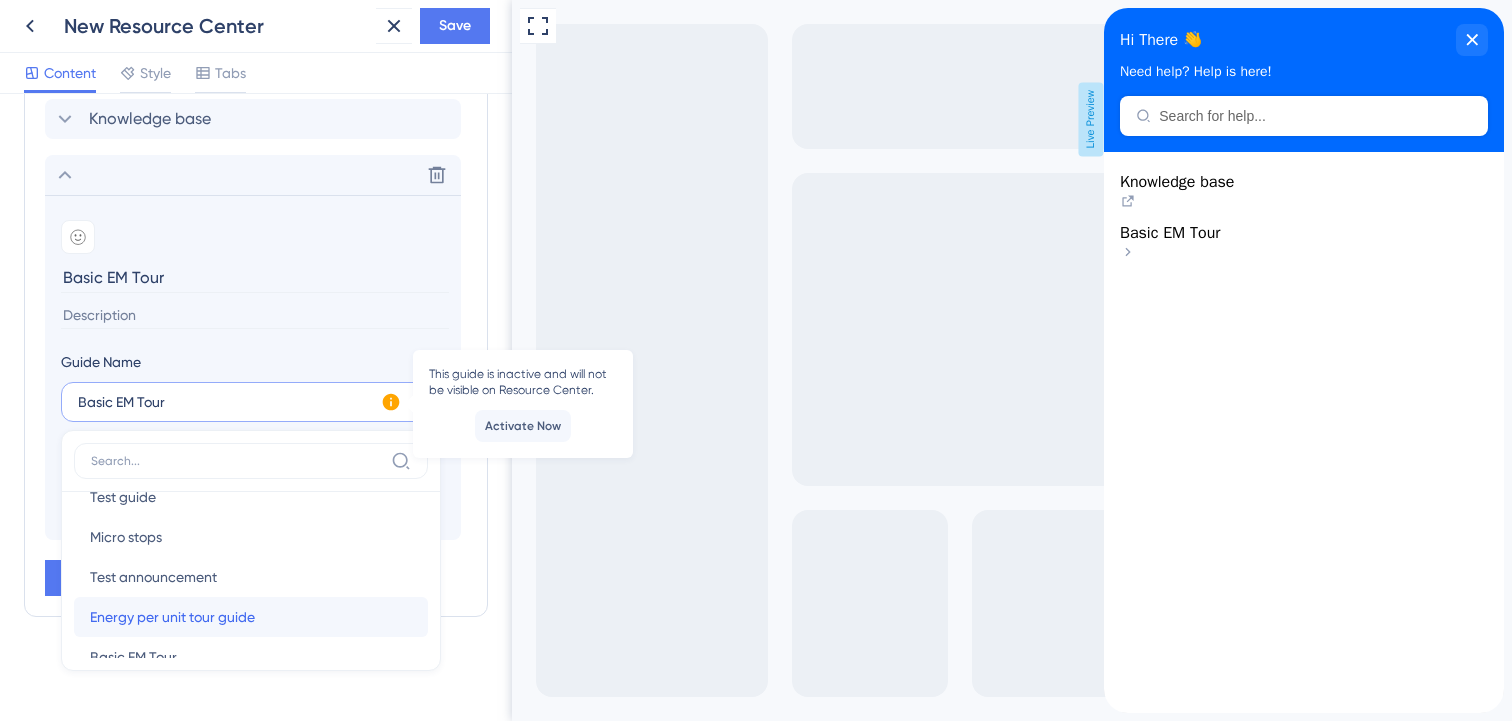 click on "Energy per unit tour guide" at bounding box center (172, 617) 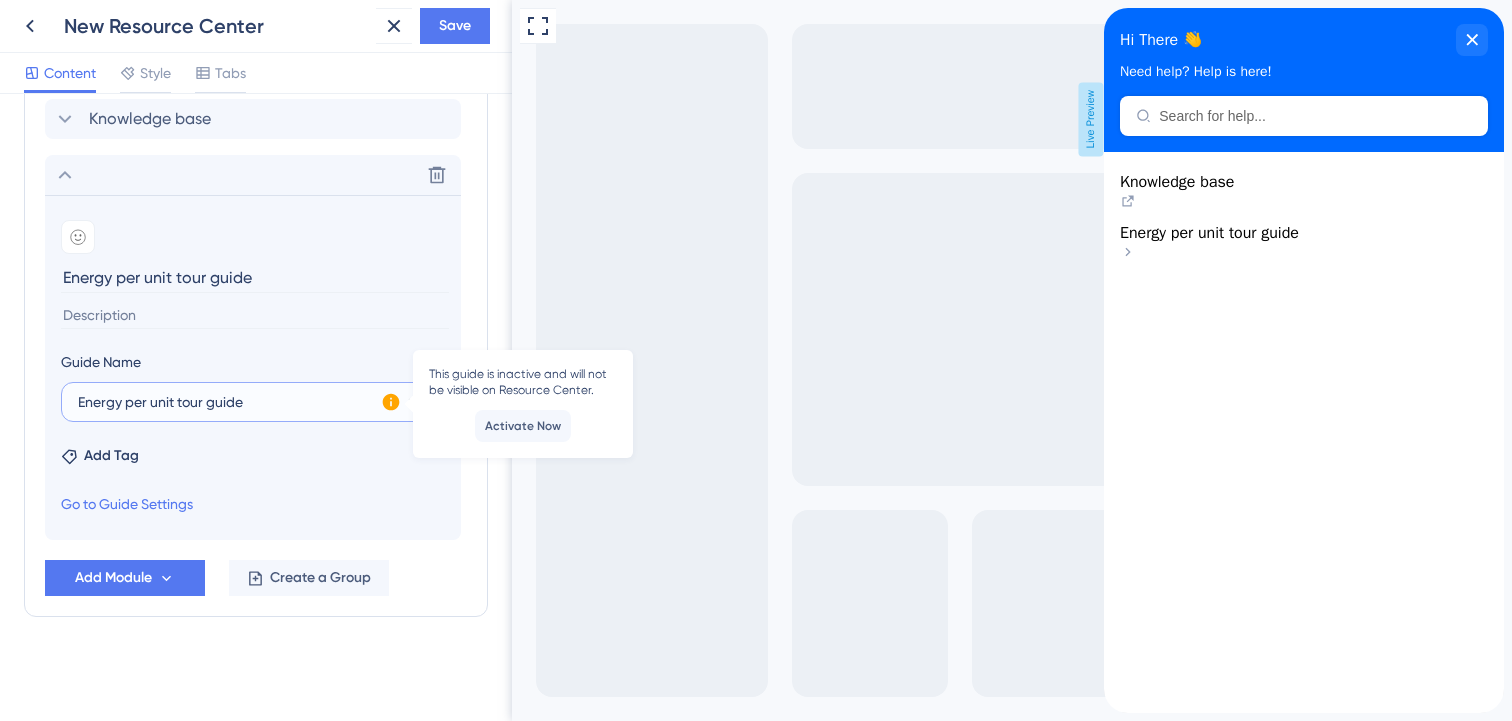 click on "Energy per unit tour guide" at bounding box center [160, 402] 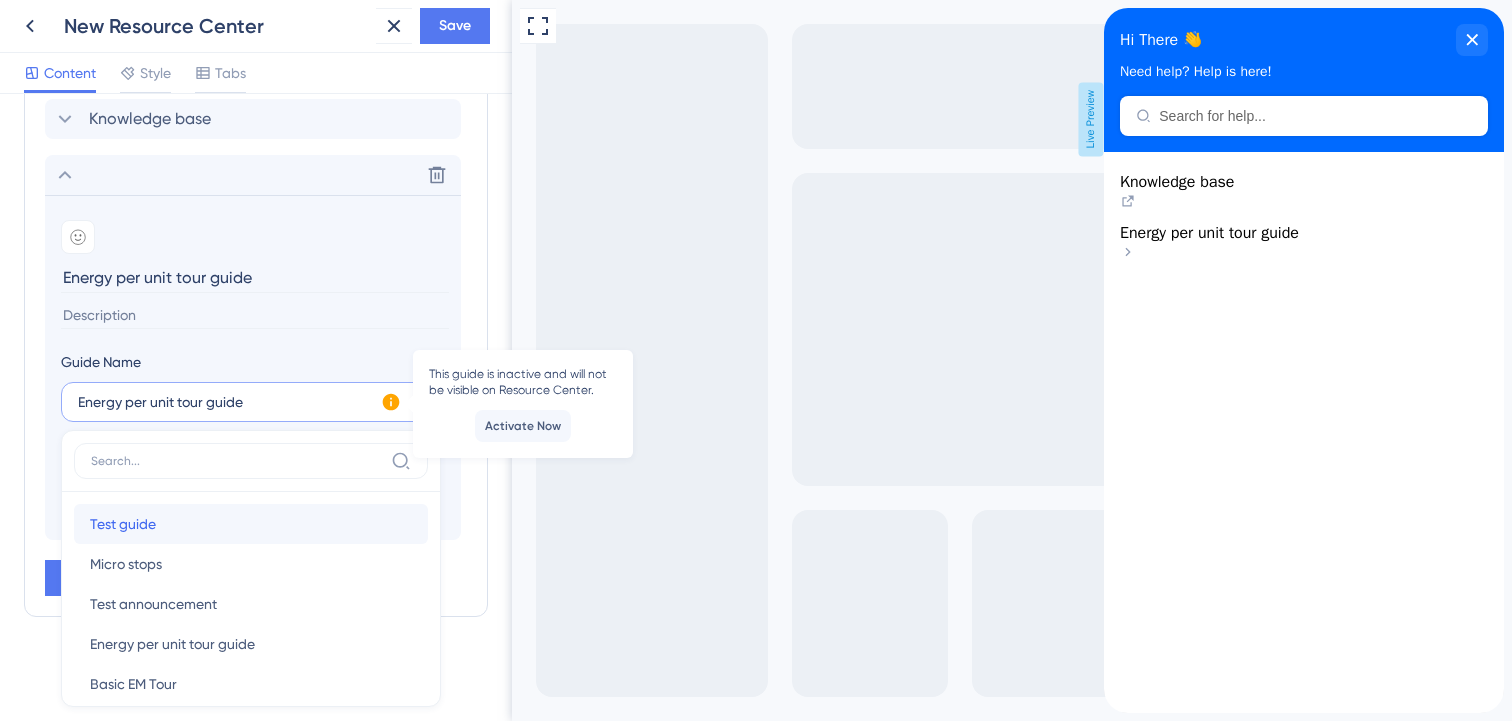 click on "Test guide Test guide" at bounding box center (251, 524) 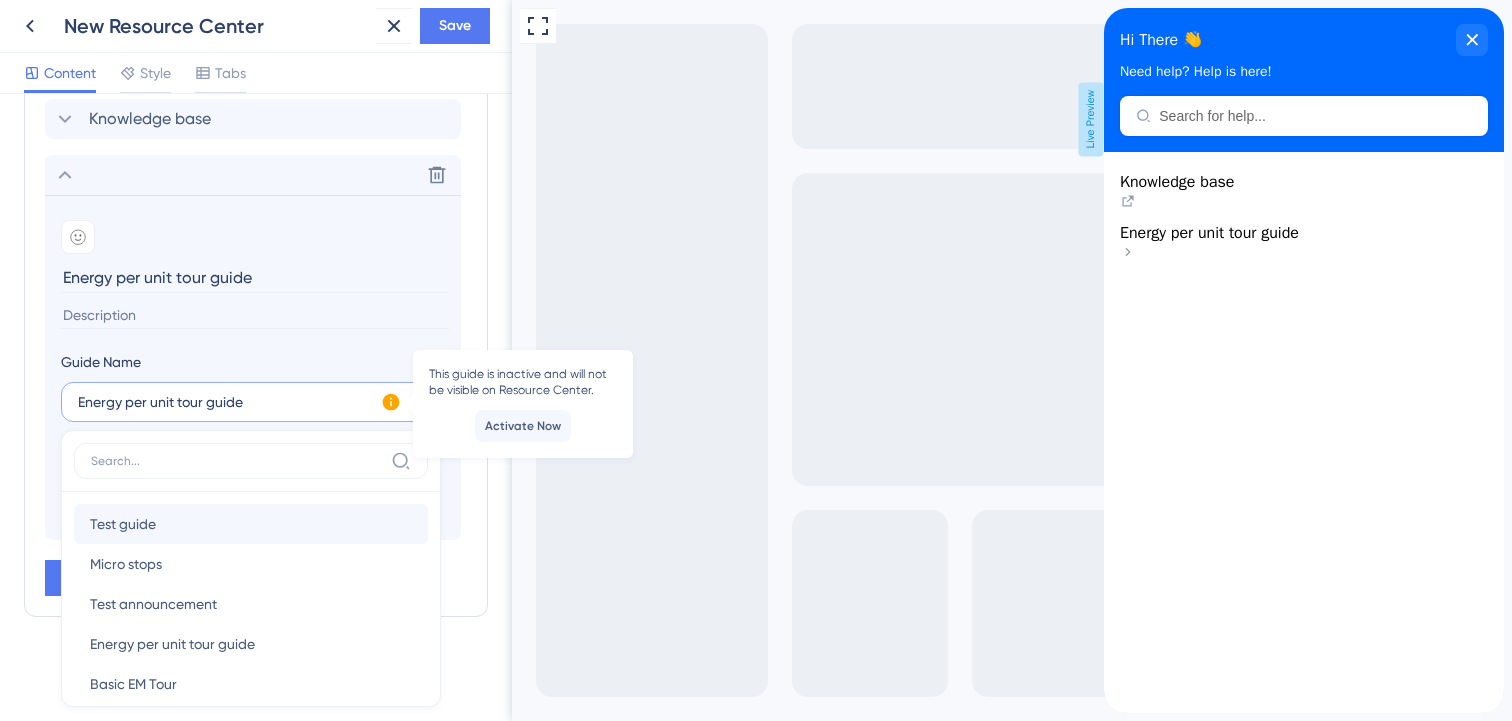 type on "Test guide" 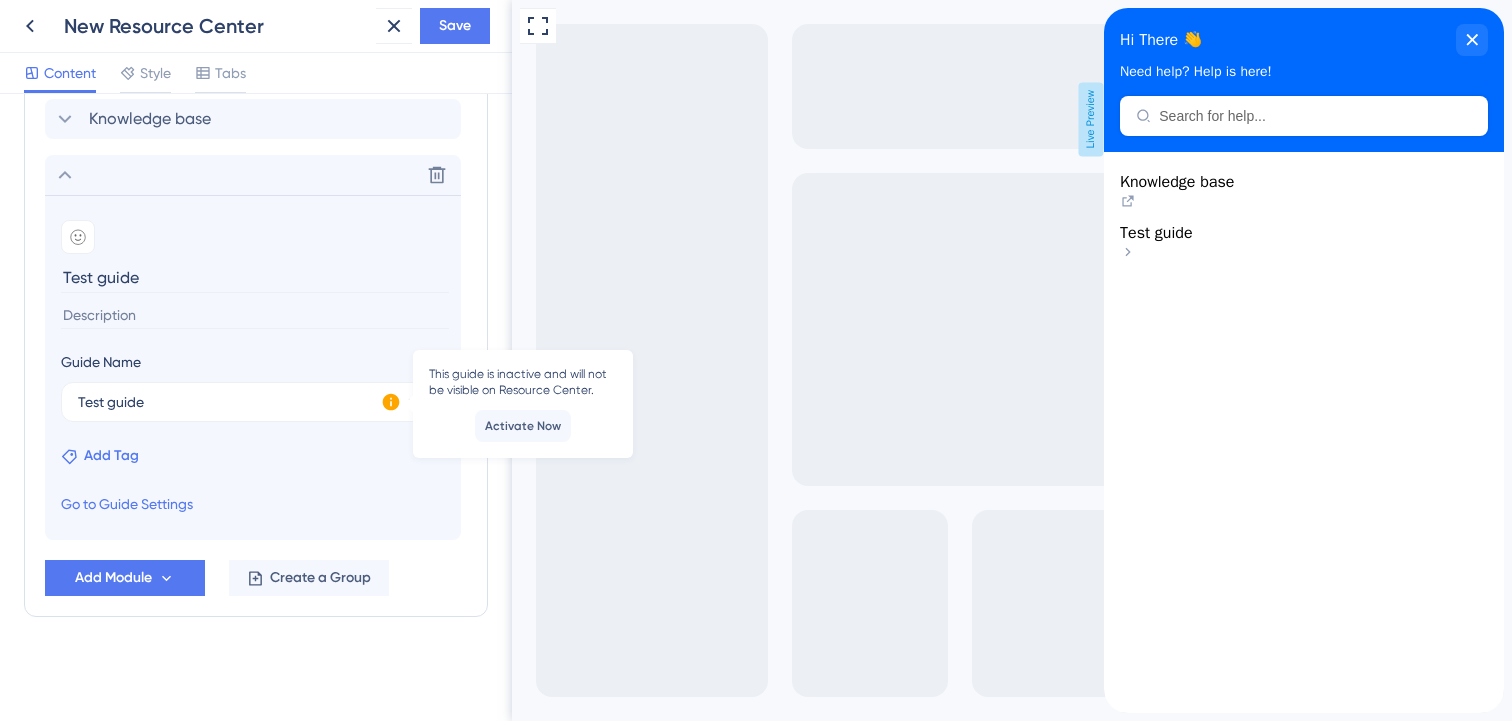 click on "Add Tag" at bounding box center [111, 456] 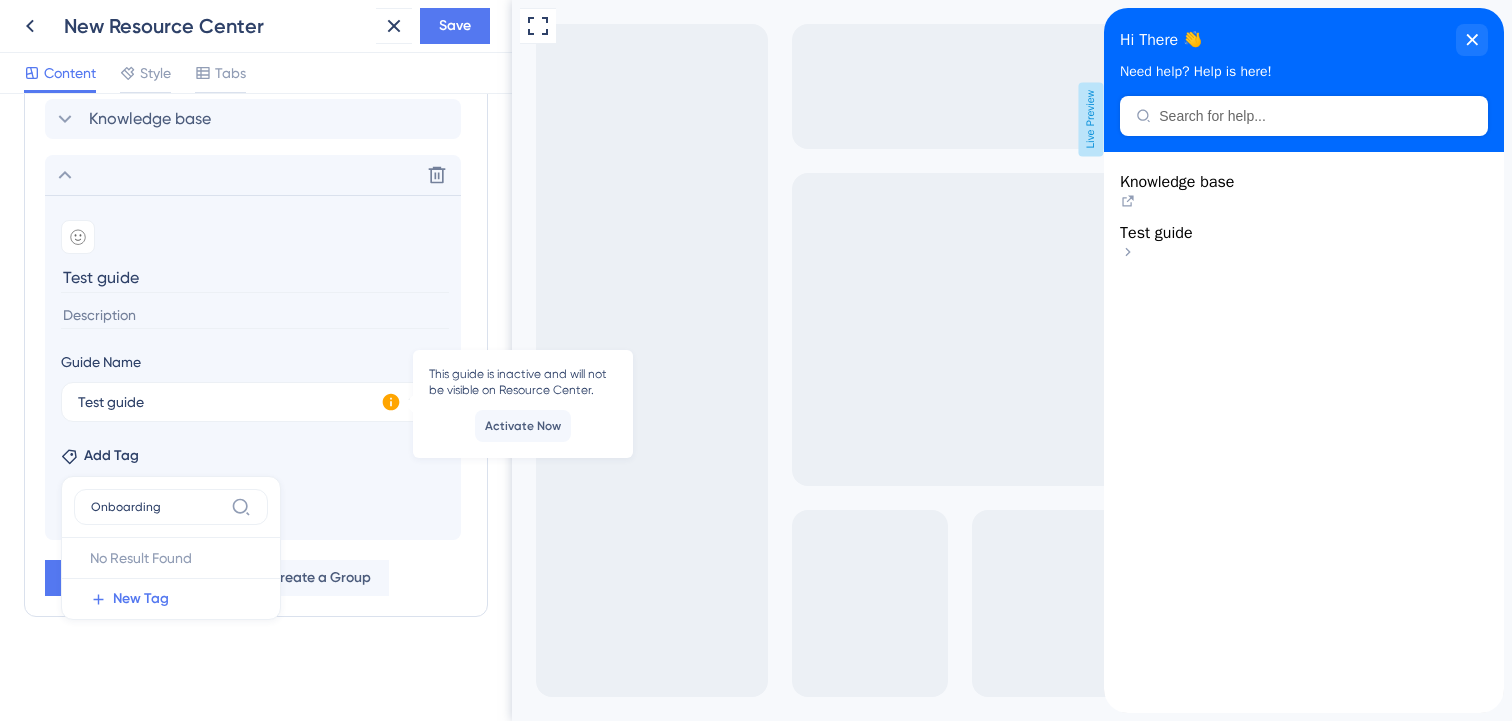 type on "Onboarding" 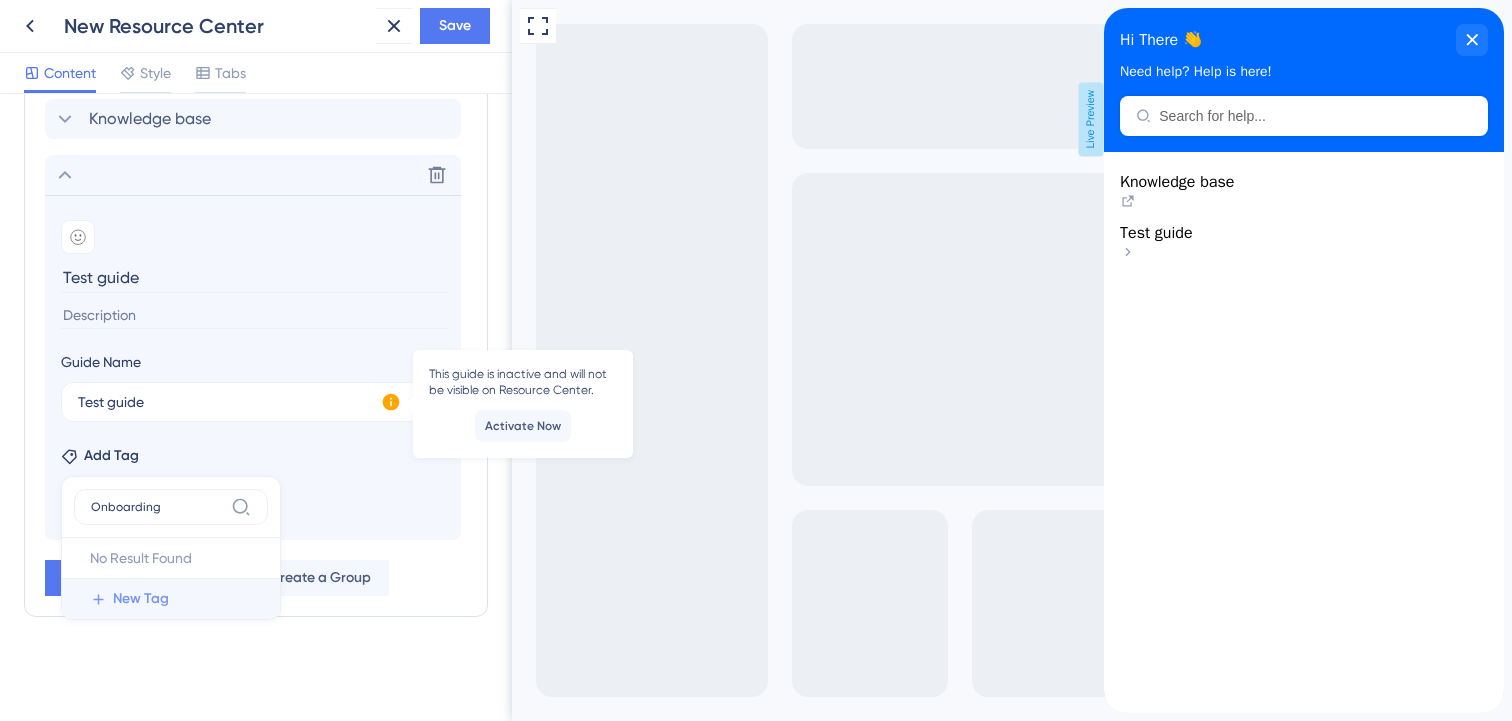 click on "New Tag" at bounding box center (141, 599) 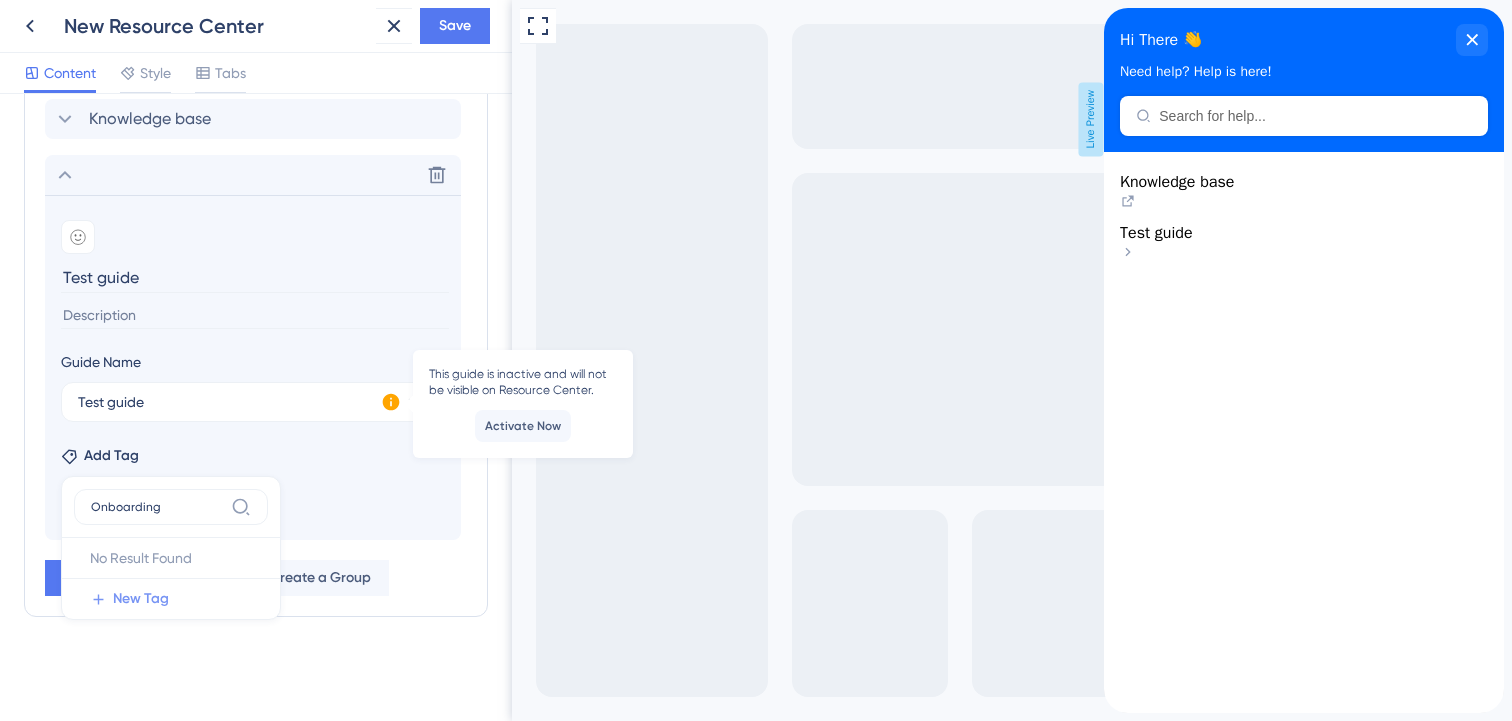 type 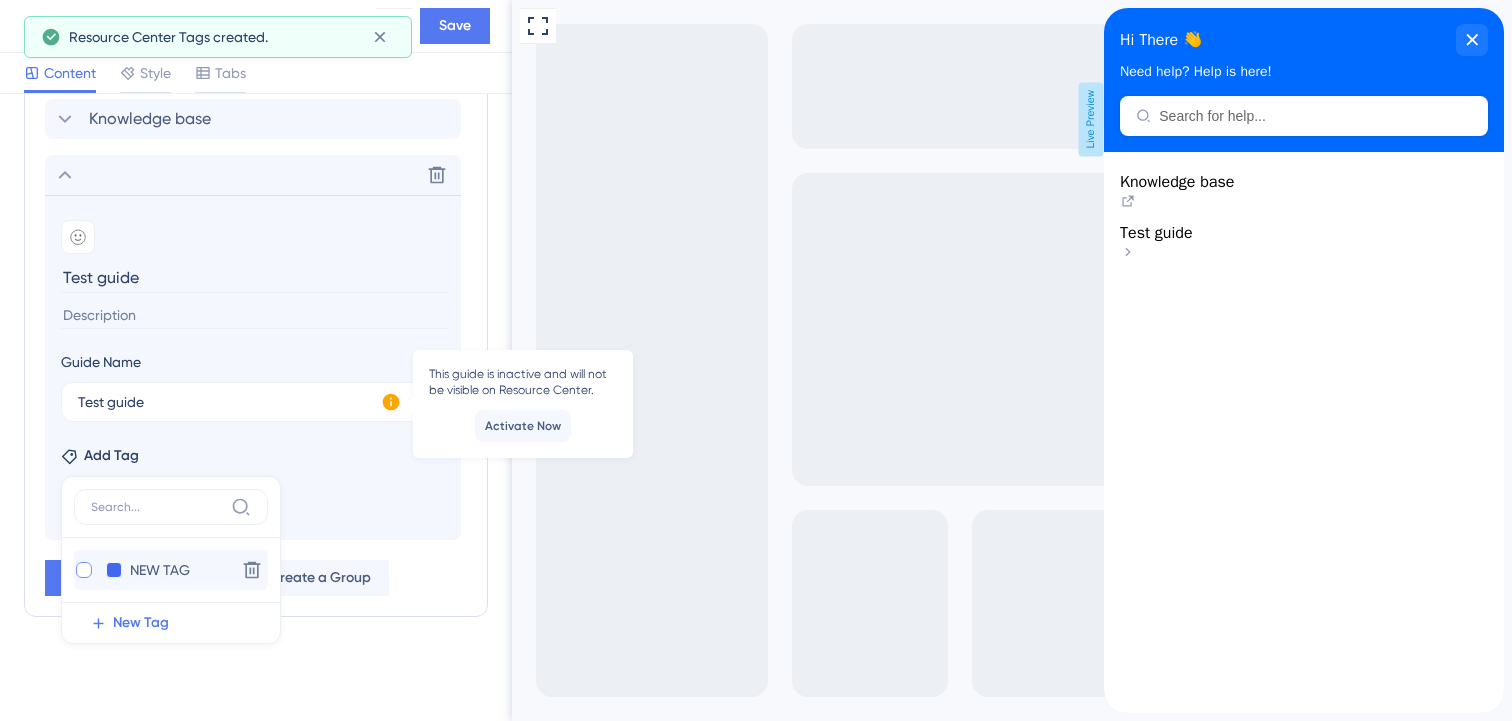 click at bounding box center (84, 570) 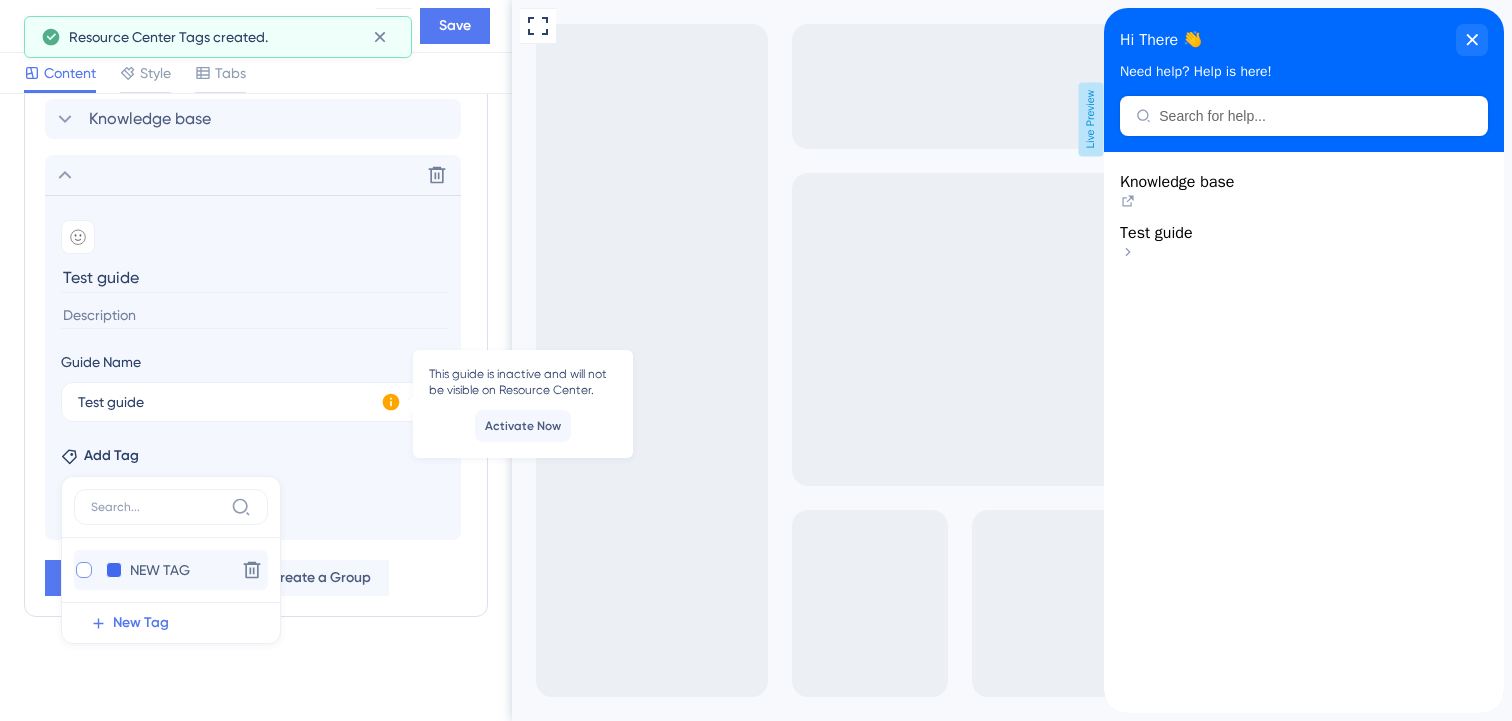 checkbox on "true" 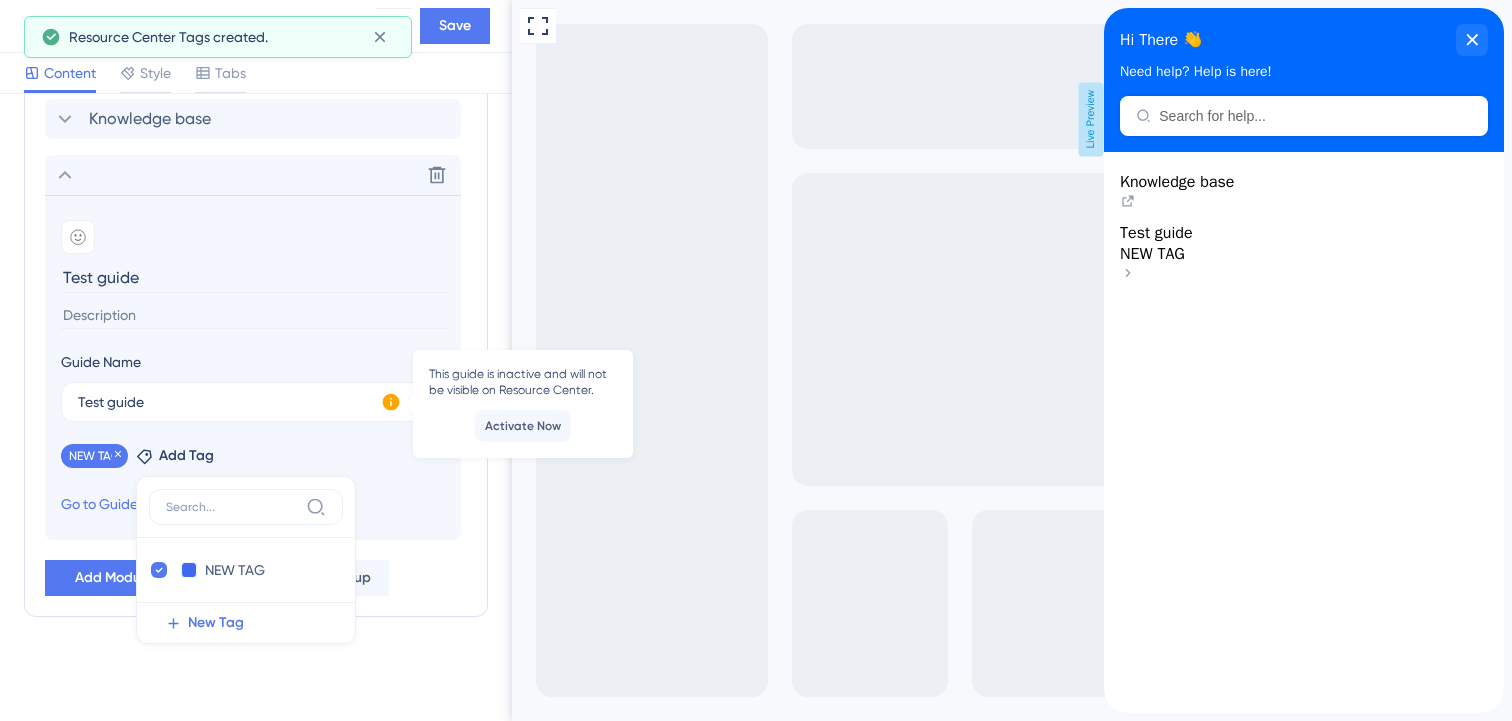 click on "NEW TAG" at bounding box center (94, 456) 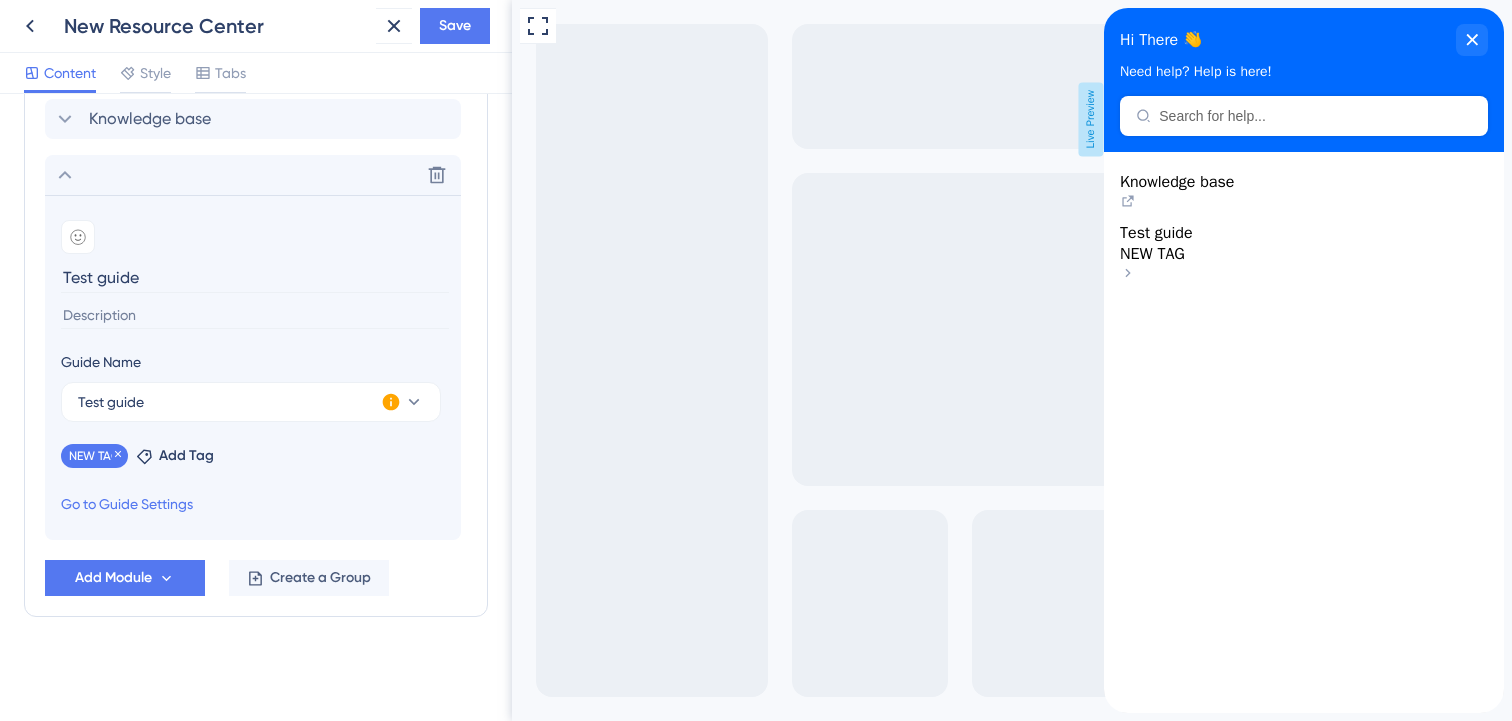 click on "NEW TAG" at bounding box center [94, 456] 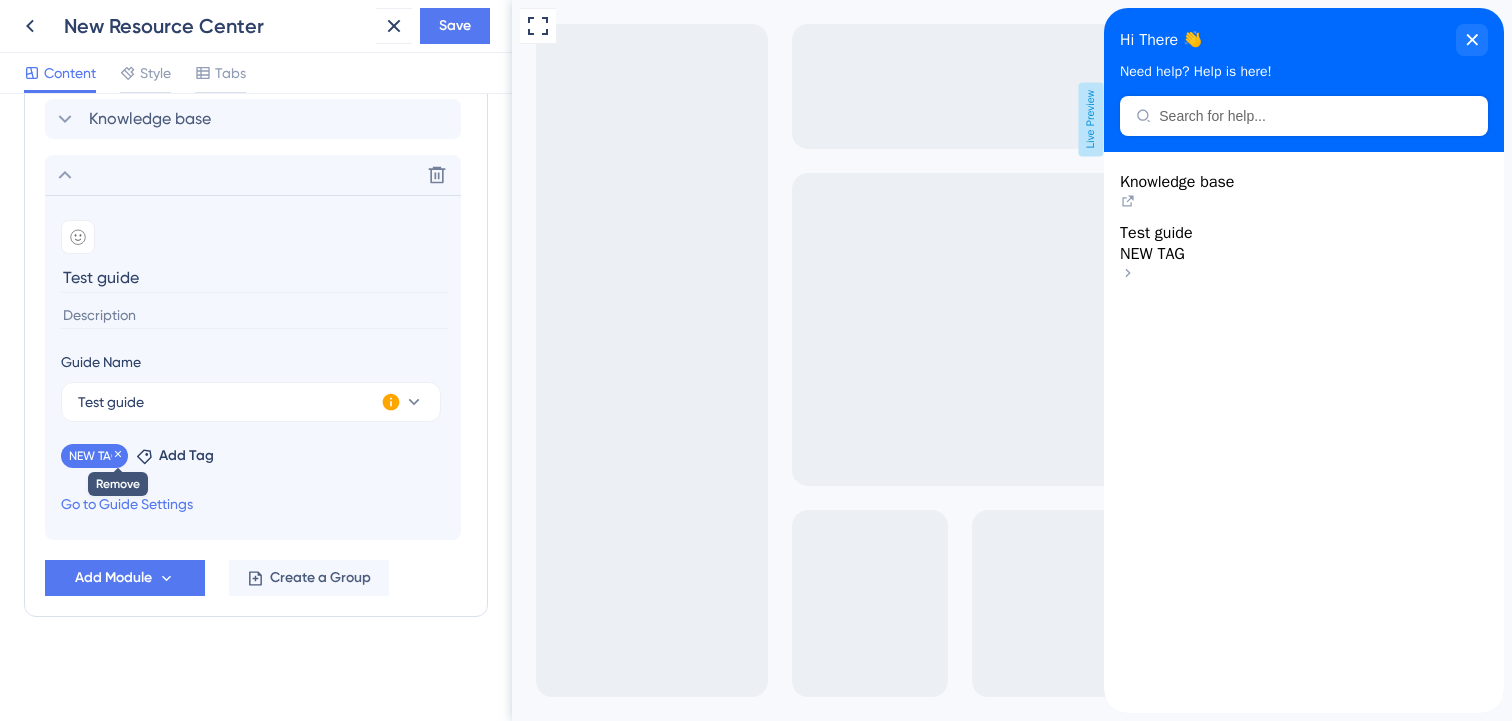 click 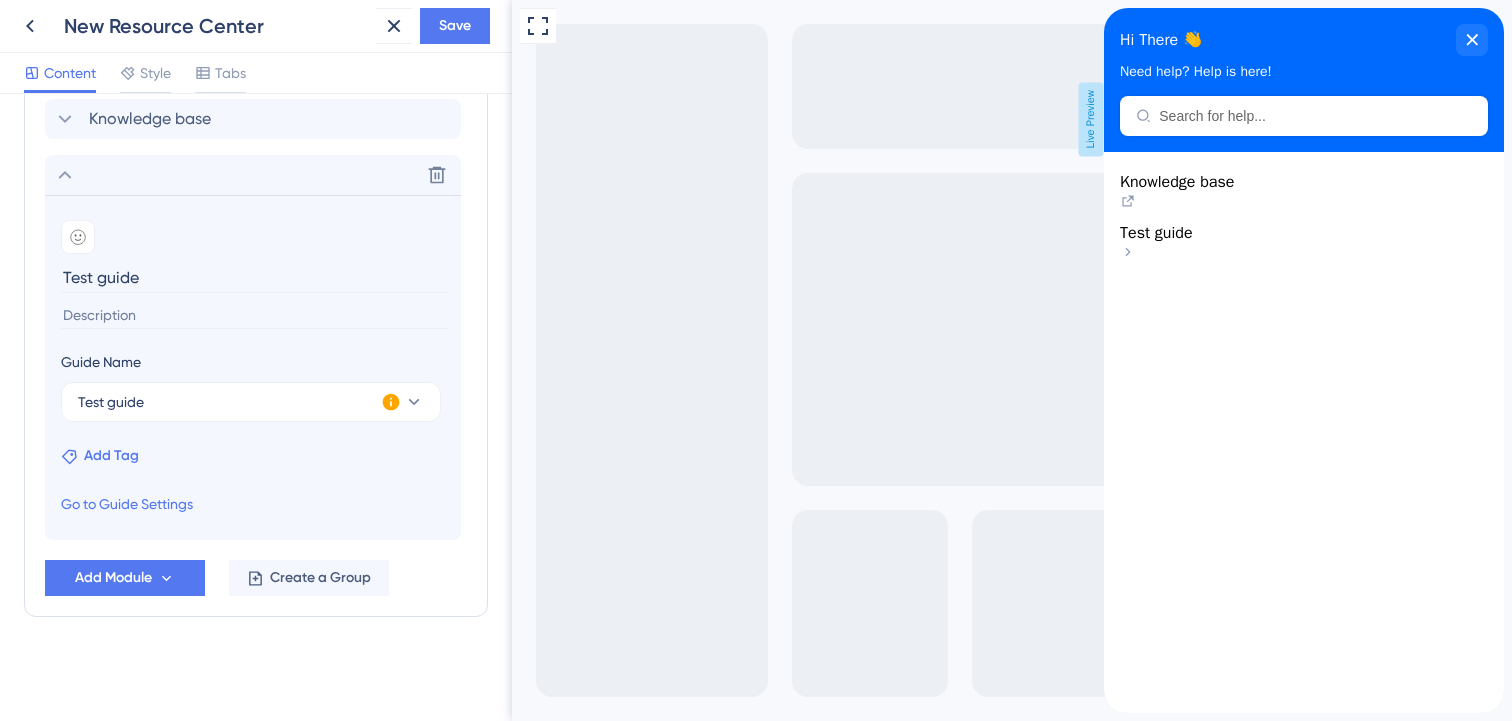 click on "Add Tag" at bounding box center [111, 456] 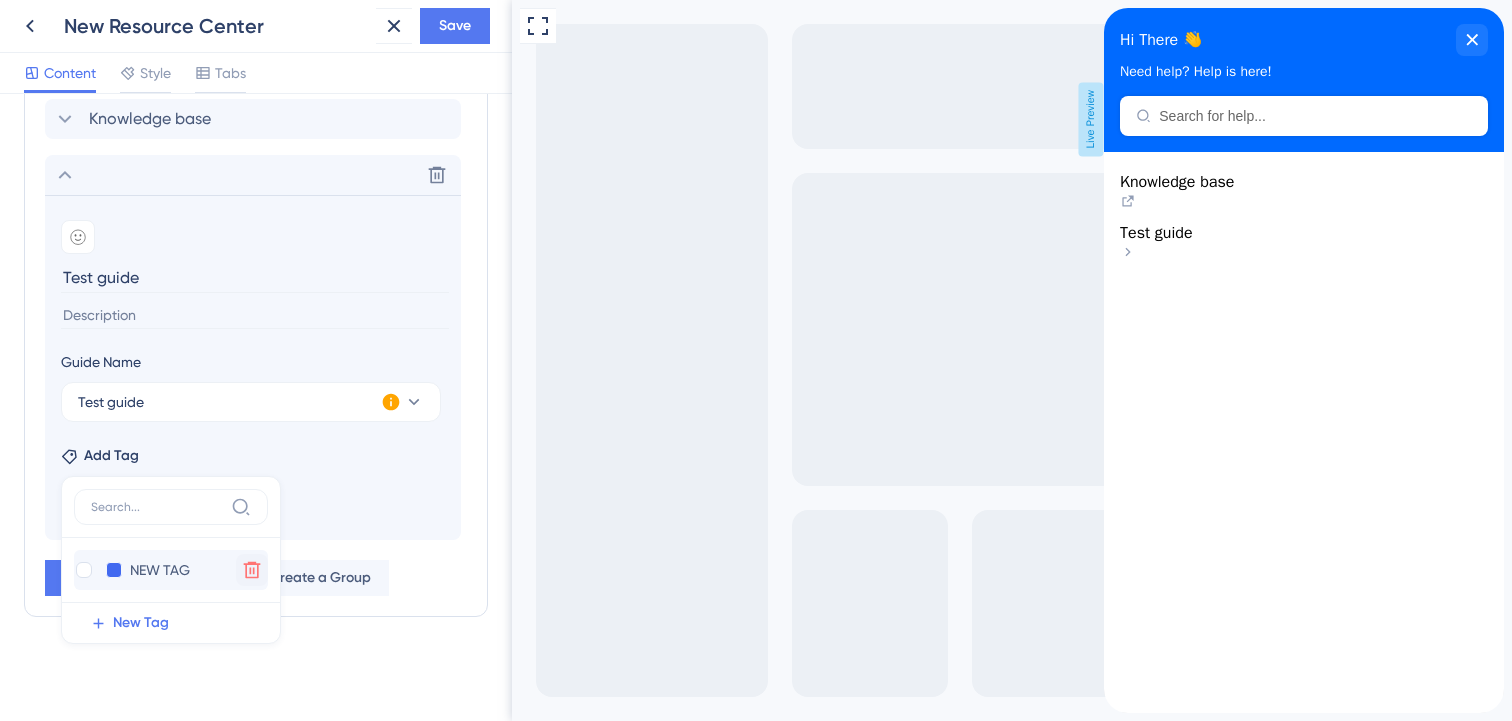 click 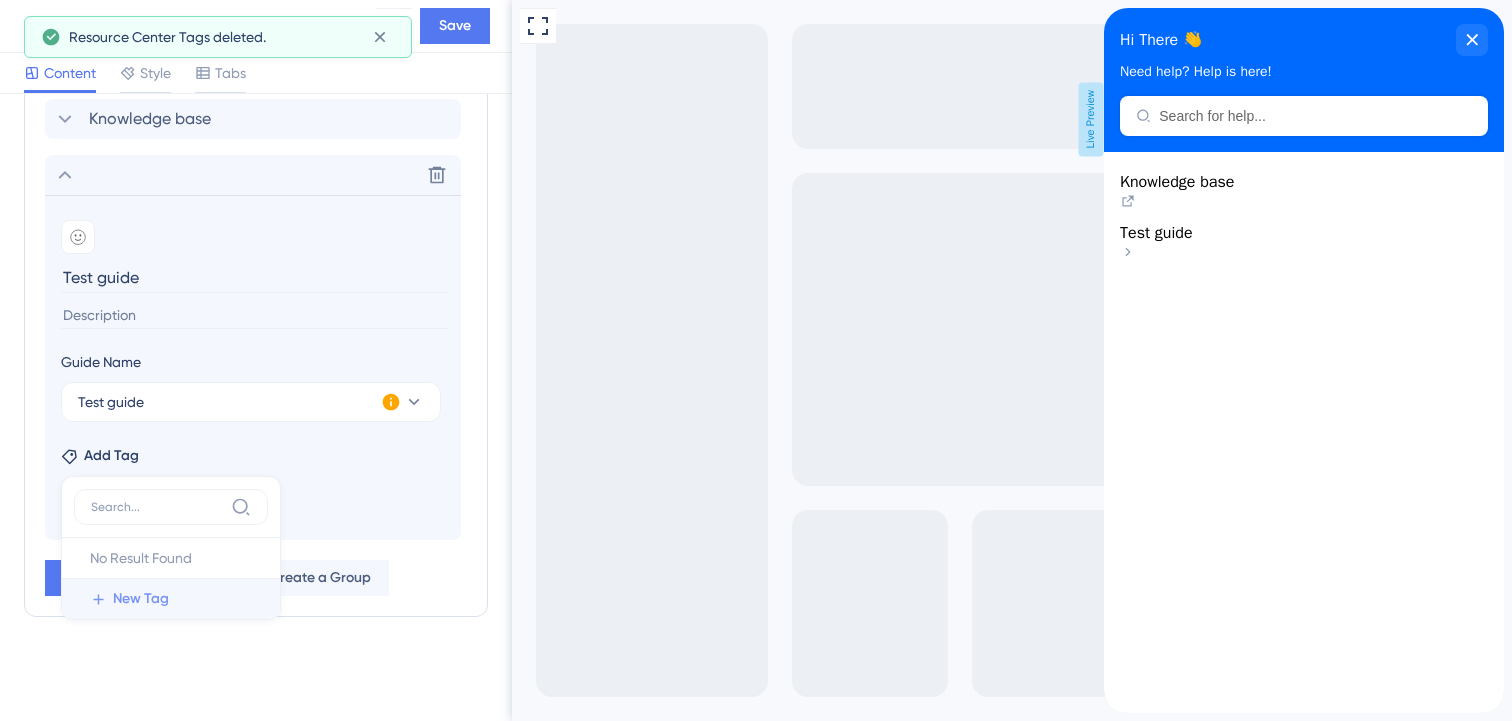 click on "New Tag" at bounding box center [141, 599] 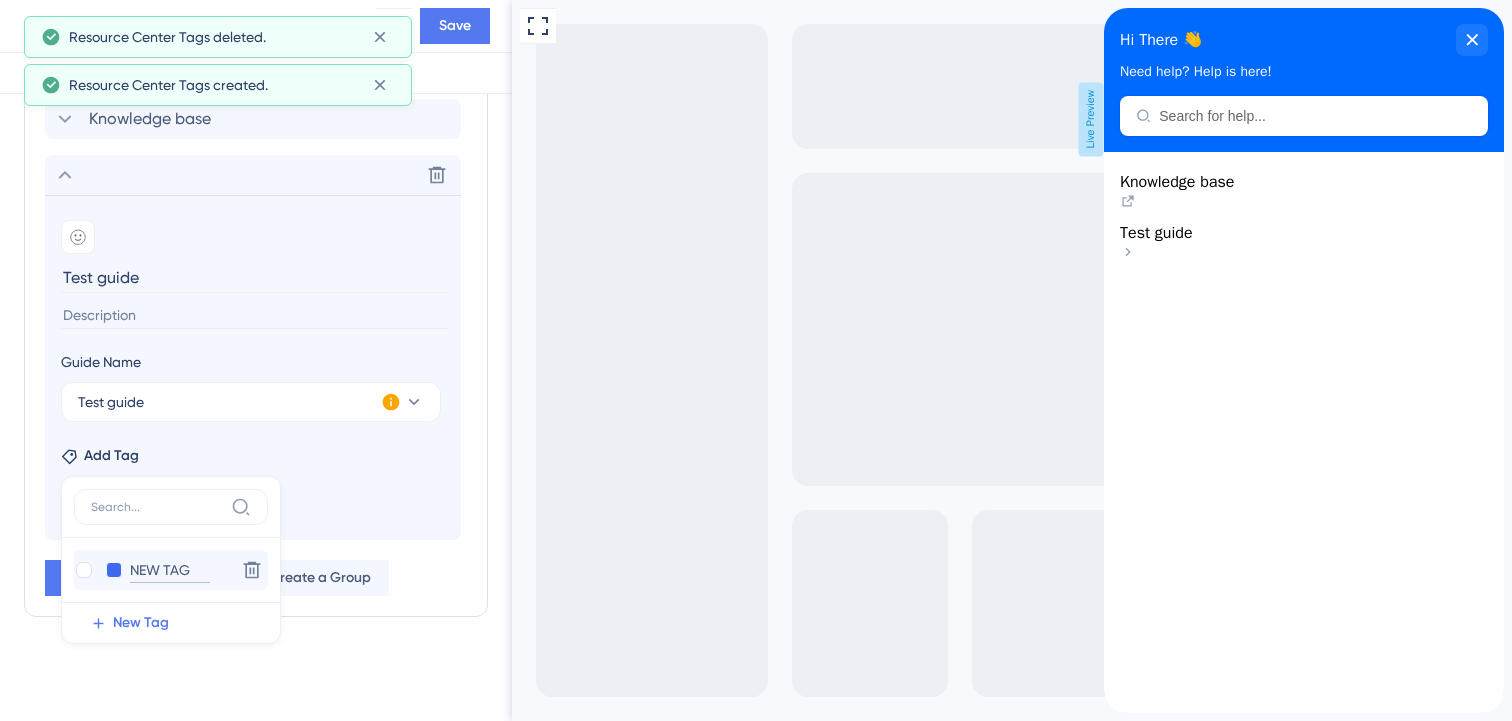 click on "NEW TAG" at bounding box center [170, 570] 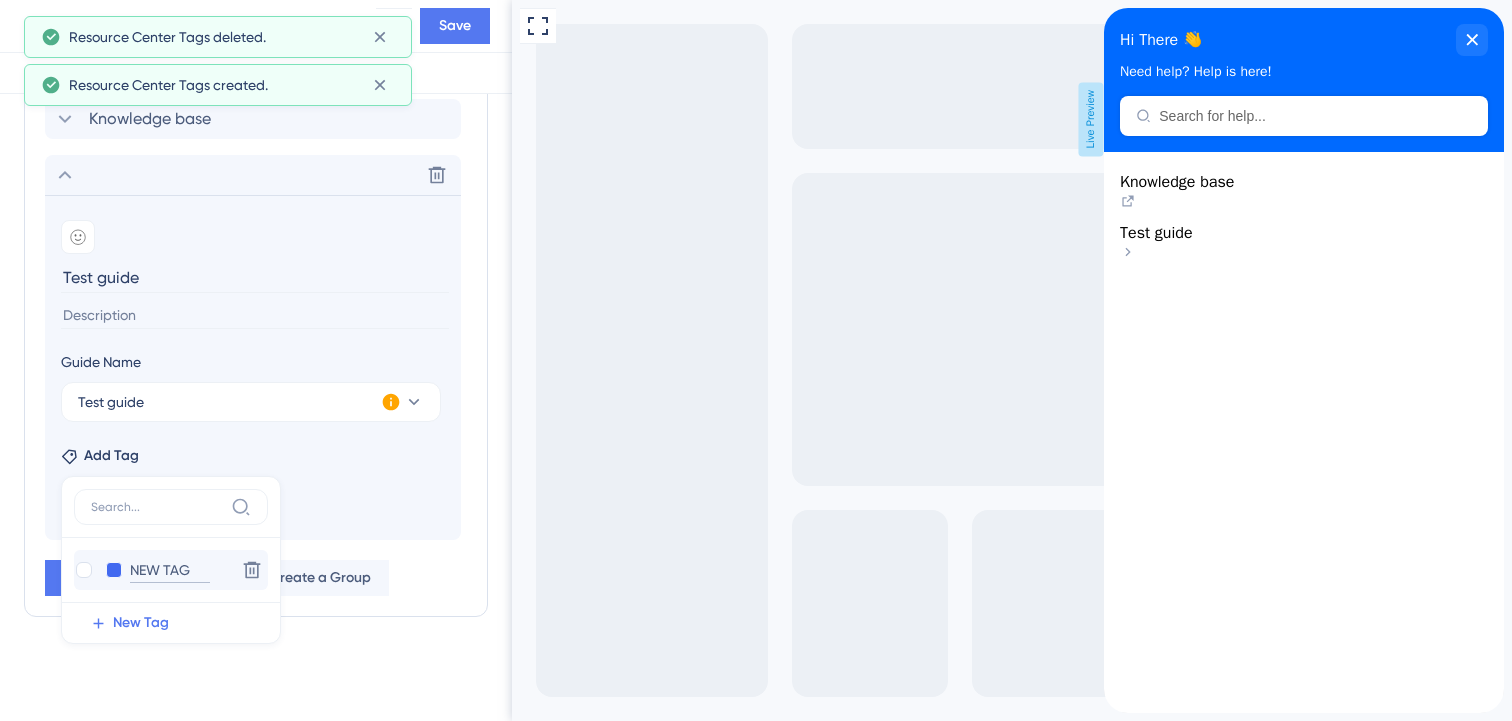 click on "NEW TAG" at bounding box center (170, 570) 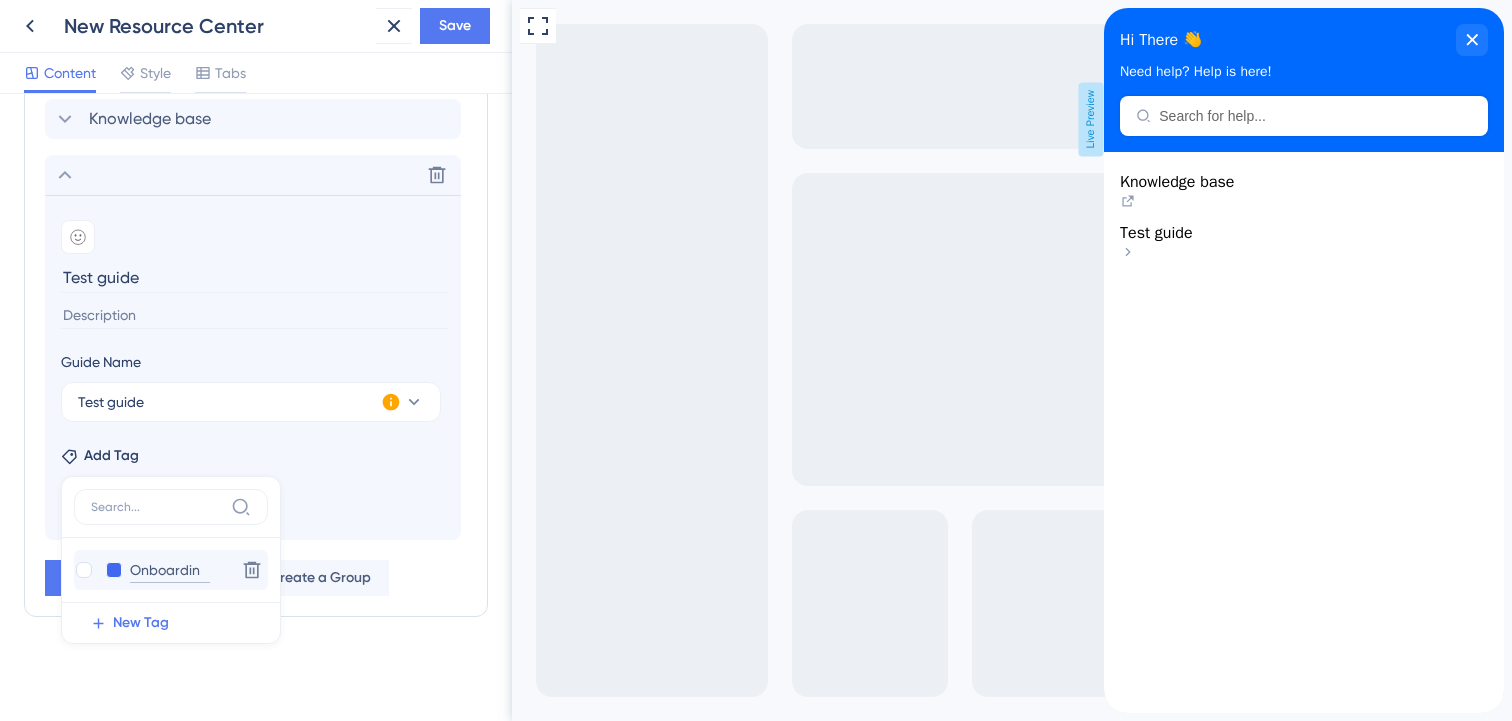 type on "Onboarding" 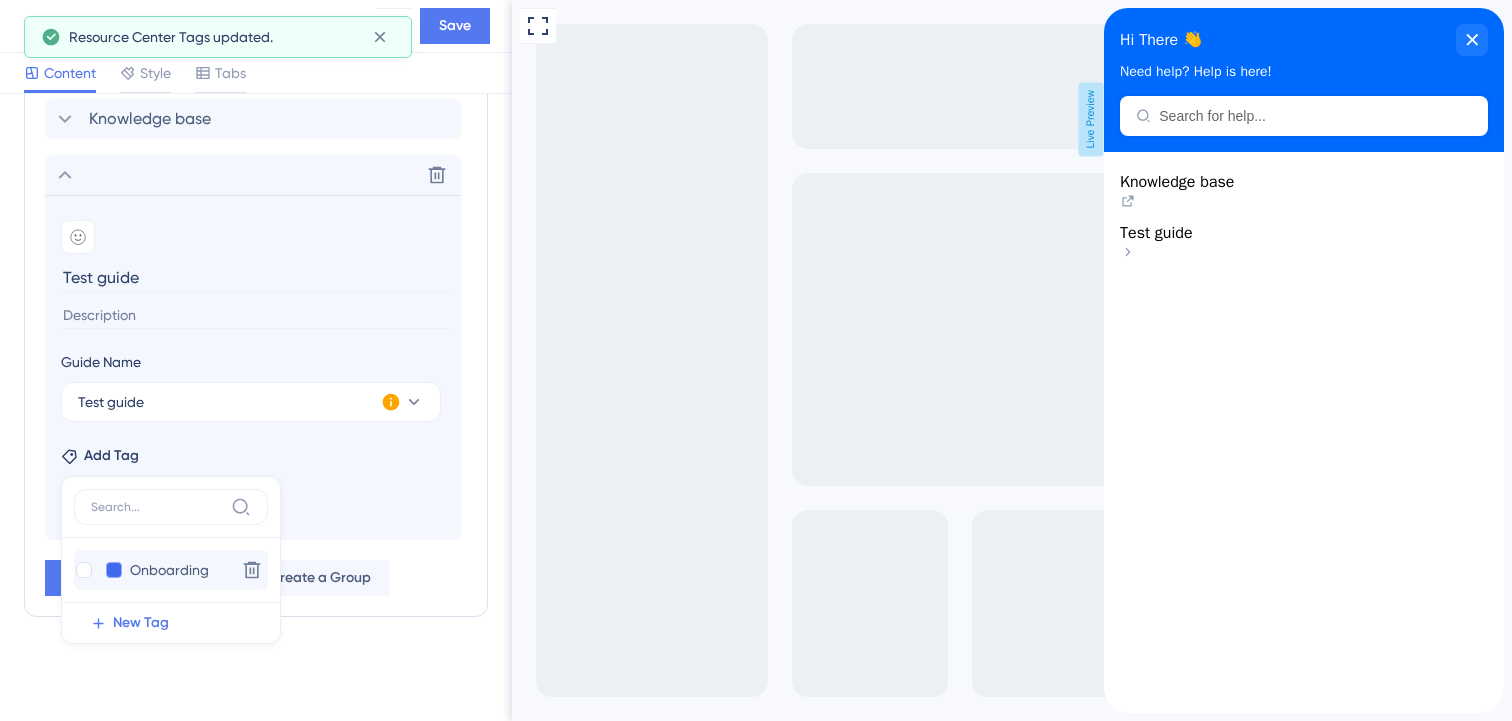 click at bounding box center [114, 570] 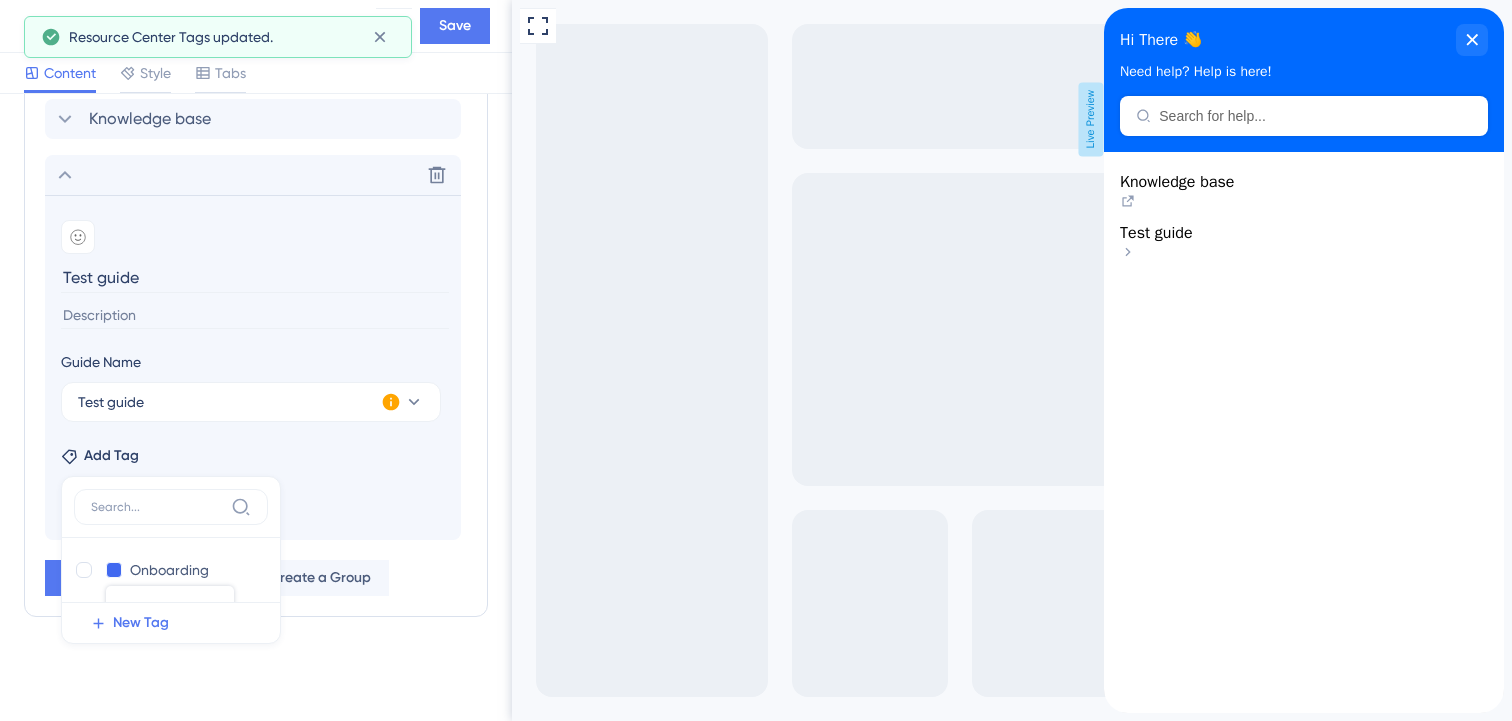 click on "Add emoji Test guide Guide Name Test guide This guide is inactive and will not be visible on Resource Center. Activate Now Add Tag Onboarding Onboarding Delete New Tag Go to Guide Settings" at bounding box center (253, 367) 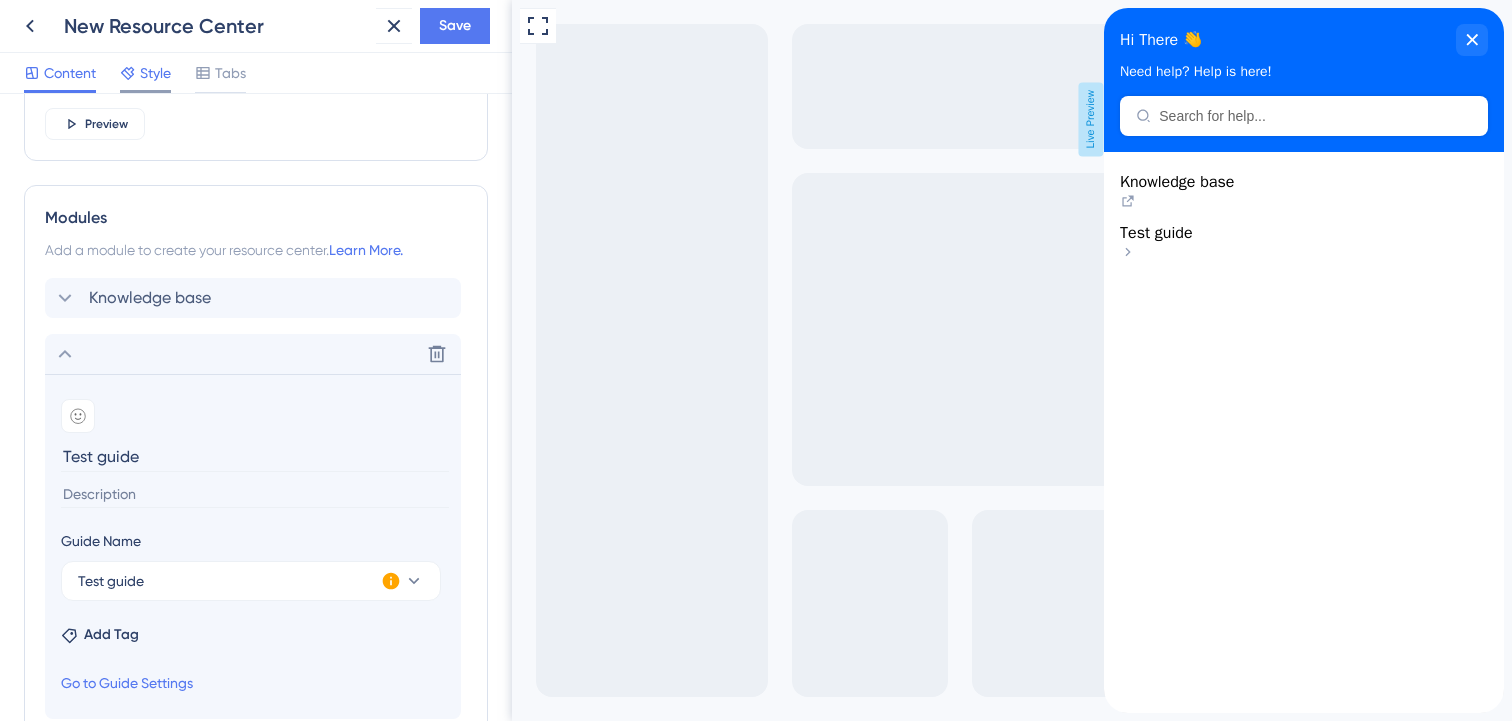 click on "Style" at bounding box center (155, 73) 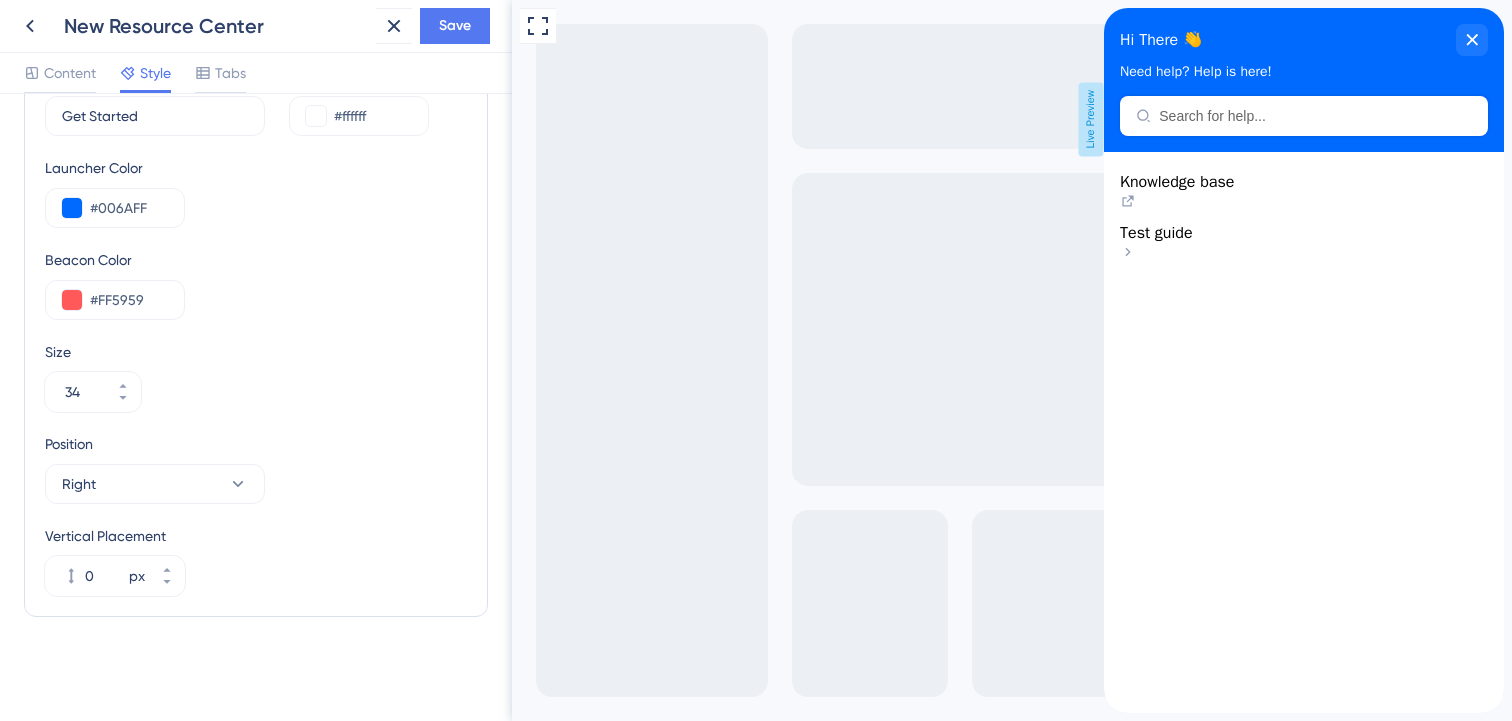 scroll, scrollTop: 717, scrollLeft: 0, axis: vertical 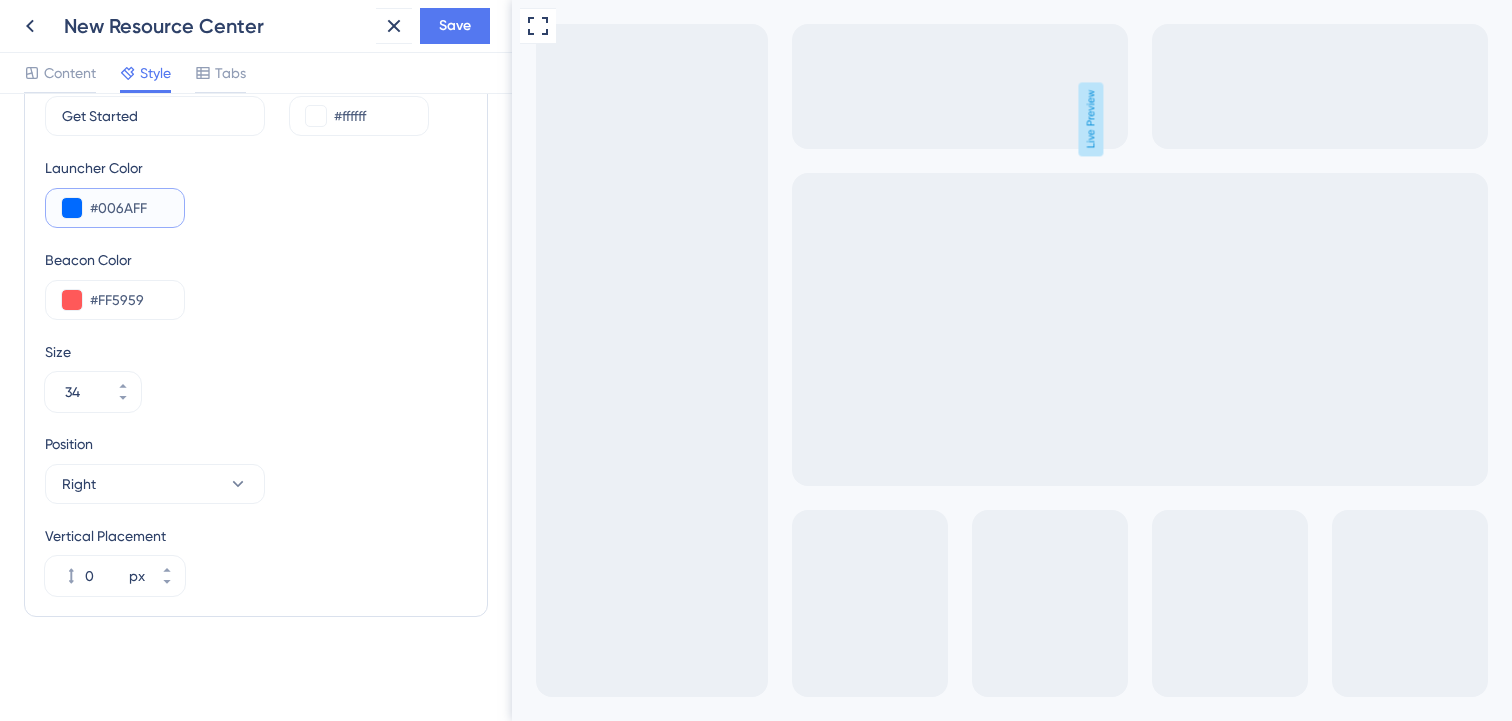 click at bounding box center (72, 208) 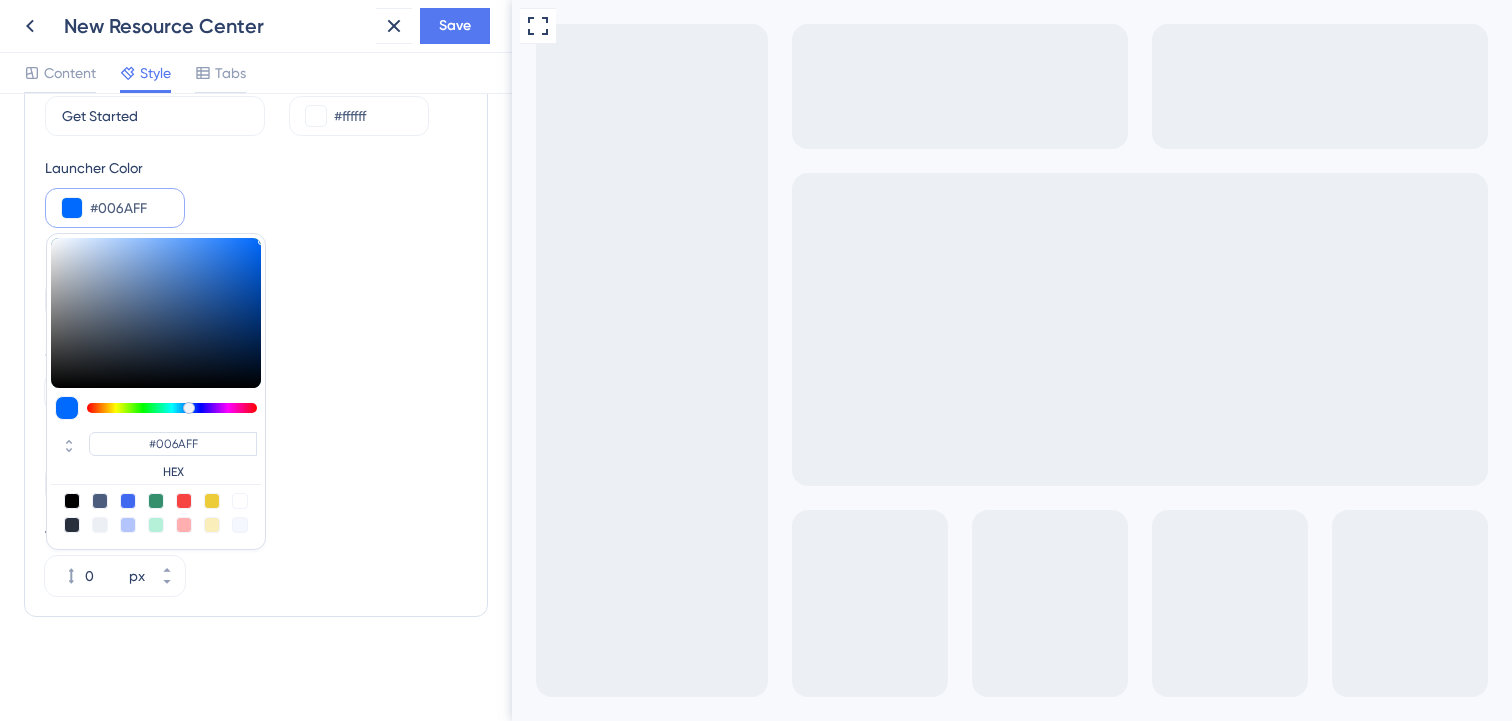 scroll, scrollTop: 0, scrollLeft: 0, axis: both 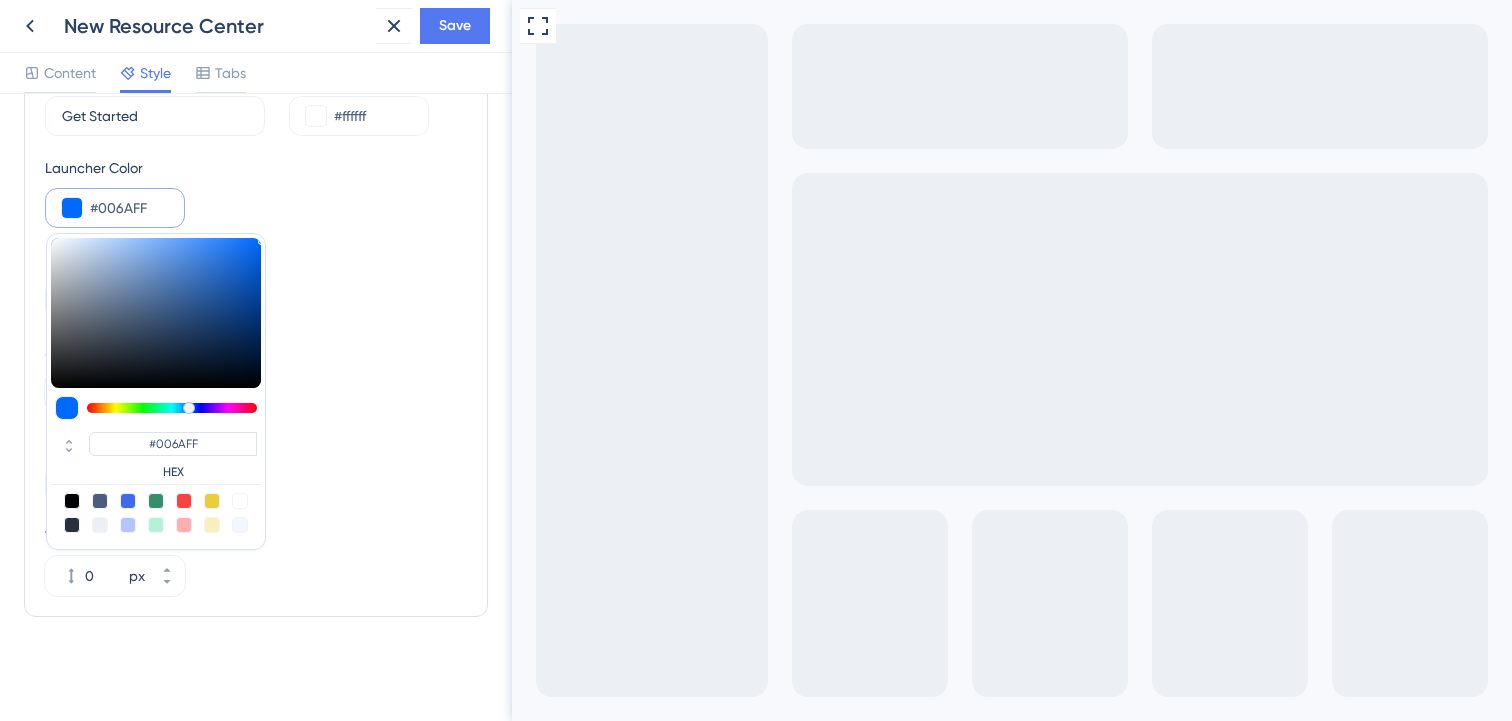 click at bounding box center [67, 408] 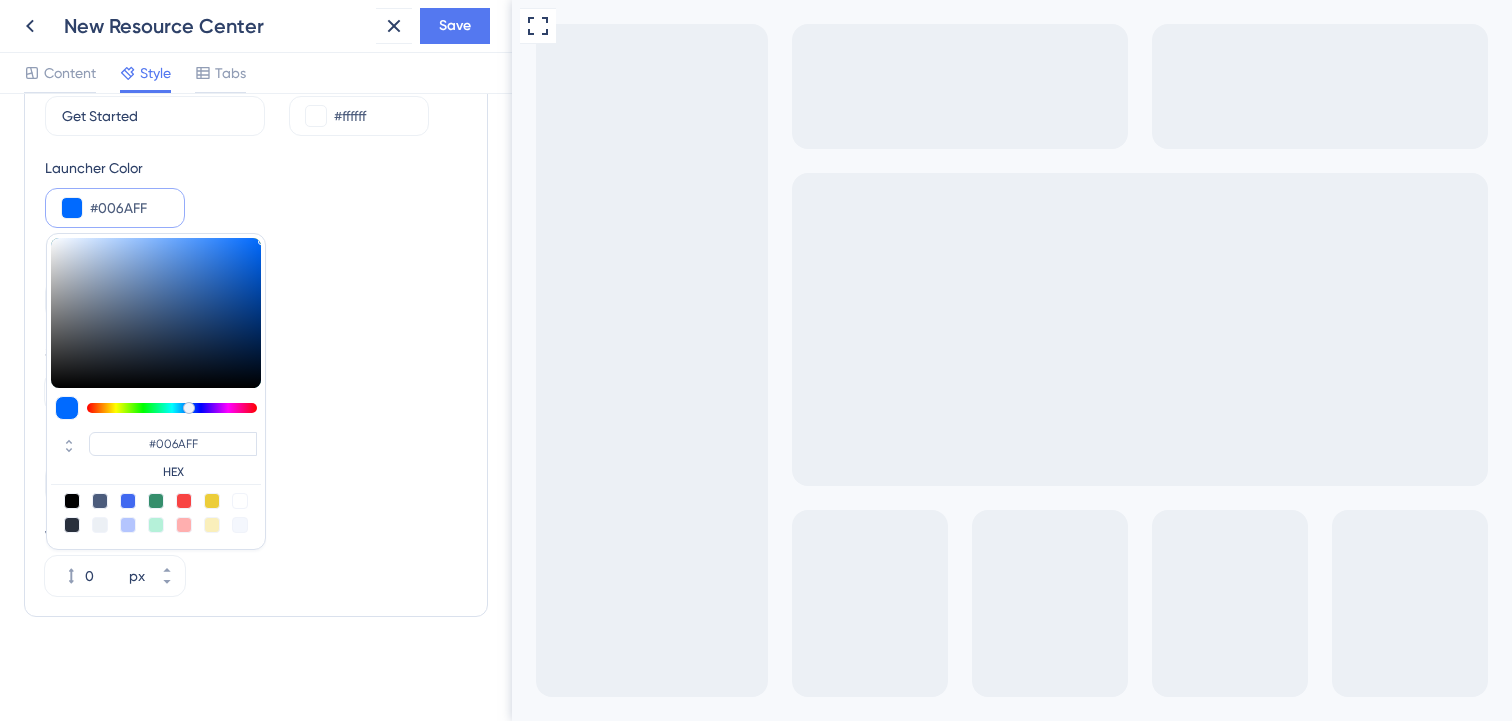 click on "Beacon Color #FF5959" at bounding box center [256, 284] 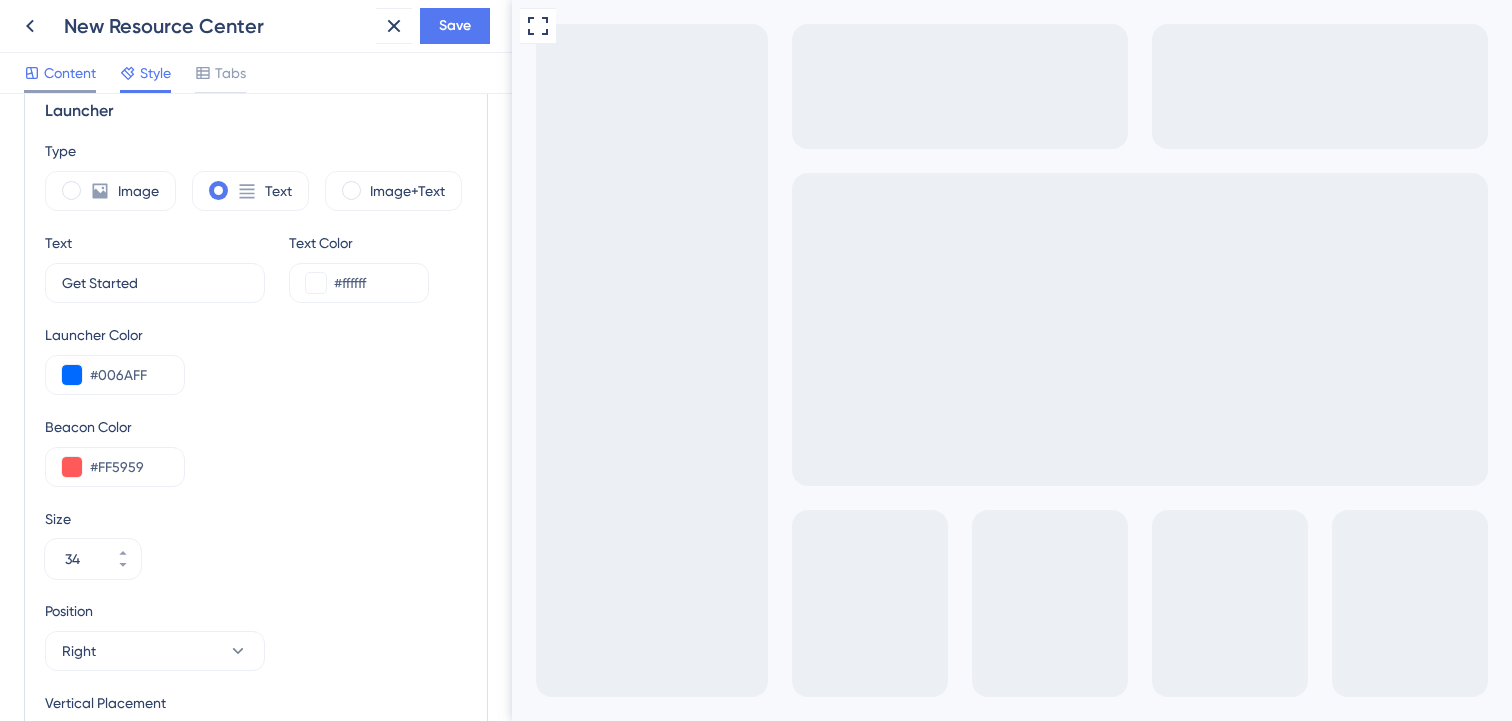 click on "Content" at bounding box center [70, 73] 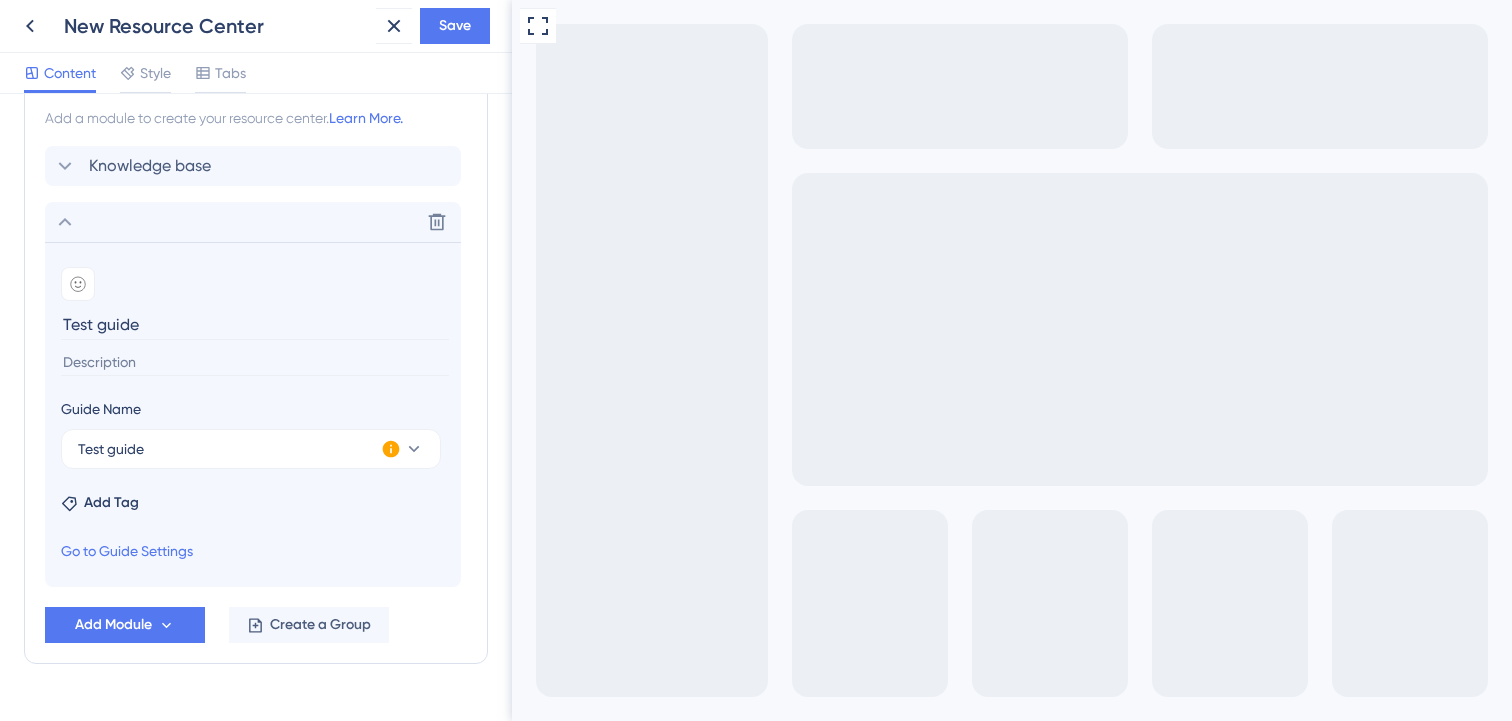 scroll, scrollTop: 976, scrollLeft: 0, axis: vertical 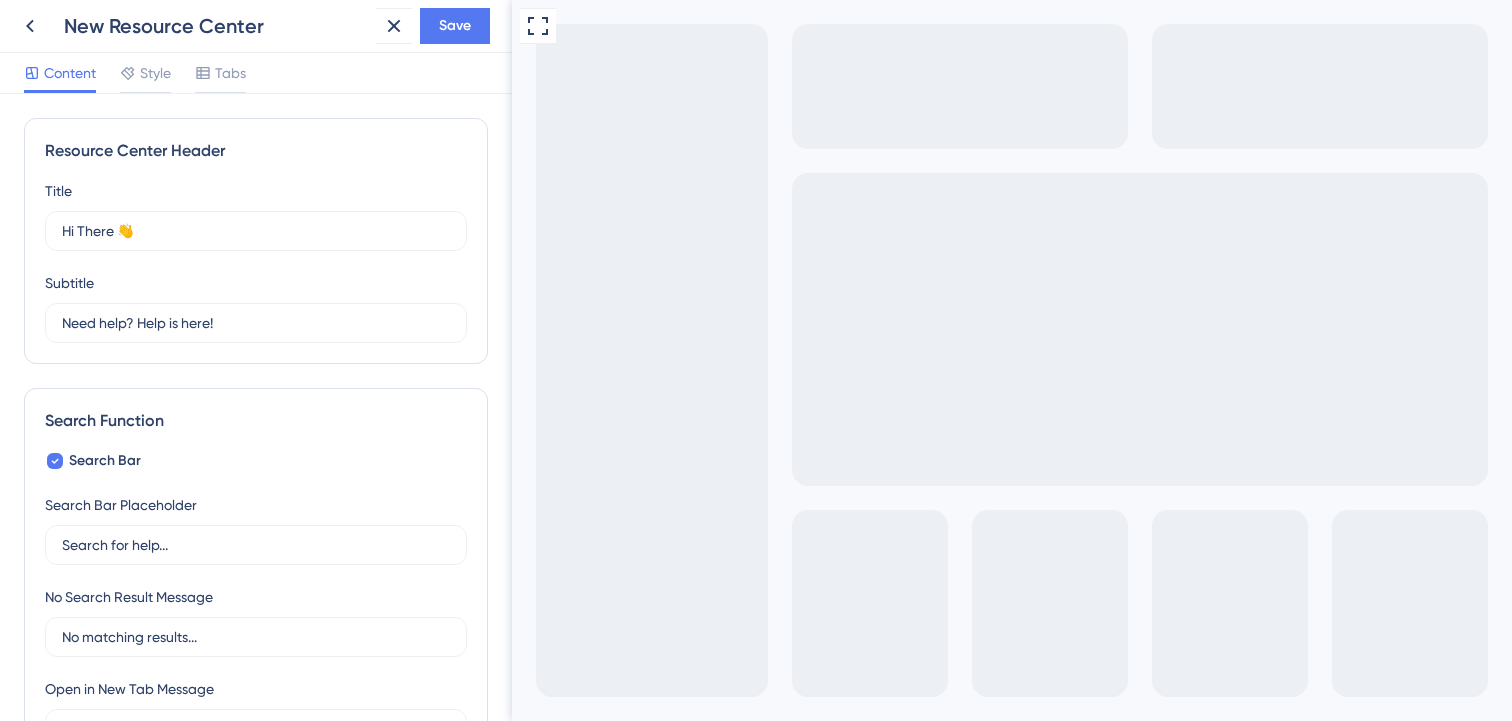 click on "Get Started" at bounding box center [957, 854] 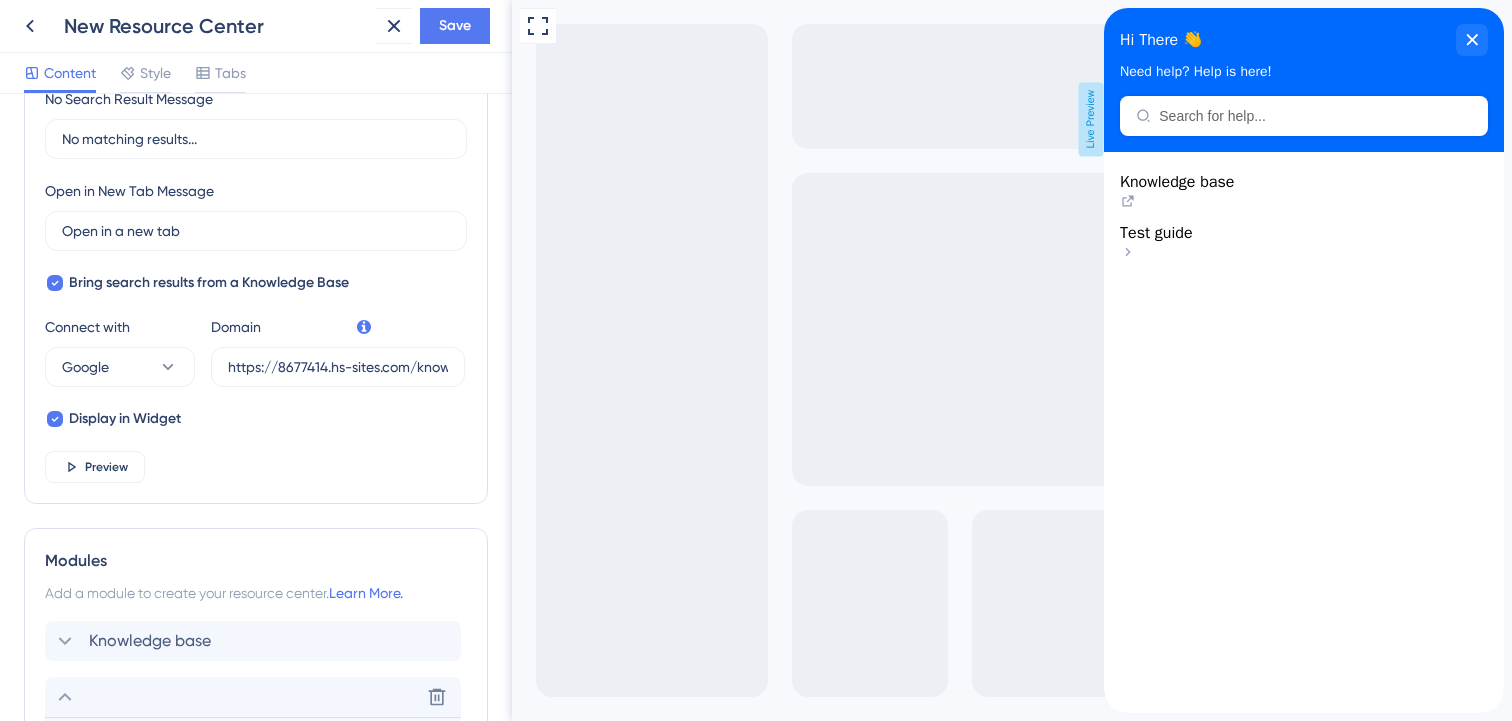 scroll, scrollTop: 607, scrollLeft: 0, axis: vertical 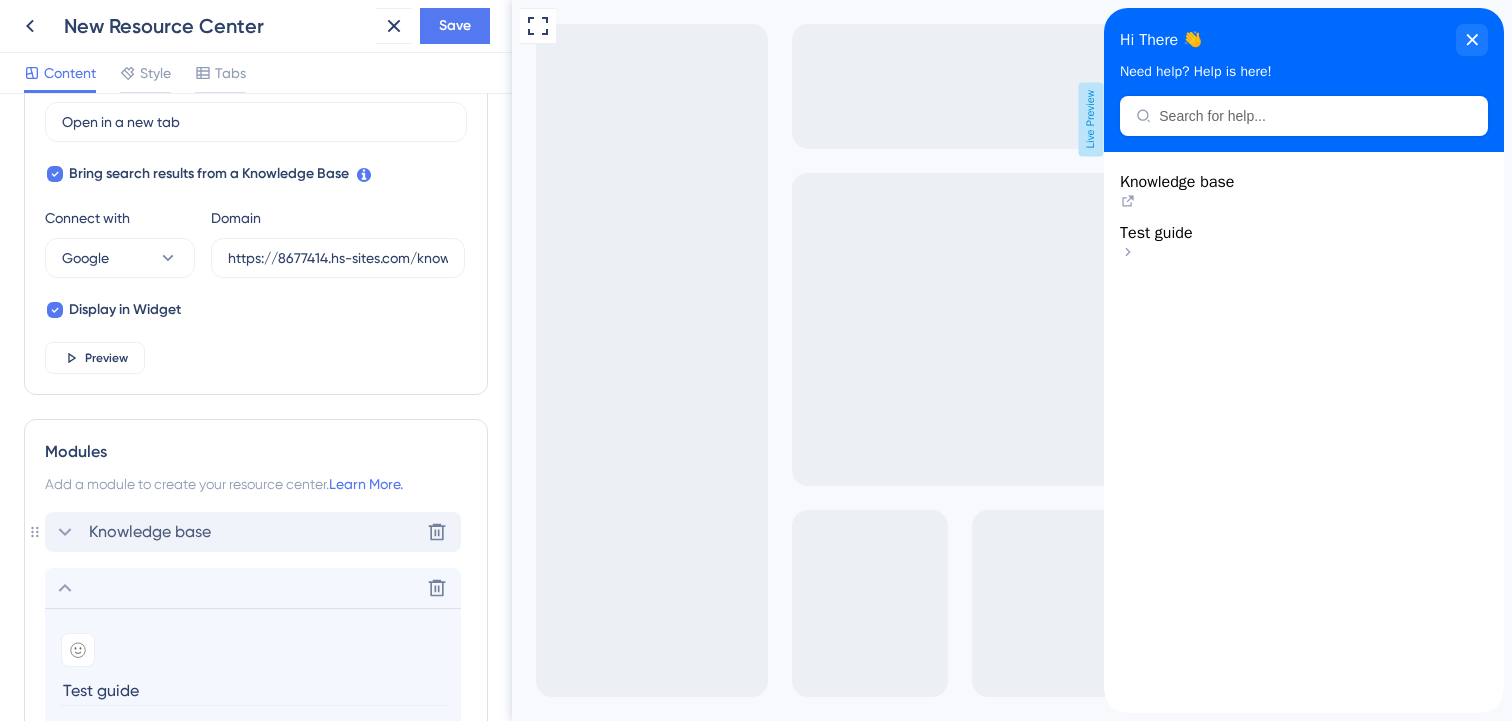 click 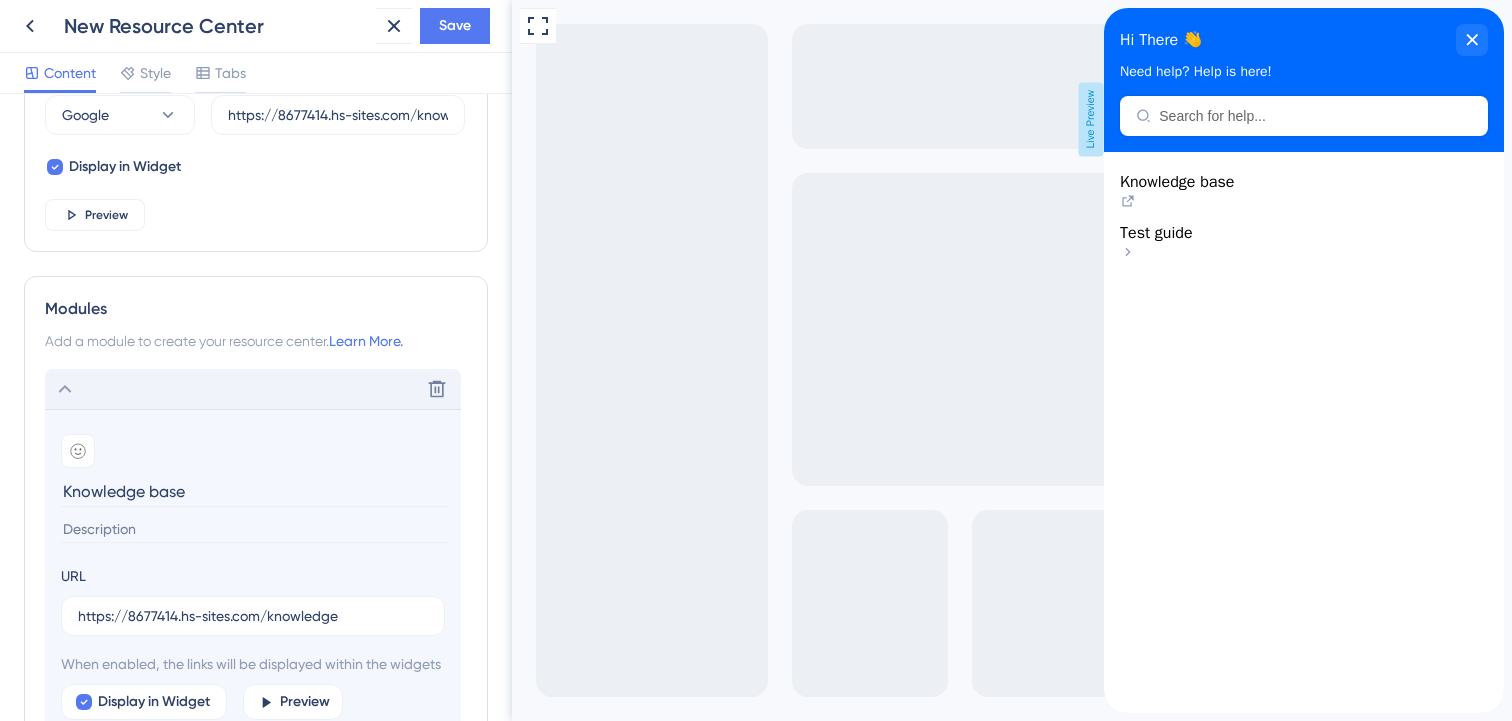 scroll, scrollTop: 873, scrollLeft: 0, axis: vertical 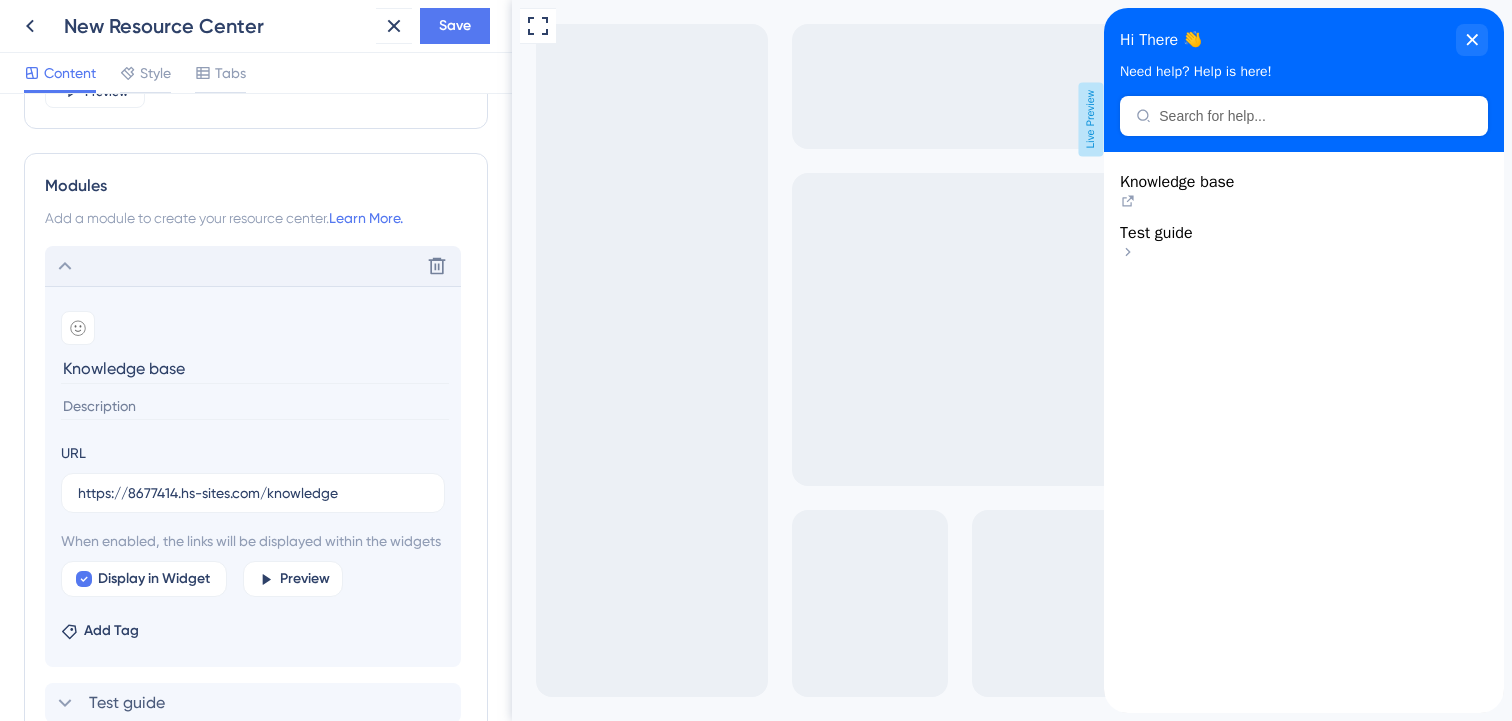 click 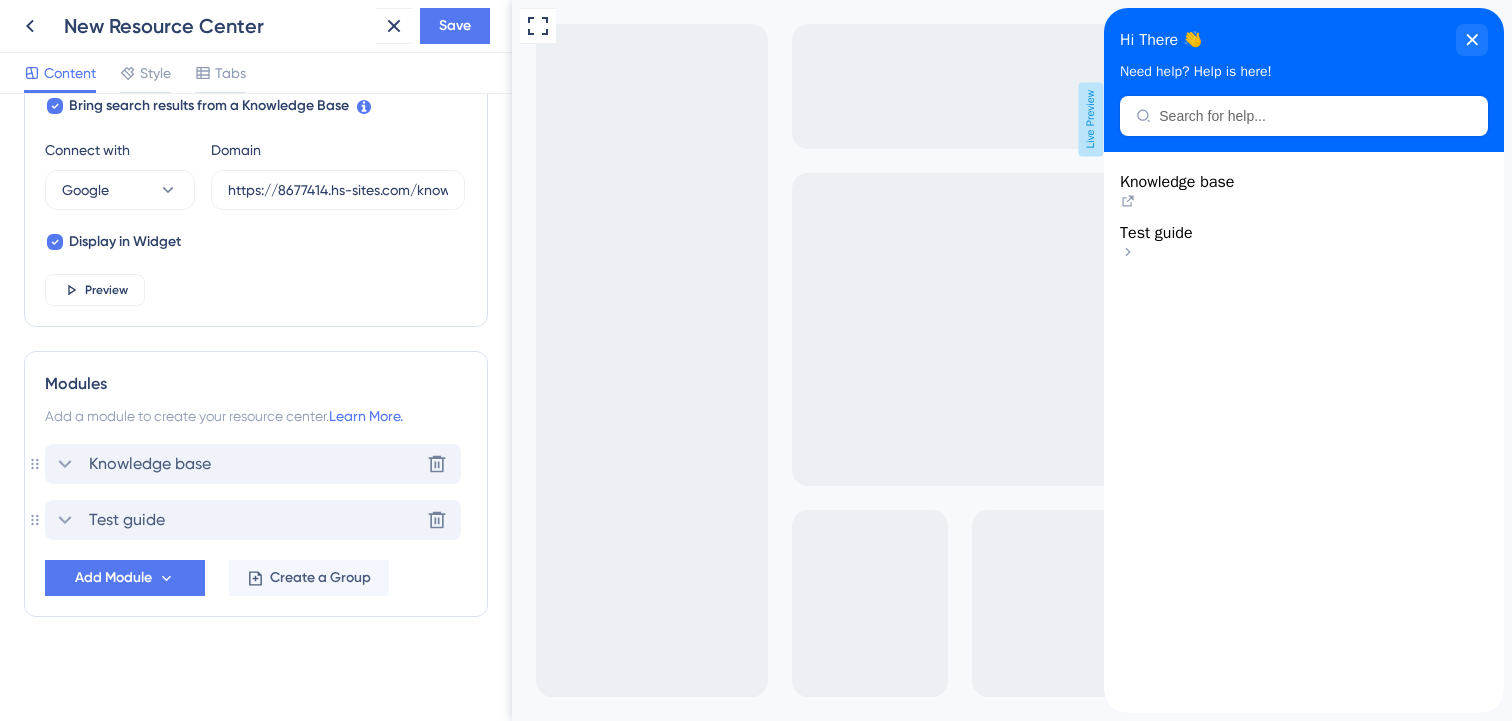 click on "Test guide Delete" at bounding box center (253, 520) 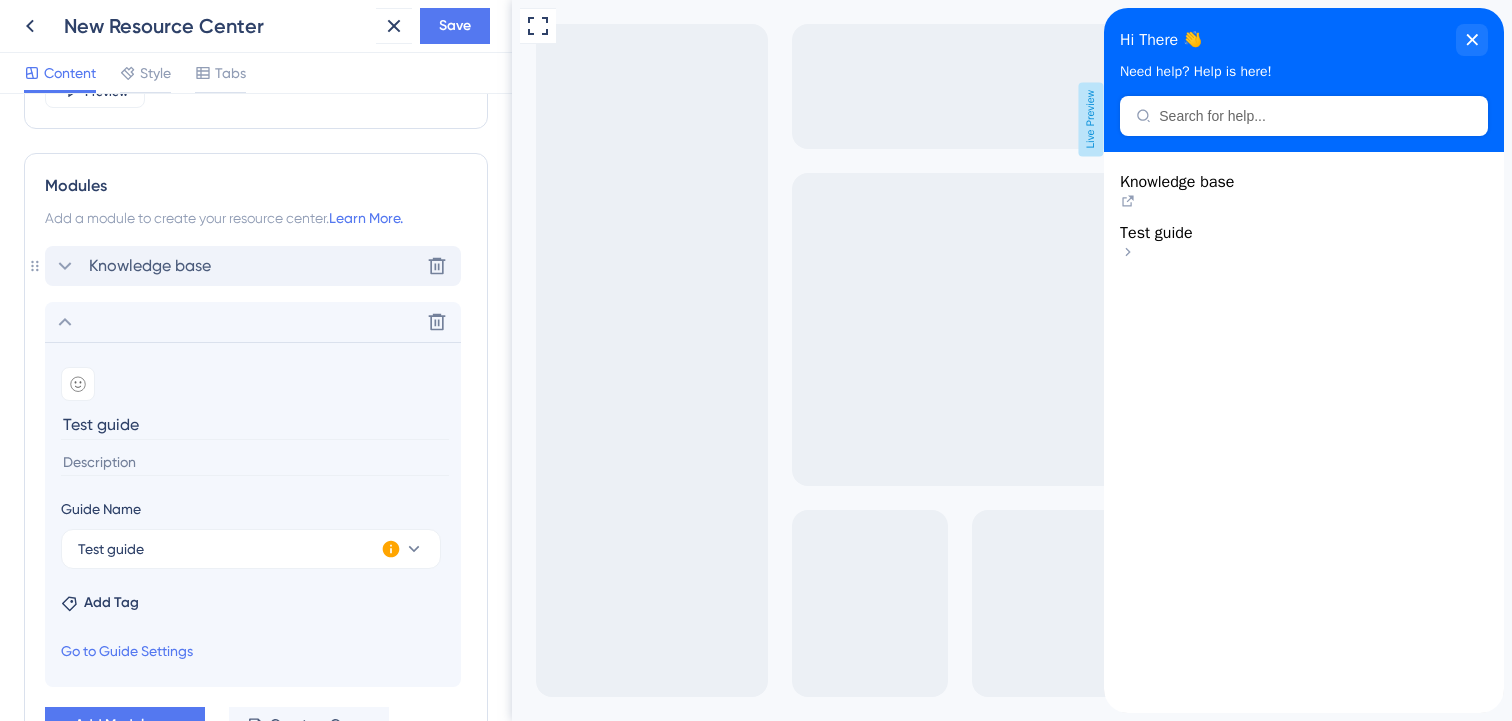 click on "Test guide" at bounding box center [255, 424] 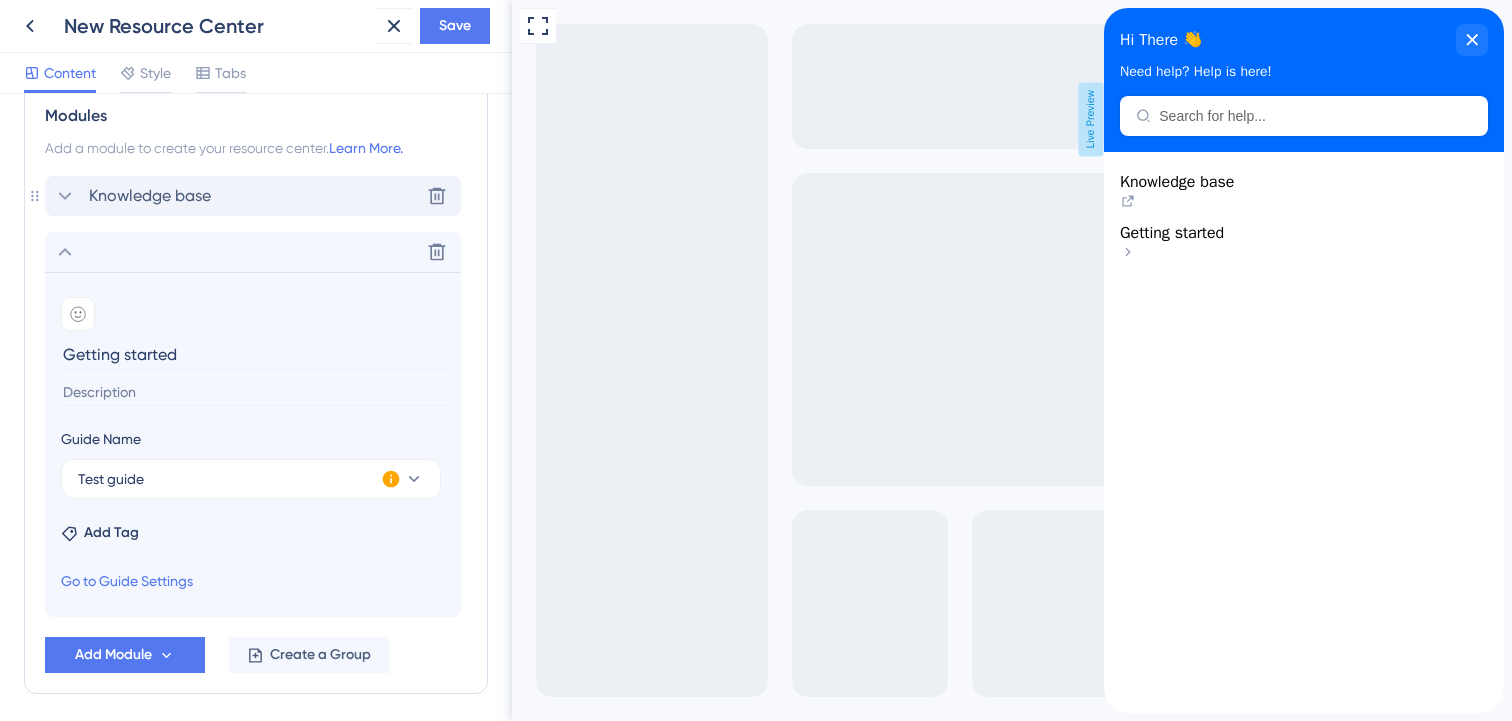 scroll, scrollTop: 961, scrollLeft: 0, axis: vertical 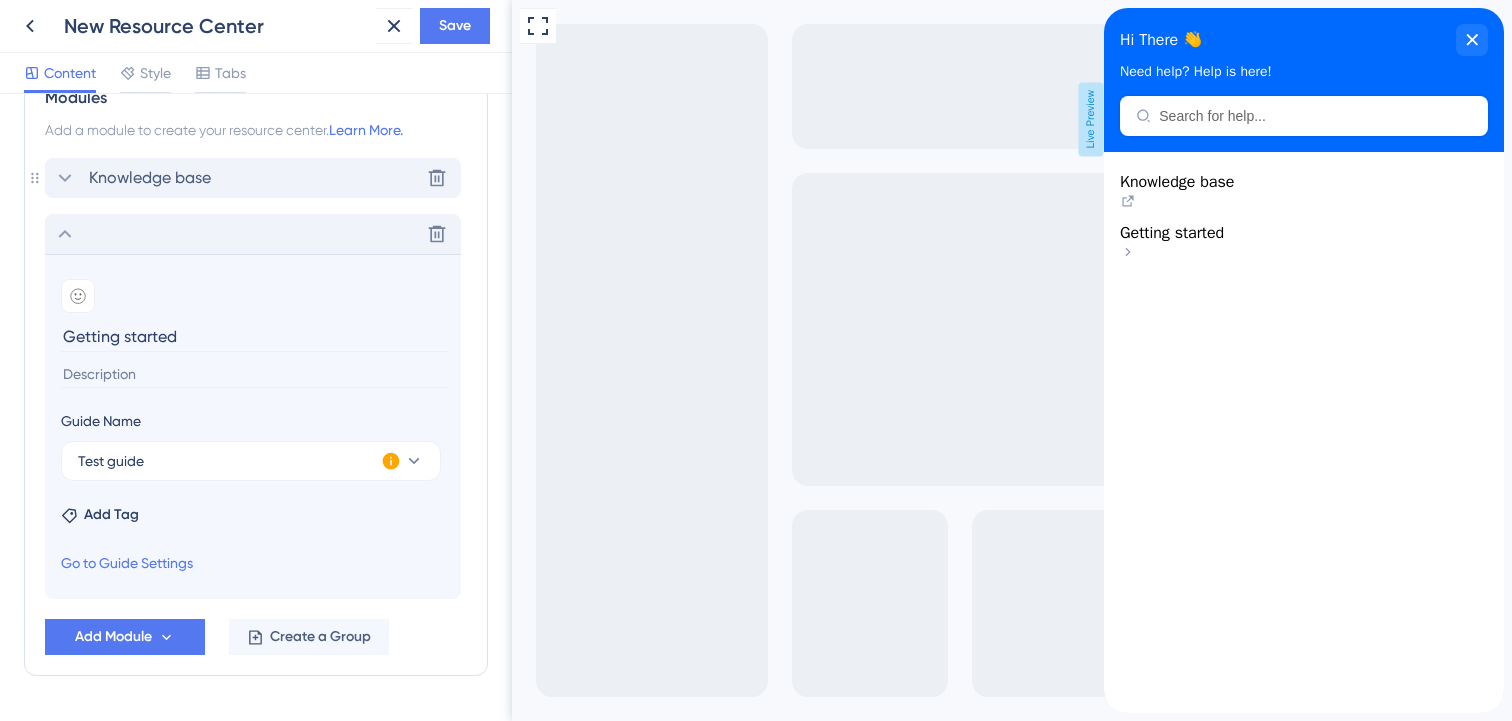 type on "Getting started" 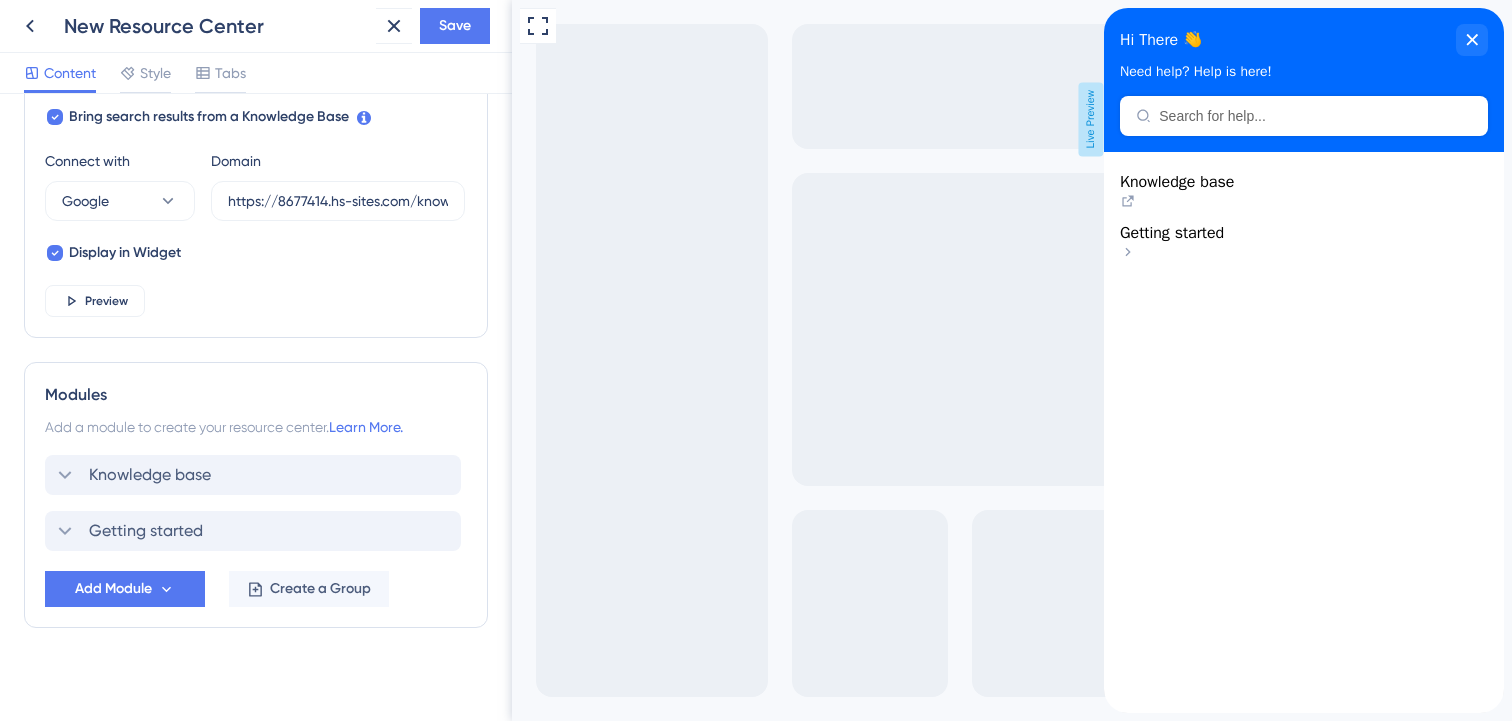scroll, scrollTop: 675, scrollLeft: 0, axis: vertical 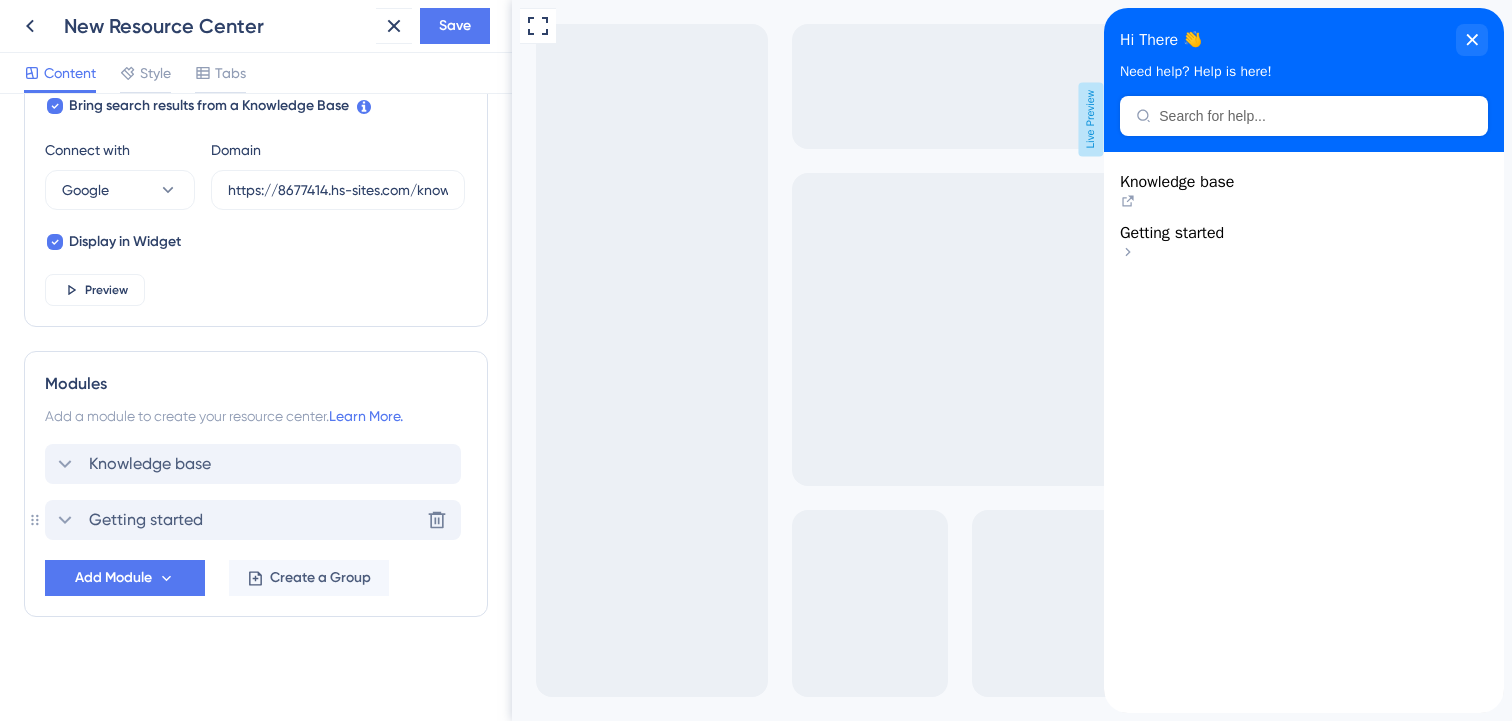 click 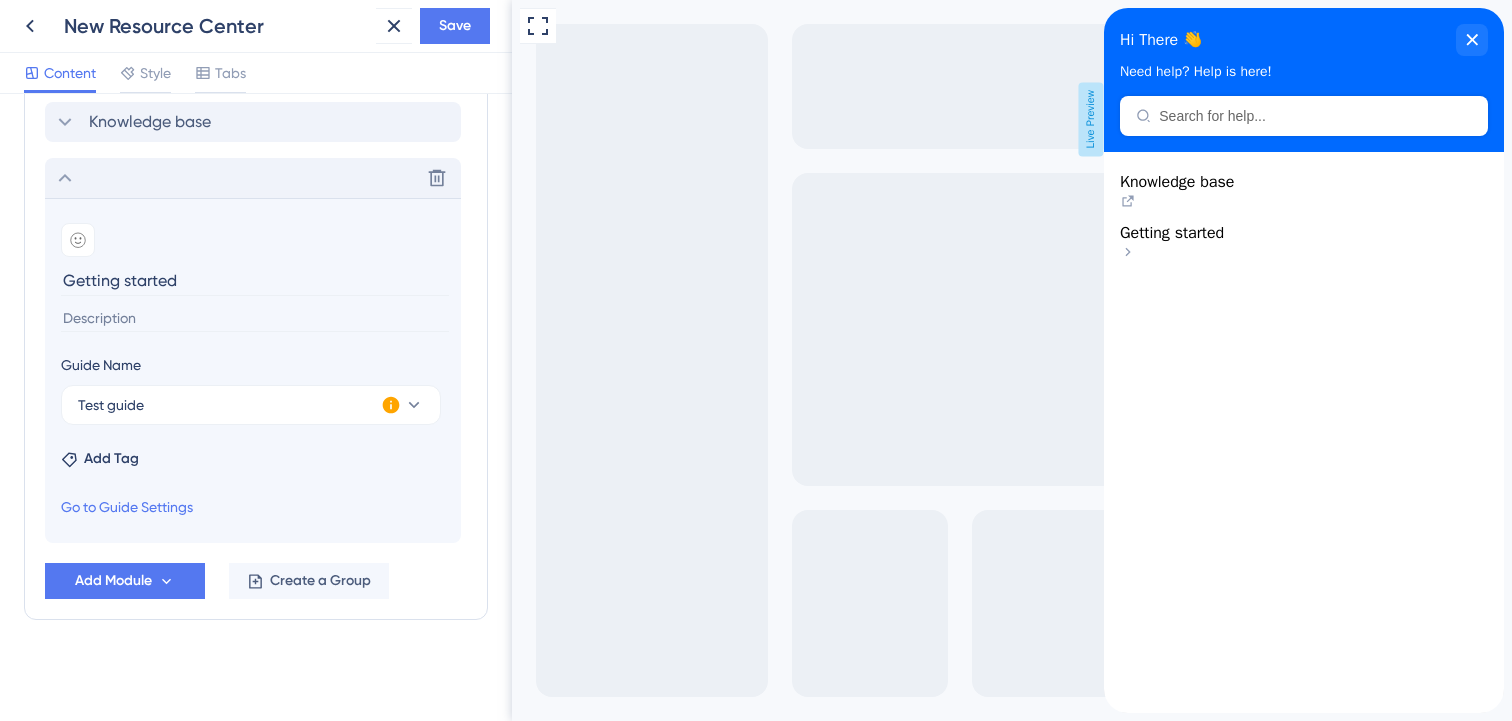 scroll, scrollTop: 1020, scrollLeft: 0, axis: vertical 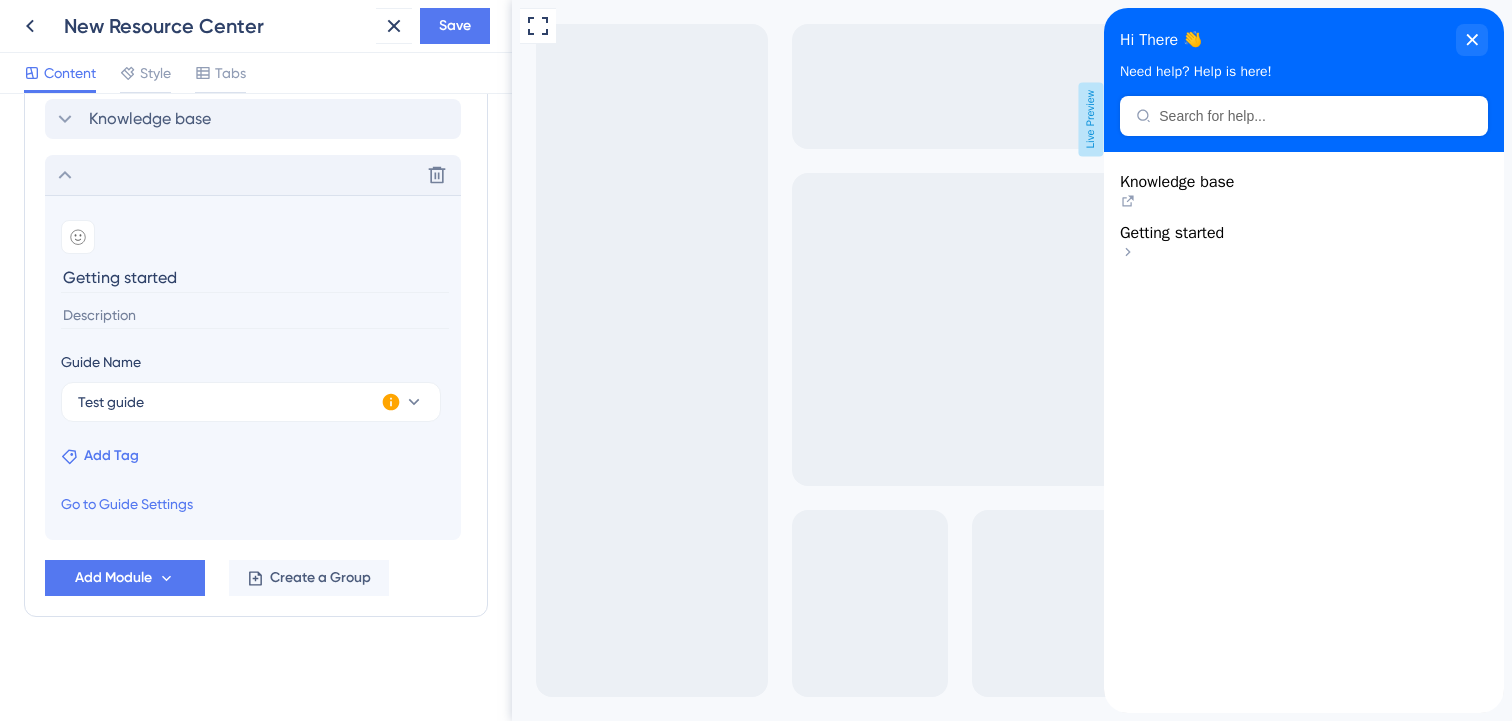 click on "Add Tag" at bounding box center (111, 456) 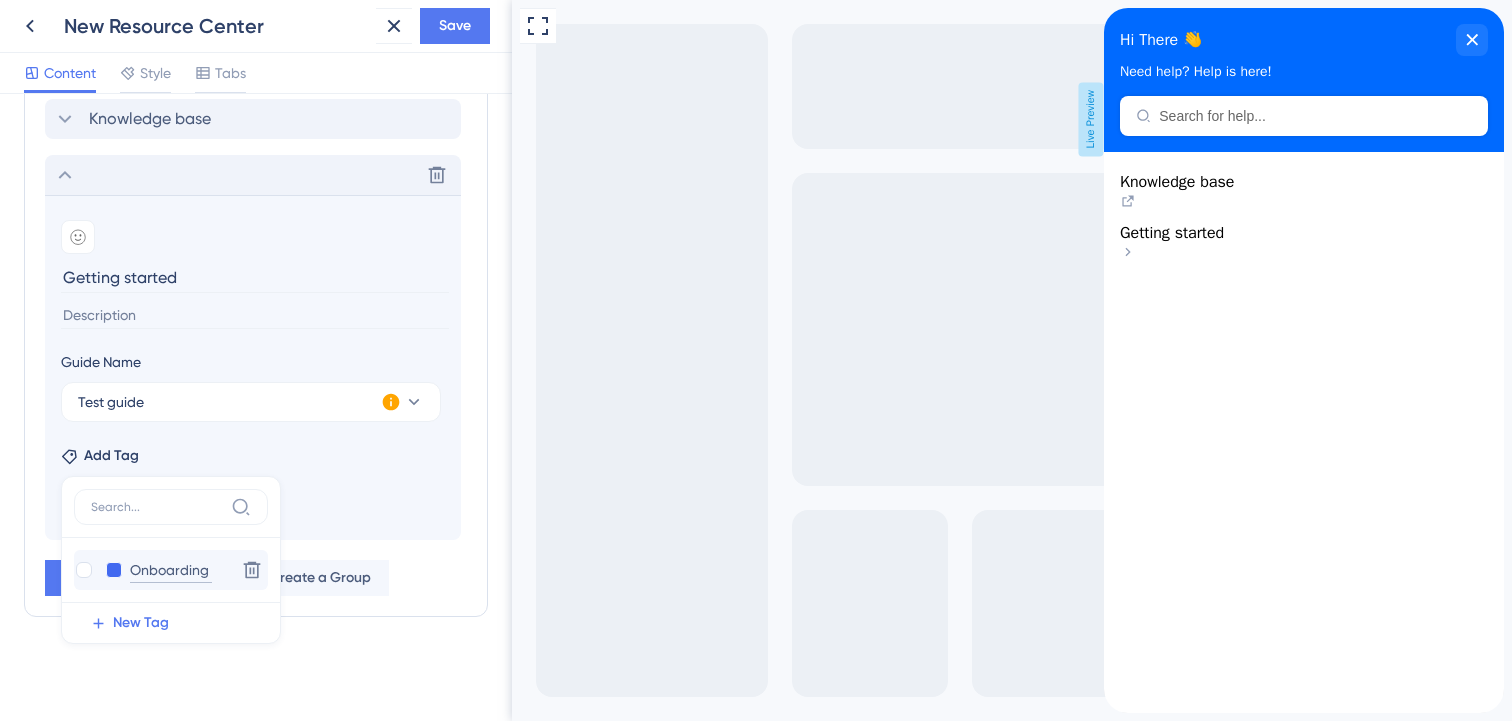 click on "Onboarding" at bounding box center [171, 570] 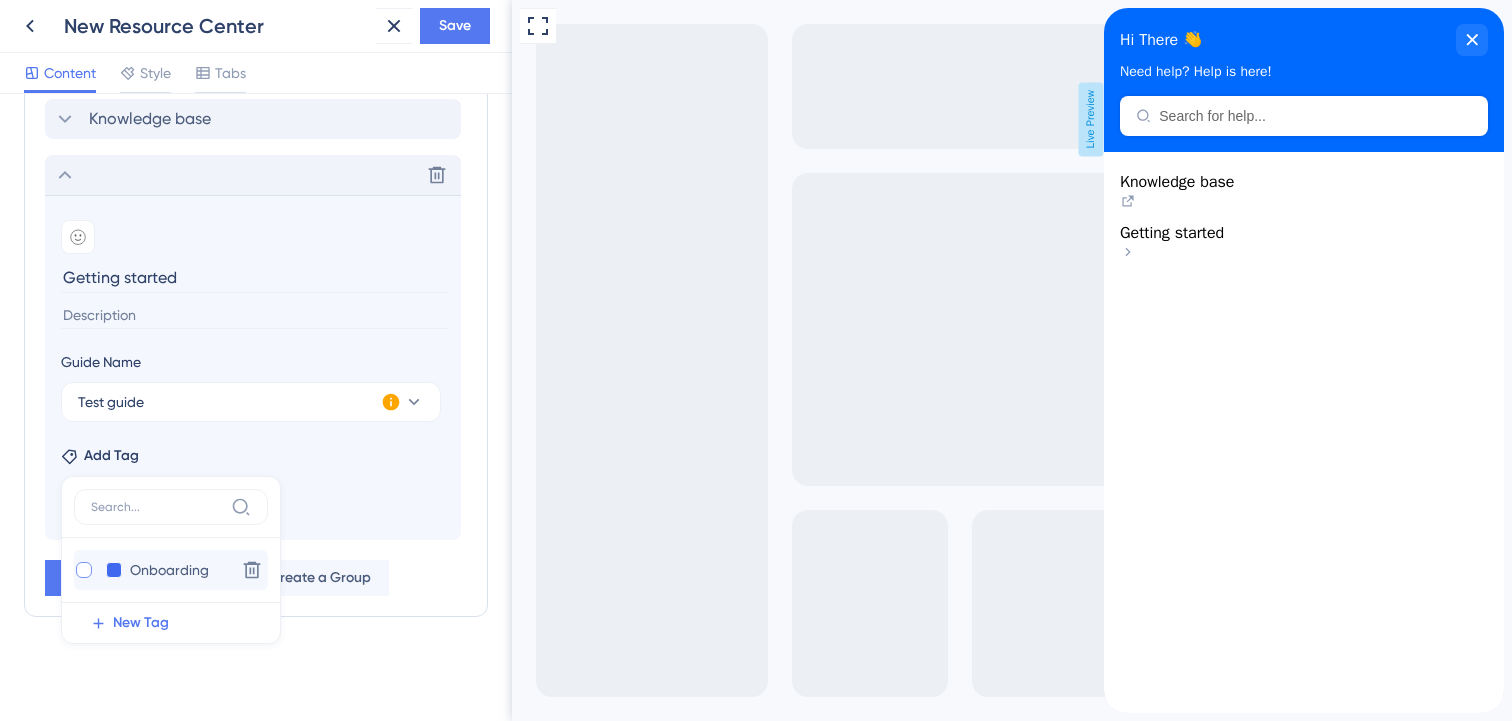click at bounding box center (84, 570) 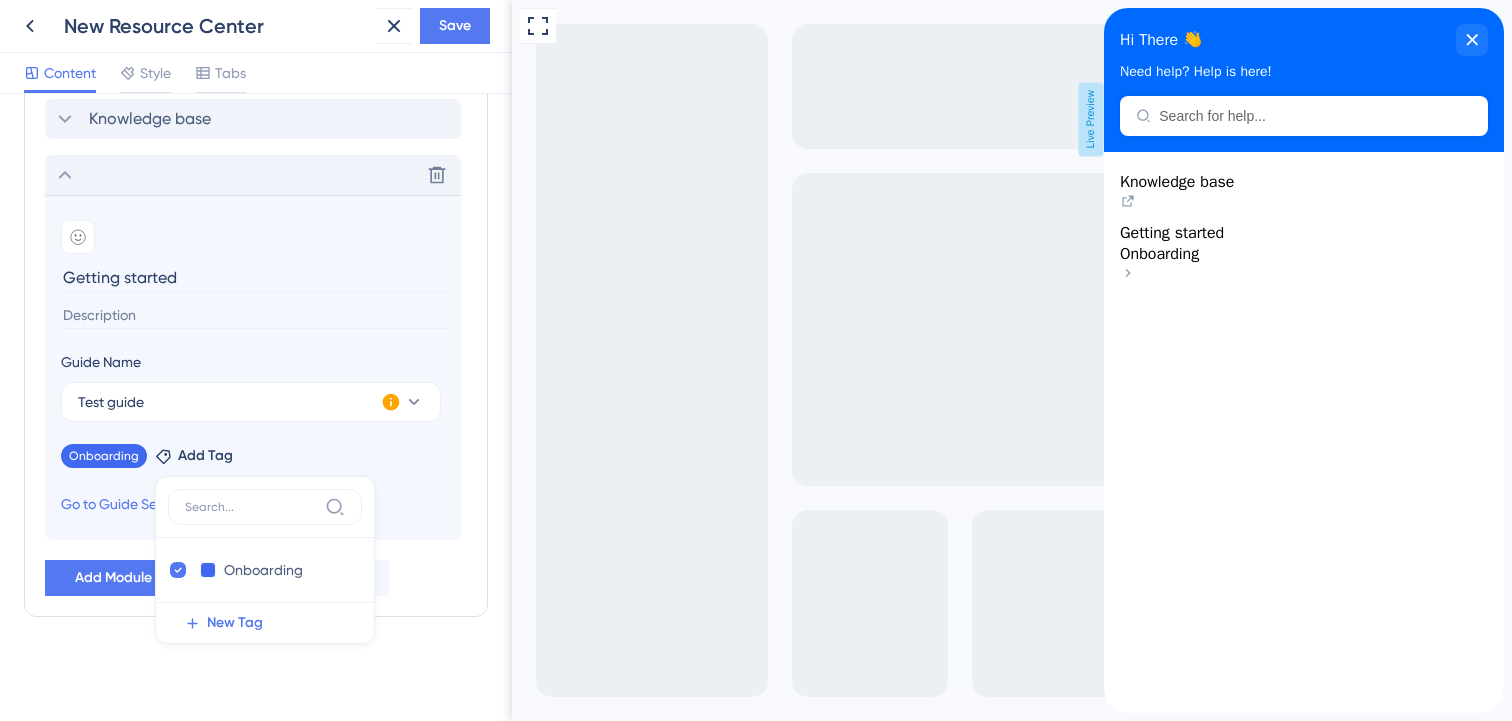 click on "Add emoji Getting started Guide Name Test guide This guide is inactive and will not be visible on Resource Center. Activate Now Onboarding Remove Add Tag Onboarding Onboarding Delete New Tag Go to Guide Settings" at bounding box center (253, 367) 